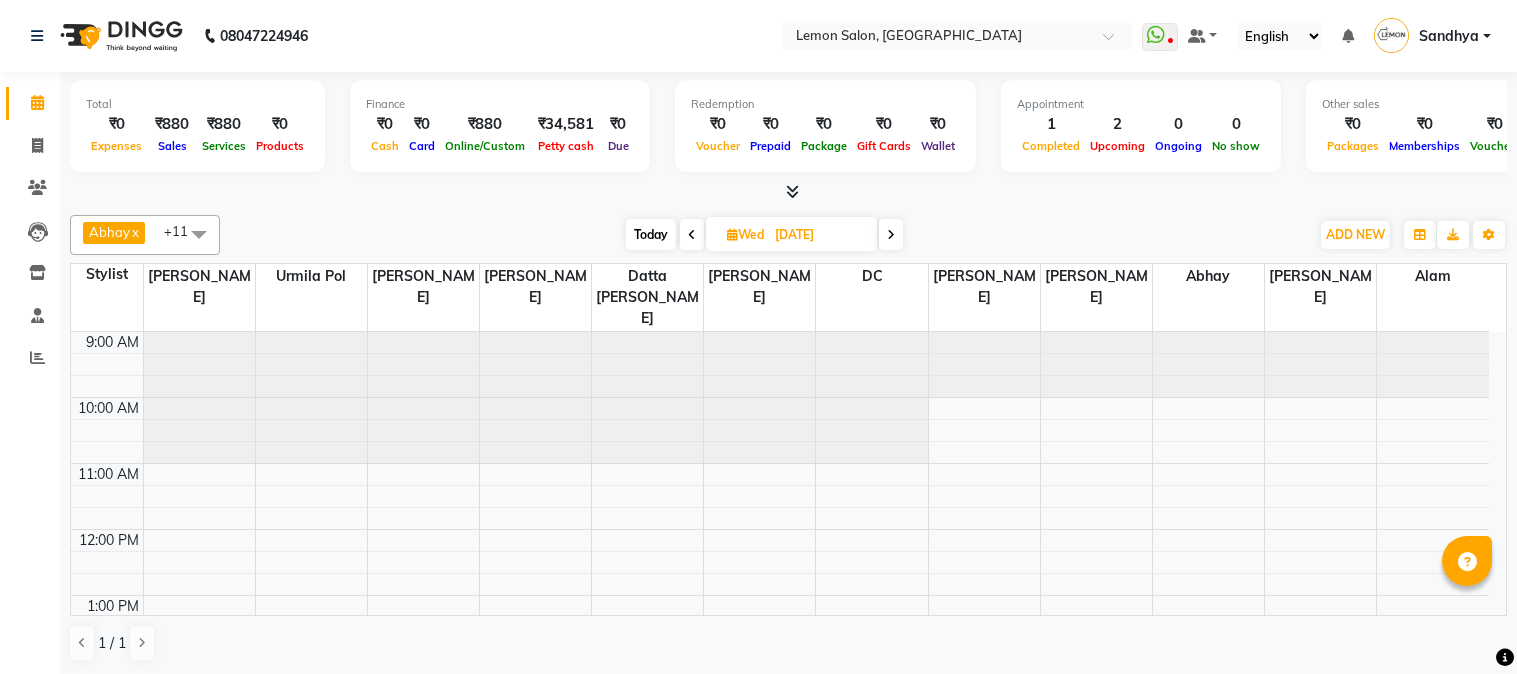 scroll, scrollTop: 0, scrollLeft: 0, axis: both 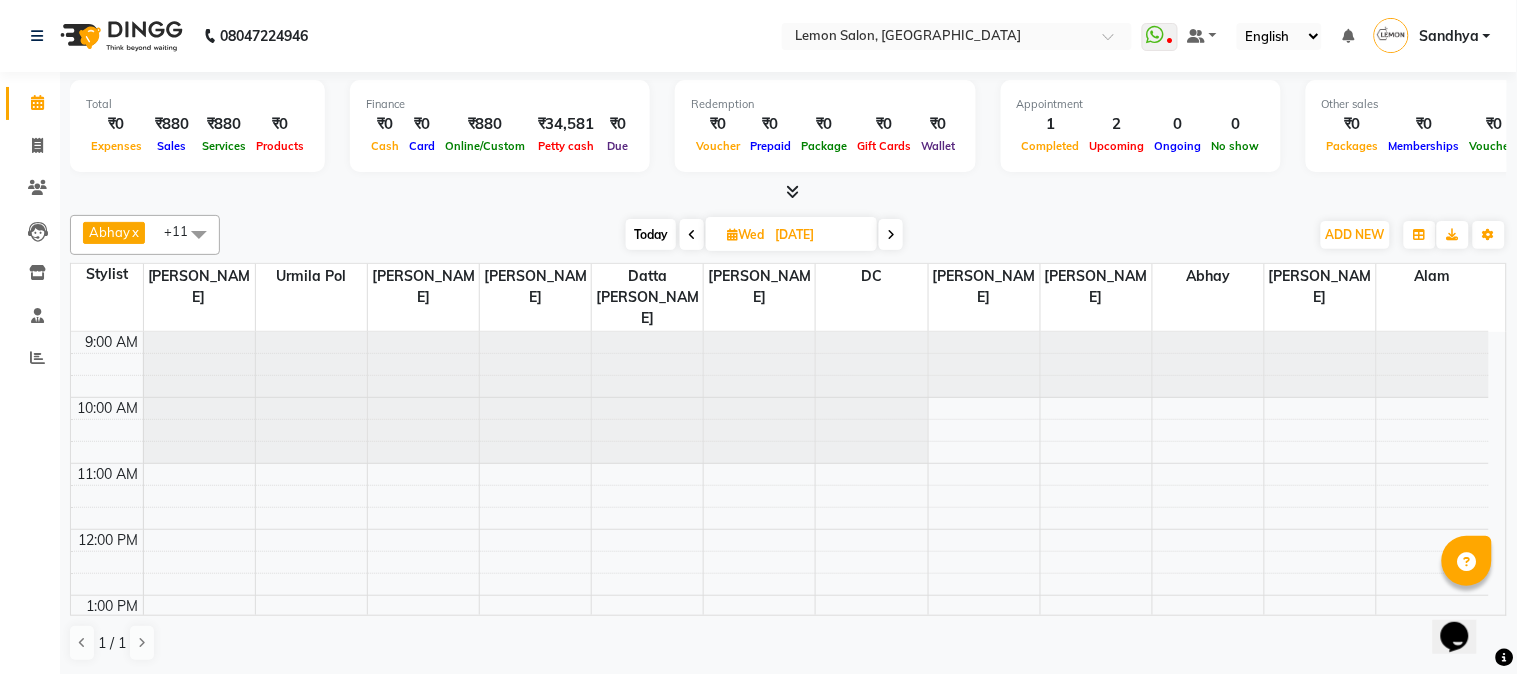 click on "Today" at bounding box center [651, 234] 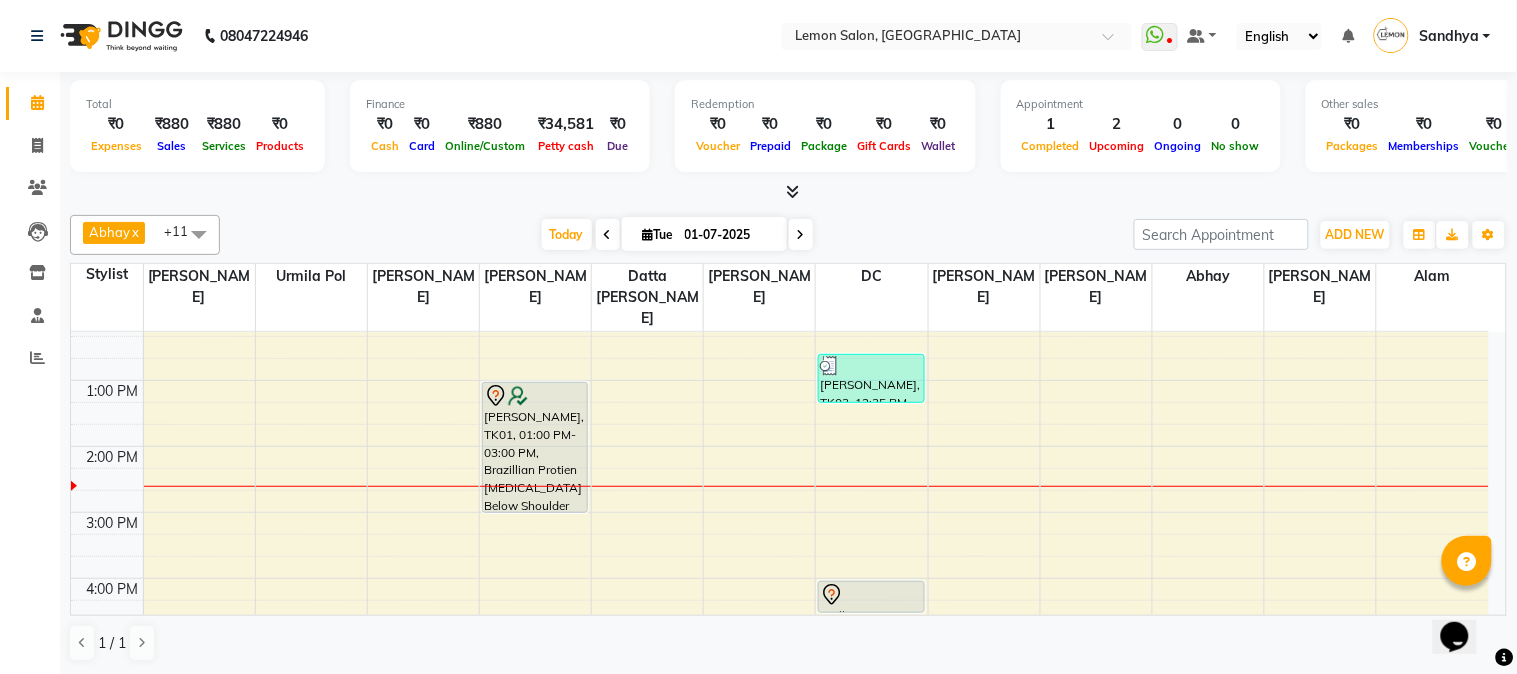 scroll, scrollTop: 296, scrollLeft: 0, axis: vertical 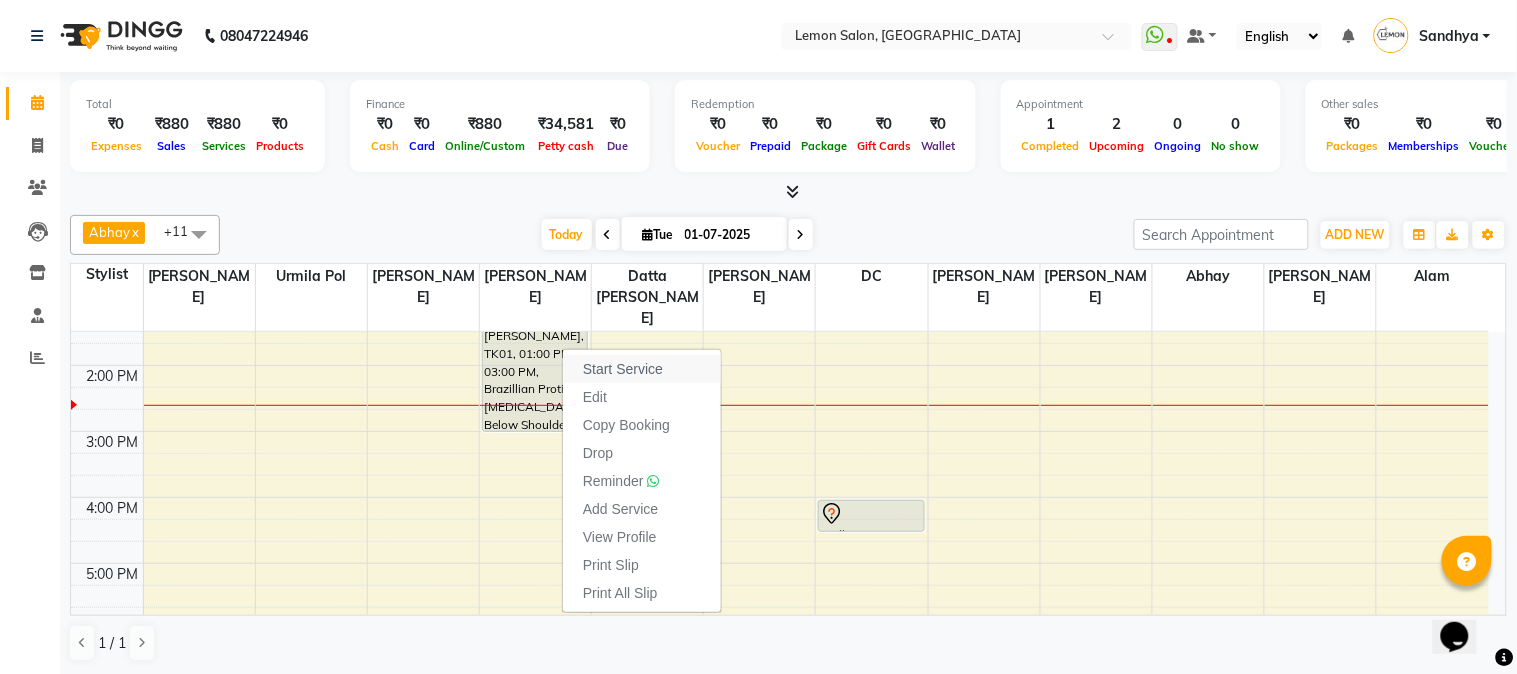 click on "Start Service" at bounding box center (623, 369) 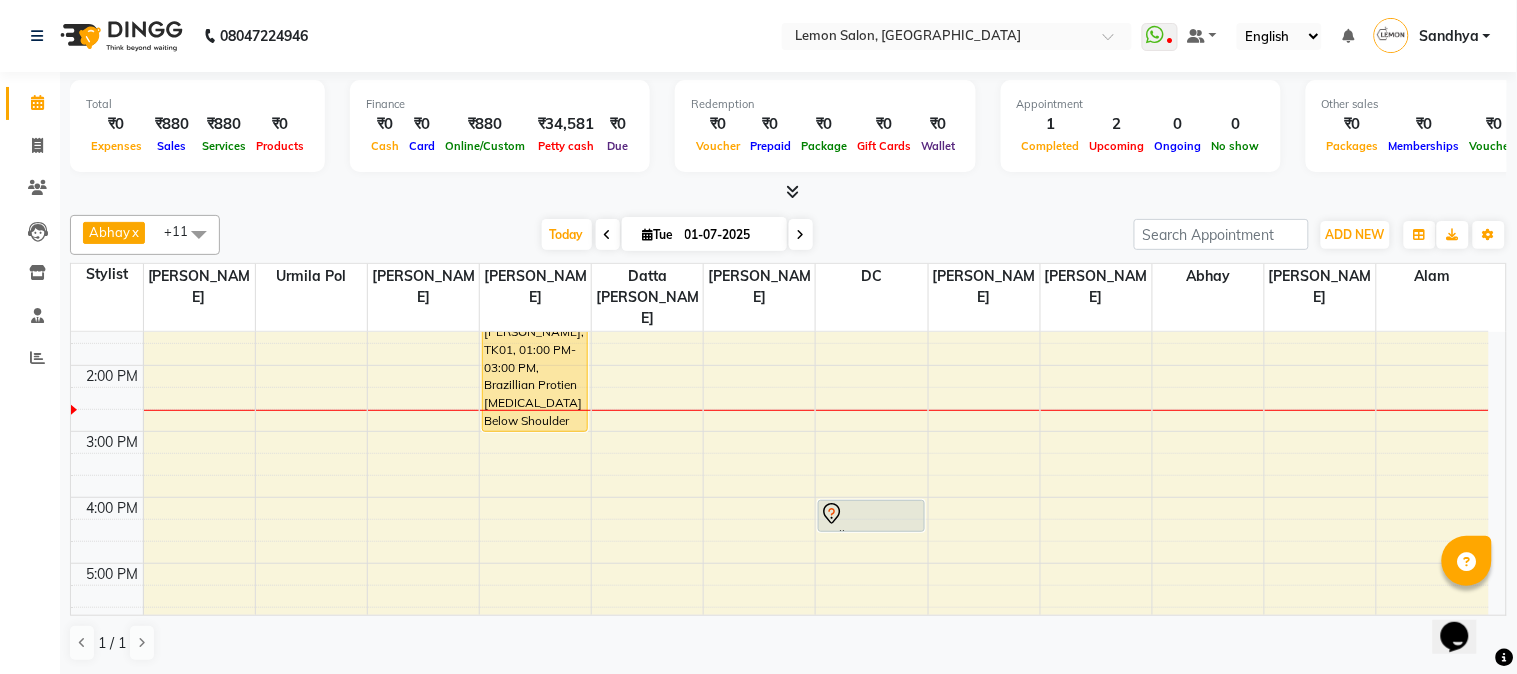 click at bounding box center (801, 235) 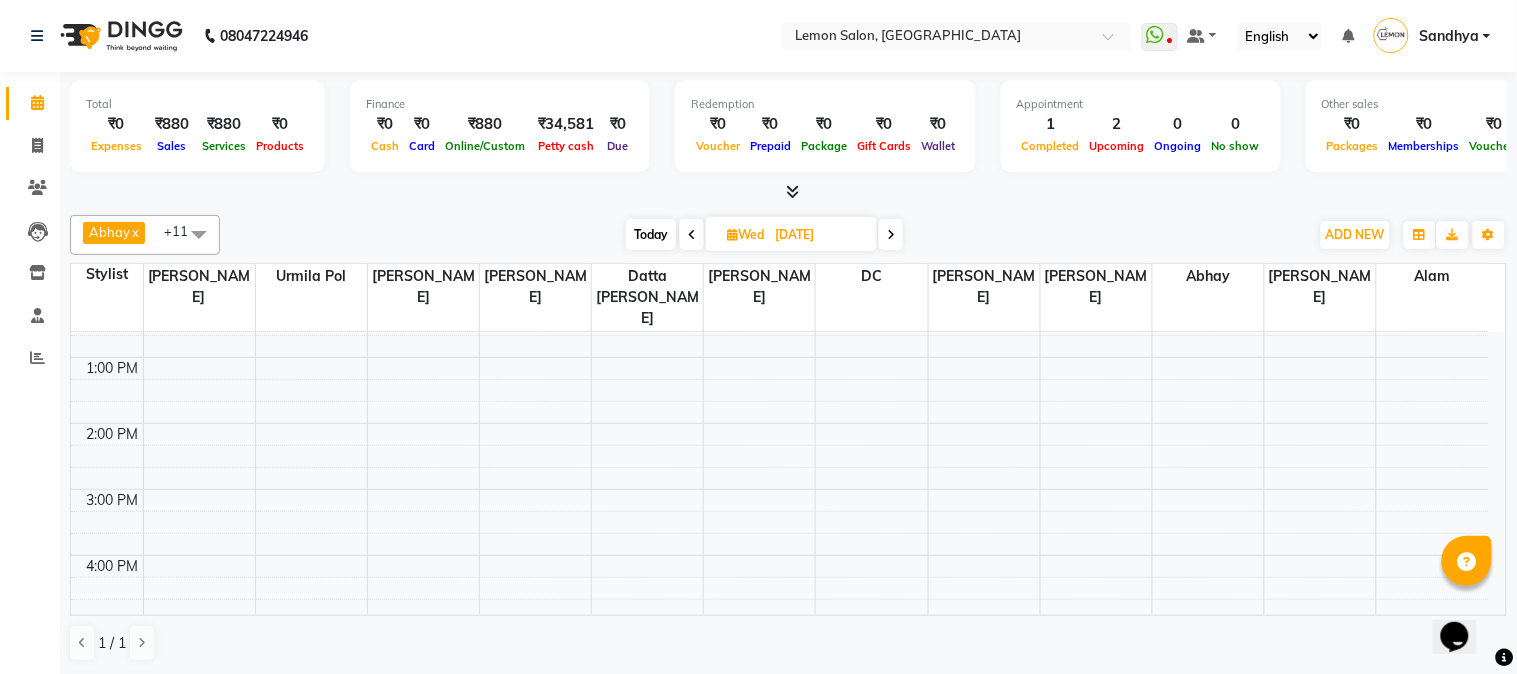 scroll, scrollTop: 30, scrollLeft: 0, axis: vertical 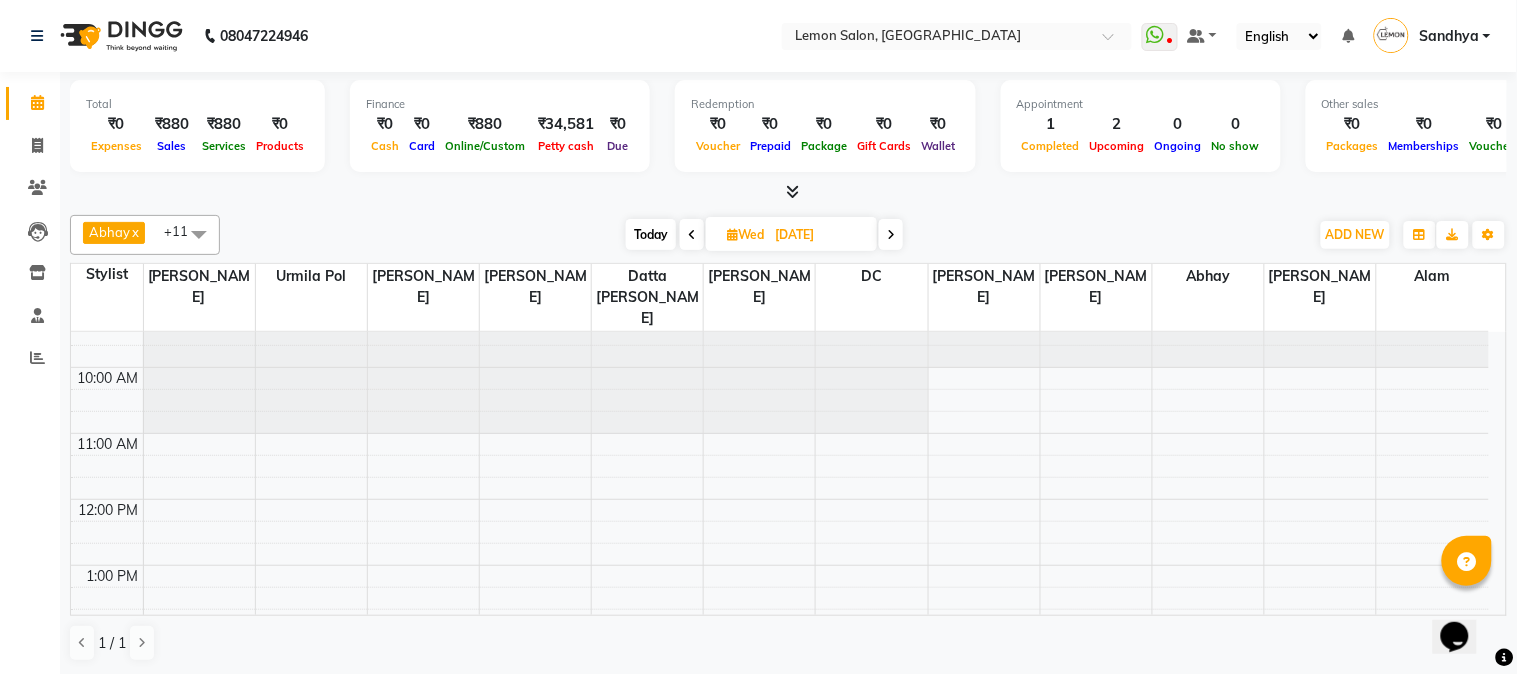 click on "9:00 AM 10:00 AM 11:00 AM 12:00 PM 1:00 PM 2:00 PM 3:00 PM 4:00 PM 5:00 PM 6:00 PM 7:00 PM 8:00 PM 9:00 PM 10:00 PM             MAMTA MAHENDRA JAIN, 06:30 PM-07:15 PM, Creative Haircut Men w/o wash             MAMTA MAHENDRA JAIN, 07:15 PM-08:15 PM, Global Color (Inoa) Men             neha, 08:00 PM-08:30 PM, Fringe" at bounding box center [780, 763] 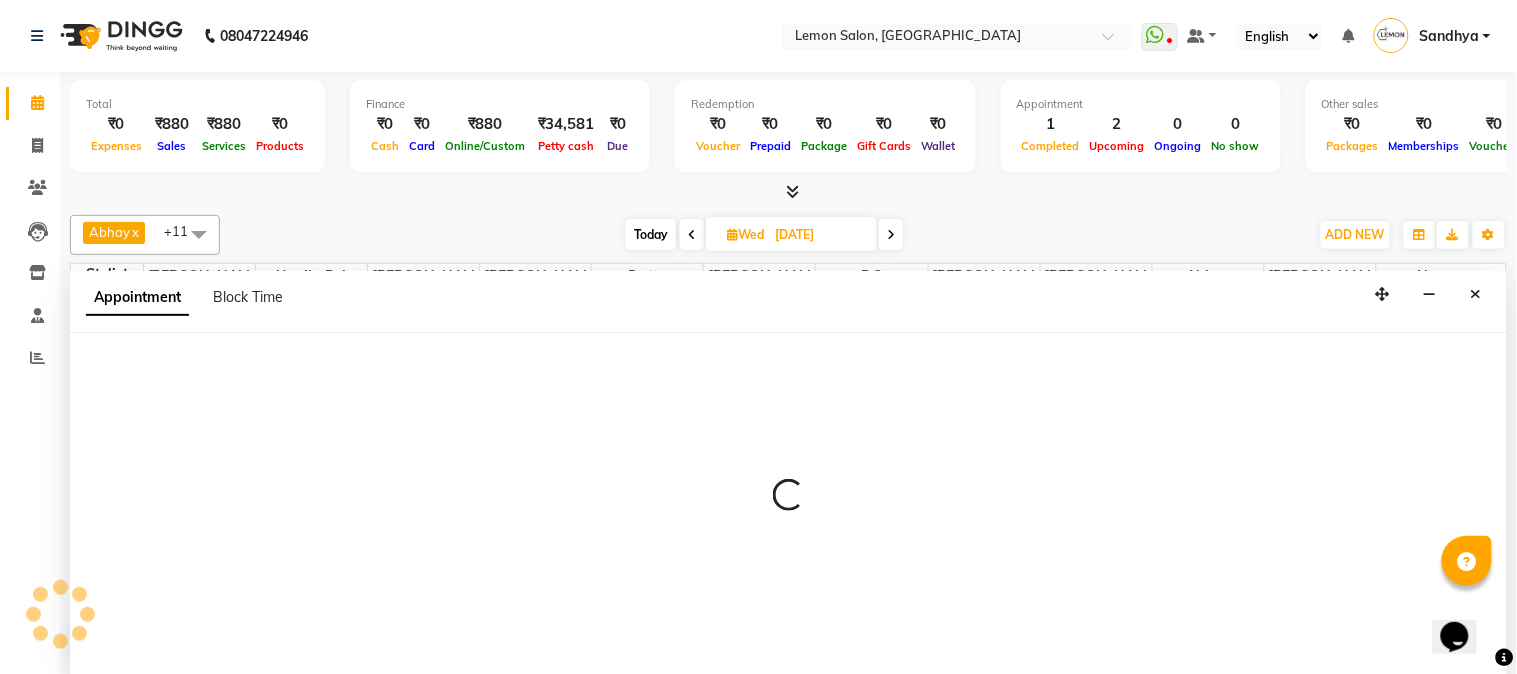 select on "7629" 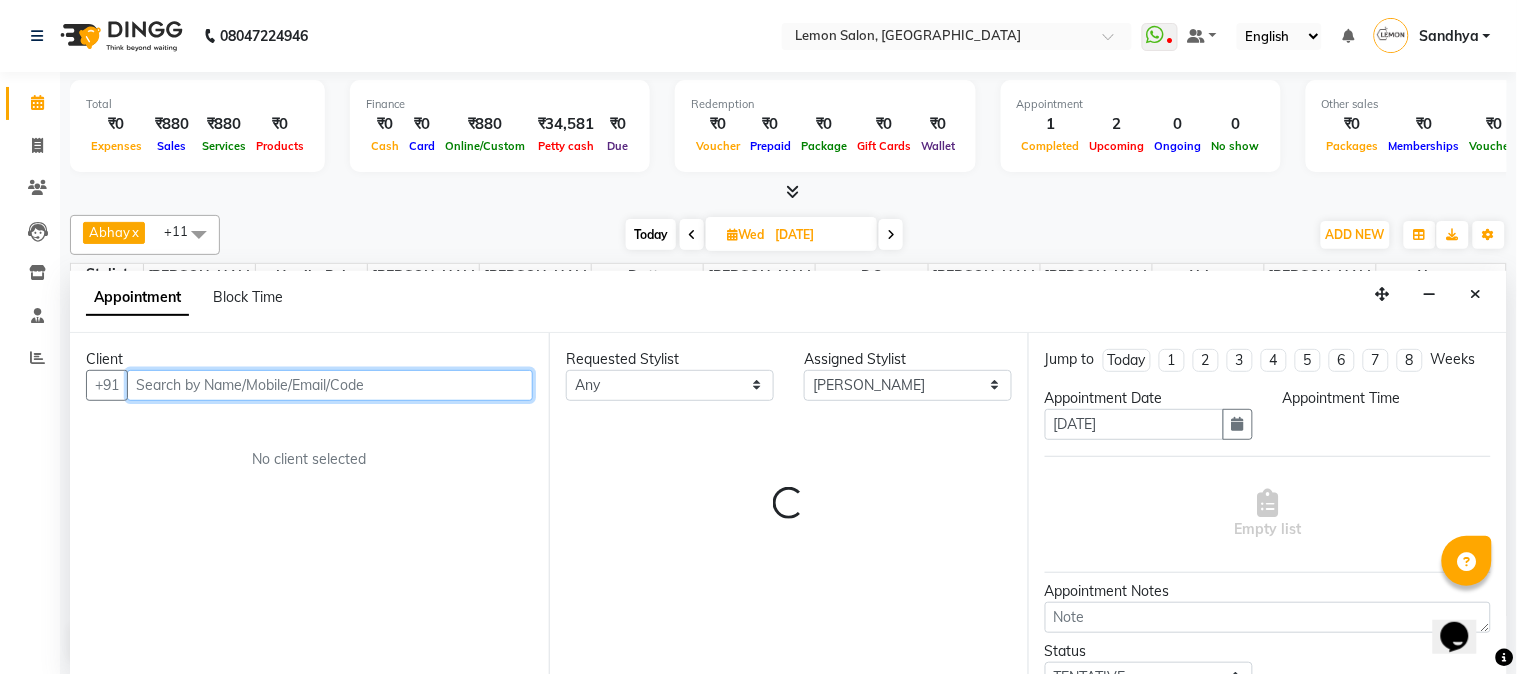 select on "720" 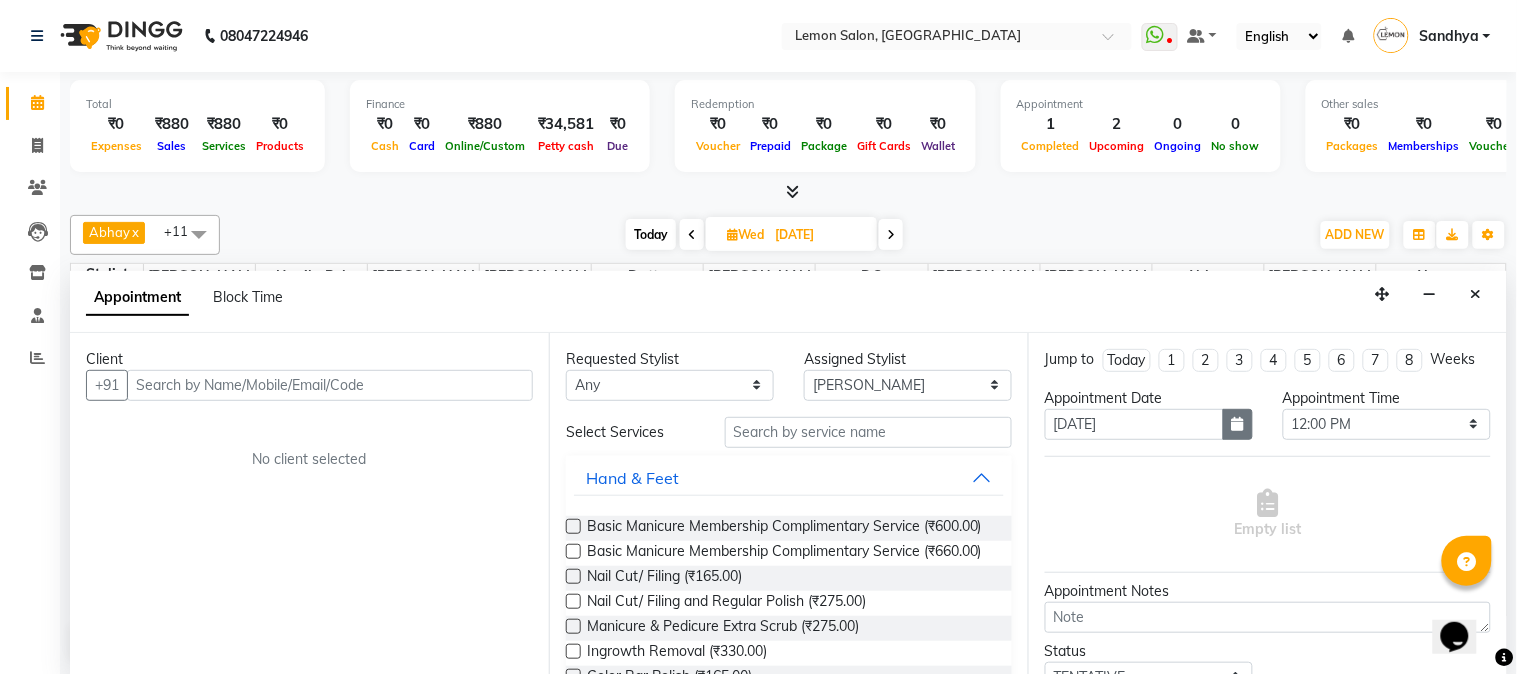 click at bounding box center (1238, 424) 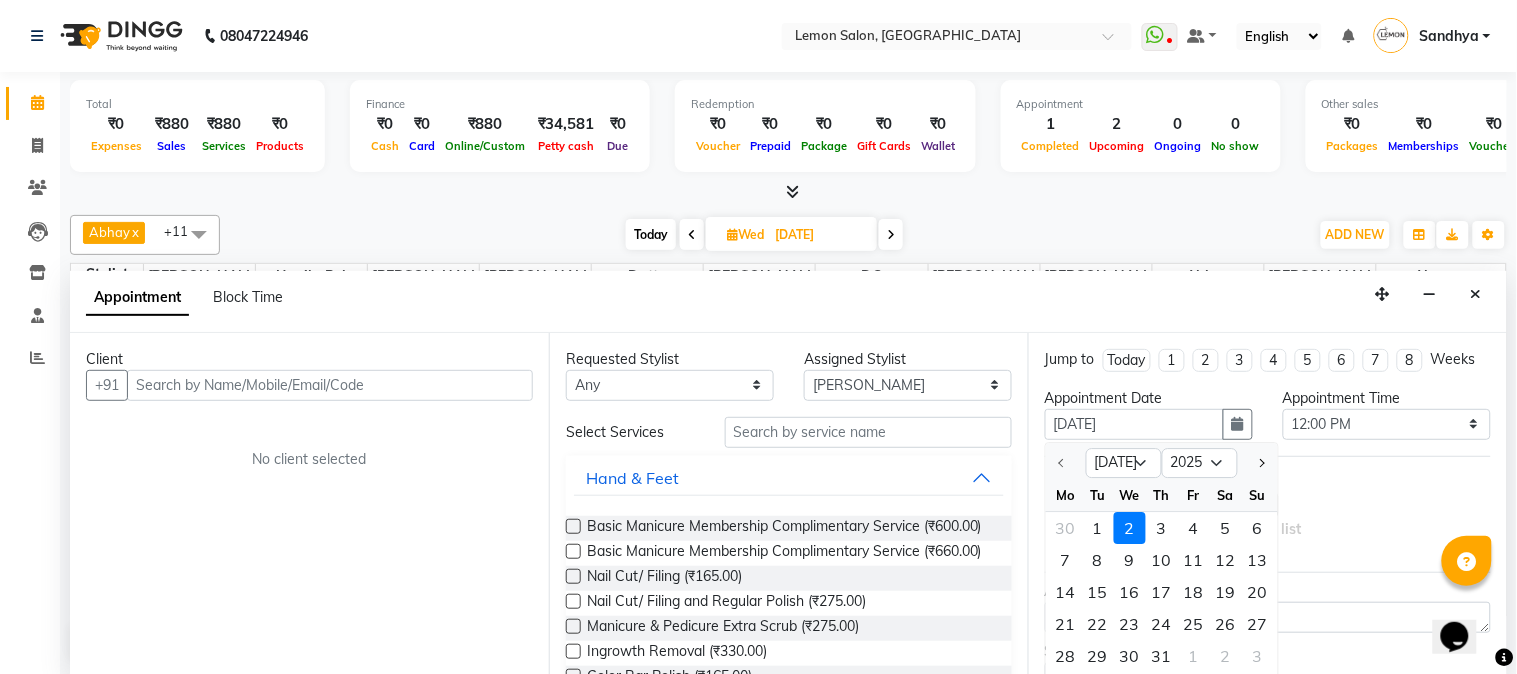 click on "Empty list" at bounding box center [1268, 514] 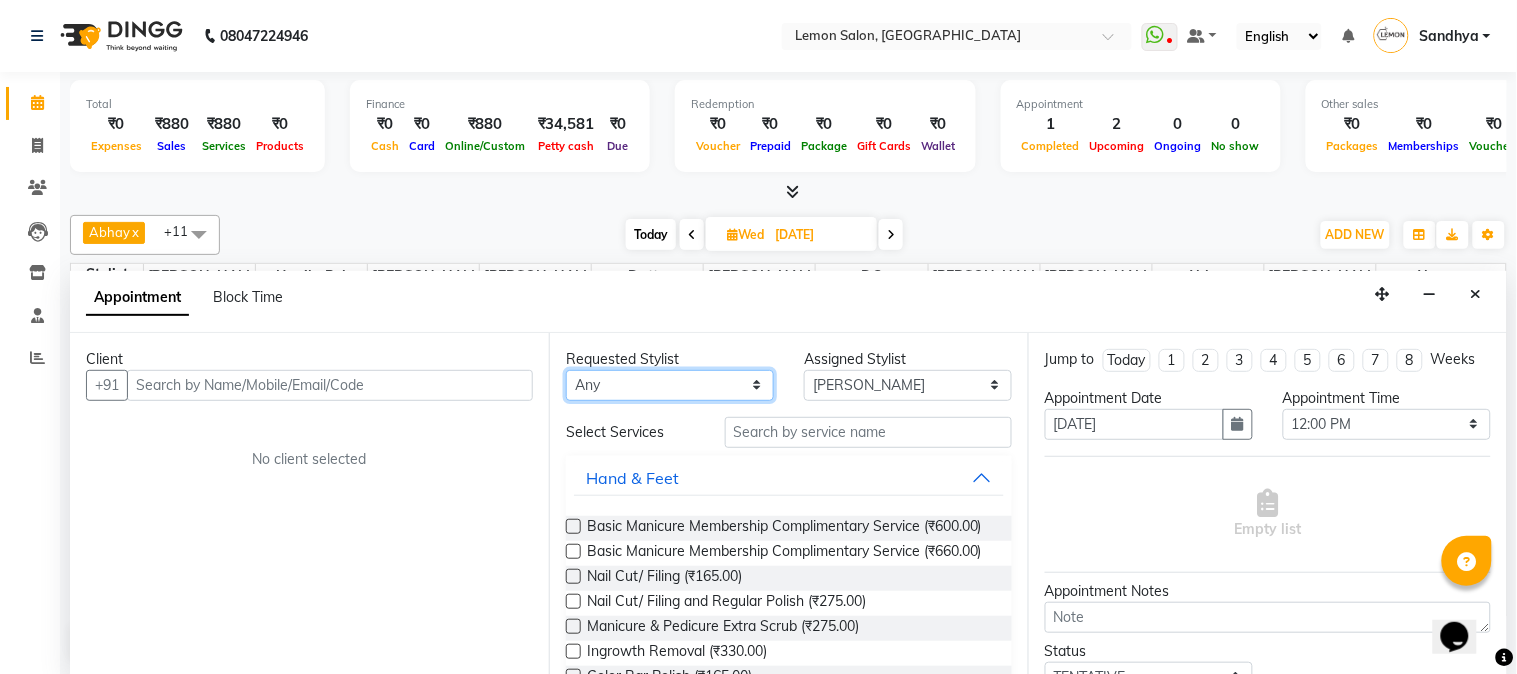 click on "Any Abhay  Akansha Sadafule Alam Asma Dshpande Datta Kawar DC Furkan Mansoori kavita Kelatkar  Manisha Mohammed Mohsin  Mohammed Nawab  Mukaddar Shaikh Sana Mansoori Sandhya Tabrez Shah  Urmila Pol" at bounding box center (670, 385) 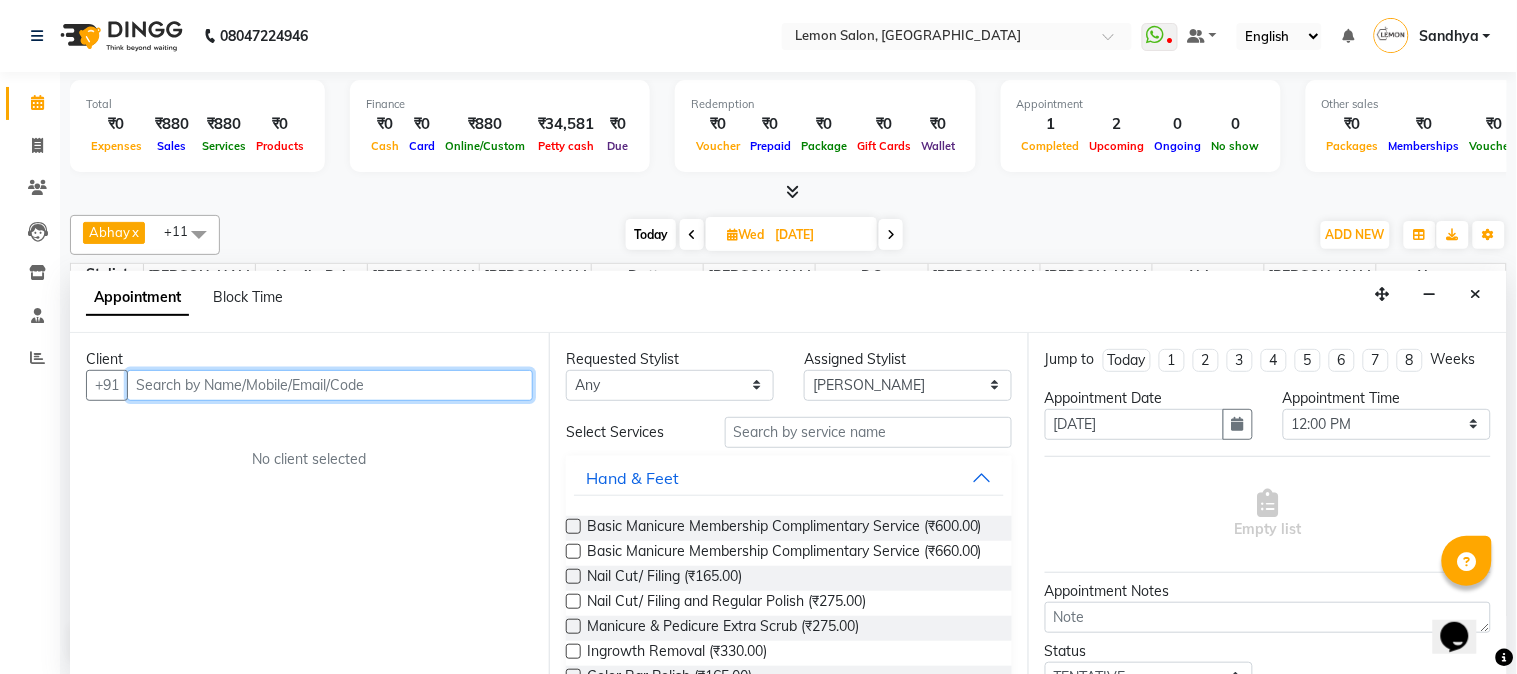 click at bounding box center (330, 385) 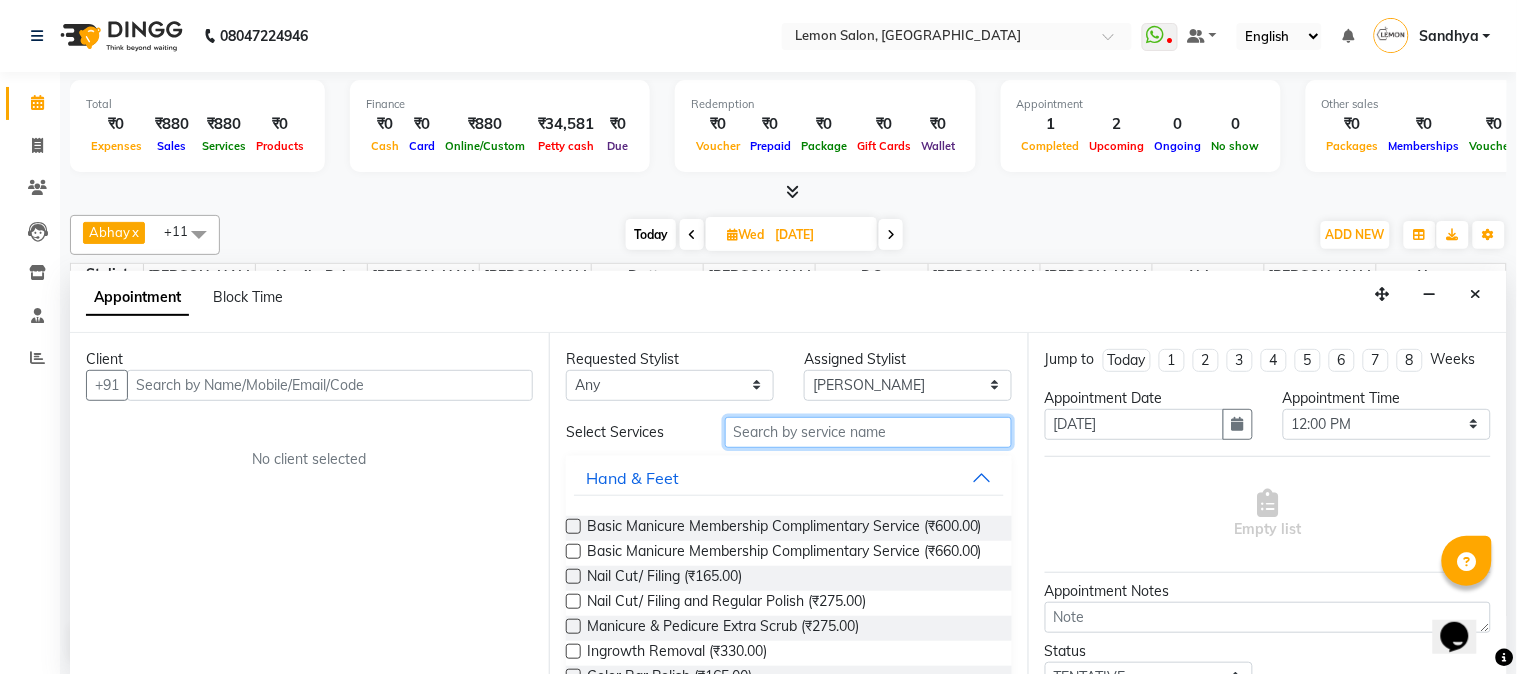 click at bounding box center (868, 432) 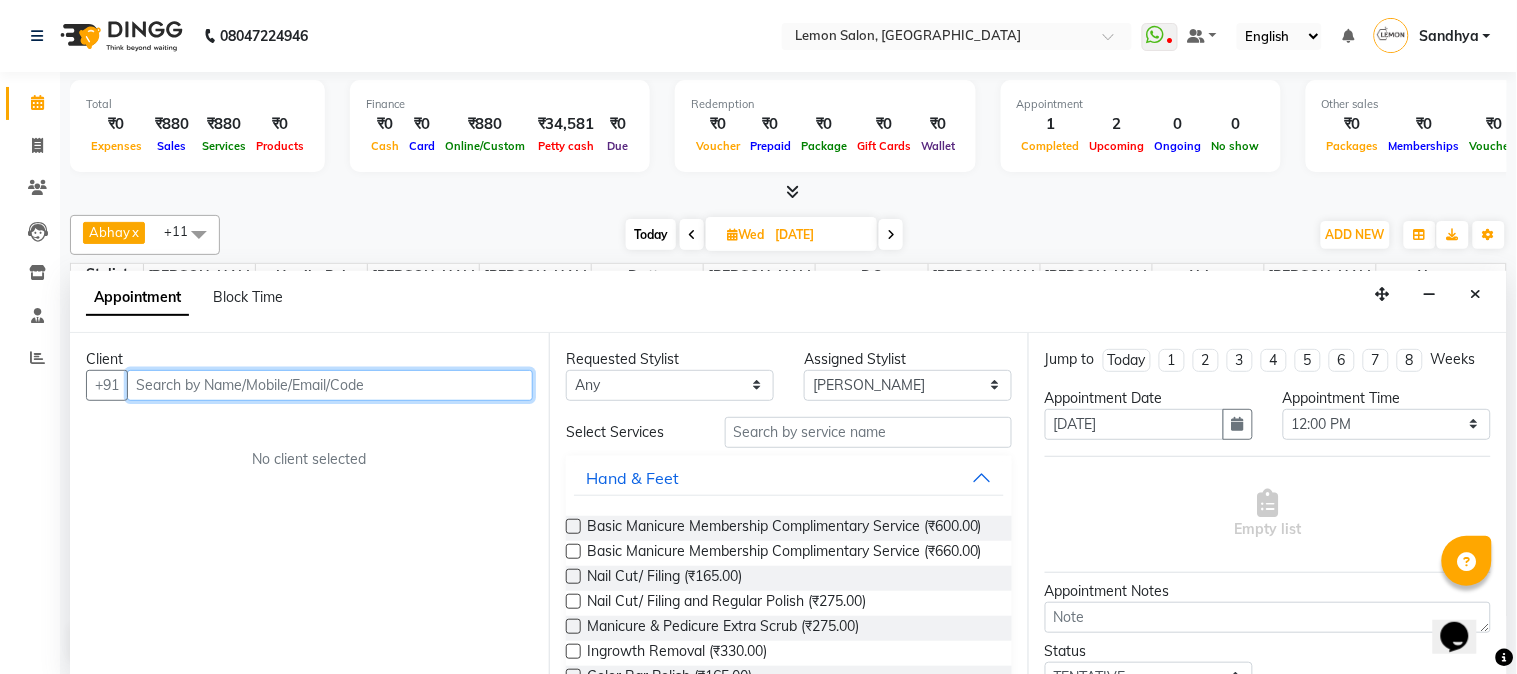 click at bounding box center (330, 385) 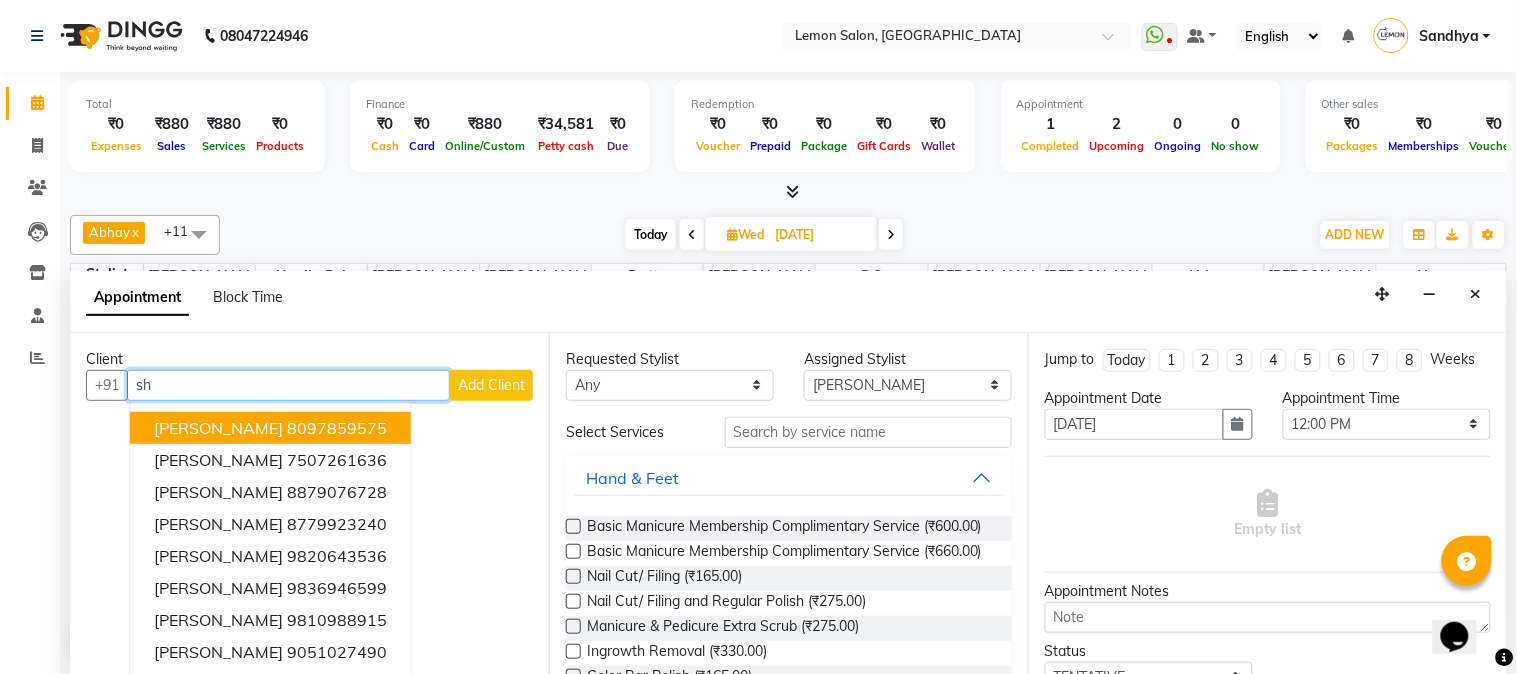 type on "s" 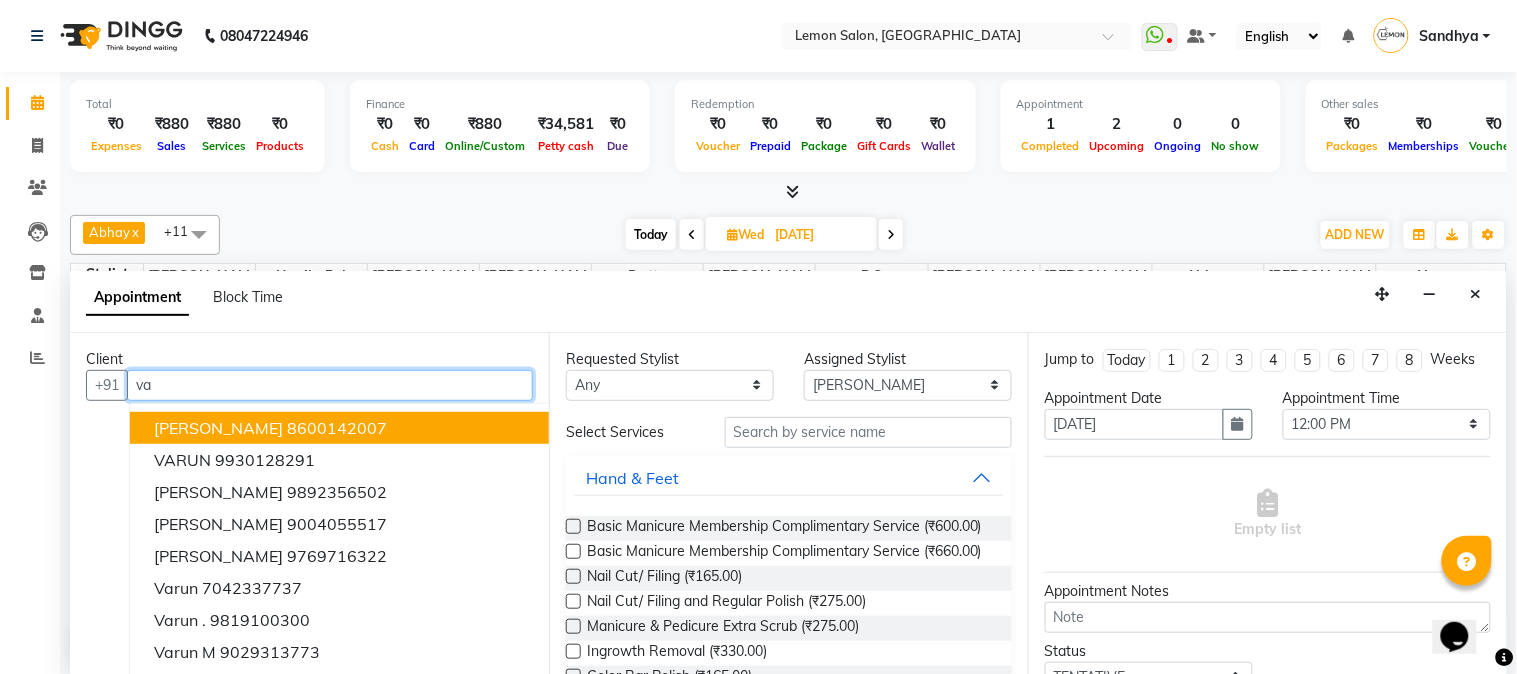 type on "v" 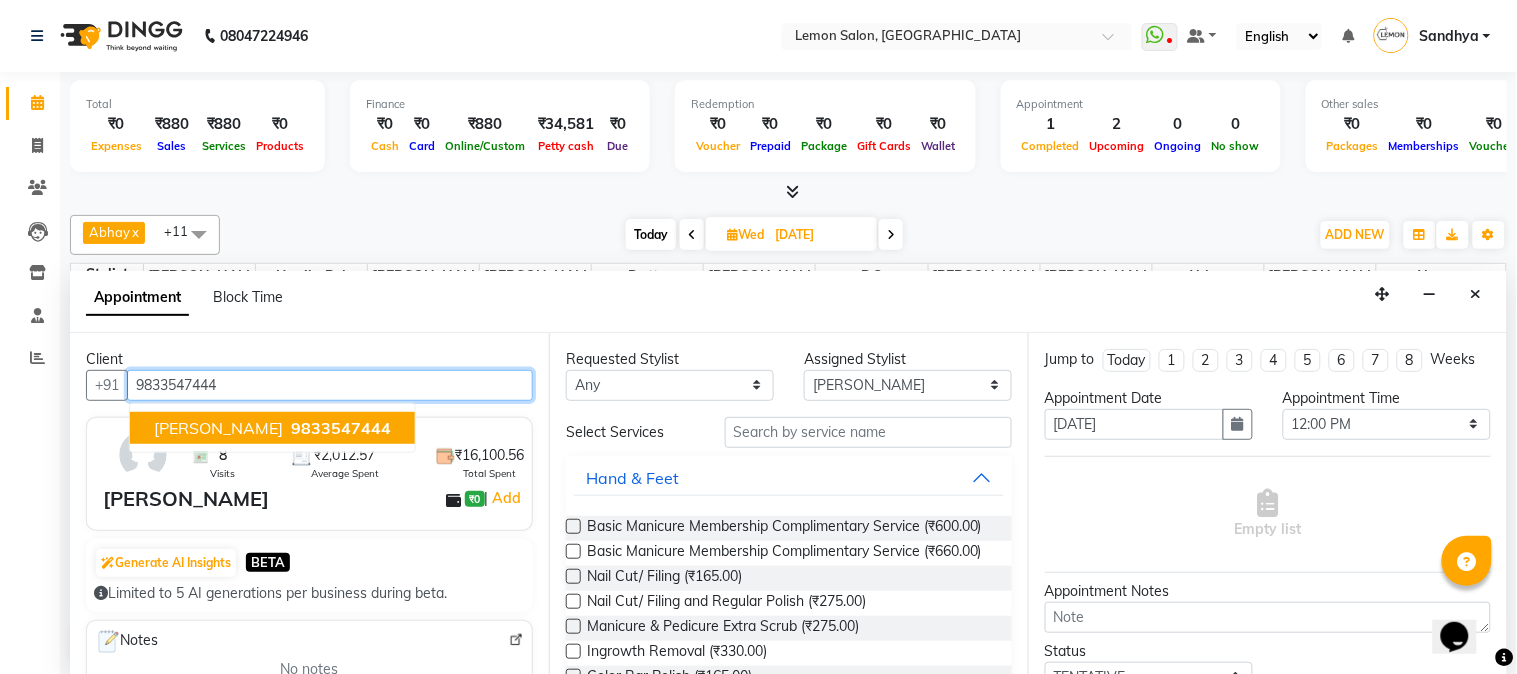 click on "SHIKHA KAPOORMALAD" at bounding box center (218, 428) 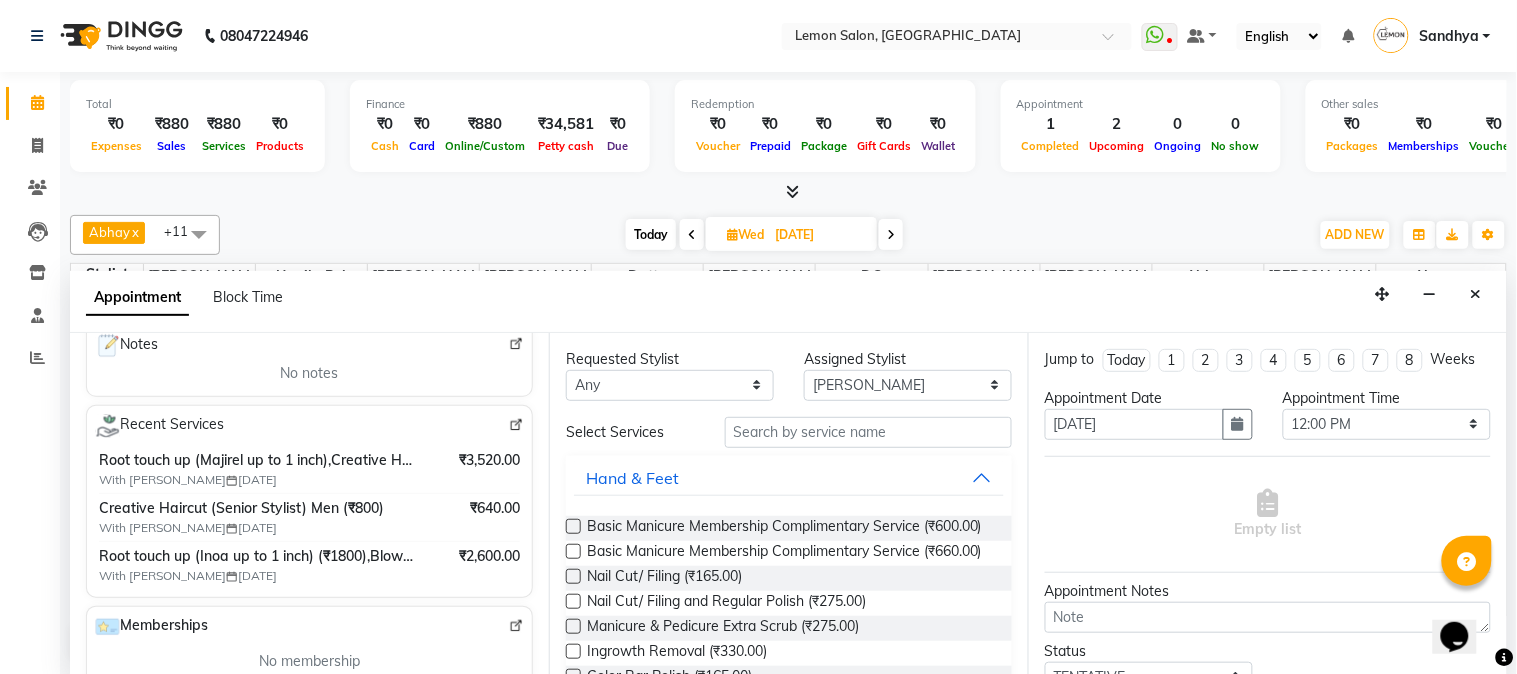 scroll, scrollTop: 496, scrollLeft: 0, axis: vertical 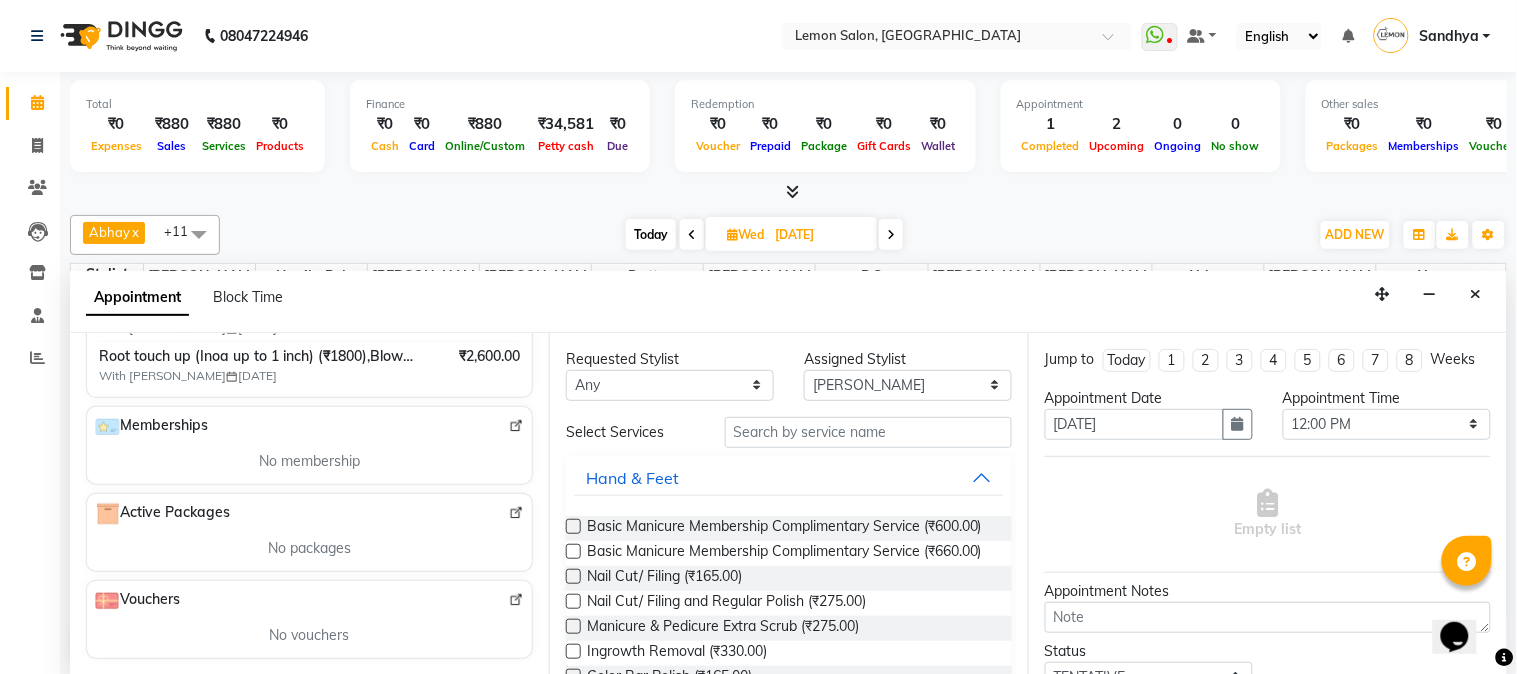 type on "9833547444" 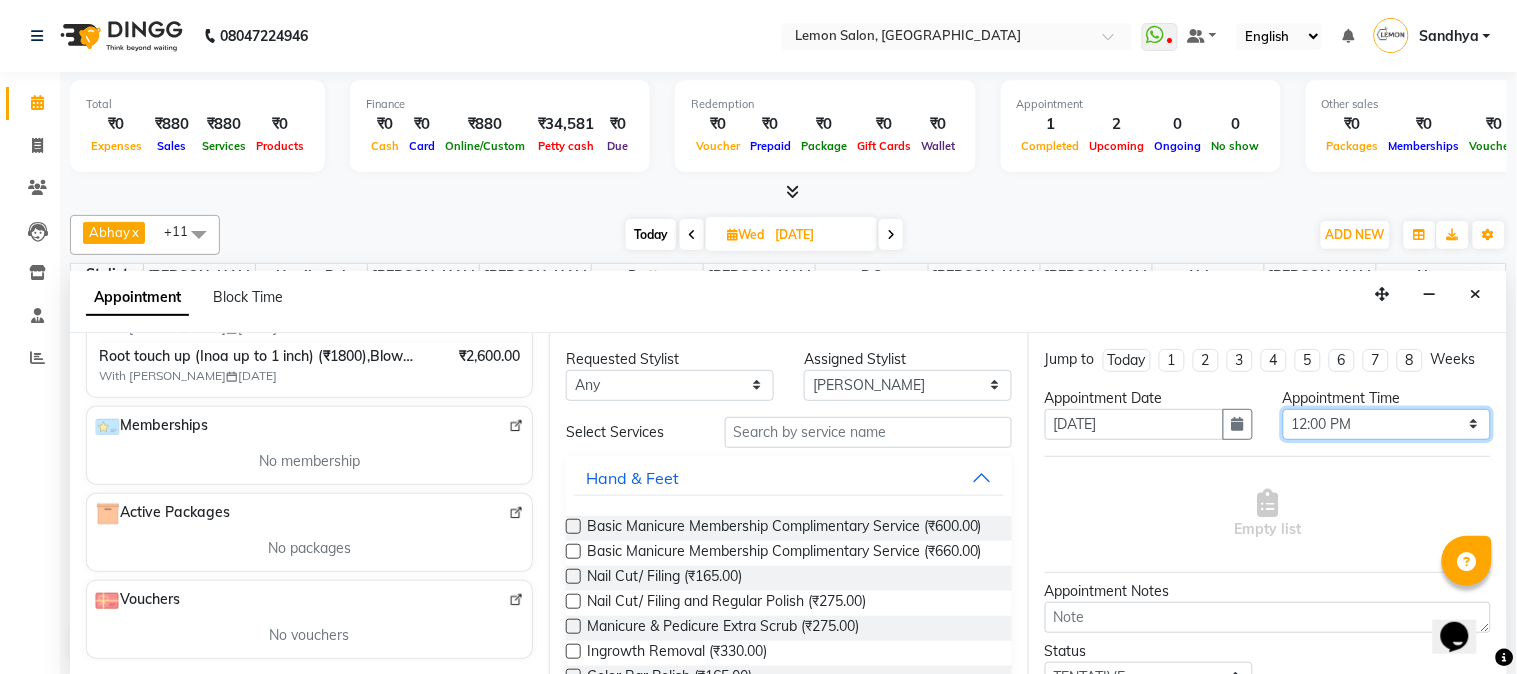 click on "Select 10:00 AM 10:15 AM 10:30 AM 10:45 AM 11:00 AM 11:15 AM 11:30 AM 11:45 AM 12:00 PM 12:15 PM 12:30 PM 12:45 PM 01:00 PM 01:15 PM 01:30 PM 01:45 PM 02:00 PM 02:15 PM 02:30 PM 02:45 PM 03:00 PM 03:15 PM 03:30 PM 03:45 PM 04:00 PM 04:15 PM 04:30 PM 04:45 PM 05:00 PM 05:15 PM 05:30 PM 05:45 PM 06:00 PM 06:15 PM 06:30 PM 06:45 PM 07:00 PM 07:15 PM 07:30 PM 07:45 PM 08:00 PM 08:15 PM 08:30 PM 08:45 PM 09:00 PM 09:15 PM 09:30 PM 09:45 PM 10:00 PM" at bounding box center (1387, 424) 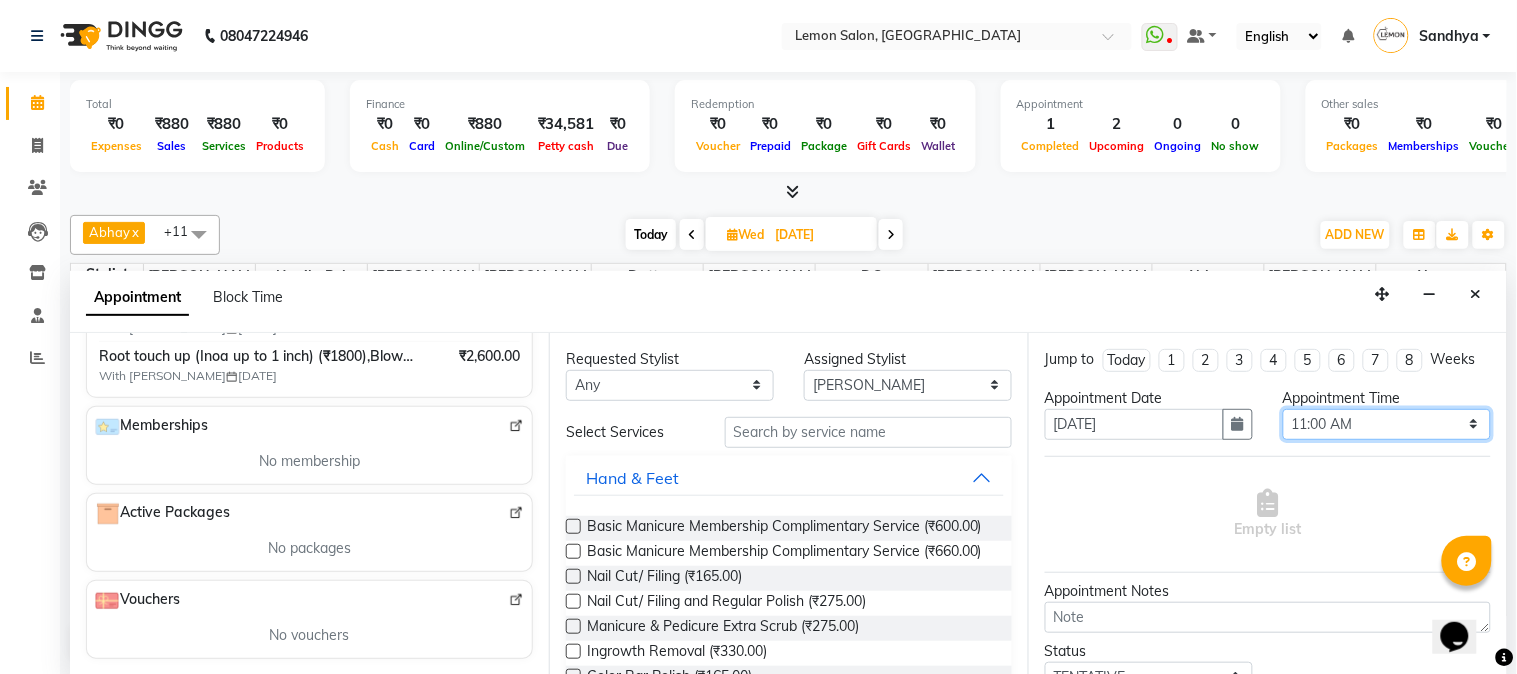 click on "Select 10:00 AM 10:15 AM 10:30 AM 10:45 AM 11:00 AM 11:15 AM 11:30 AM 11:45 AM 12:00 PM 12:15 PM 12:30 PM 12:45 PM 01:00 PM 01:15 PM 01:30 PM 01:45 PM 02:00 PM 02:15 PM 02:30 PM 02:45 PM 03:00 PM 03:15 PM 03:30 PM 03:45 PM 04:00 PM 04:15 PM 04:30 PM 04:45 PM 05:00 PM 05:15 PM 05:30 PM 05:45 PM 06:00 PM 06:15 PM 06:30 PM 06:45 PM 07:00 PM 07:15 PM 07:30 PM 07:45 PM 08:00 PM 08:15 PM 08:30 PM 08:45 PM 09:00 PM 09:15 PM 09:30 PM 09:45 PM 10:00 PM" at bounding box center (1387, 424) 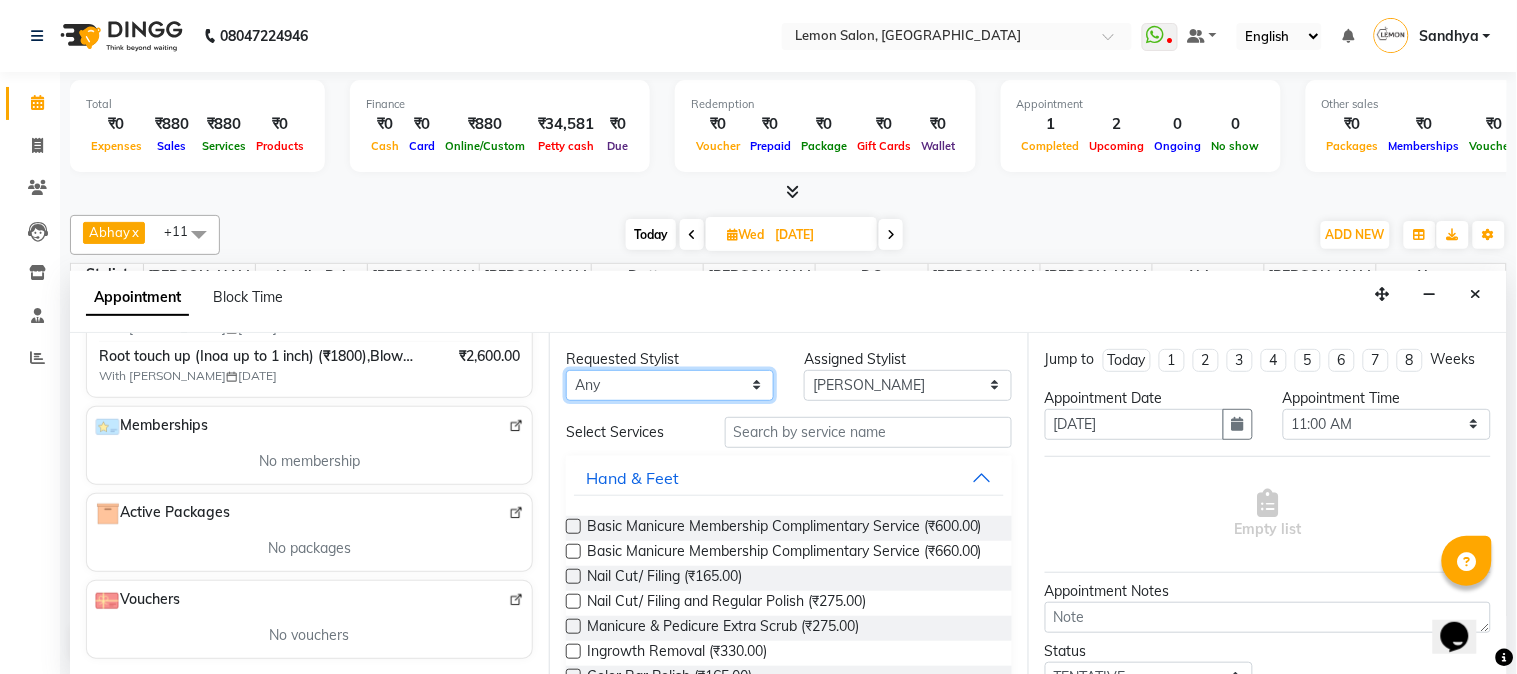 click on "Any Abhay  Akansha Sadafule Alam Asma Dshpande Datta Kawar DC Furkan Mansoori kavita Kelatkar  Manisha Mohammed Mohsin  Mohammed Nawab  Mukaddar Shaikh Sana Mansoori Sandhya Tabrez Shah  Urmila Pol" at bounding box center (670, 385) 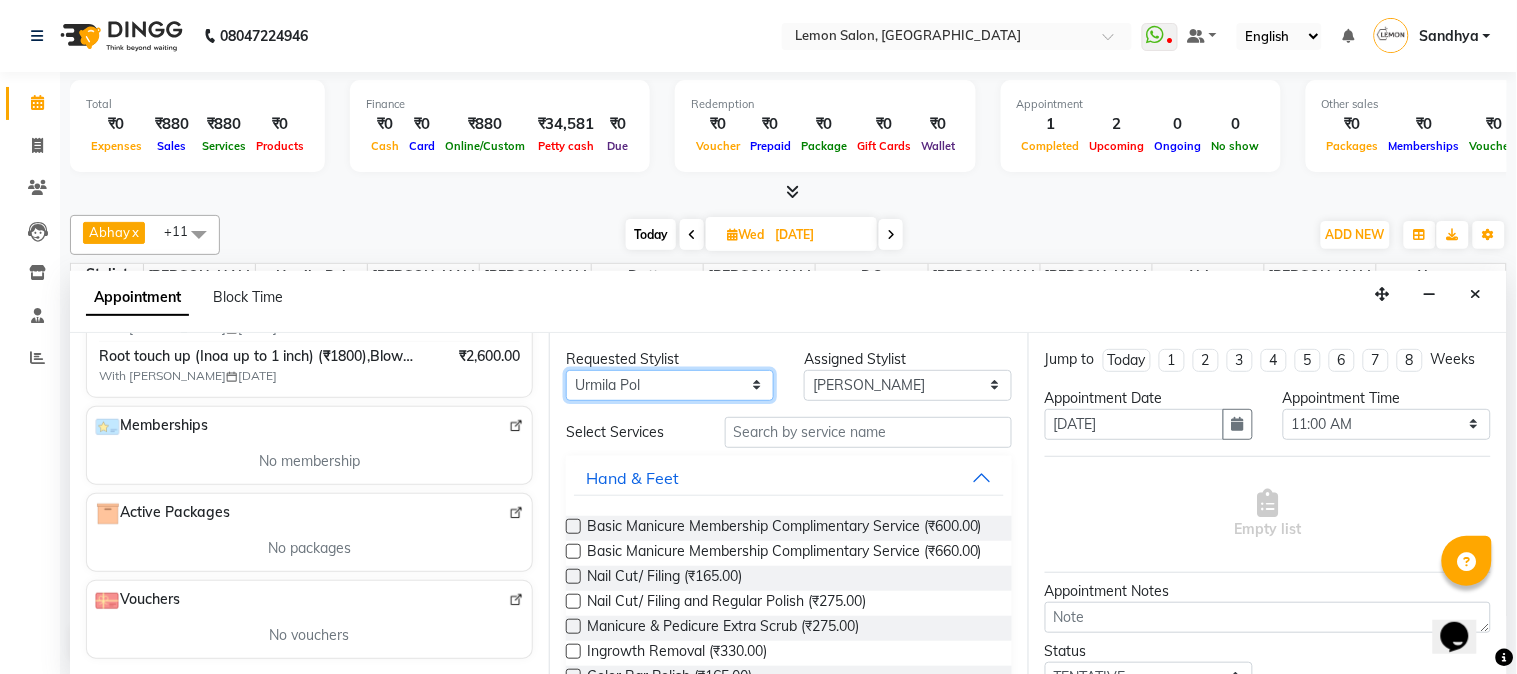 click on "Any Abhay  Akansha Sadafule Alam Asma Dshpande Datta Kawar DC Furkan Mansoori kavita Kelatkar  Manisha Mohammed Mohsin  Mohammed Nawab  Mukaddar Shaikh Sana Mansoori Sandhya Tabrez Shah  Urmila Pol" at bounding box center (670, 385) 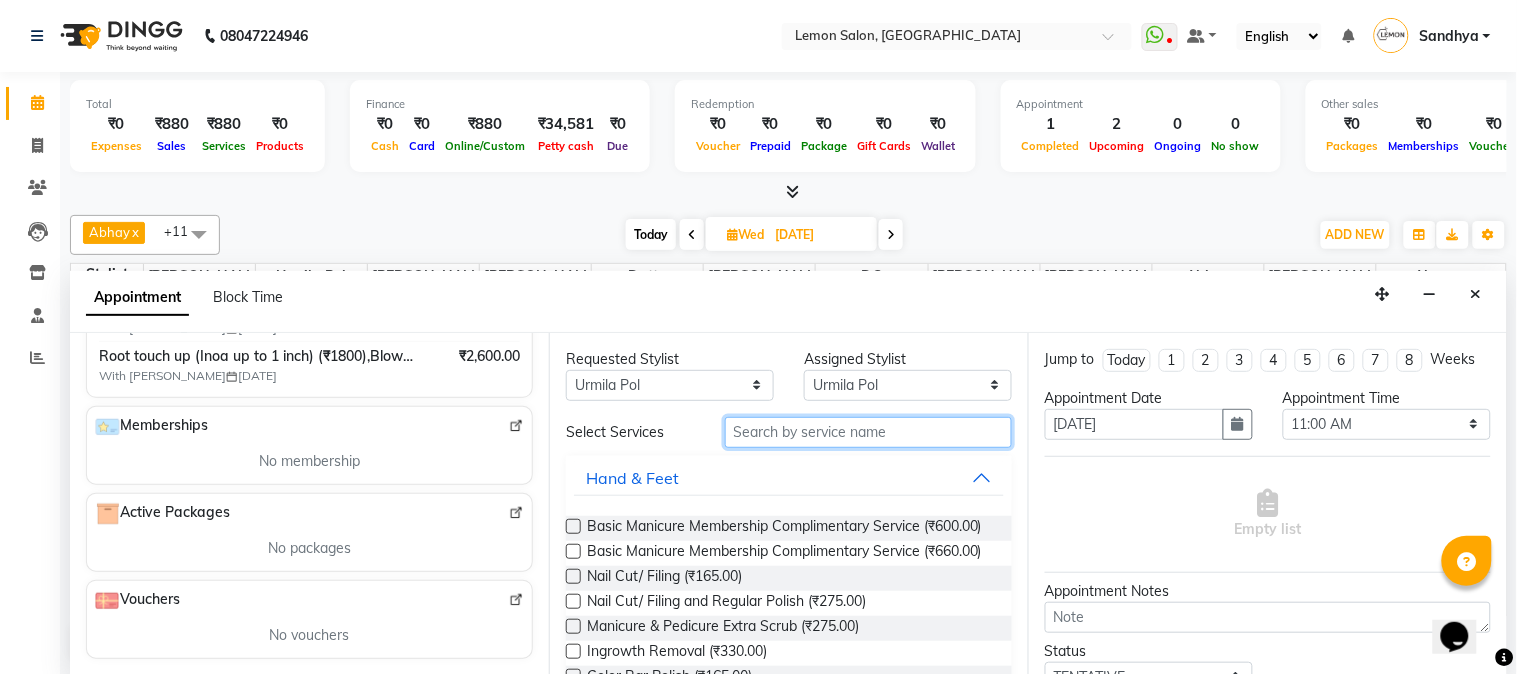 click at bounding box center (868, 432) 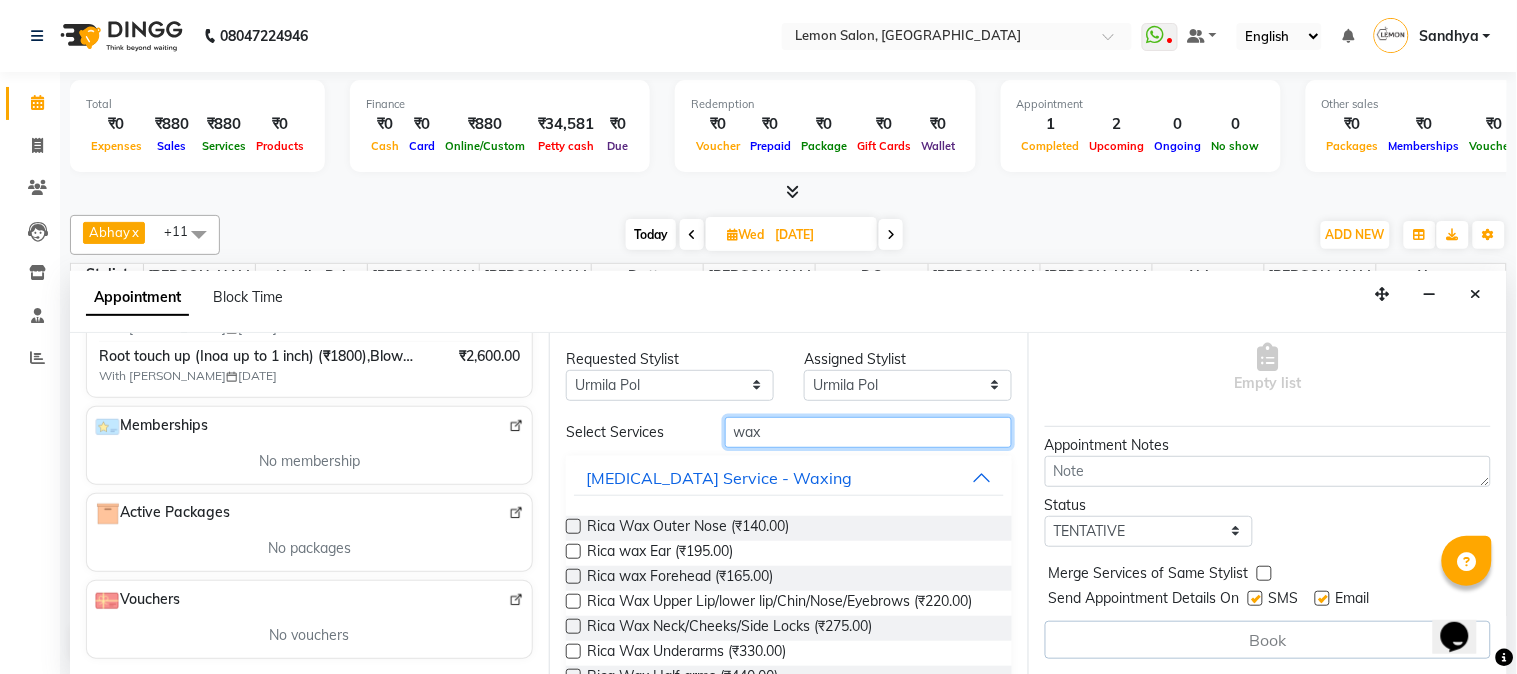 scroll, scrollTop: 165, scrollLeft: 0, axis: vertical 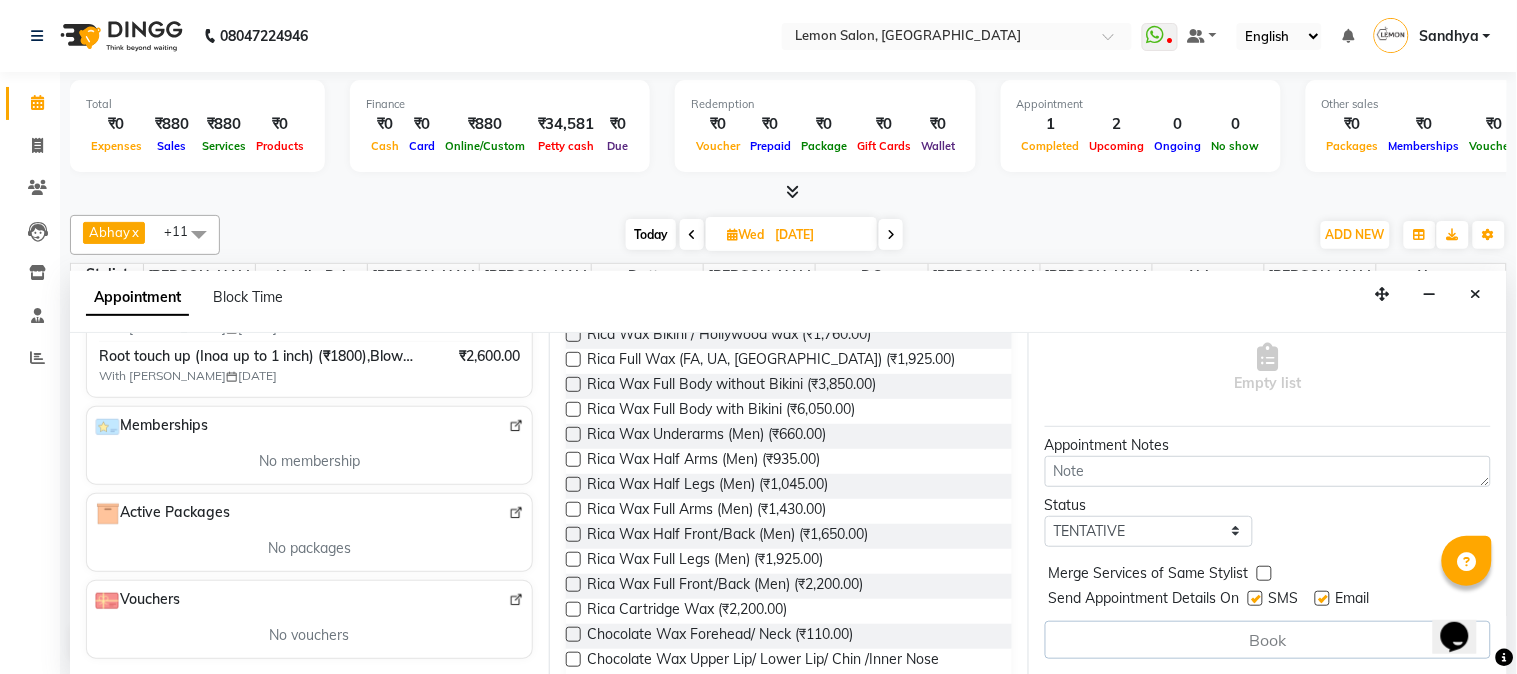 type on "wax" 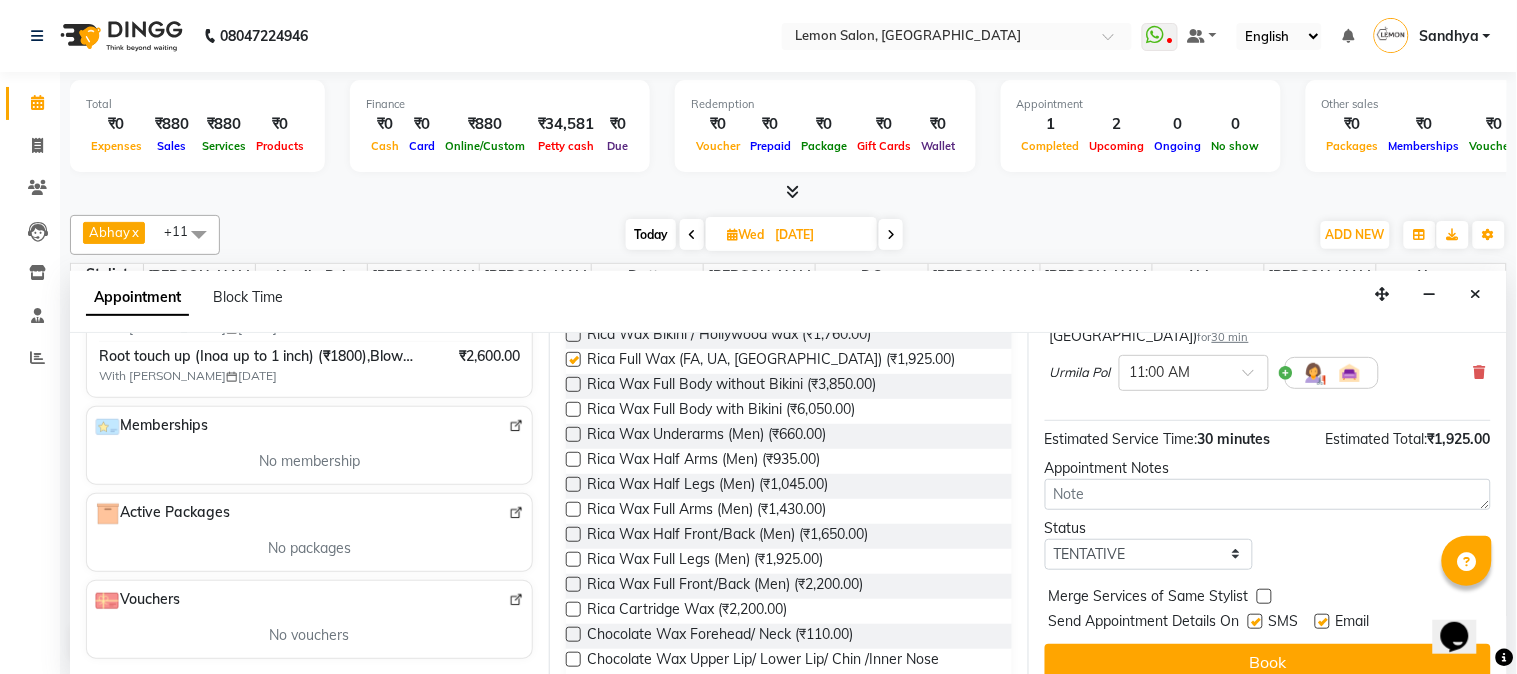 checkbox on "false" 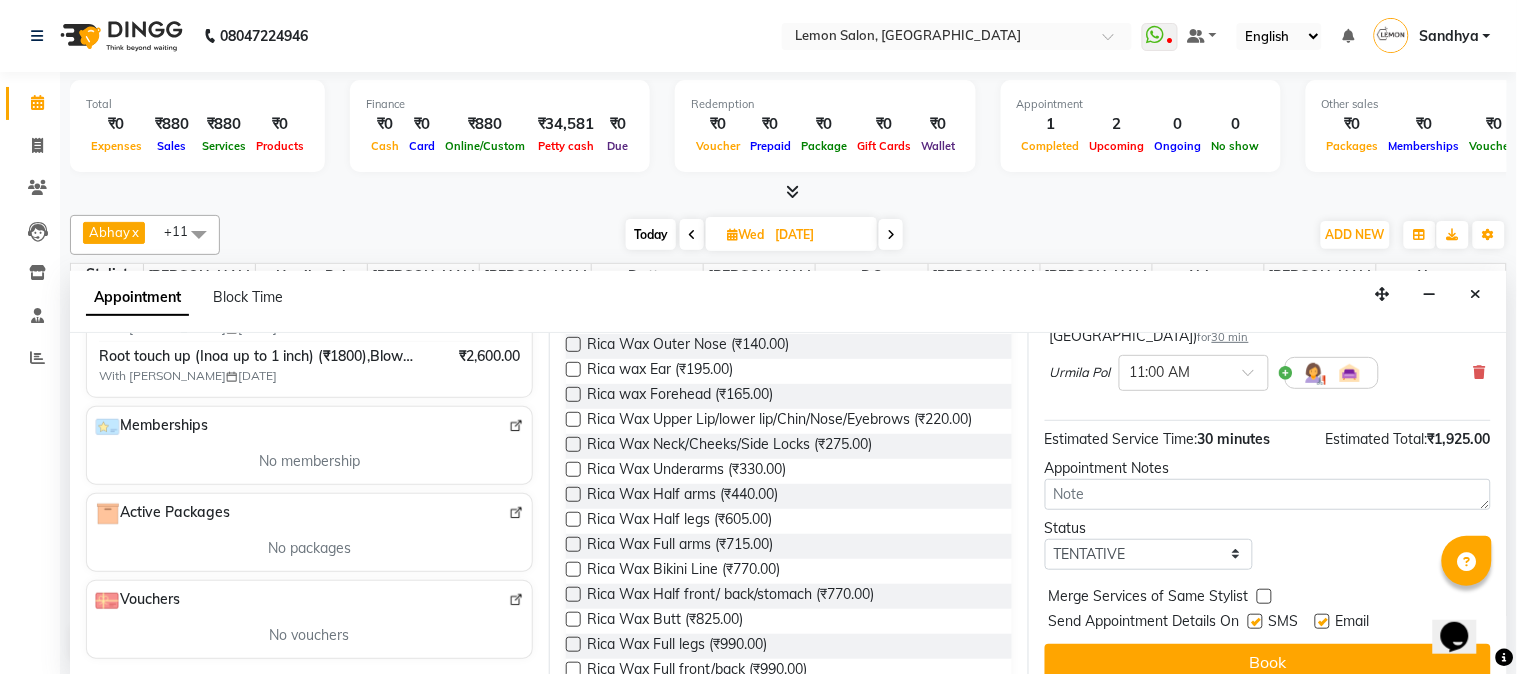 scroll, scrollTop: 0, scrollLeft: 0, axis: both 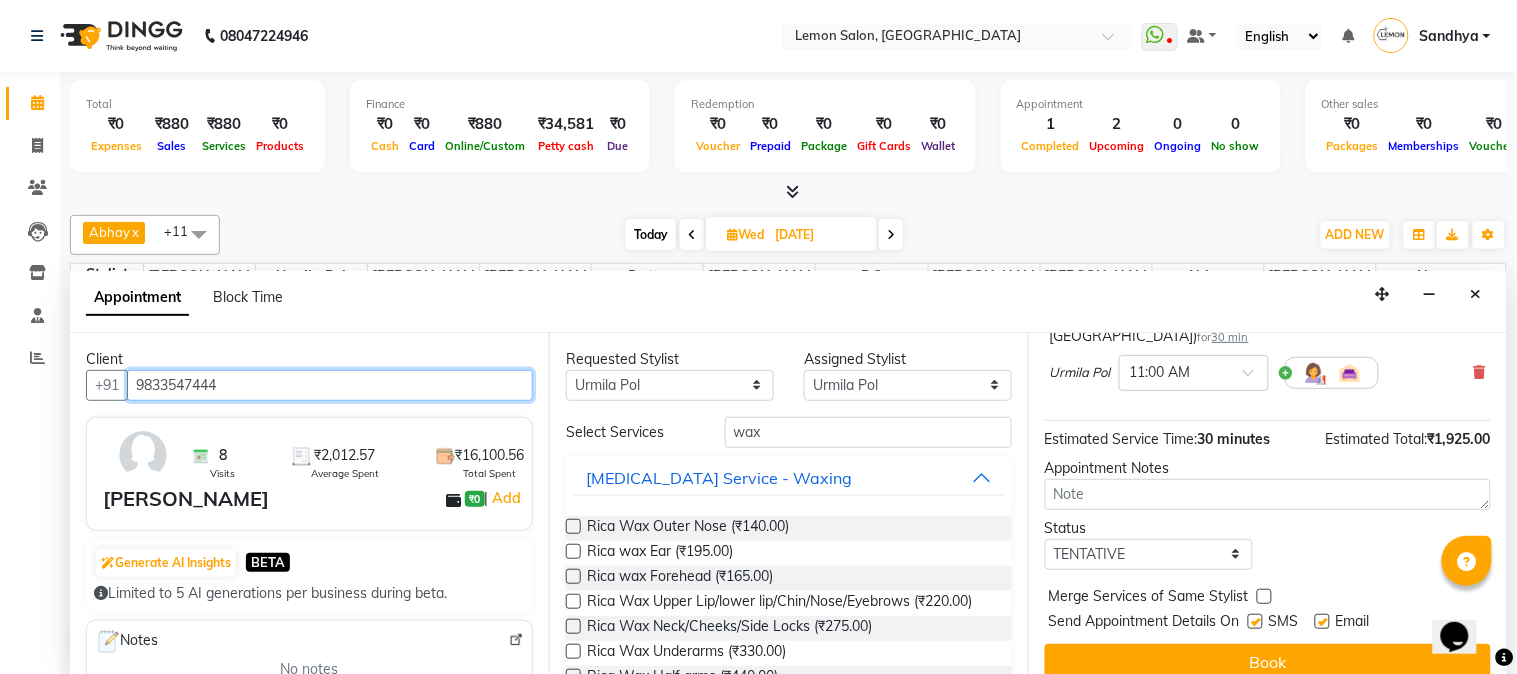 drag, startPoint x: 268, startPoint y: 383, endPoint x: 472, endPoint y: 325, distance: 212.08488 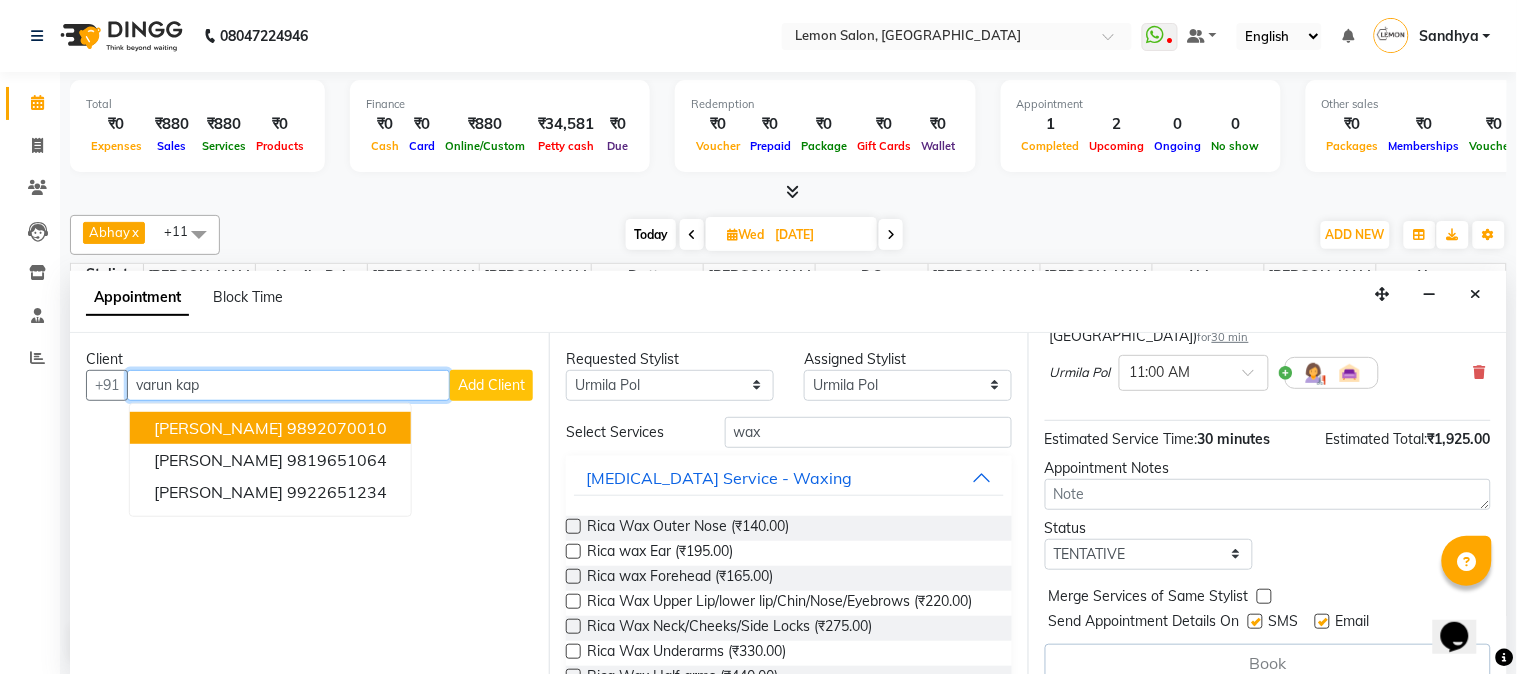 type on "varun kap" 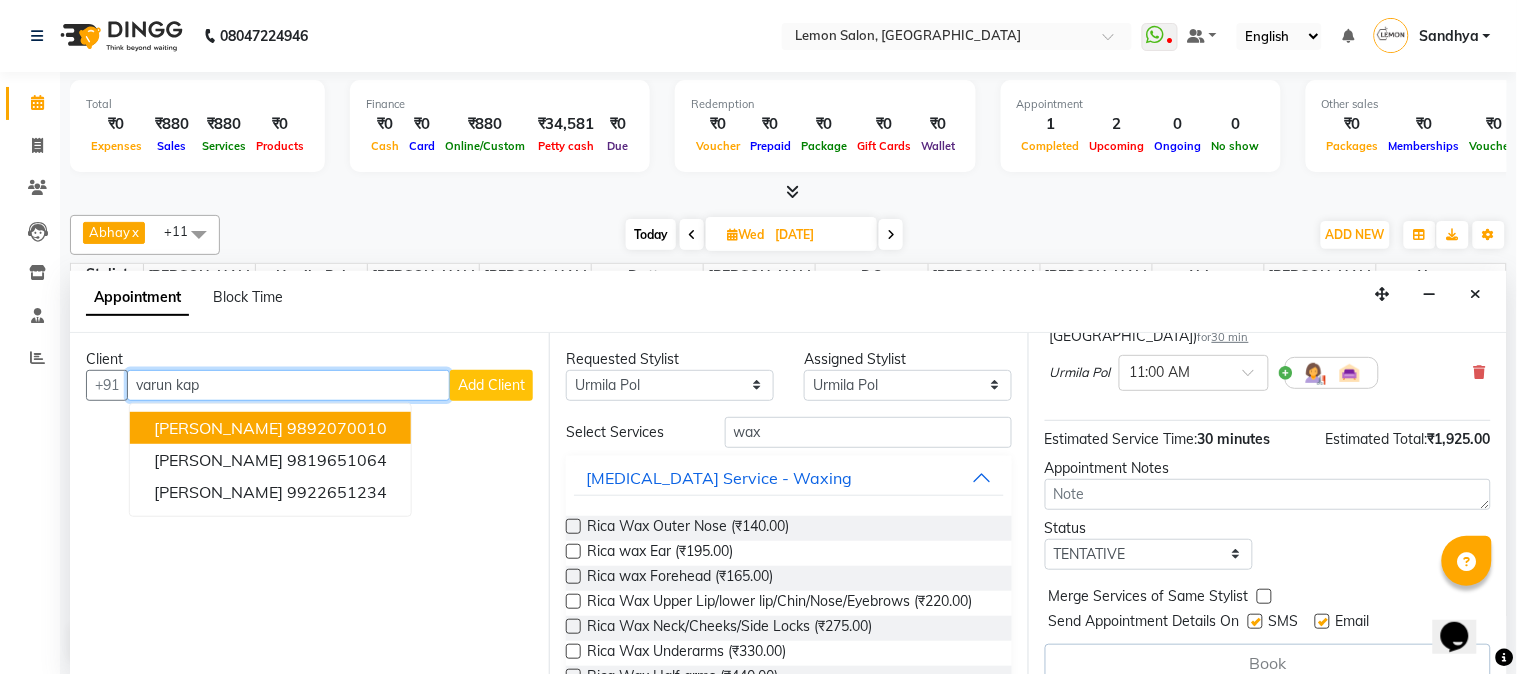 drag, startPoint x: 223, startPoint y: 388, endPoint x: 48, endPoint y: 392, distance: 175.04572 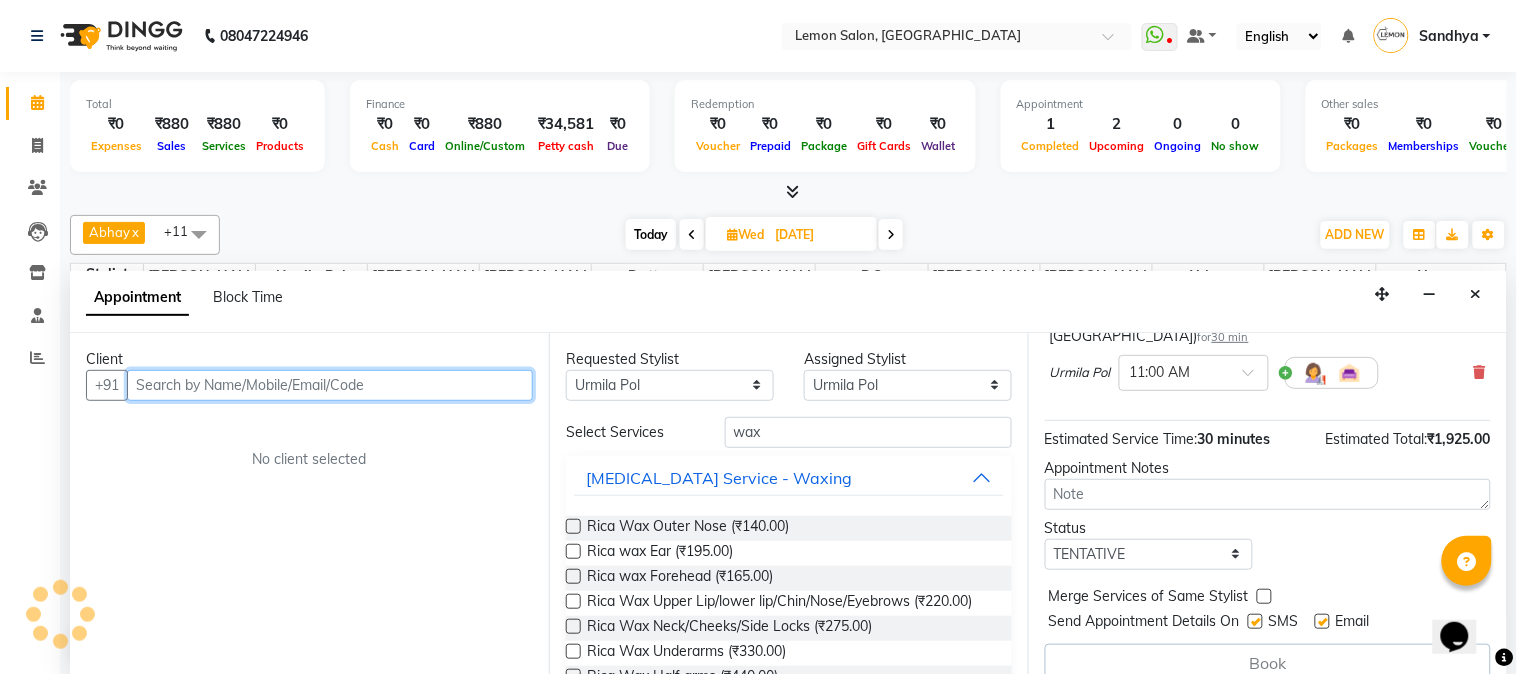 paste on "982004744" 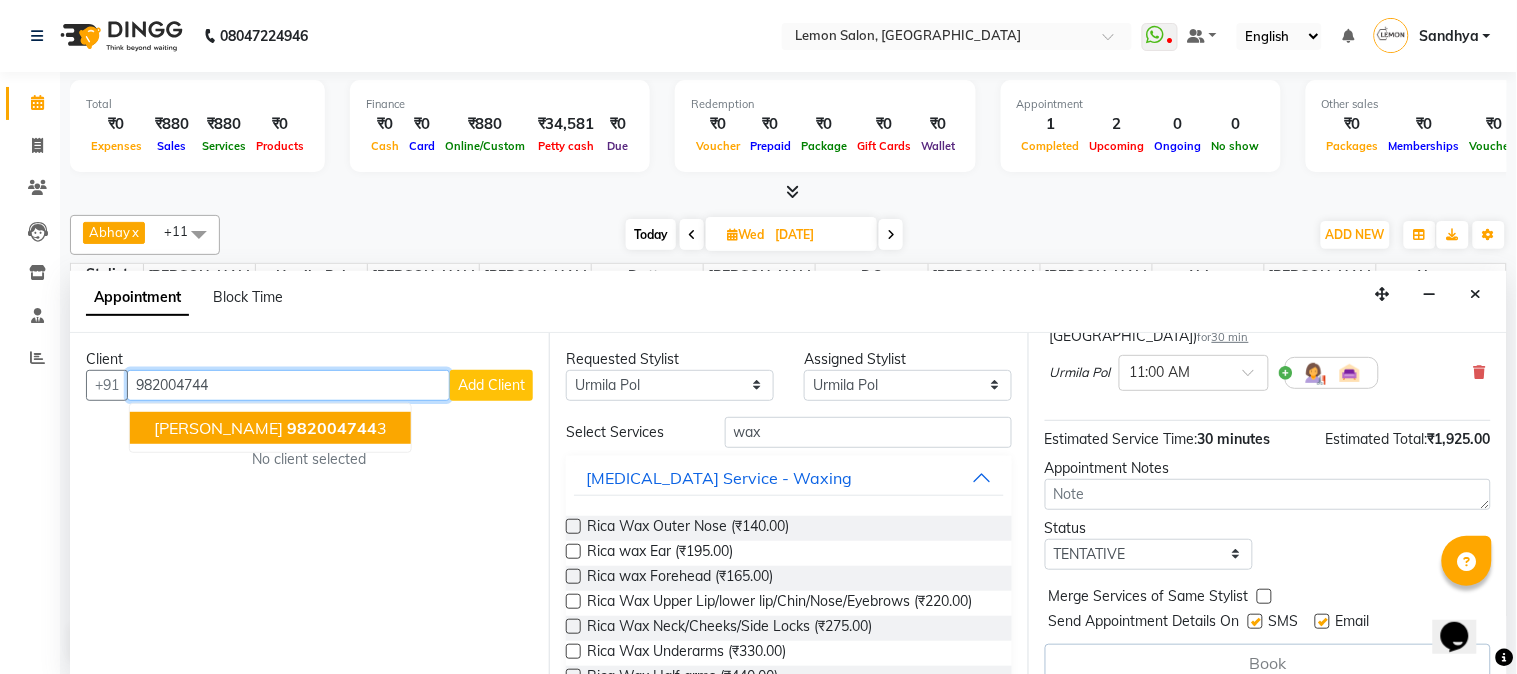 click on "982004744" 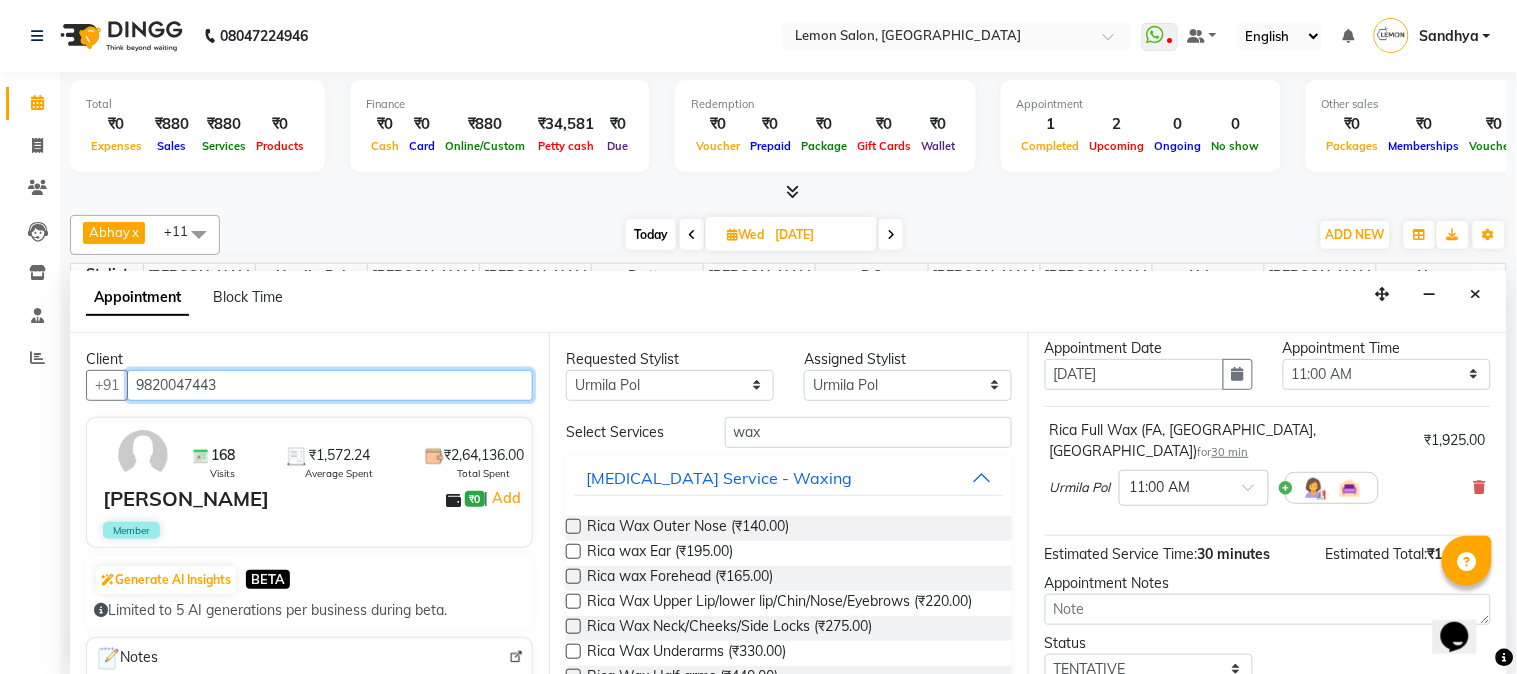 scroll, scrollTop: 0, scrollLeft: 0, axis: both 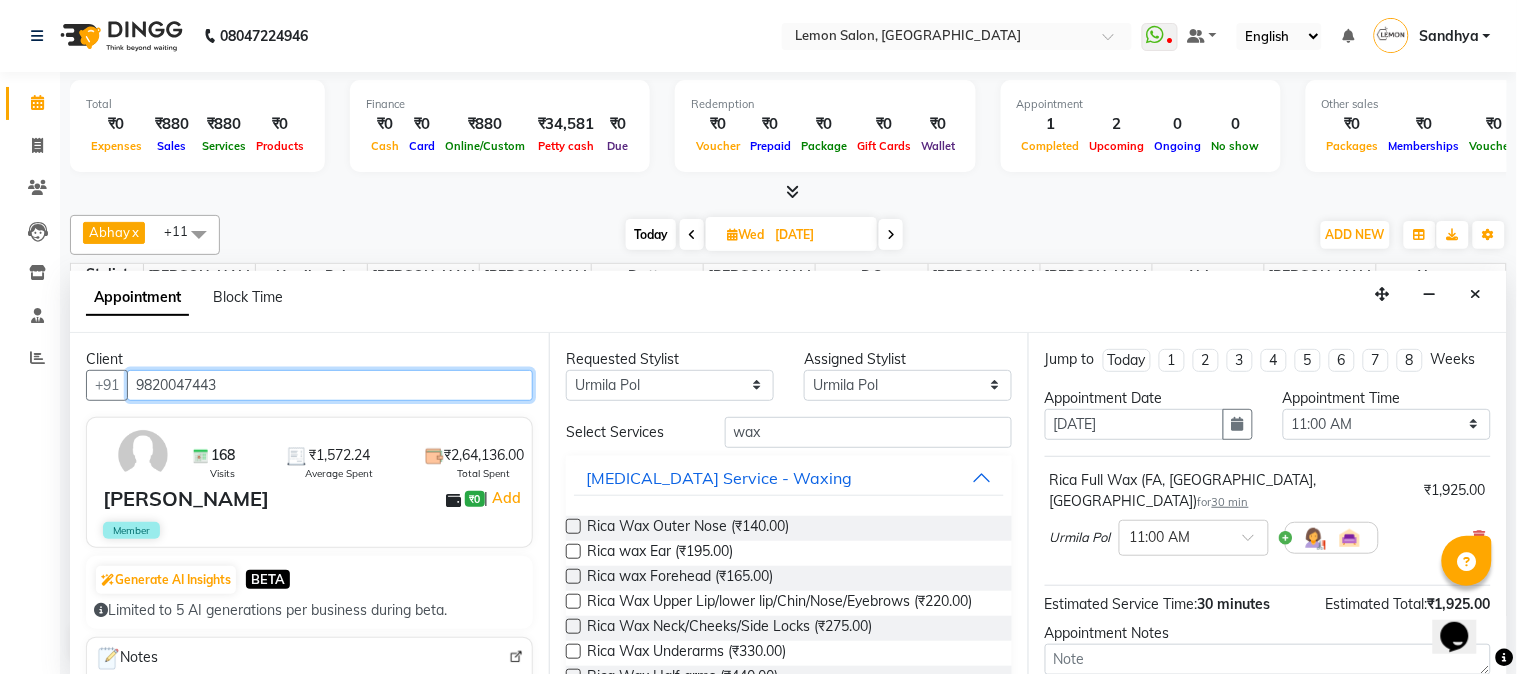 type on "9820047443" 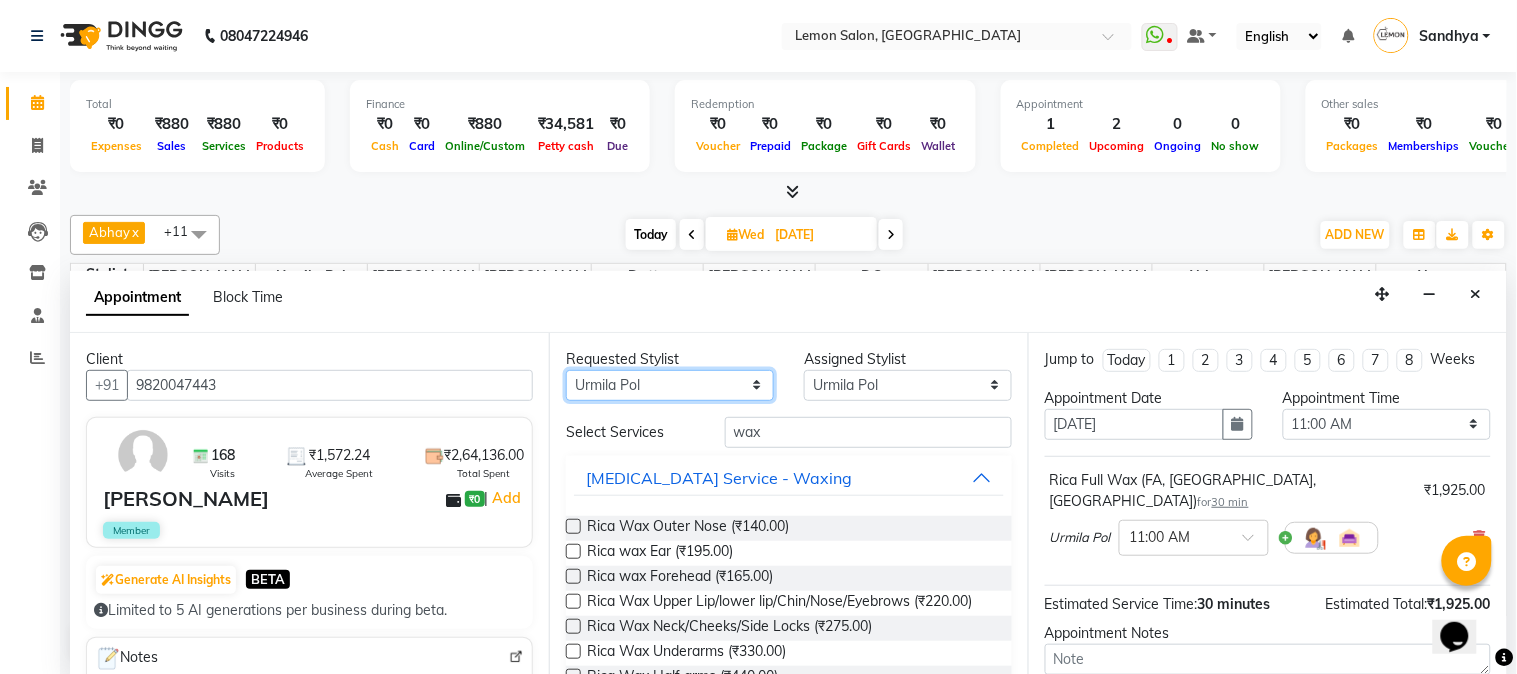 click on "Any Abhay  Akansha Sadafule Alam Asma Dshpande Datta Kawar DC Furkan Mansoori kavita Kelatkar  Manisha Mohammed Mohsin  Mohammed Nawab  Mukaddar Shaikh Sana Mansoori Sandhya Tabrez Shah  Urmila Pol" at bounding box center [670, 385] 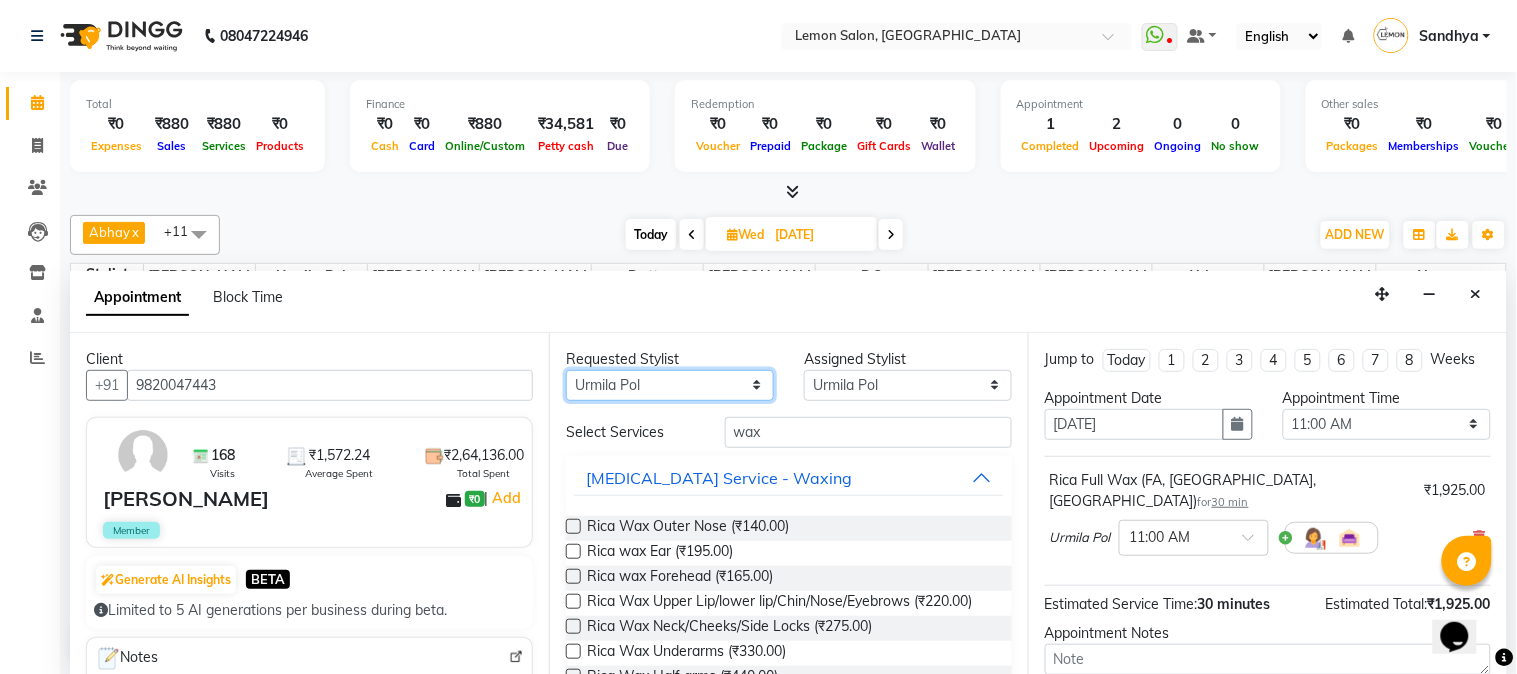 select on "7629" 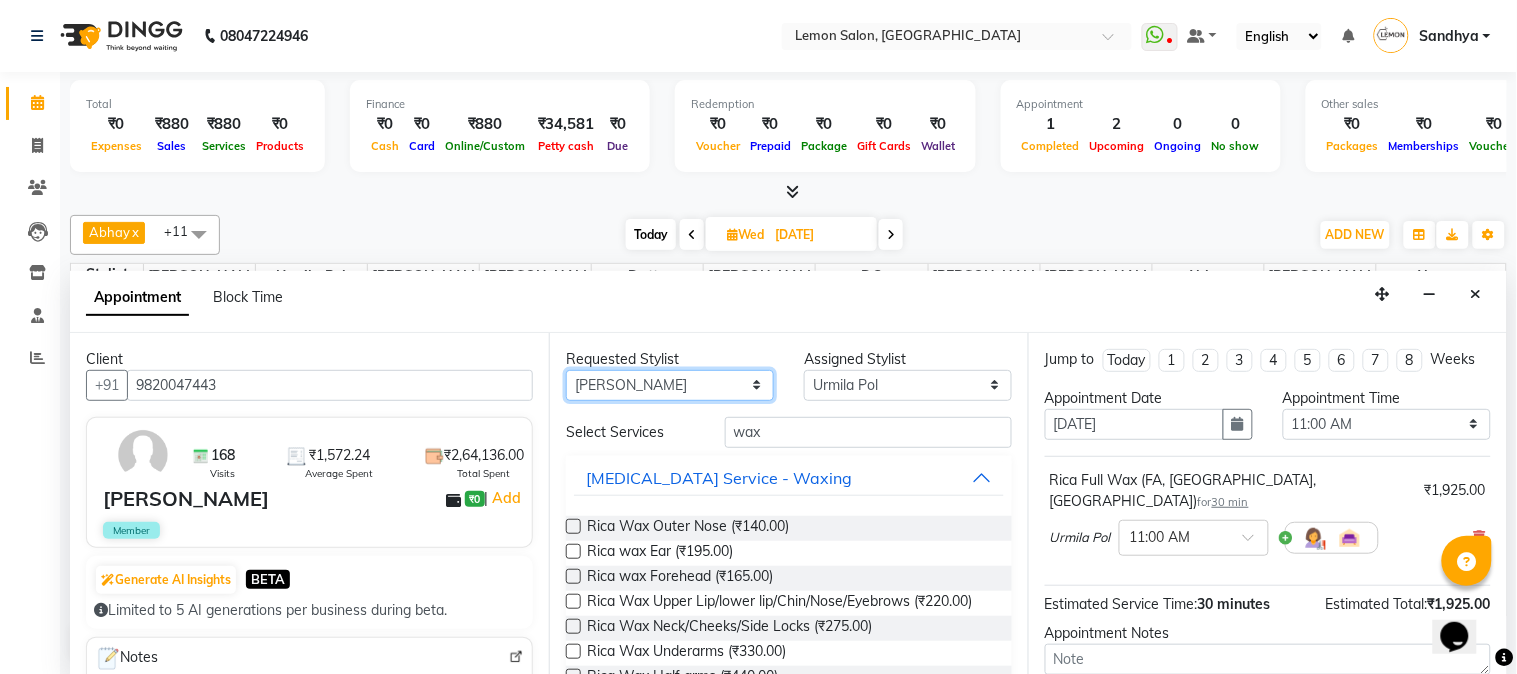 click on "Any Abhay  Akansha Sadafule Alam Asma Dshpande Datta Kawar DC Furkan Mansoori kavita Kelatkar  Manisha Mohammed Mohsin  Mohammed Nawab  Mukaddar Shaikh Sana Mansoori Sandhya Tabrez Shah  Urmila Pol" at bounding box center (670, 385) 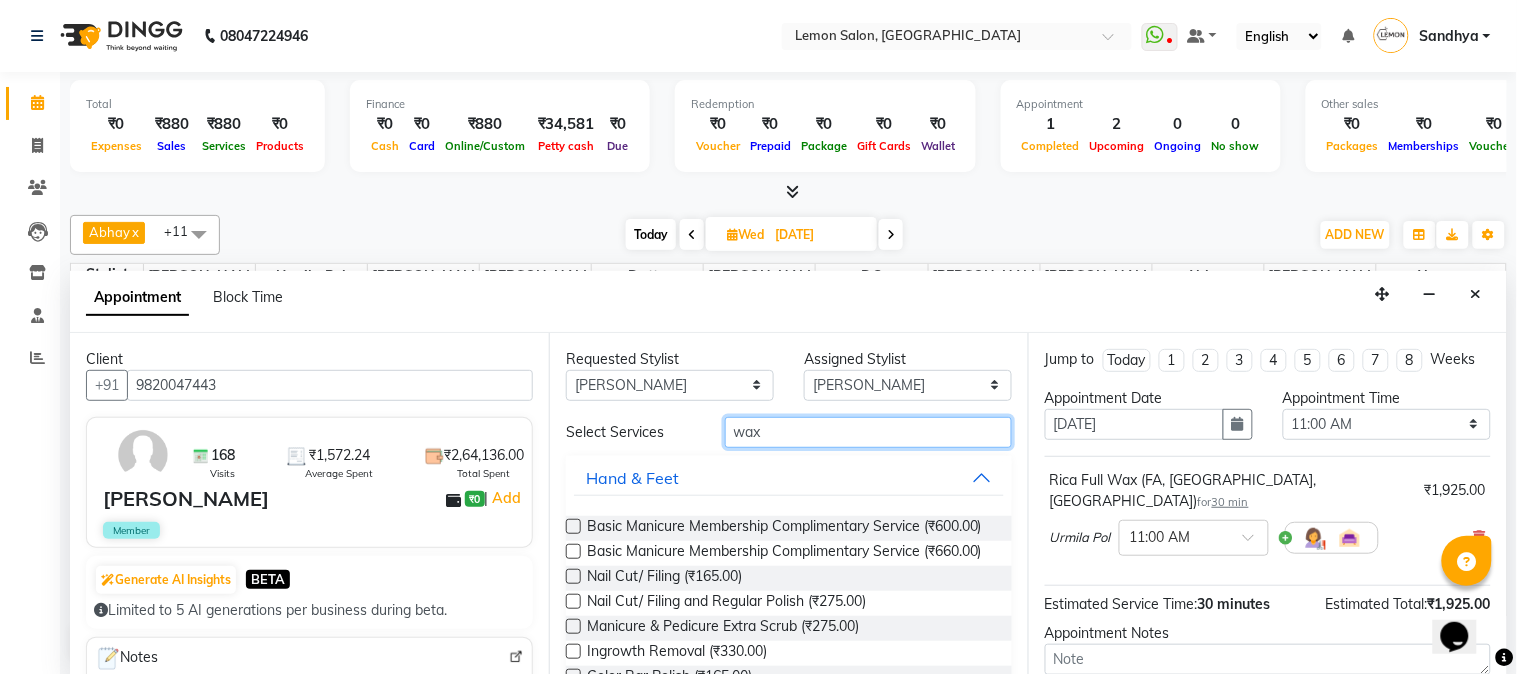 drag, startPoint x: 803, startPoint y: 436, endPoint x: 916, endPoint y: 431, distance: 113.110565 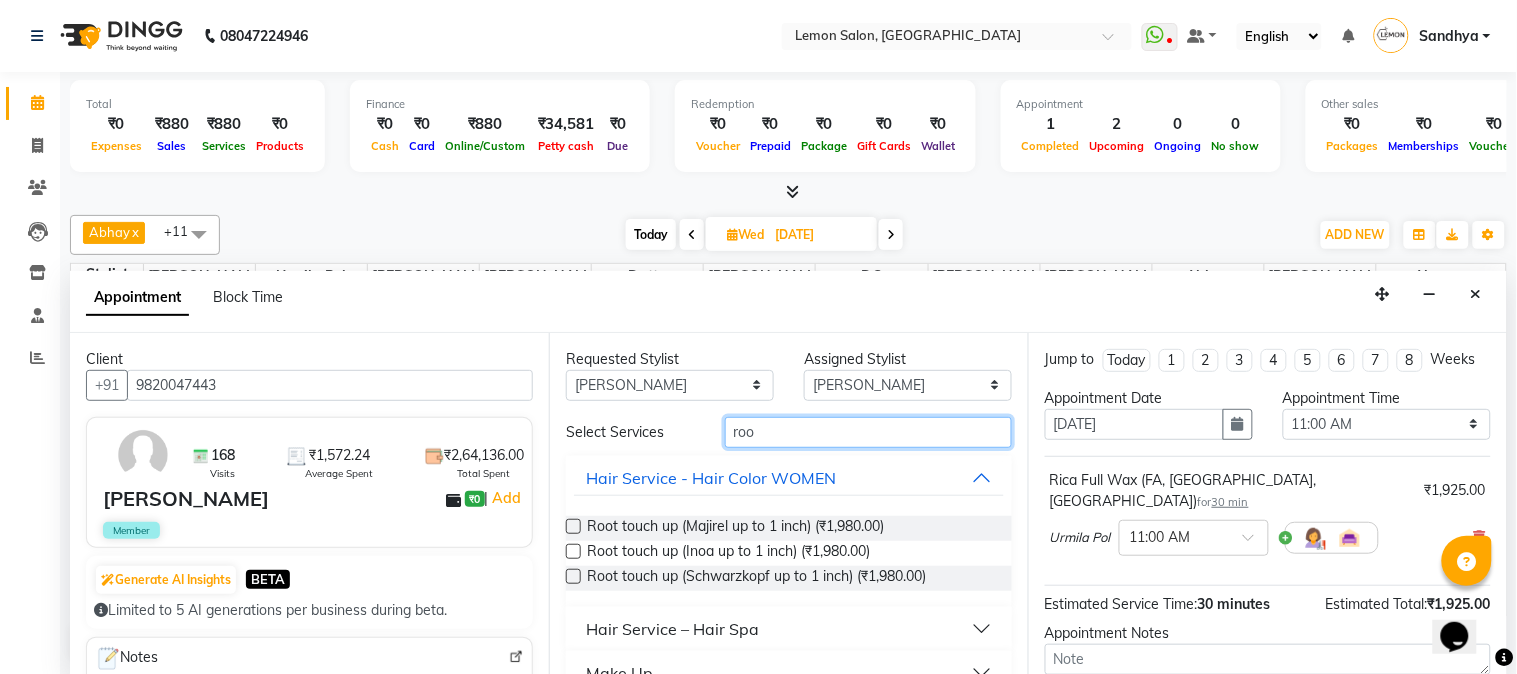 type on "roo" 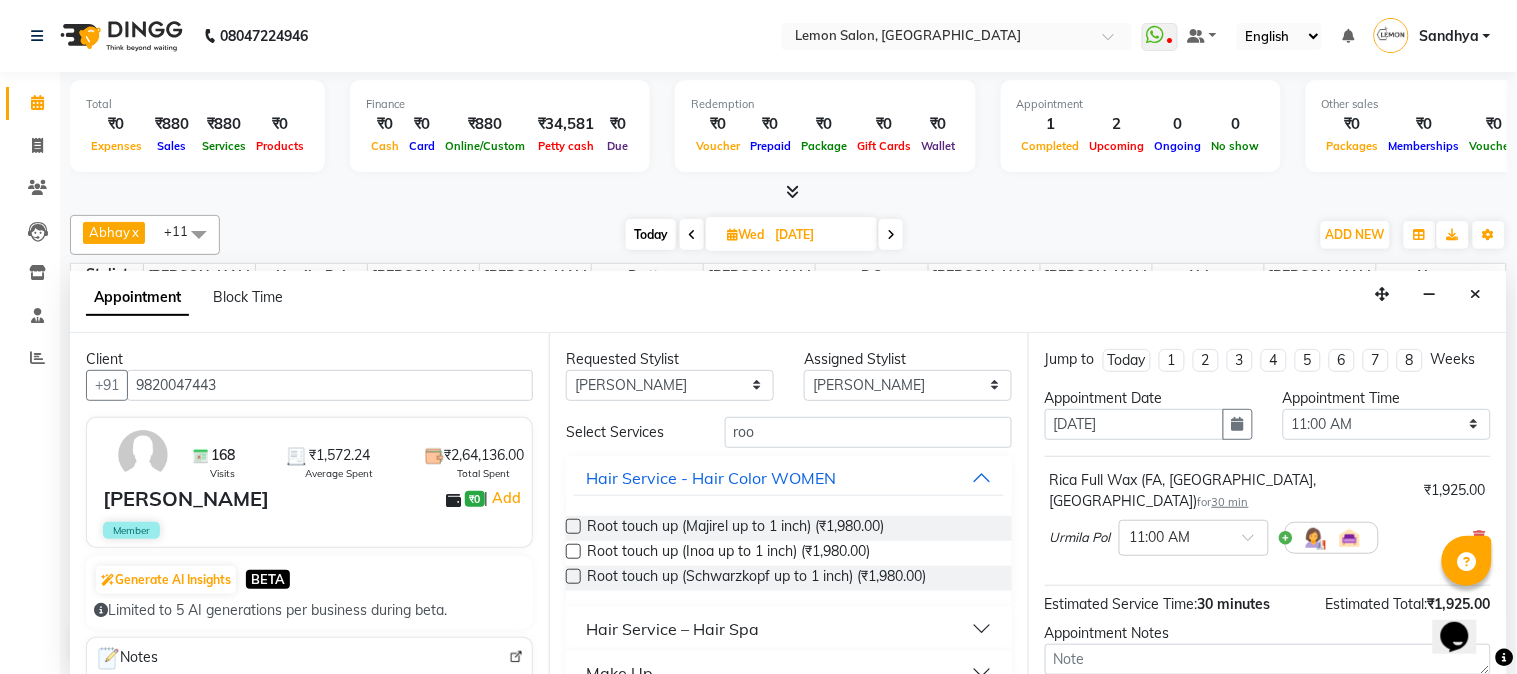 click at bounding box center (573, 551) 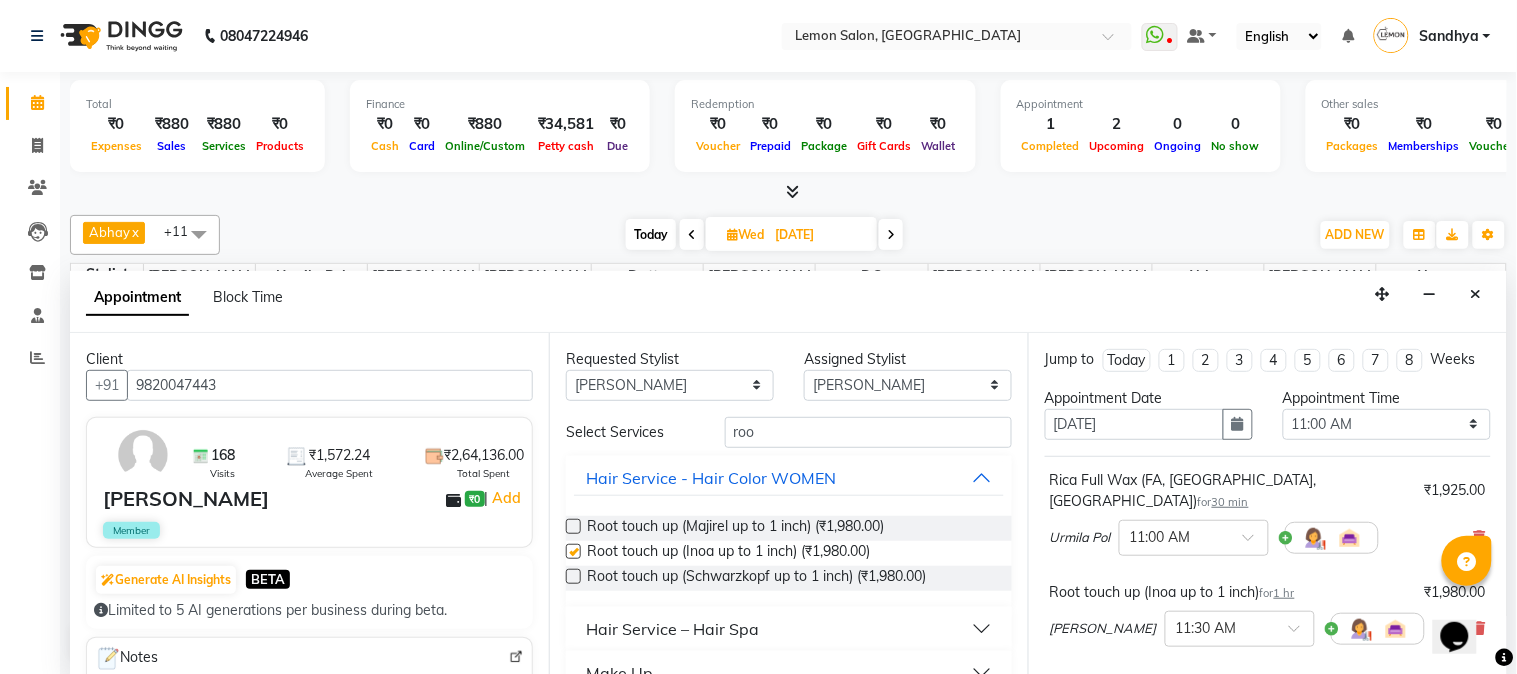 checkbox on "false" 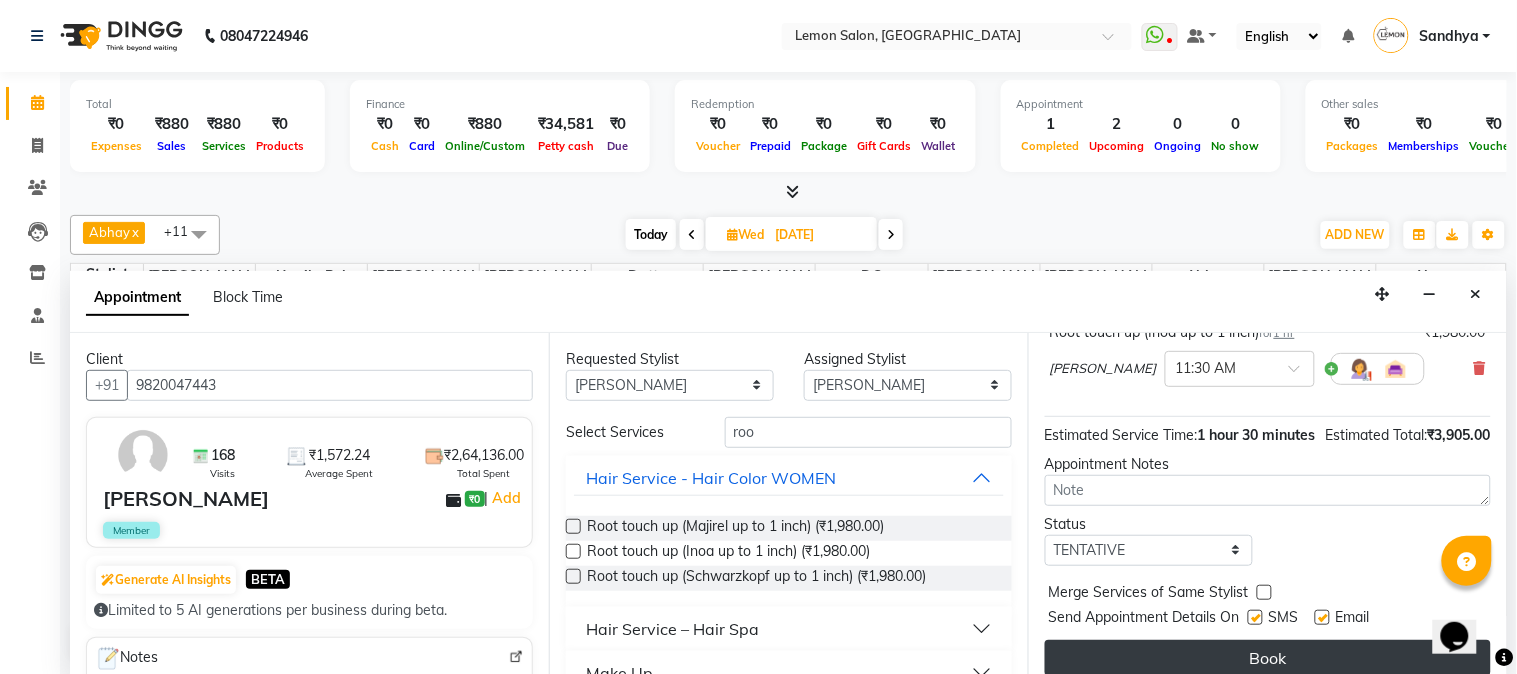 scroll, scrollTop: 295, scrollLeft: 0, axis: vertical 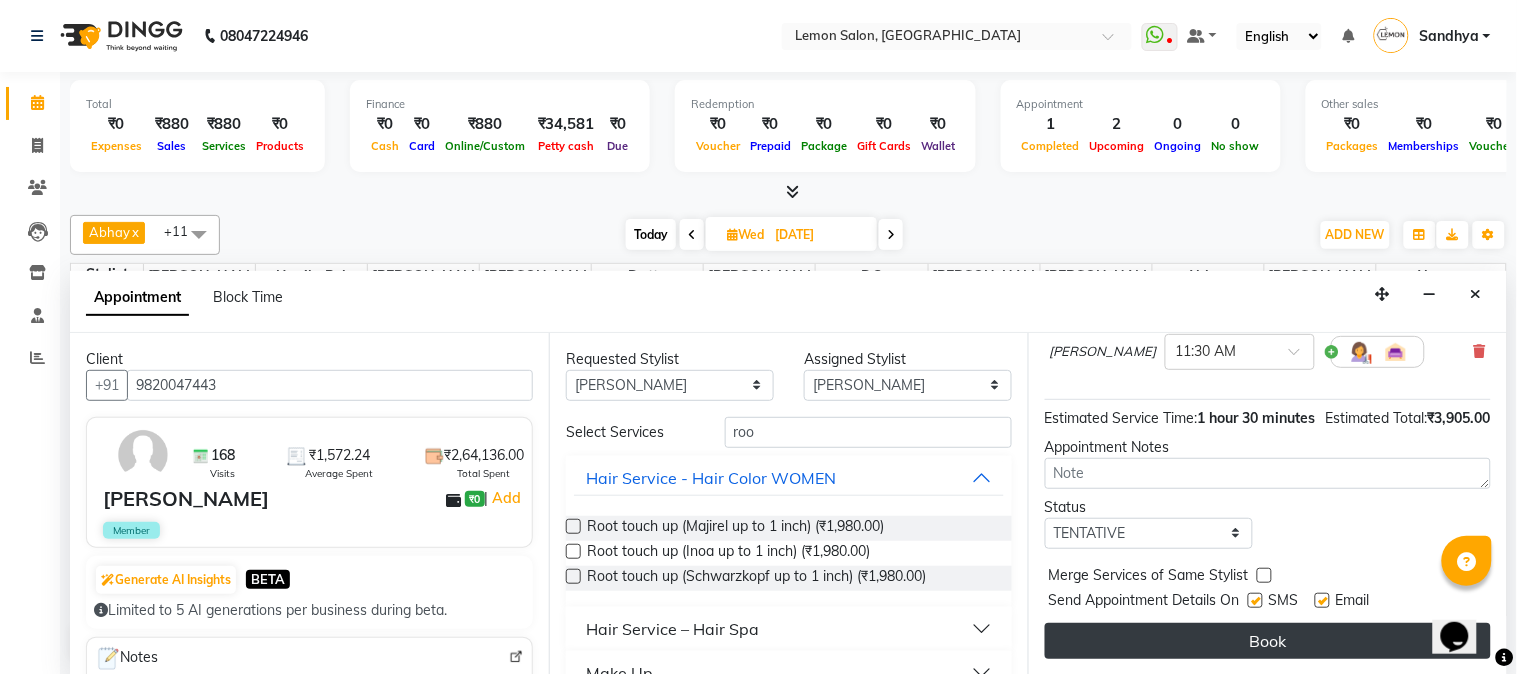 click on "Book" at bounding box center [1268, 641] 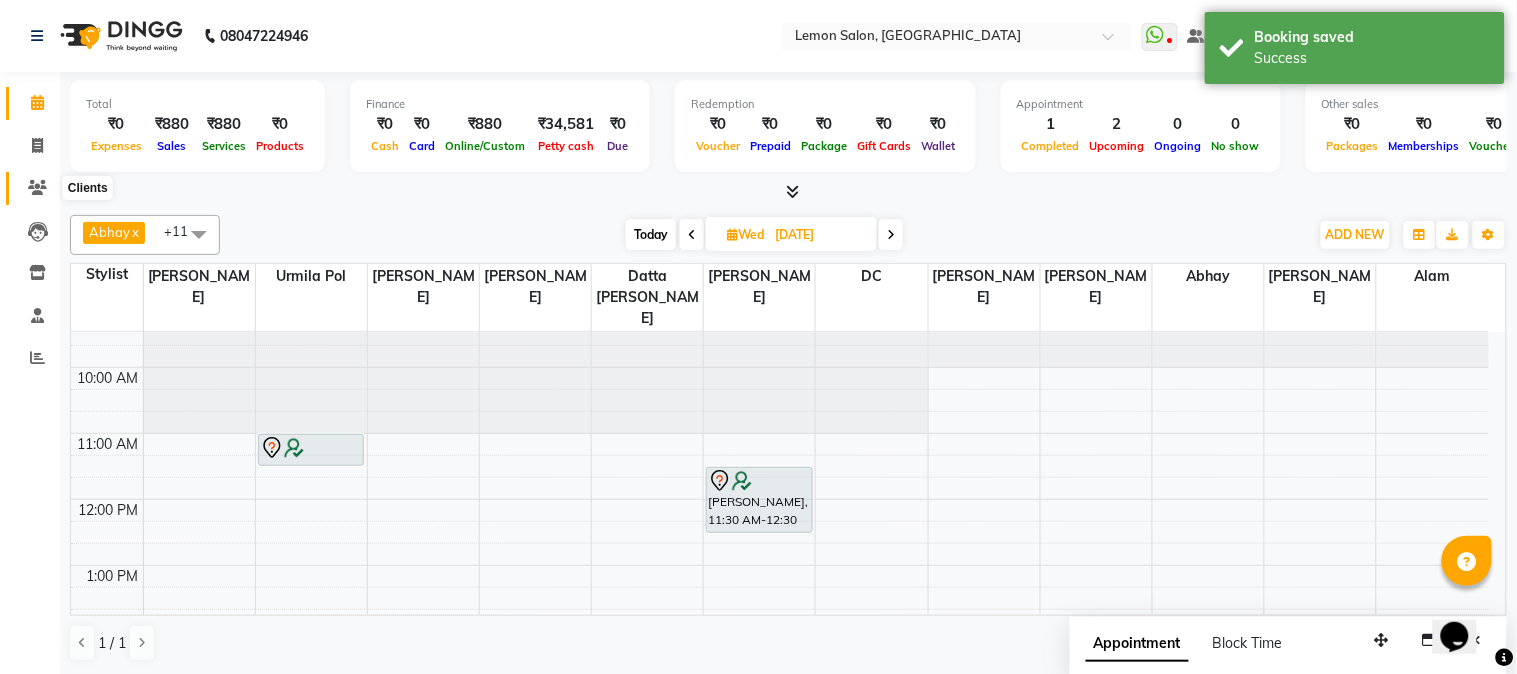 click 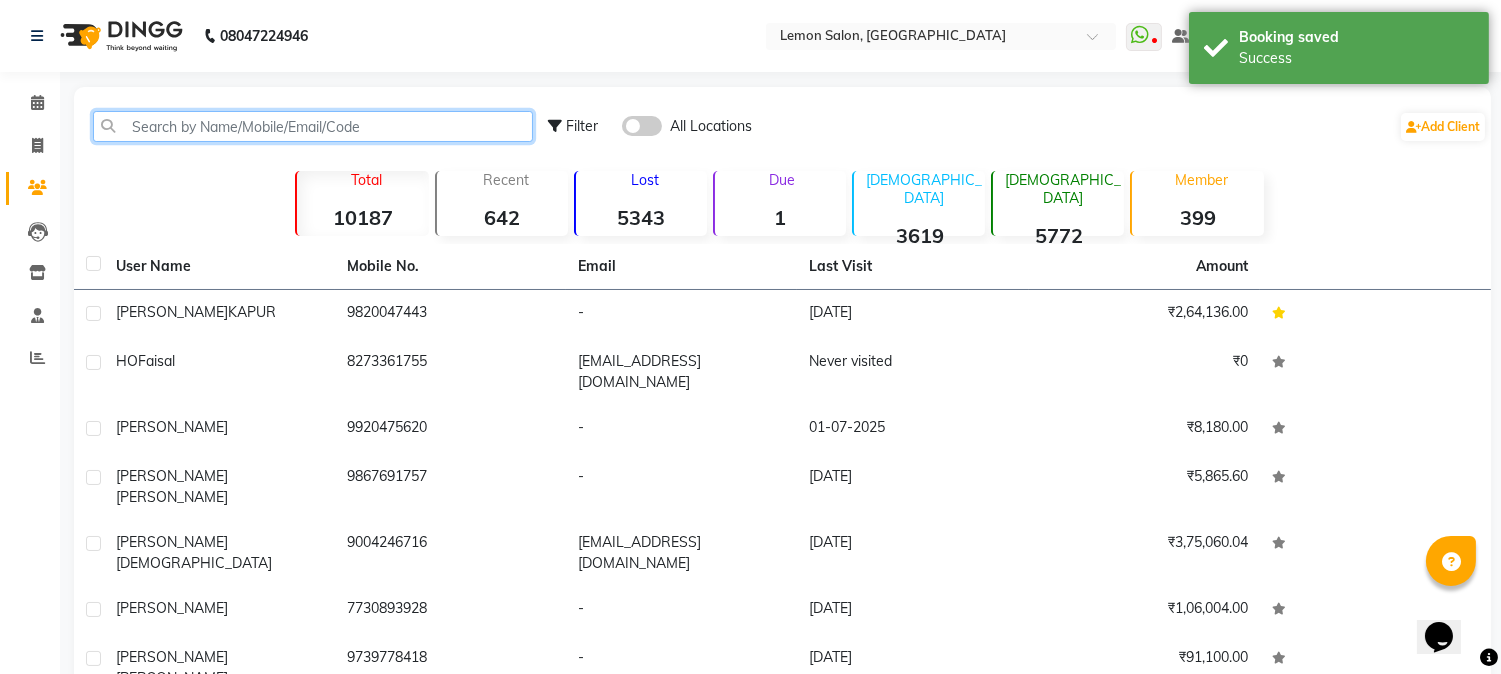 click 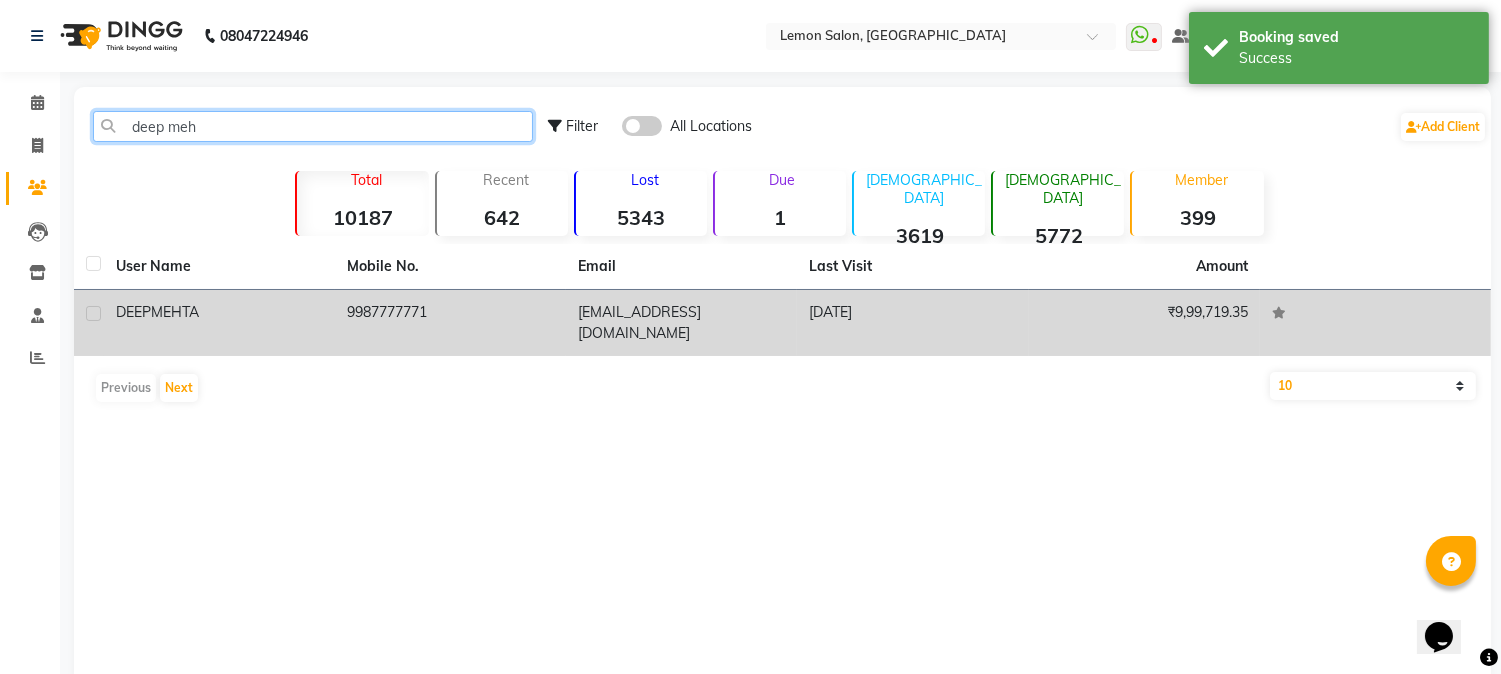 type on "deep meh" 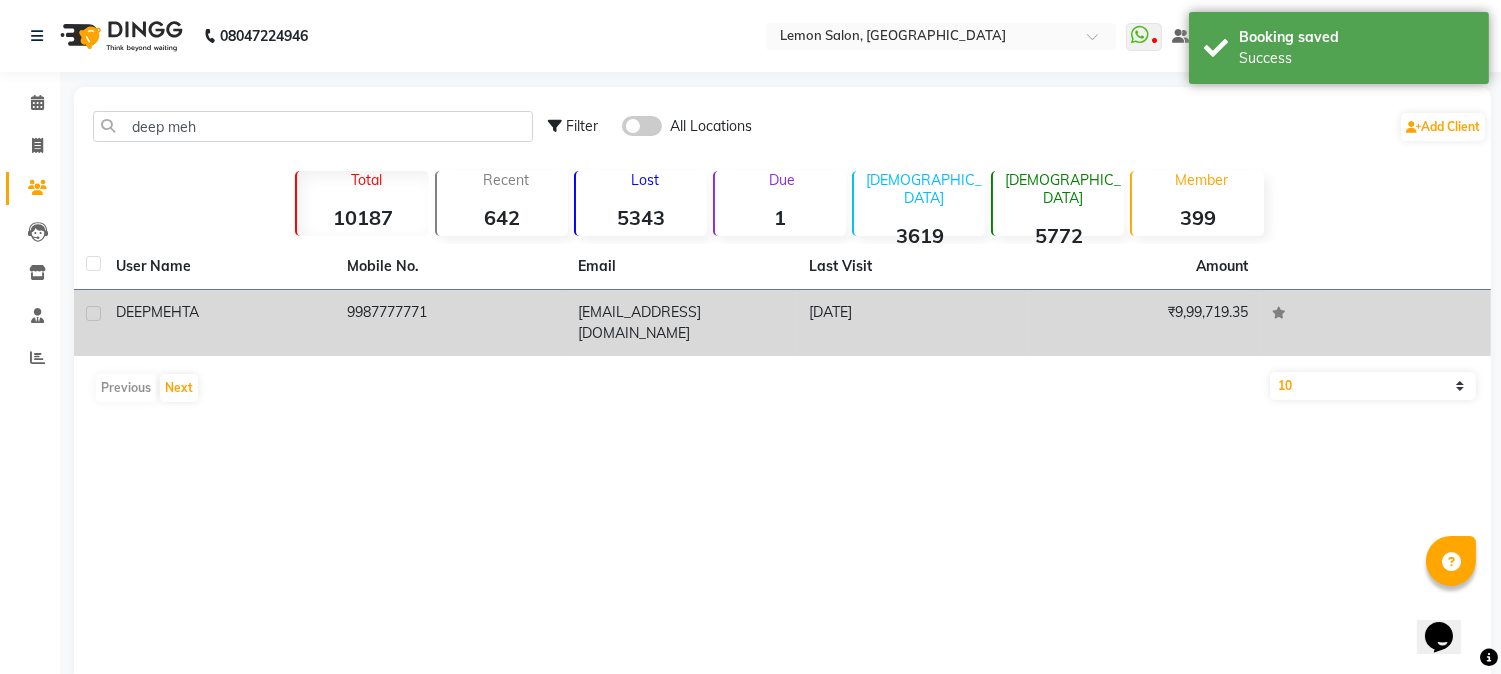 click on "9987777771" 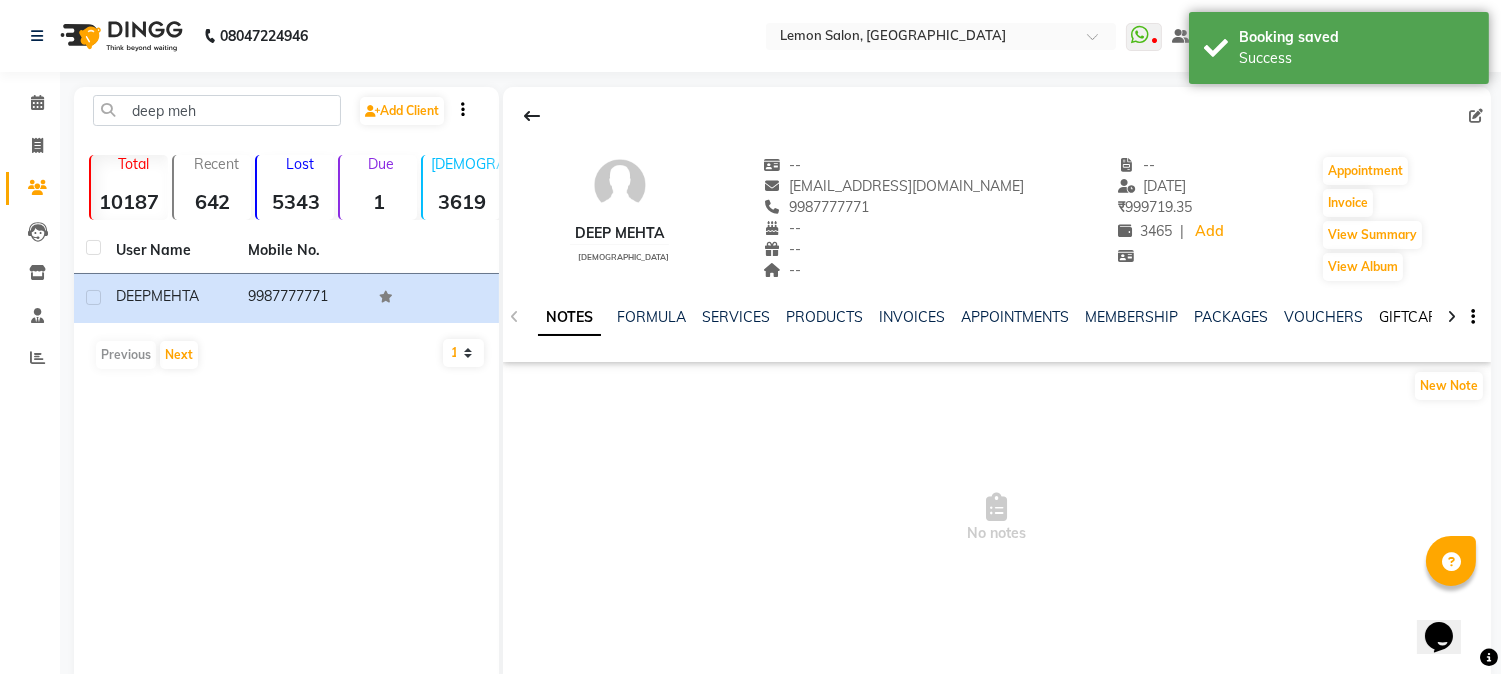 click on "GIFTCARDS" 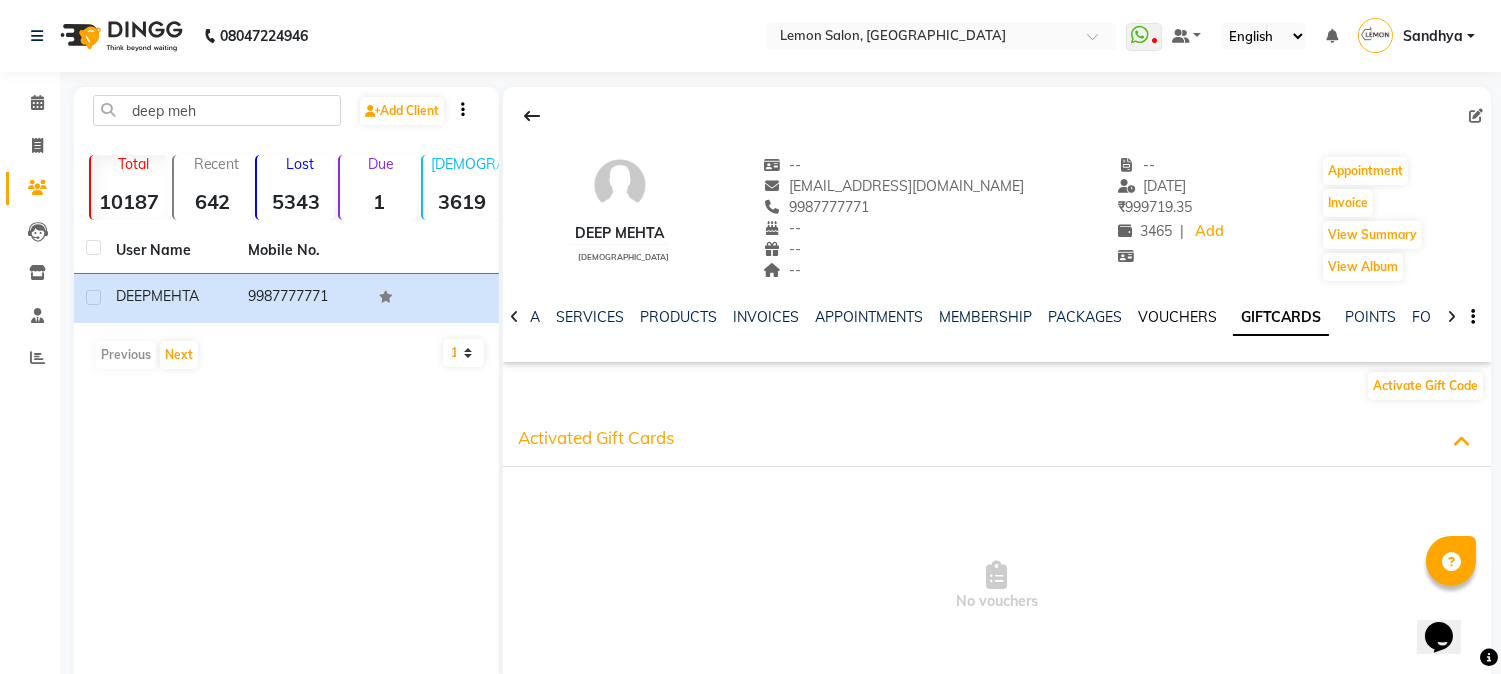 click on "VOUCHERS" 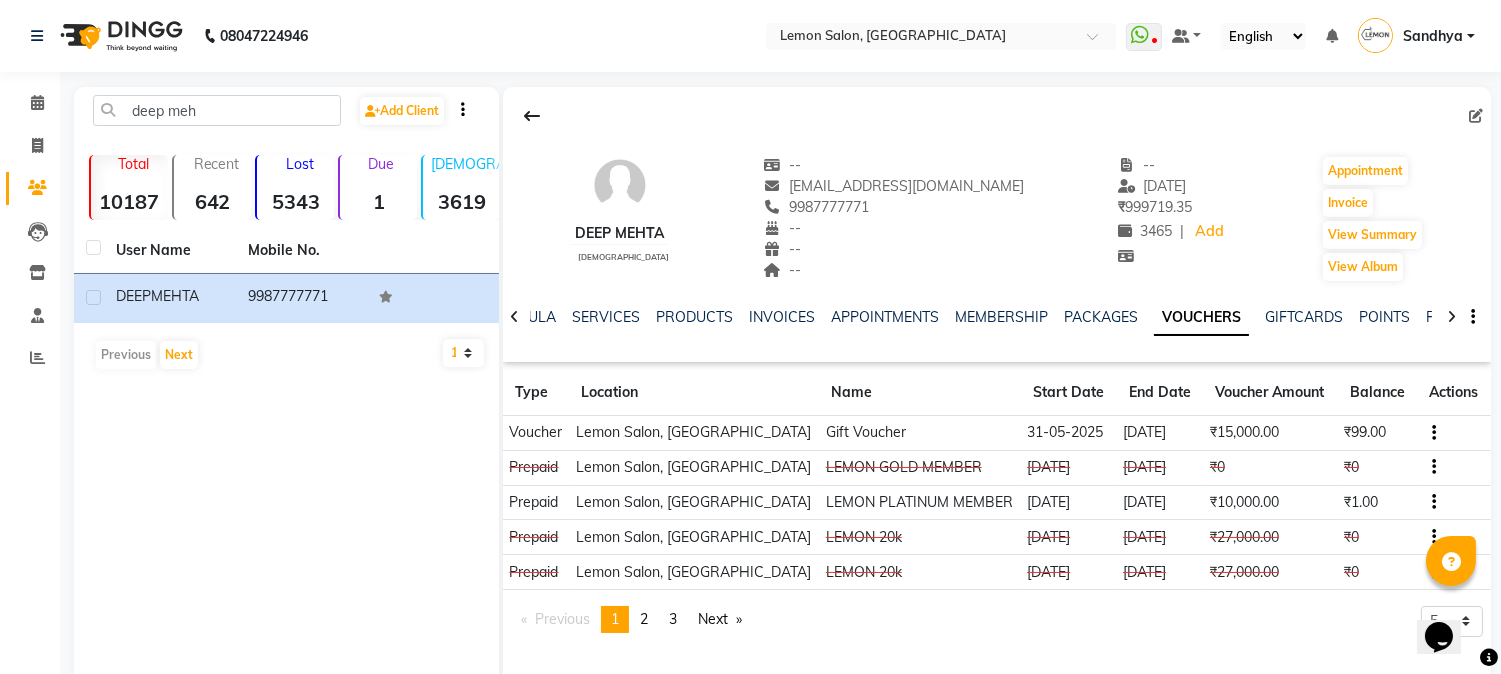 click 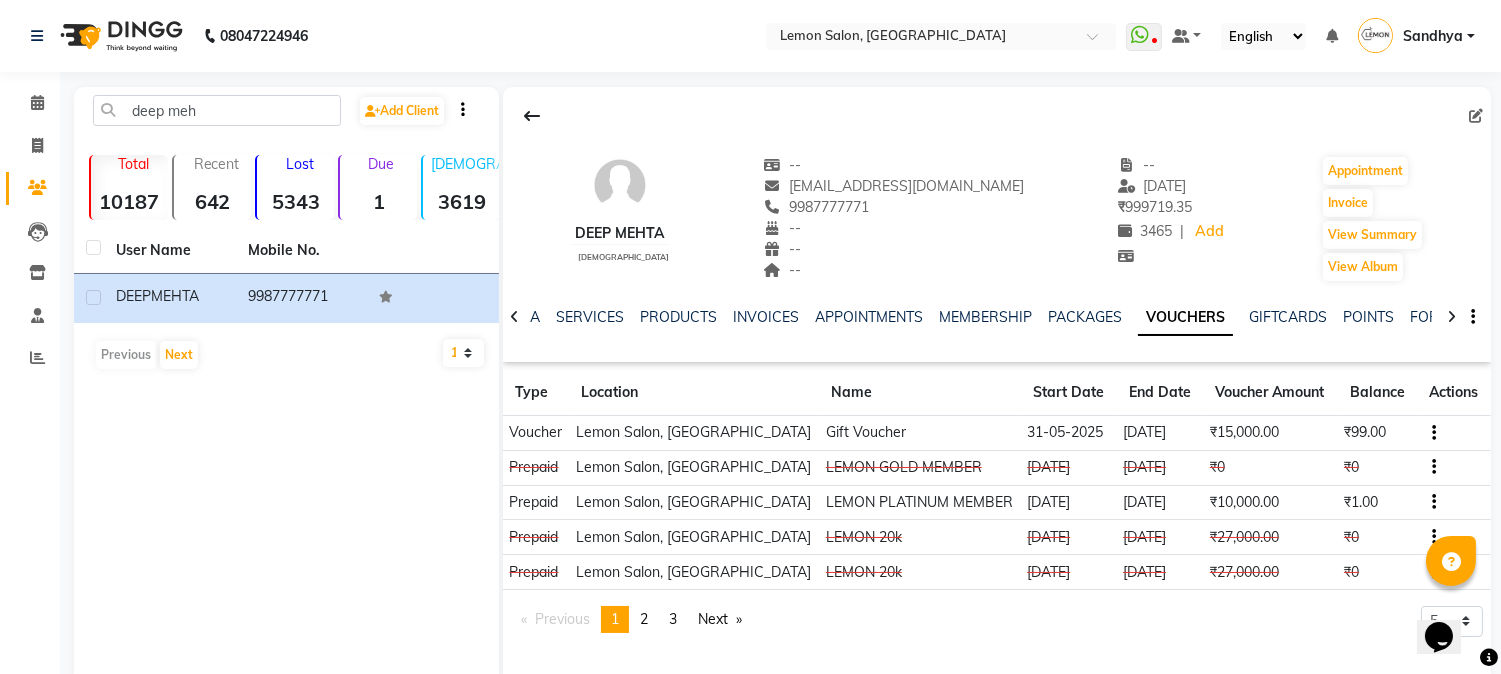 click 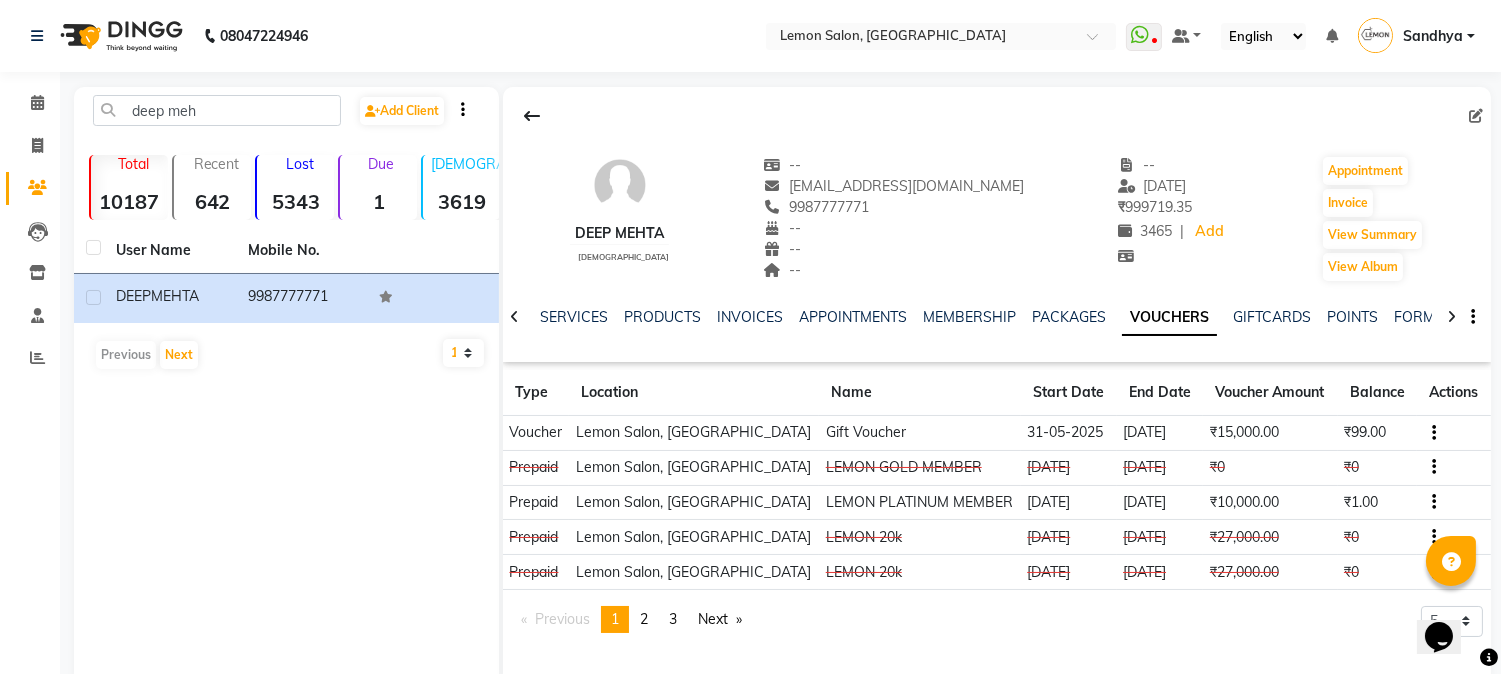 click 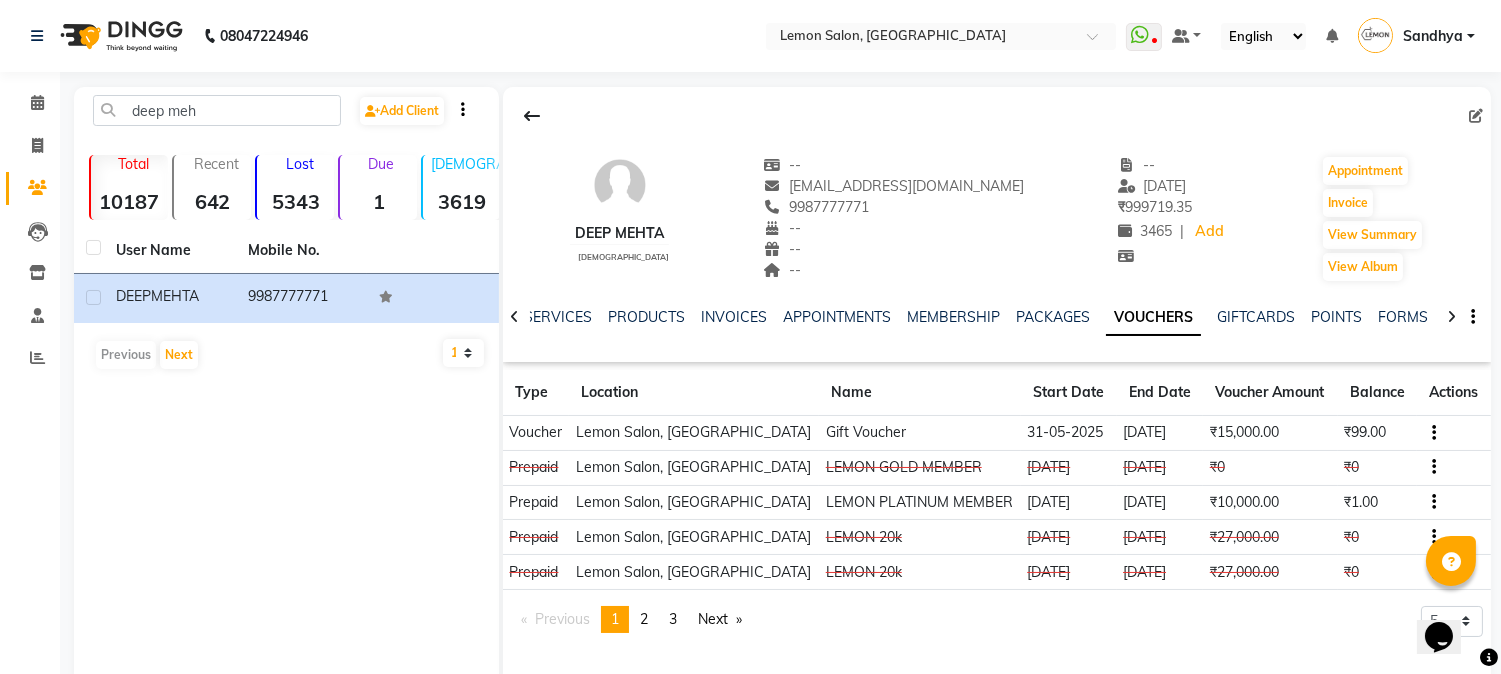 click 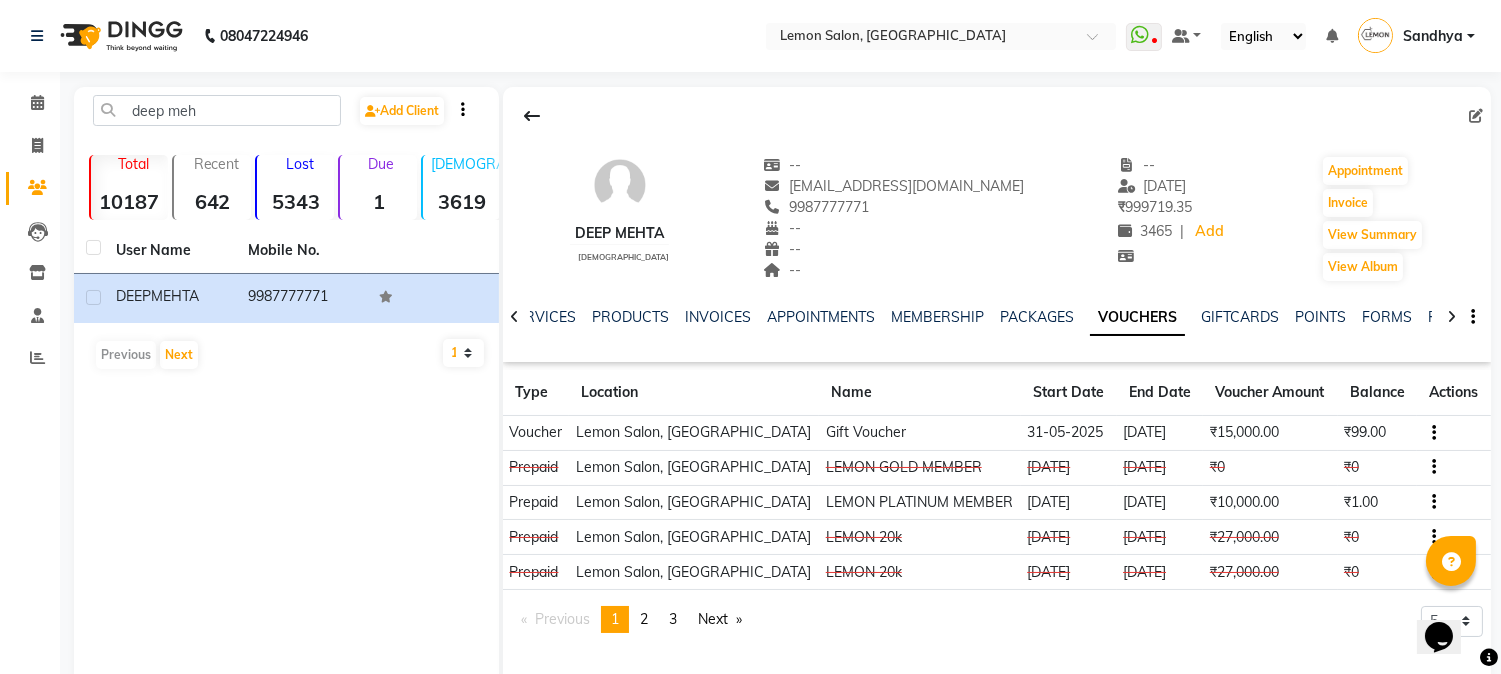 click 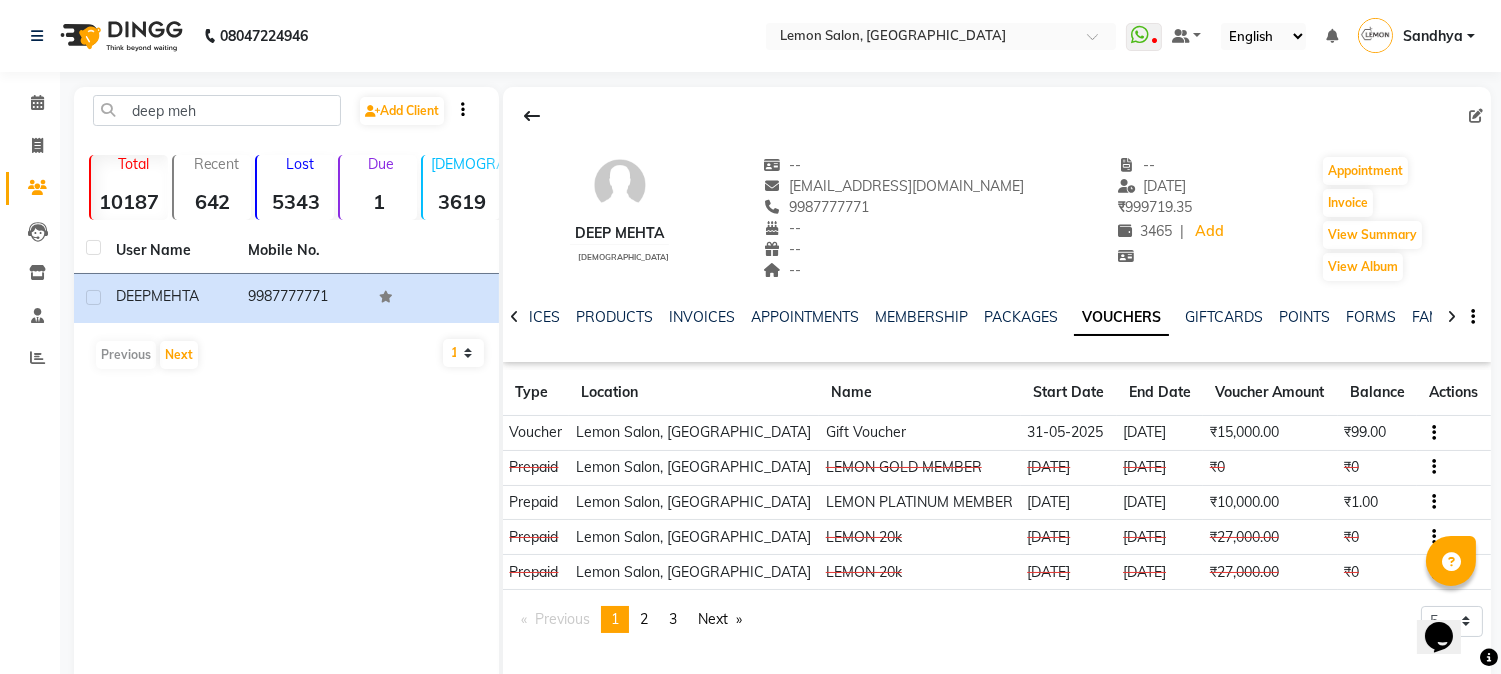 click 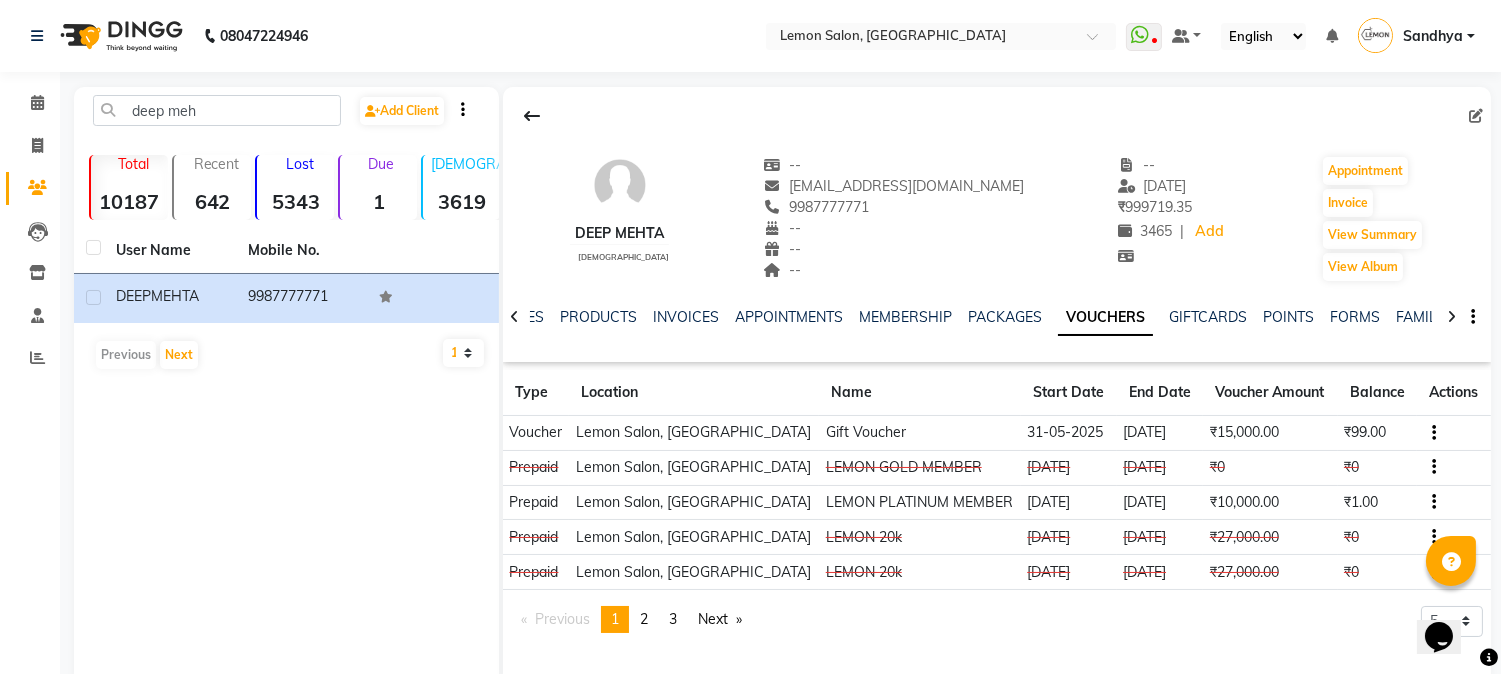 click 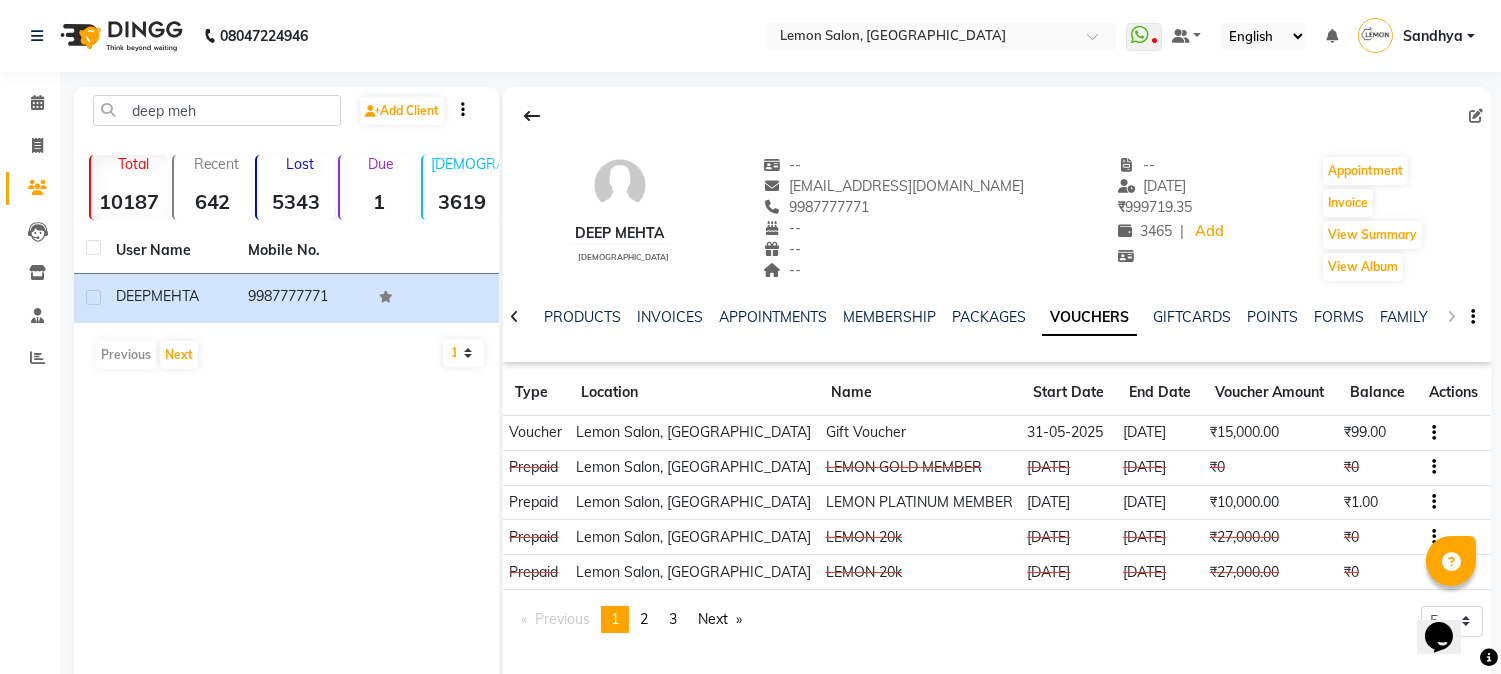 click on "NOTES FORMULA SERVICES PRODUCTS INVOICES APPOINTMENTS MEMBERSHIP PACKAGES VOUCHERS GIFTCARDS POINTS FORMS FAMILY CARDS WALLET" 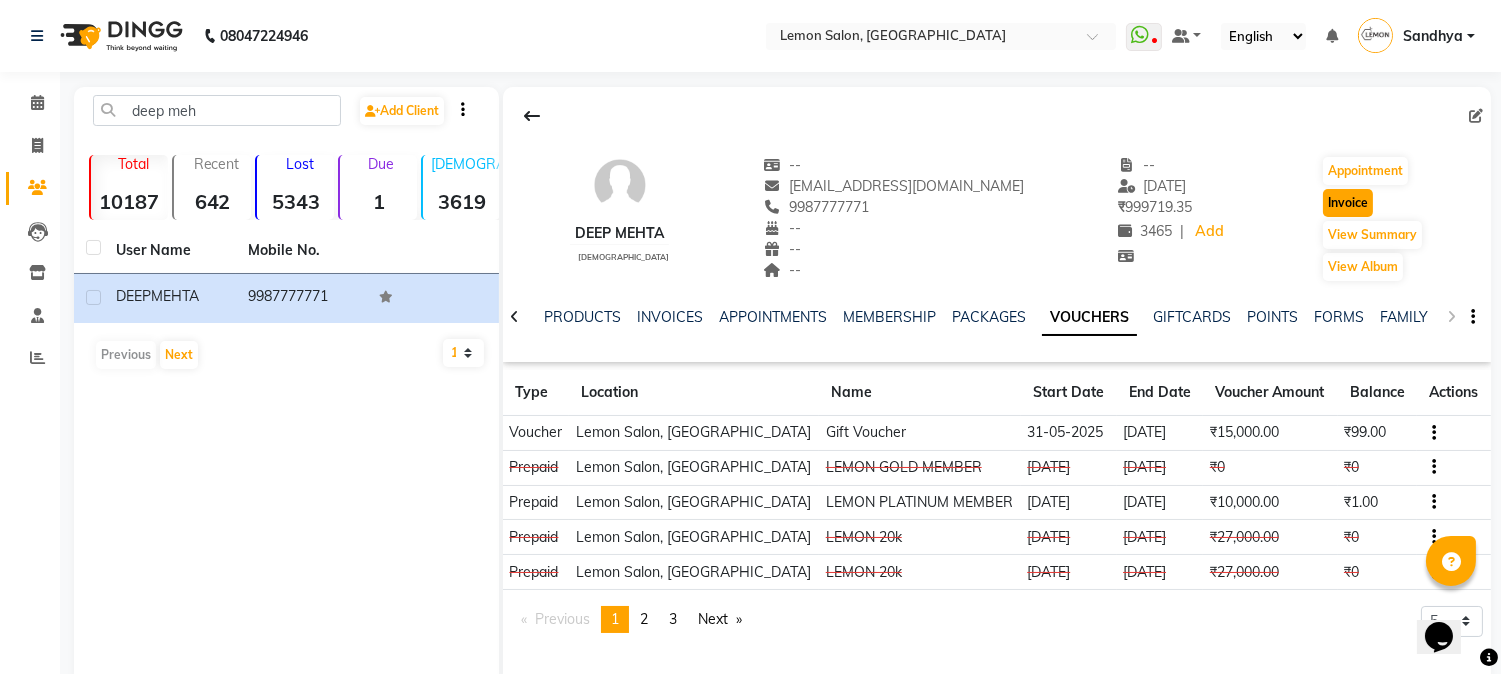 click on "Invoice" 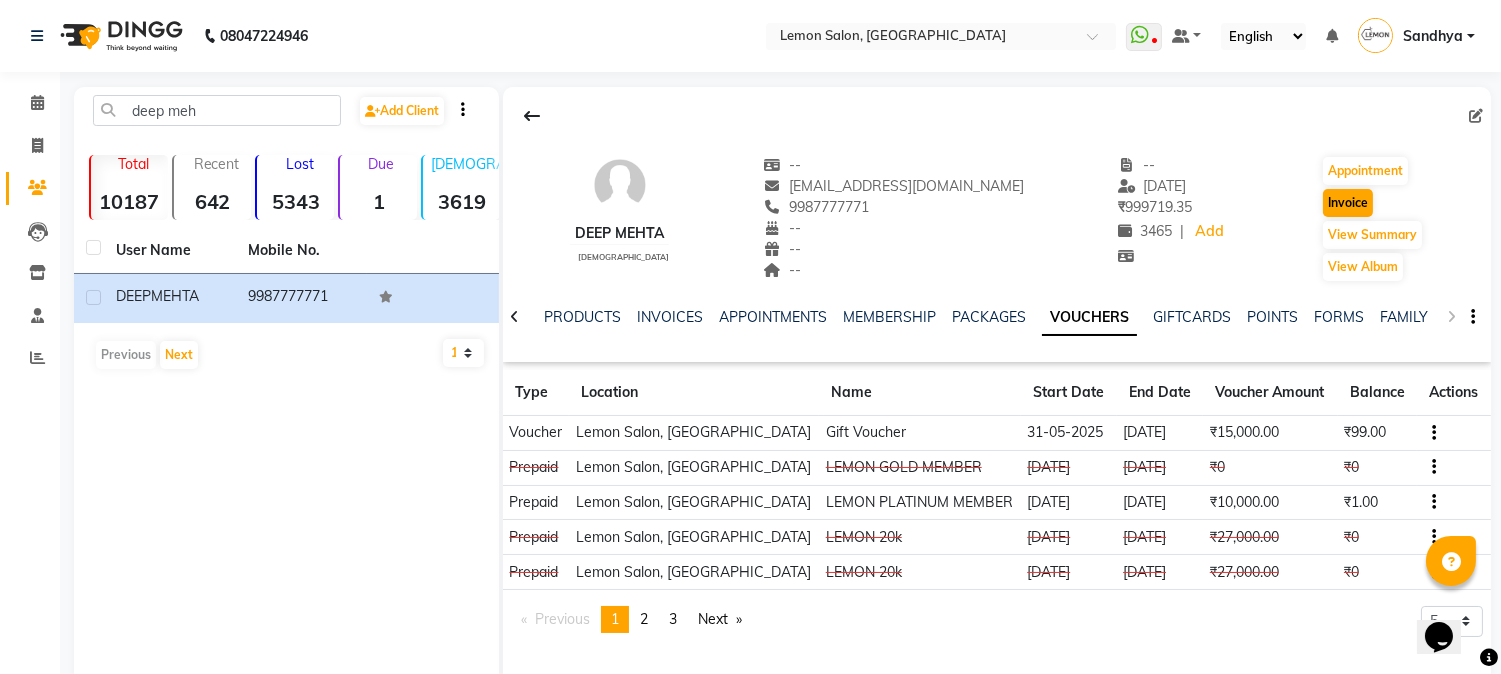 select on "565" 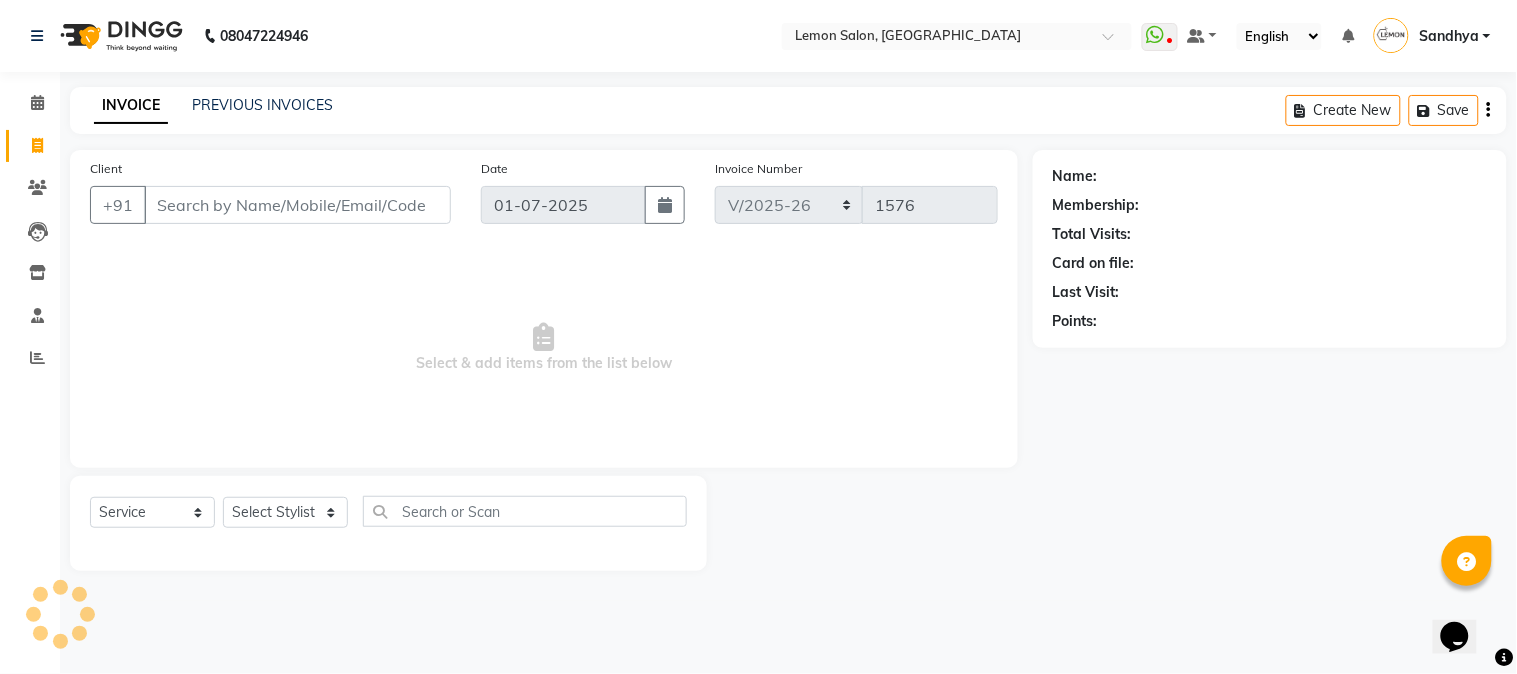 type on "9987777771" 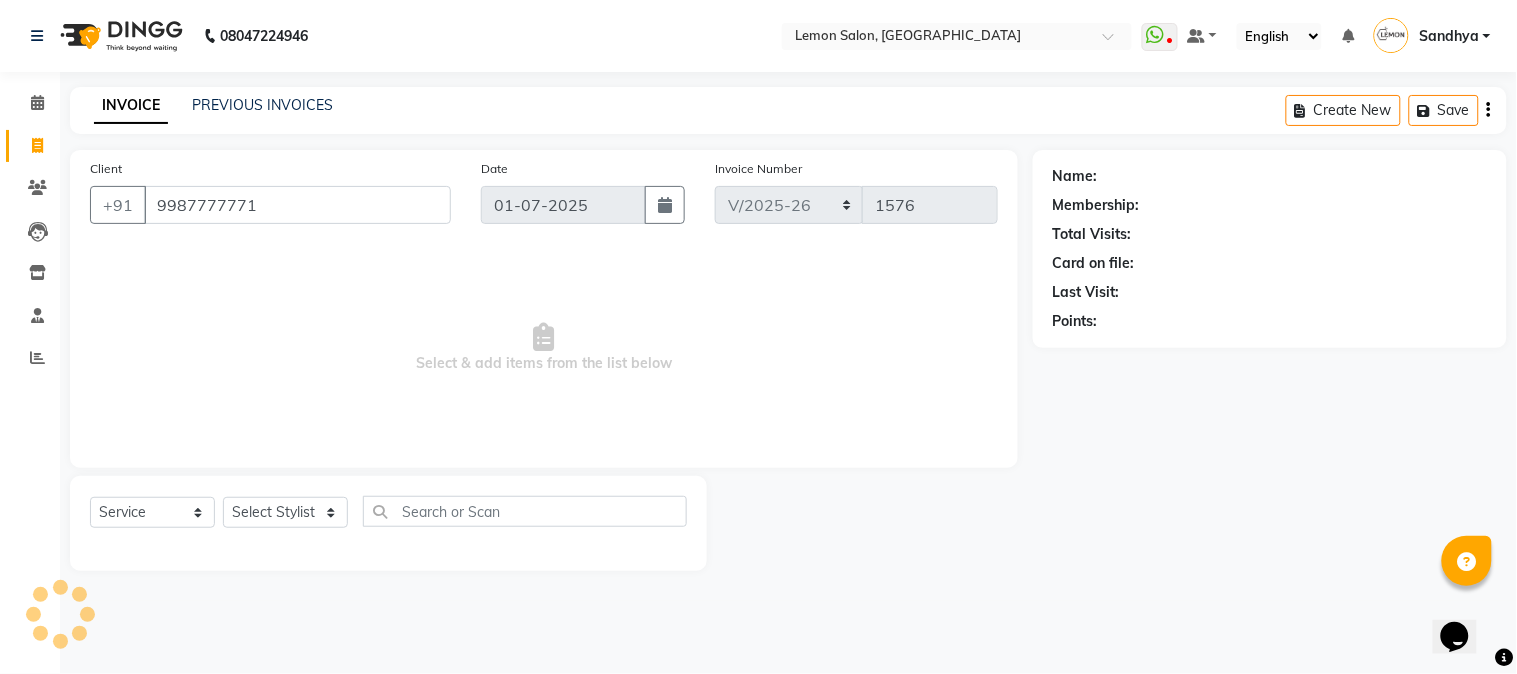 select on "1: Object" 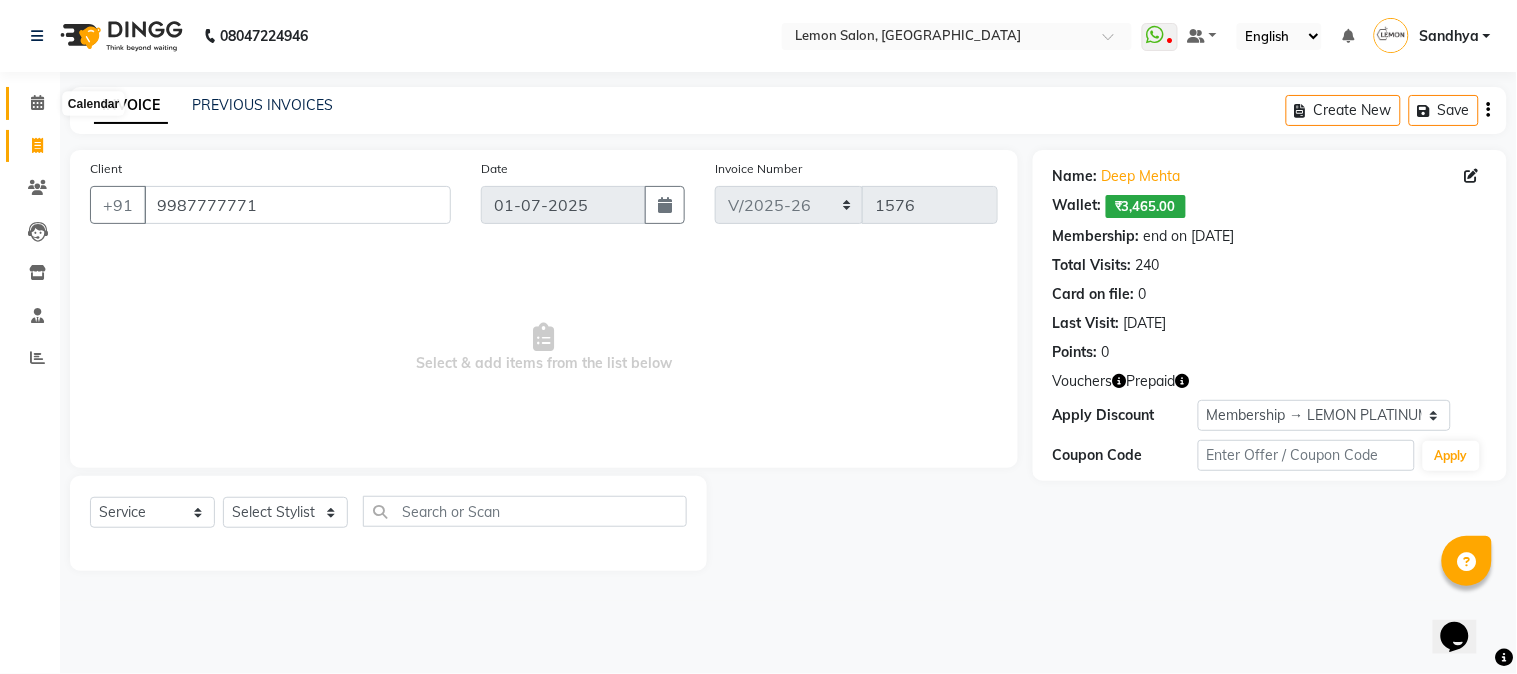 click 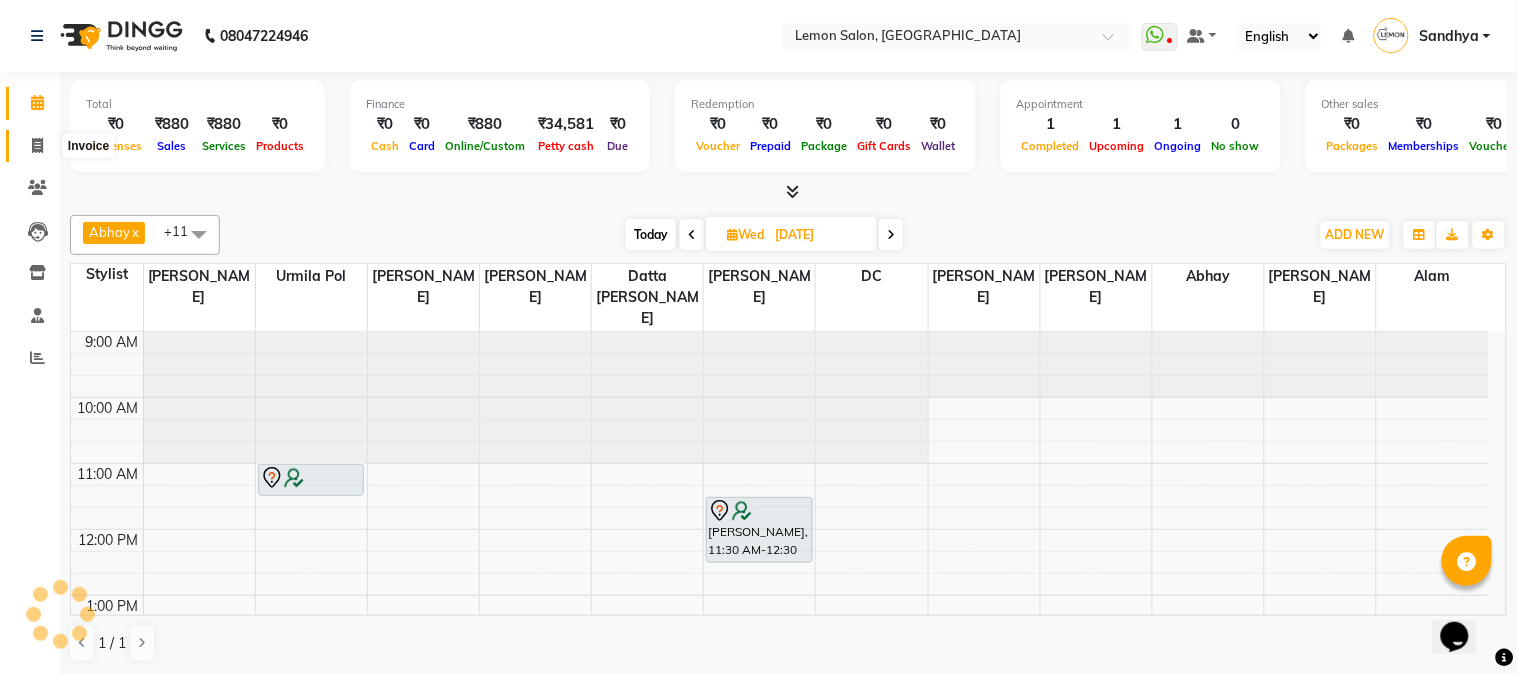 click 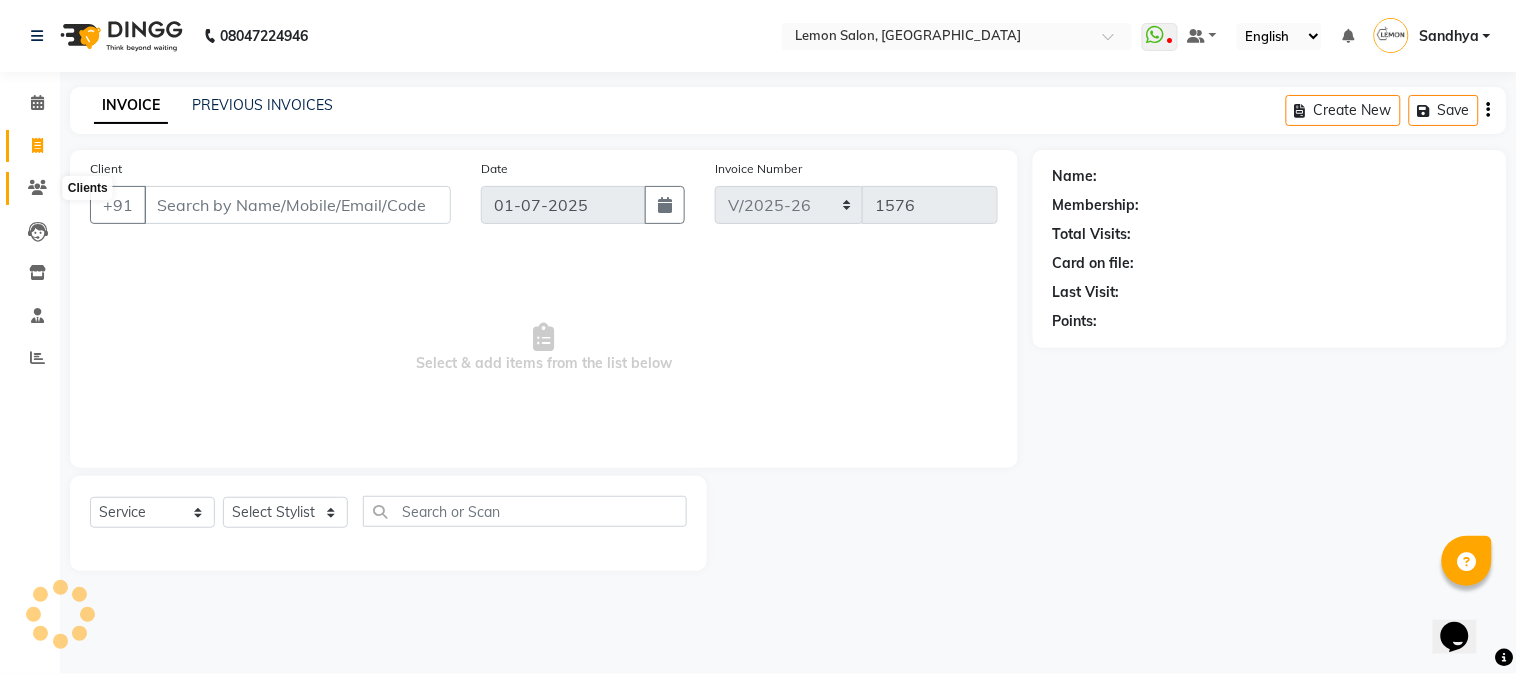 click 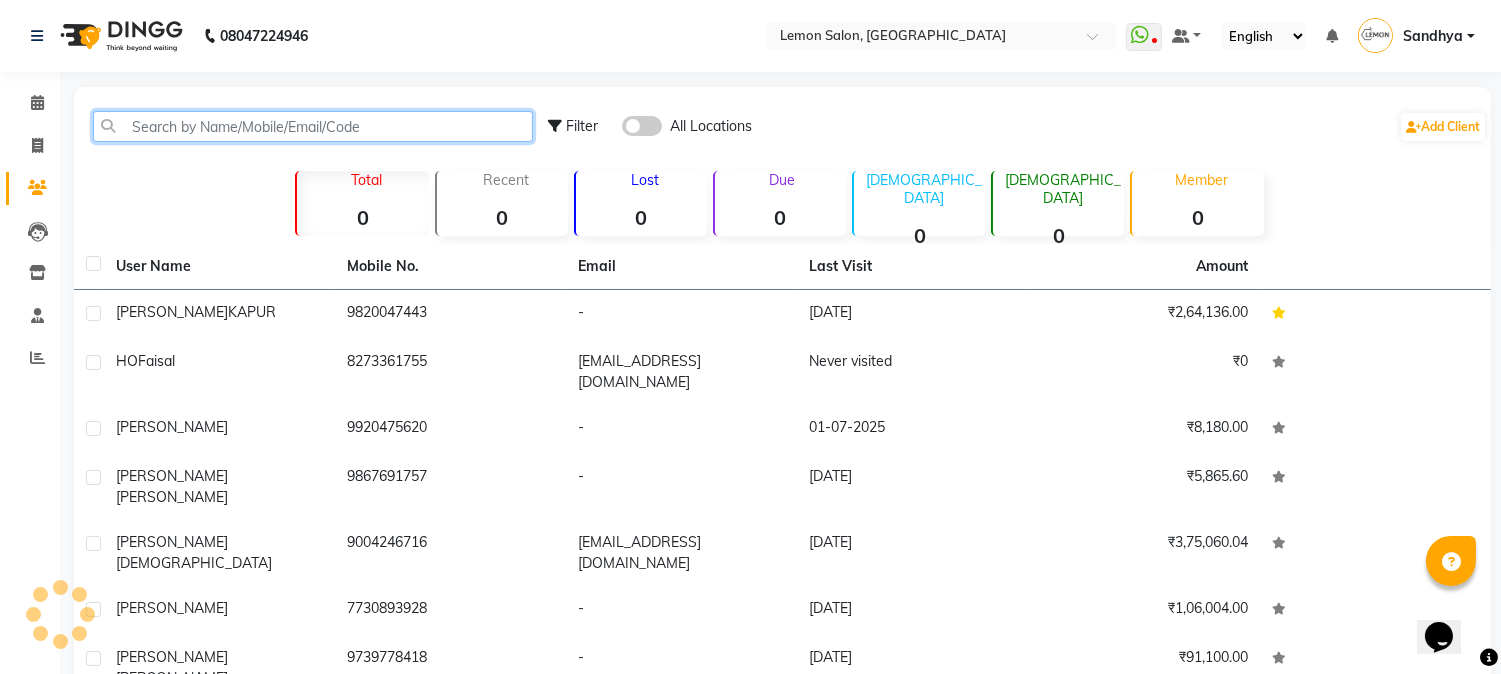 click 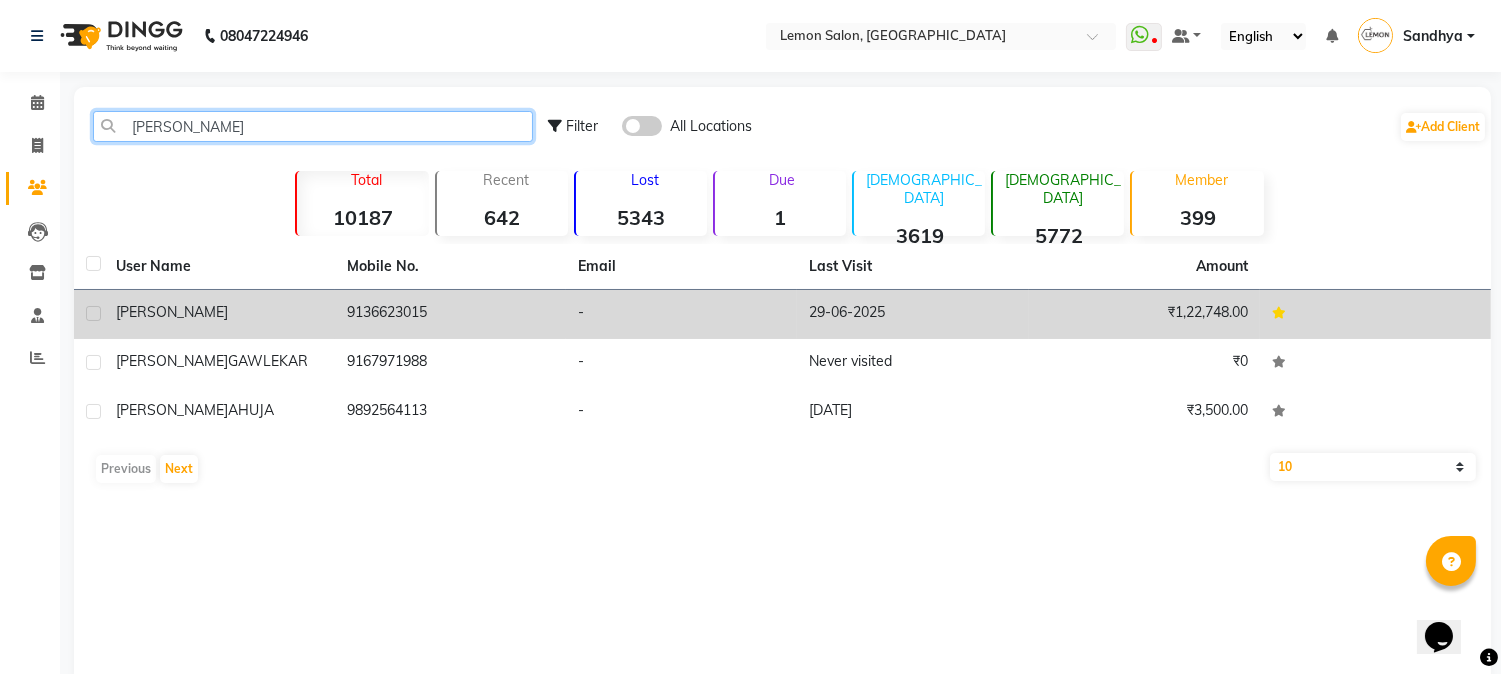 type on "tejaswini" 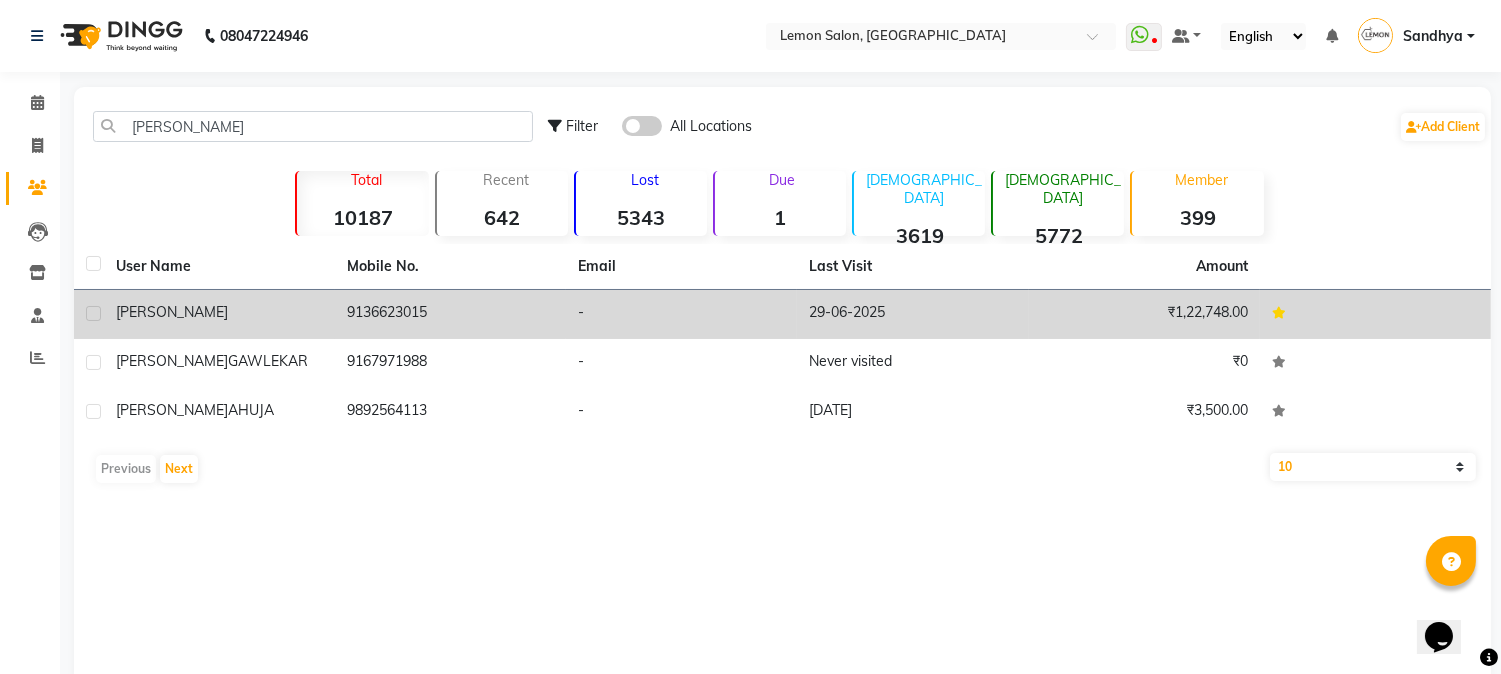 click on "9136623015" 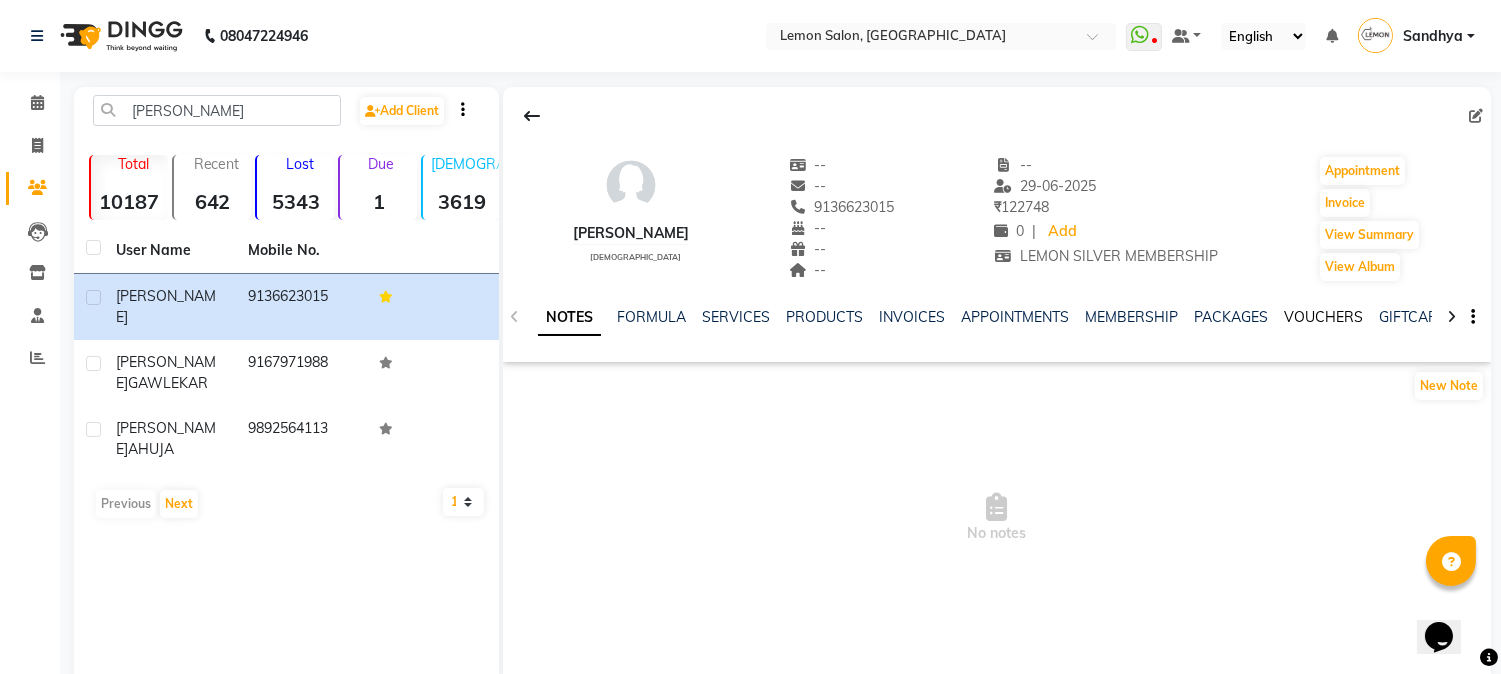 click on "VOUCHERS" 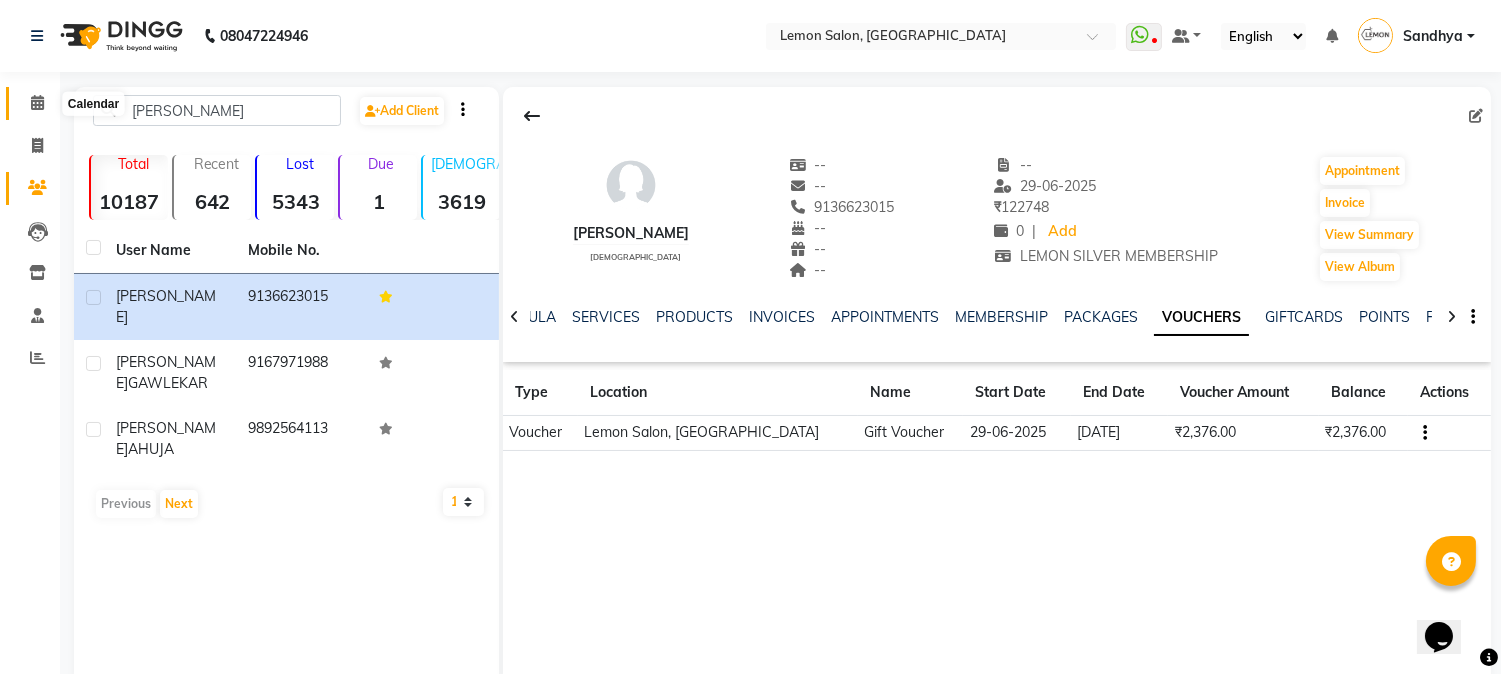 click 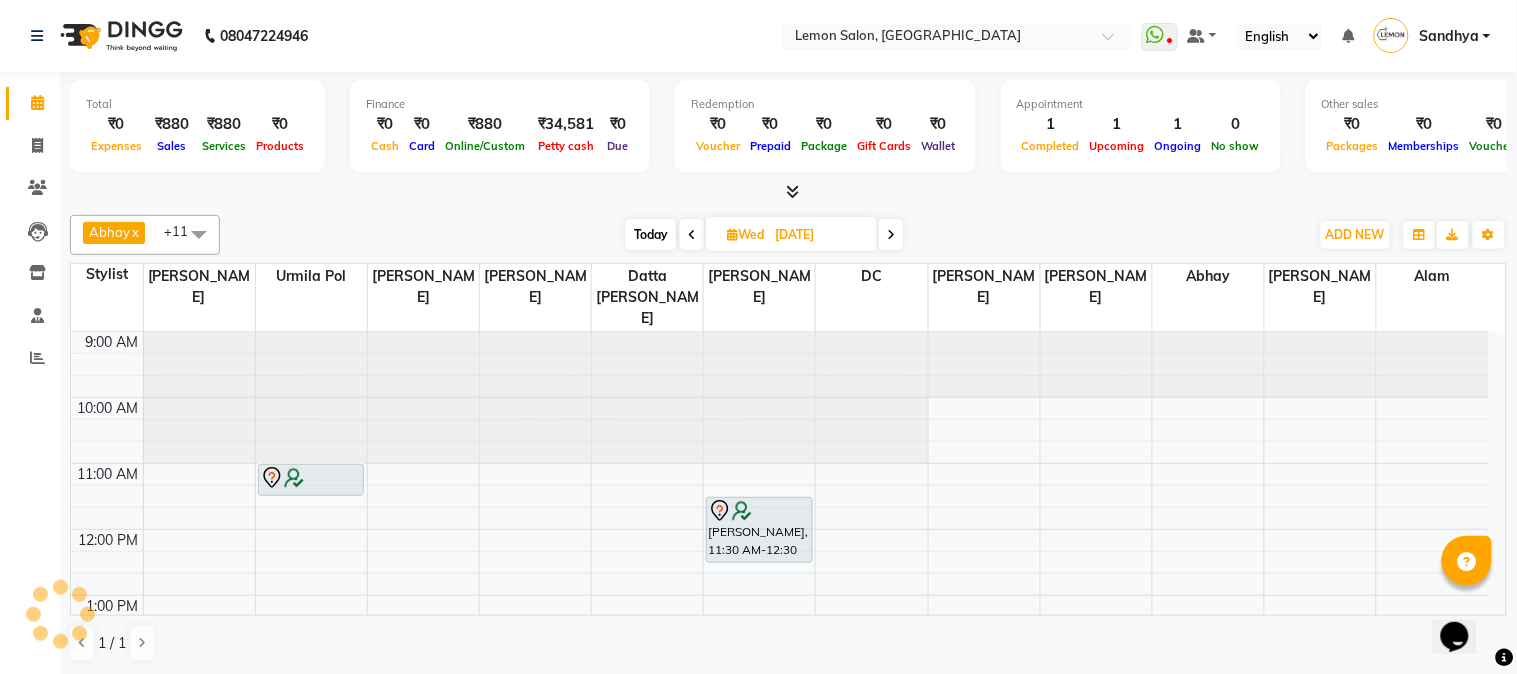 click at bounding box center [692, 235] 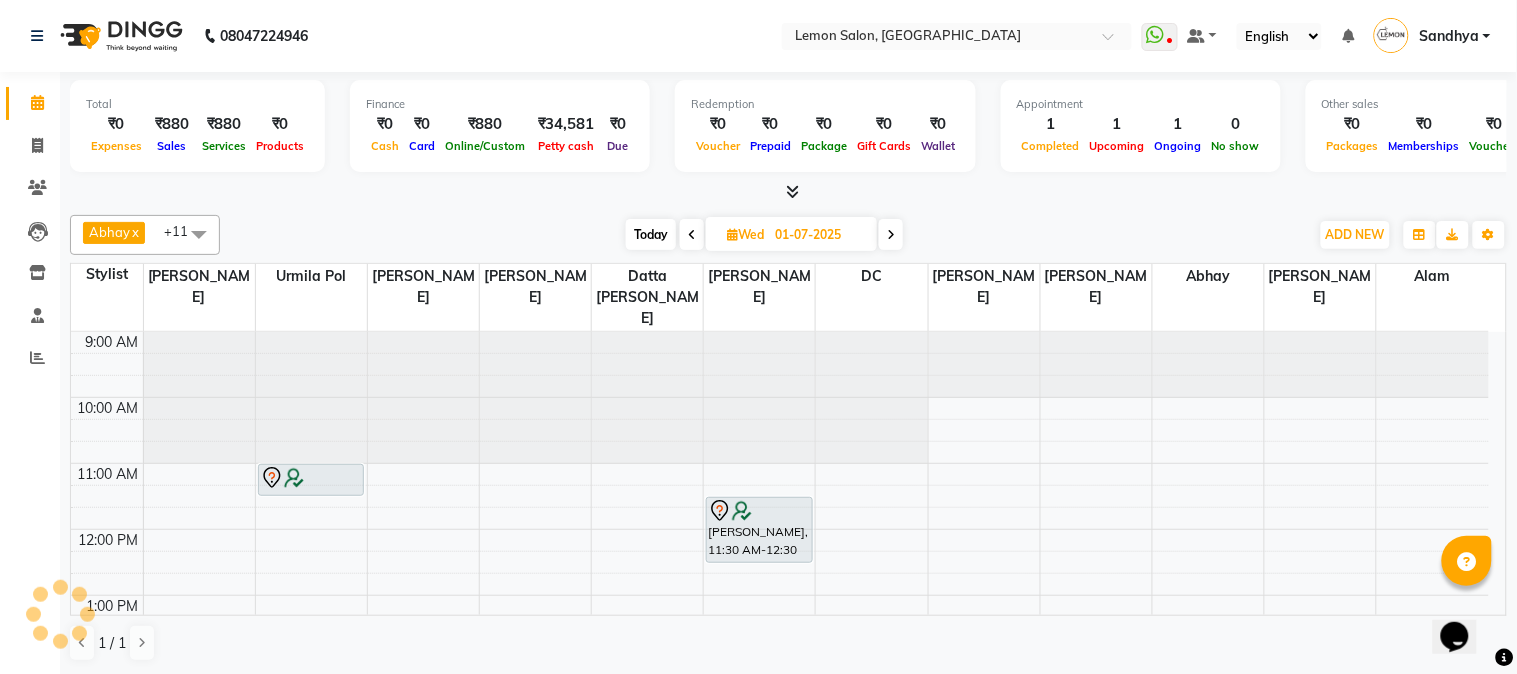 scroll, scrollTop: 332, scrollLeft: 0, axis: vertical 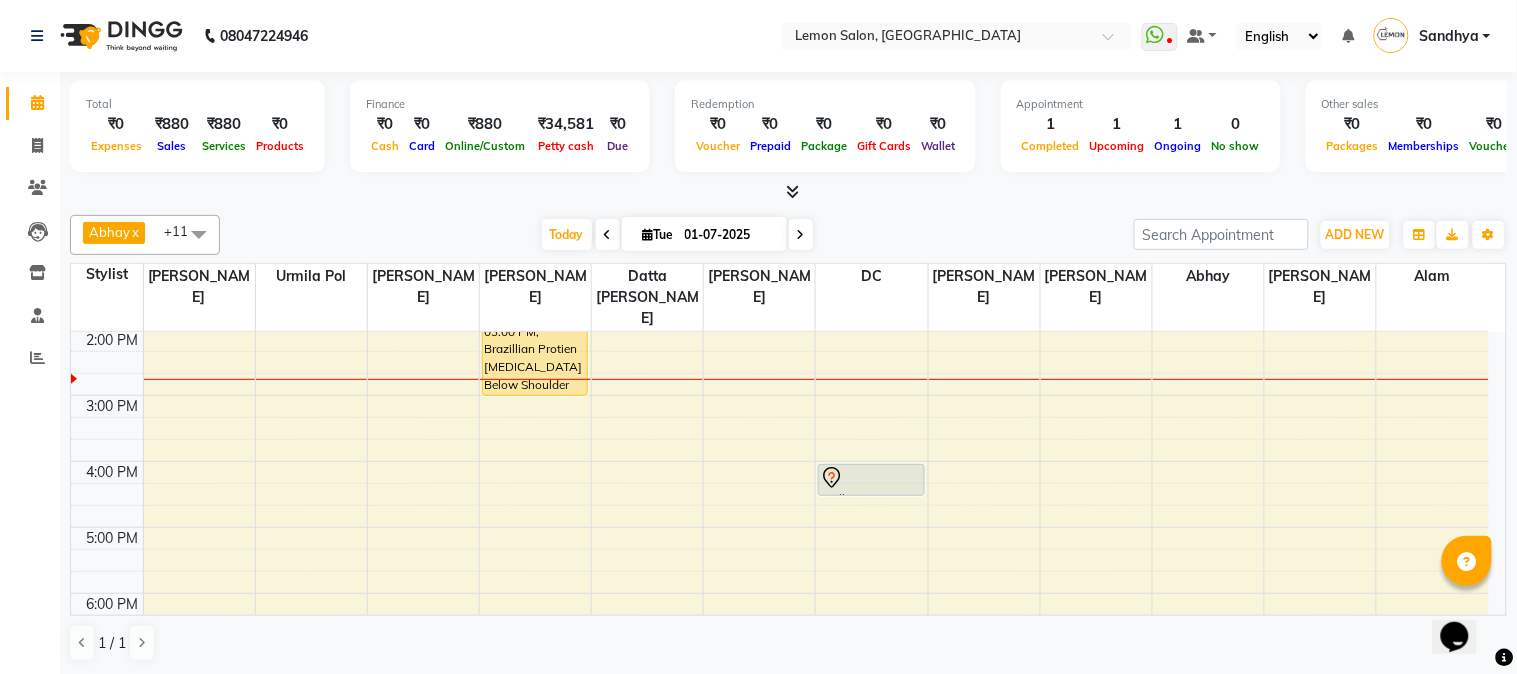 click at bounding box center [608, 234] 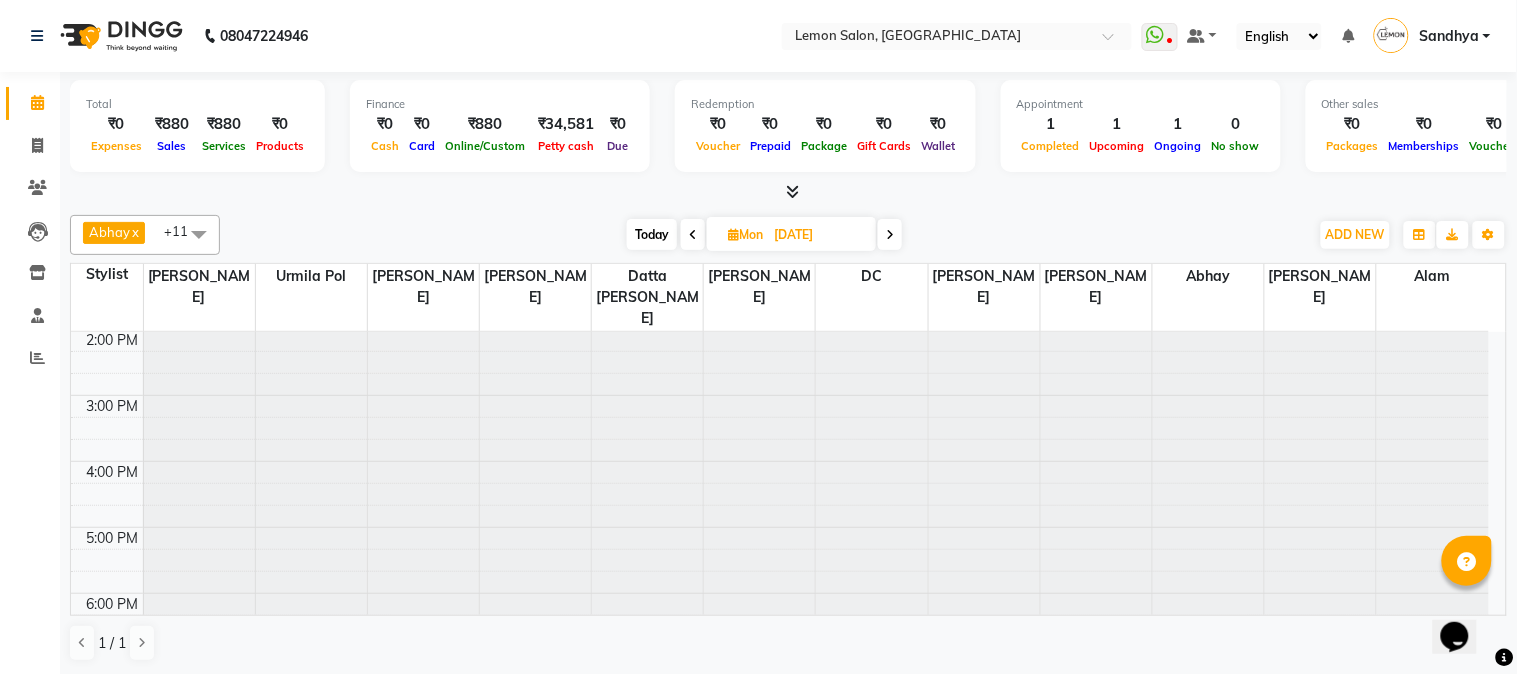 scroll, scrollTop: 332, scrollLeft: 0, axis: vertical 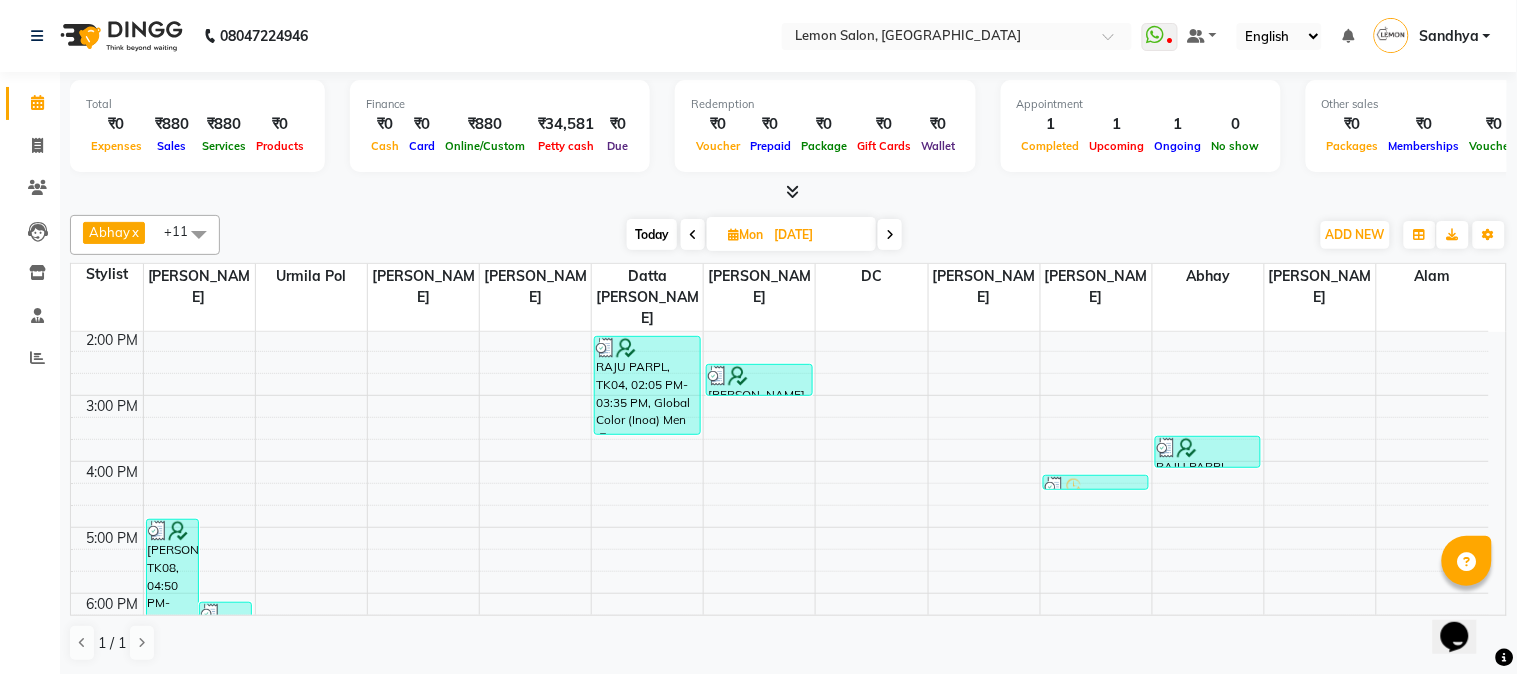 click at bounding box center [693, 235] 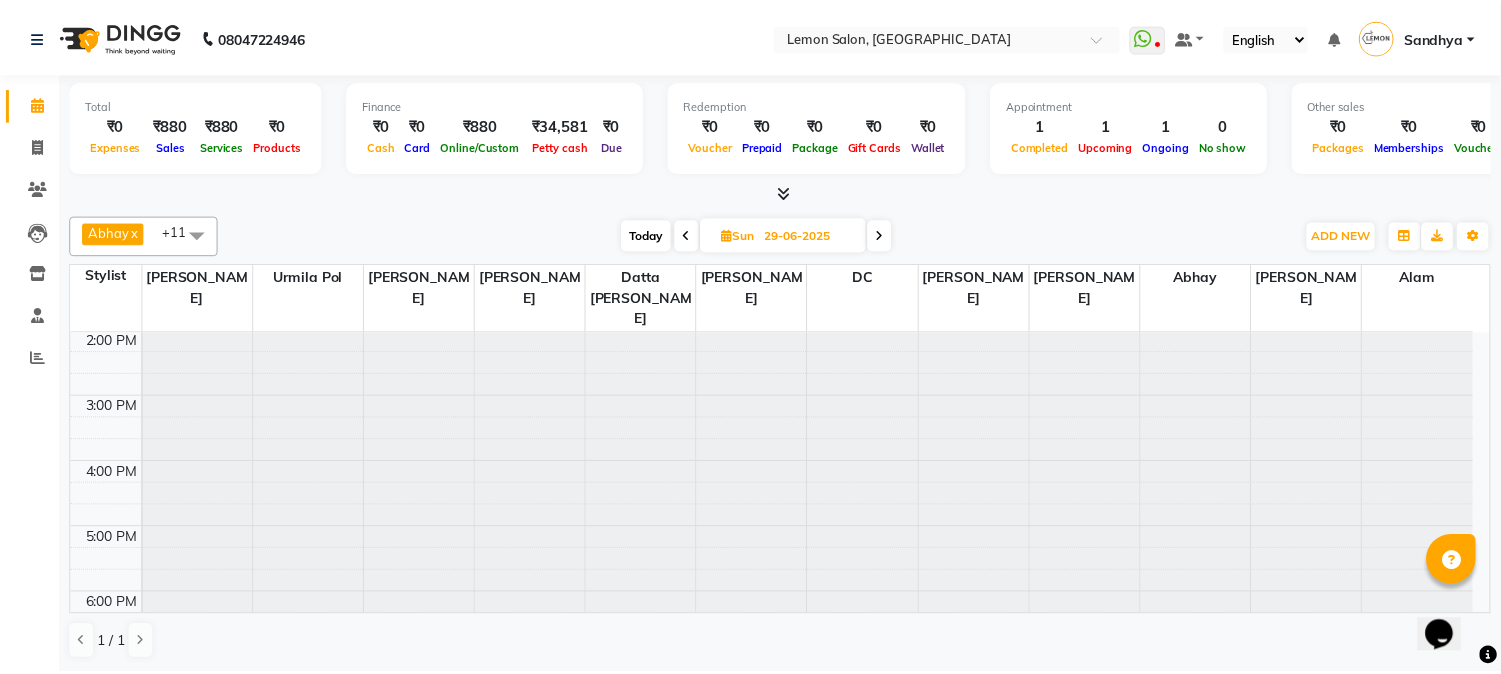 scroll, scrollTop: 332, scrollLeft: 0, axis: vertical 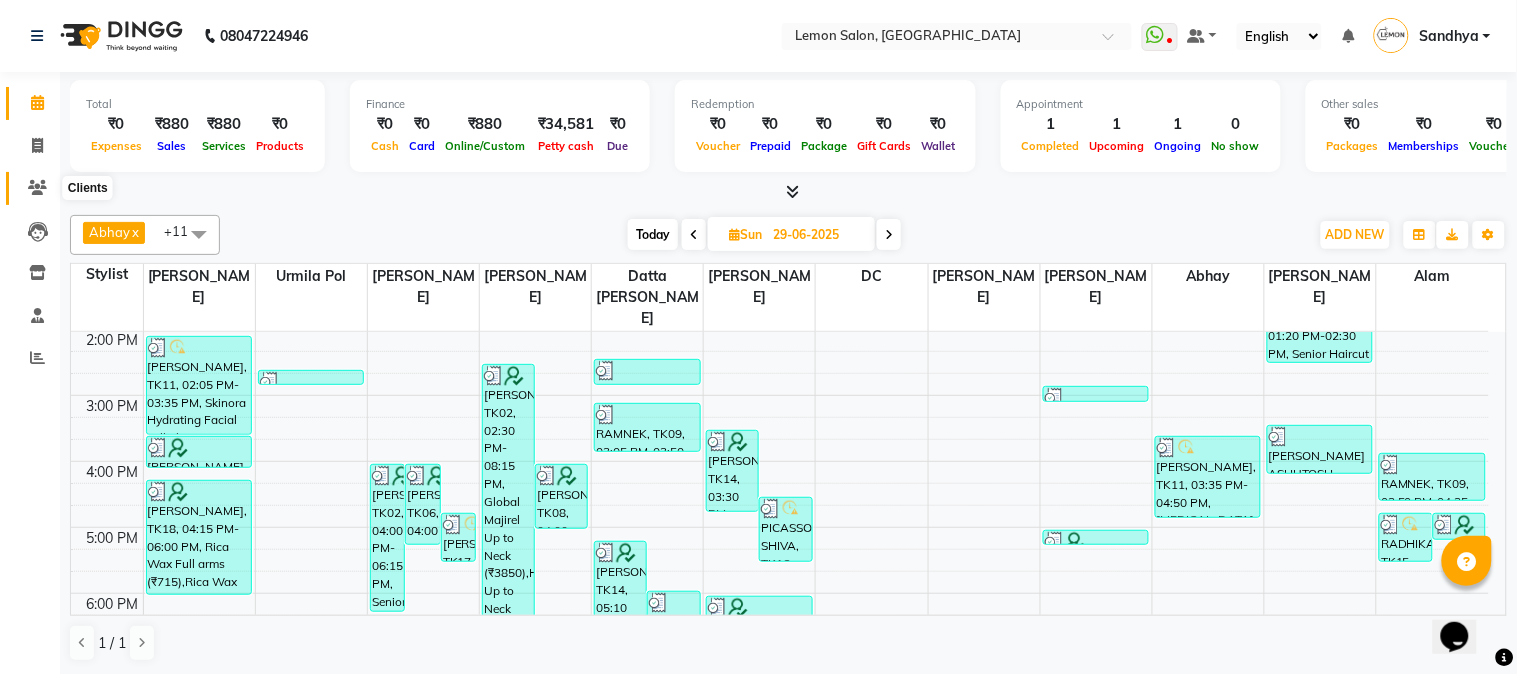 click 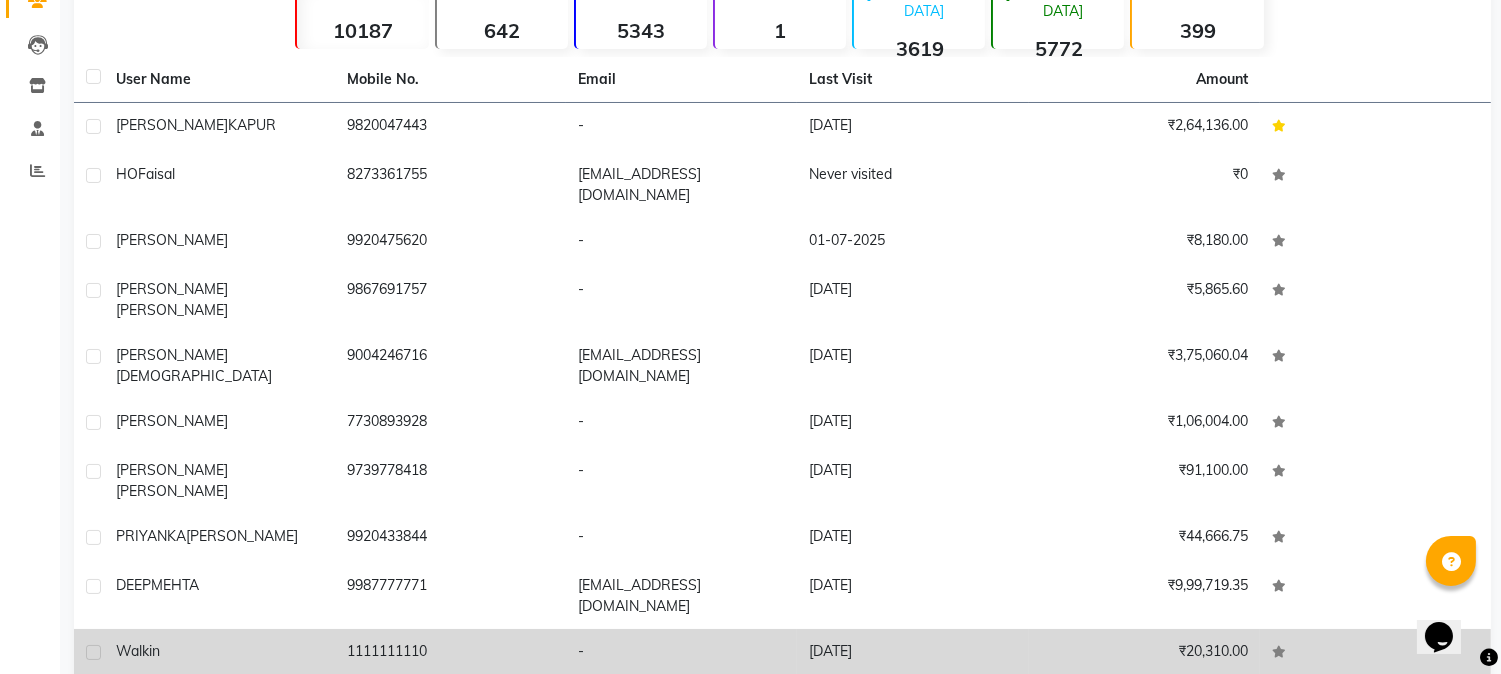 scroll, scrollTop: 191, scrollLeft: 0, axis: vertical 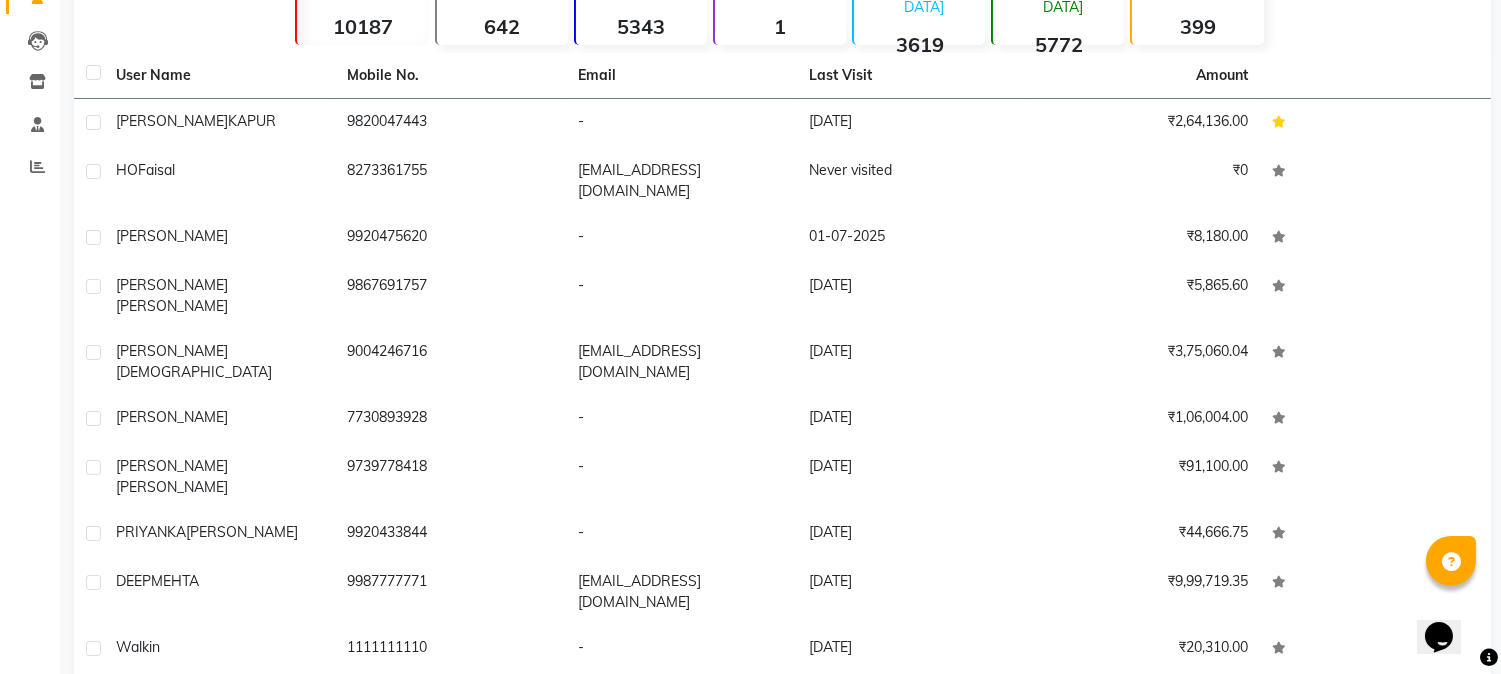click on "Next" 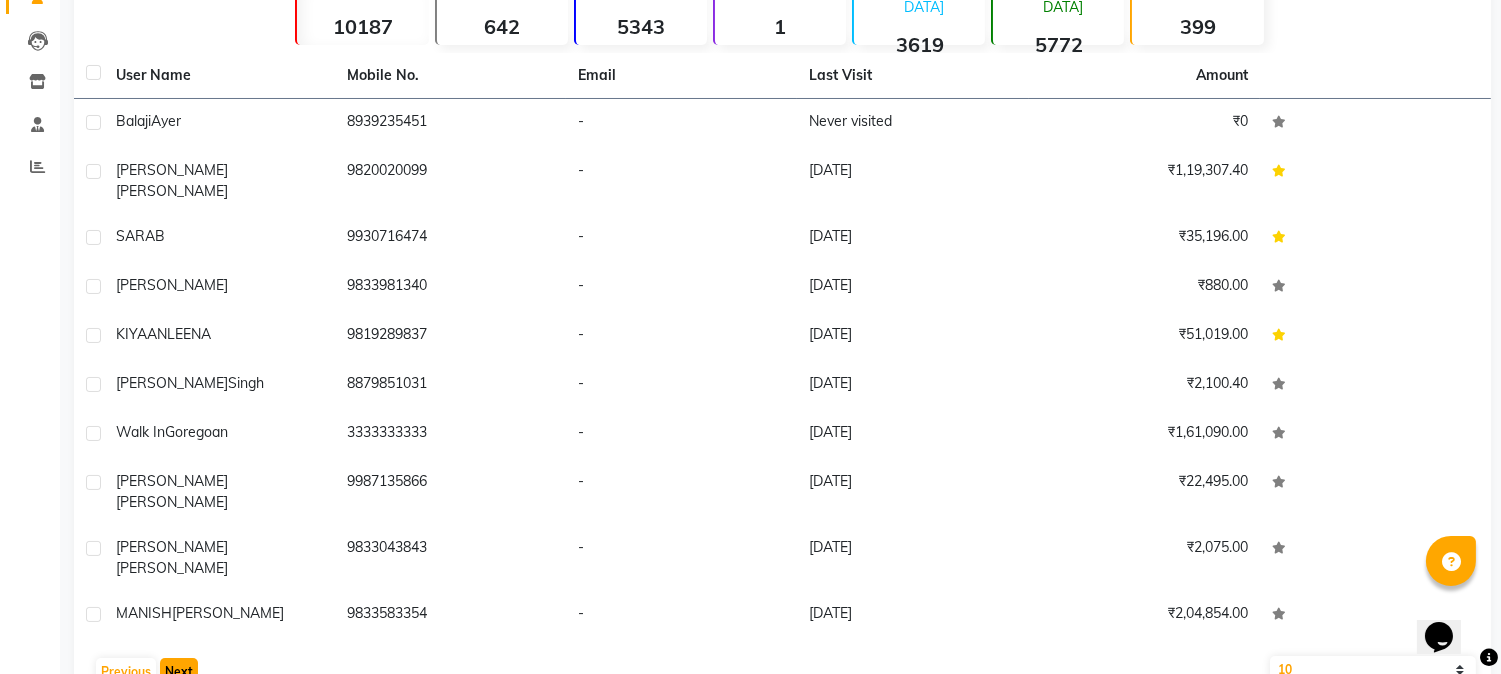 click on "Next" 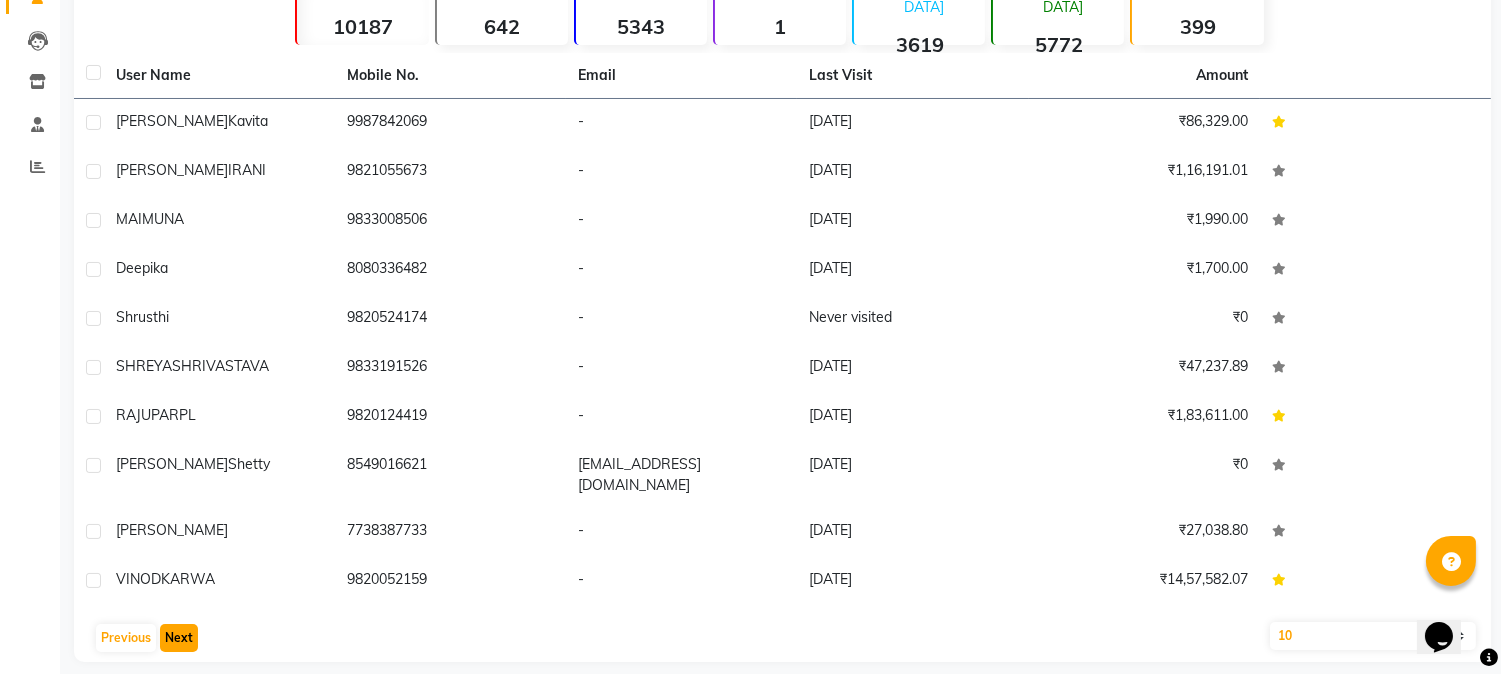 click on "Next" 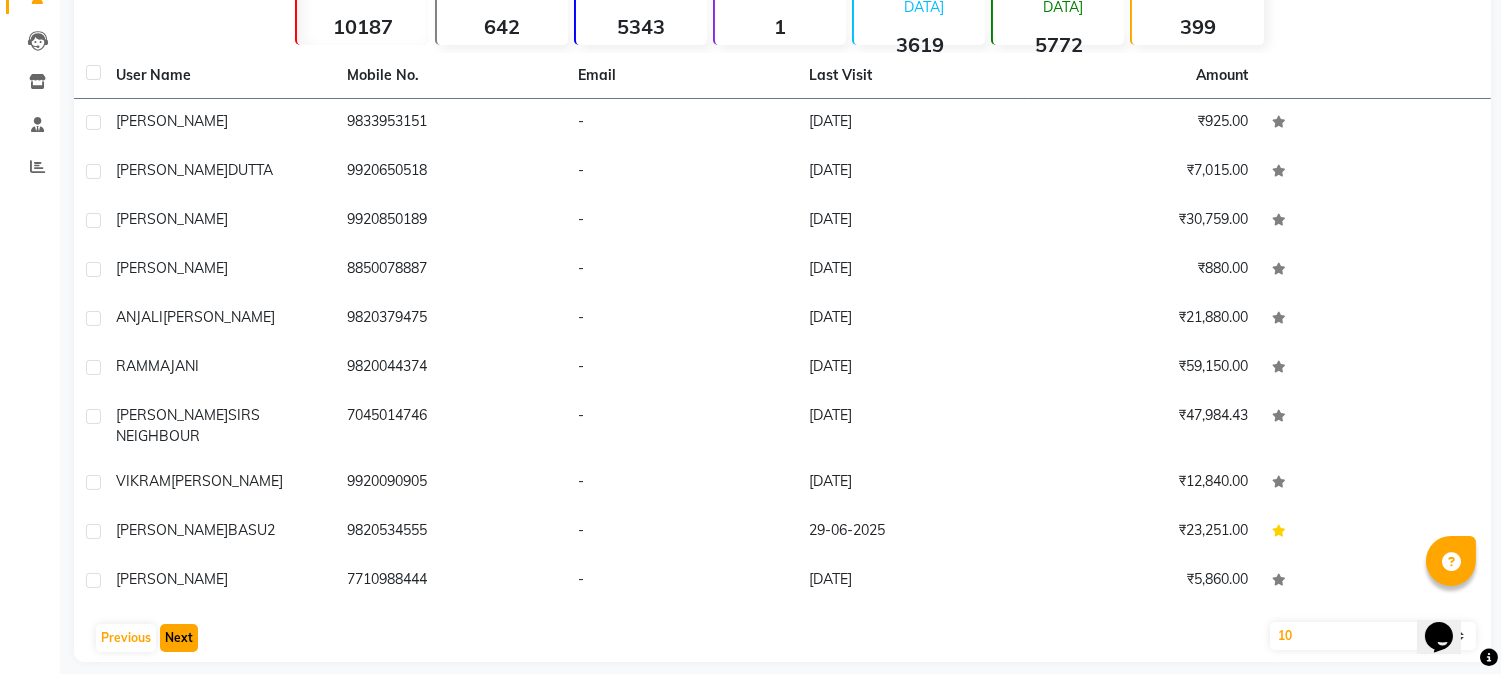 click on "Next" 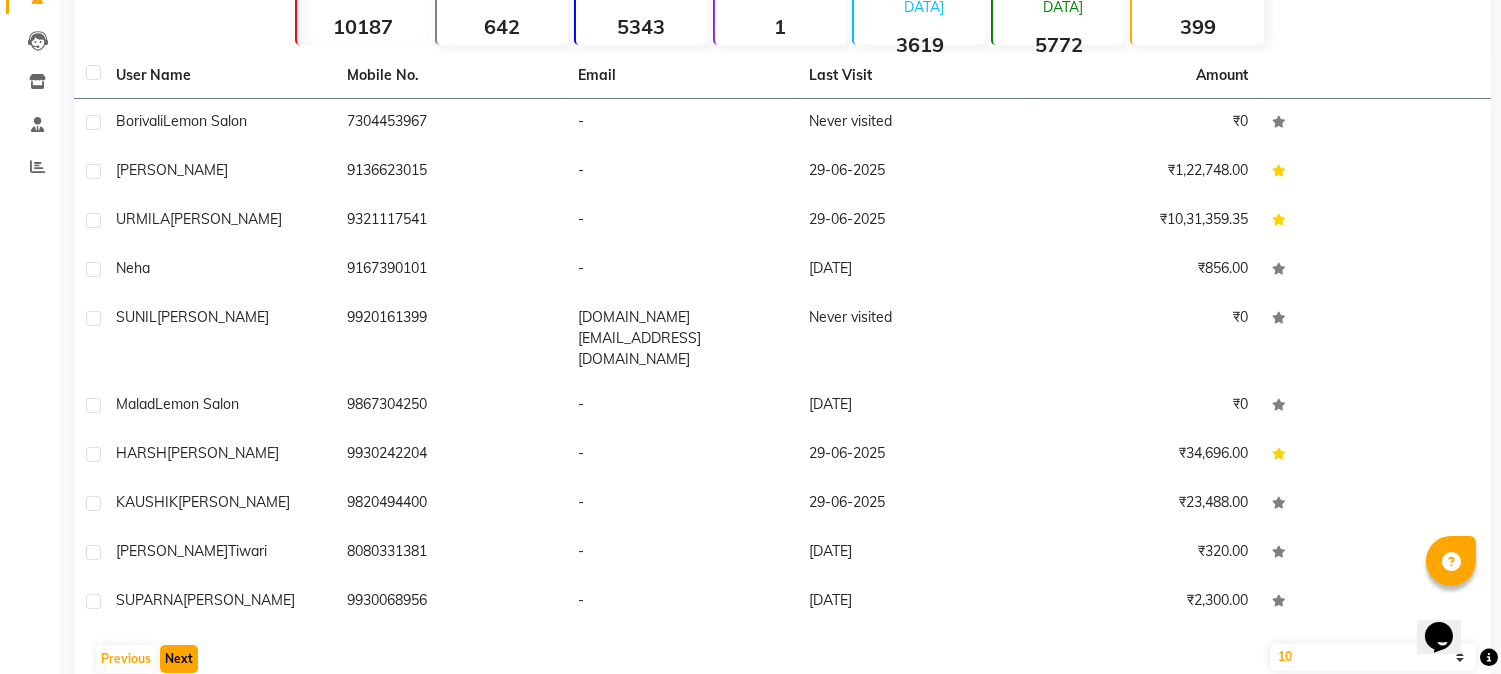 click on "Next" 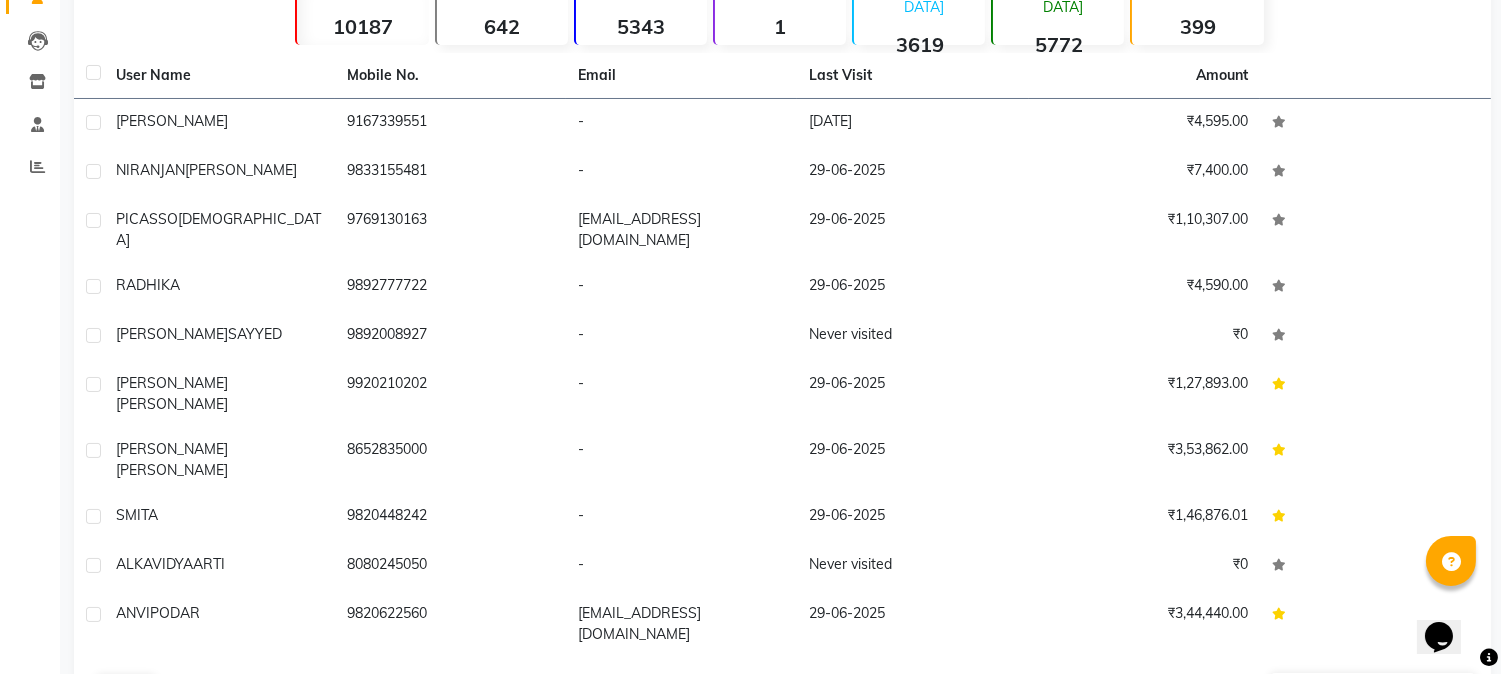 click on "Next" 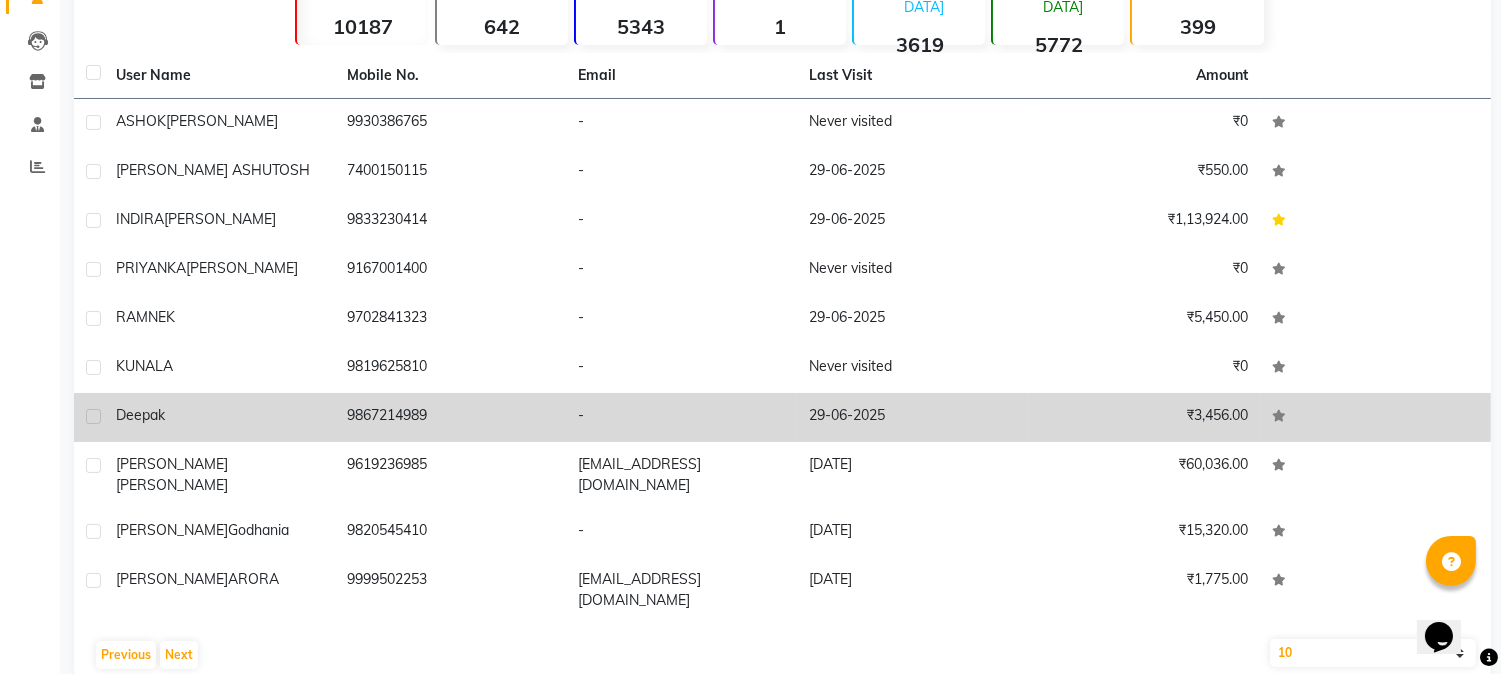 click on "deepak" 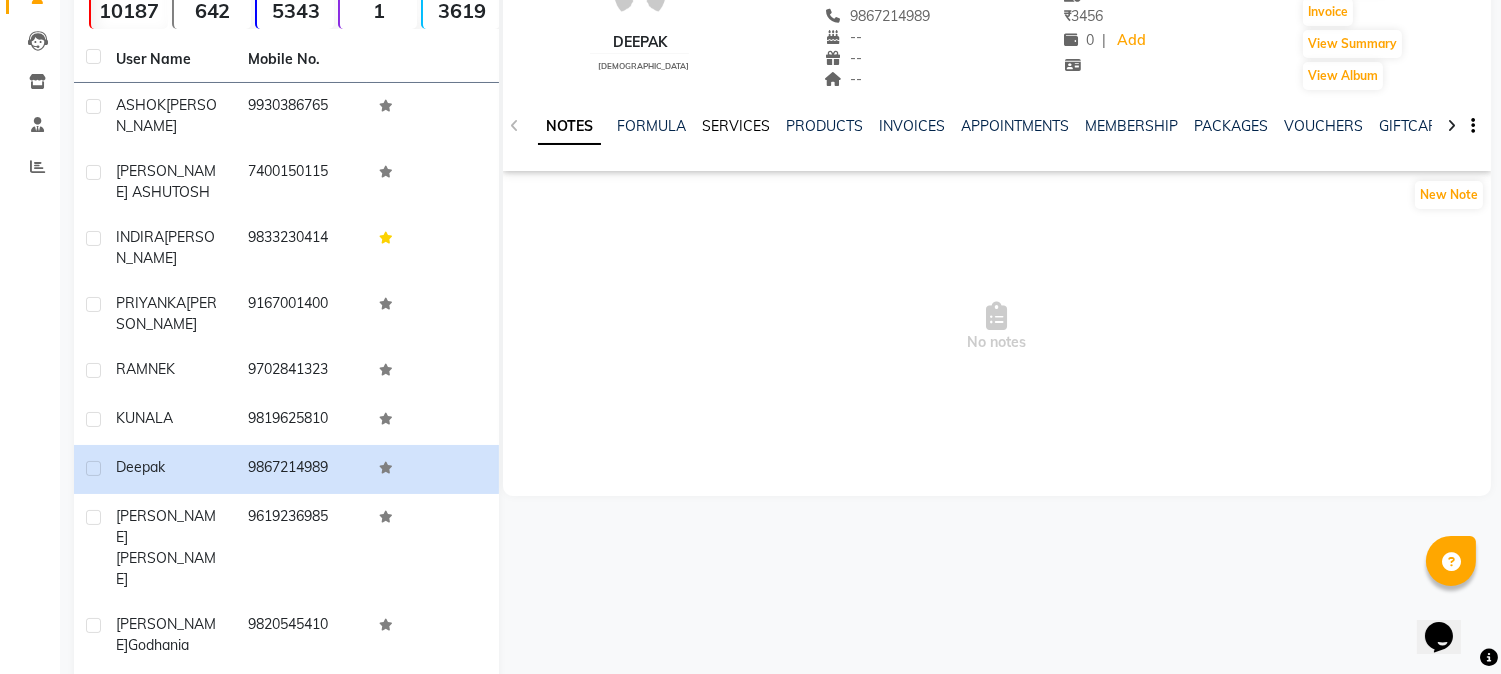 click on "SERVICES" 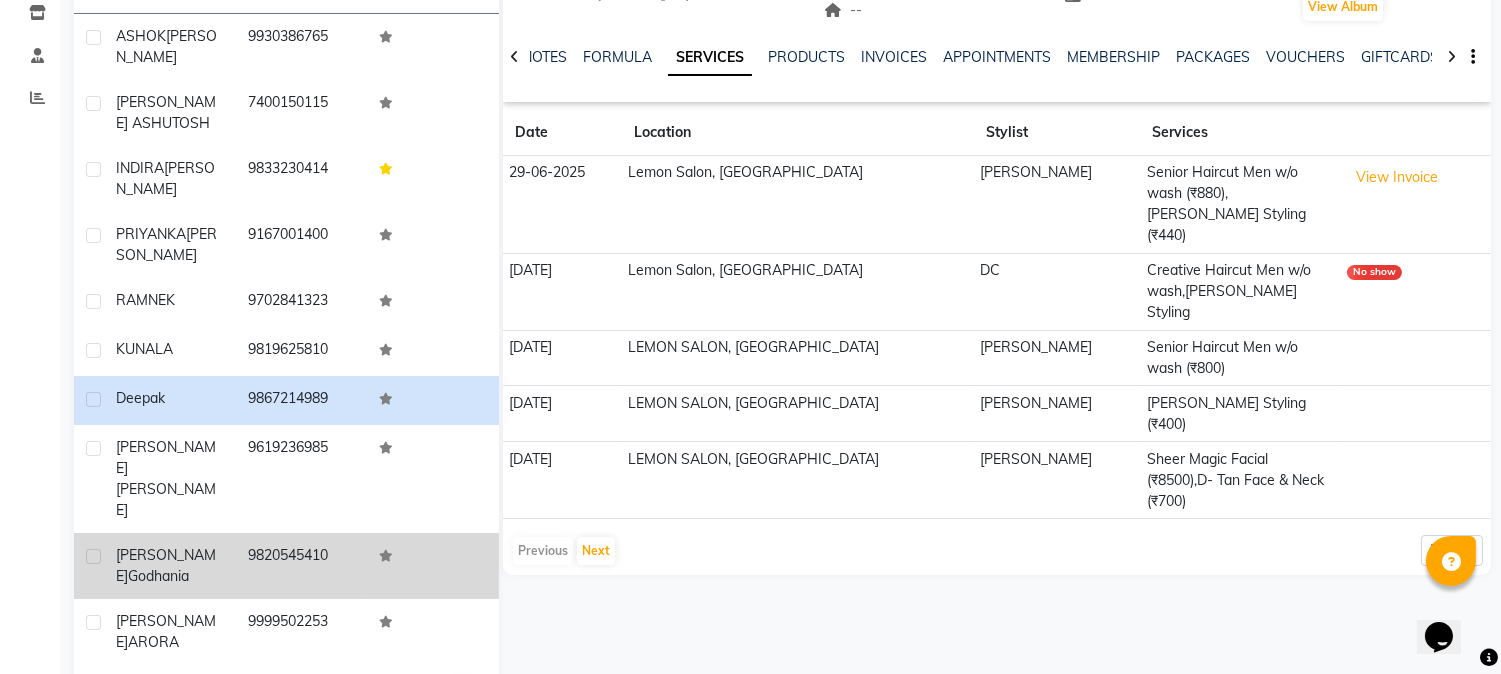scroll, scrollTop: 0, scrollLeft: 0, axis: both 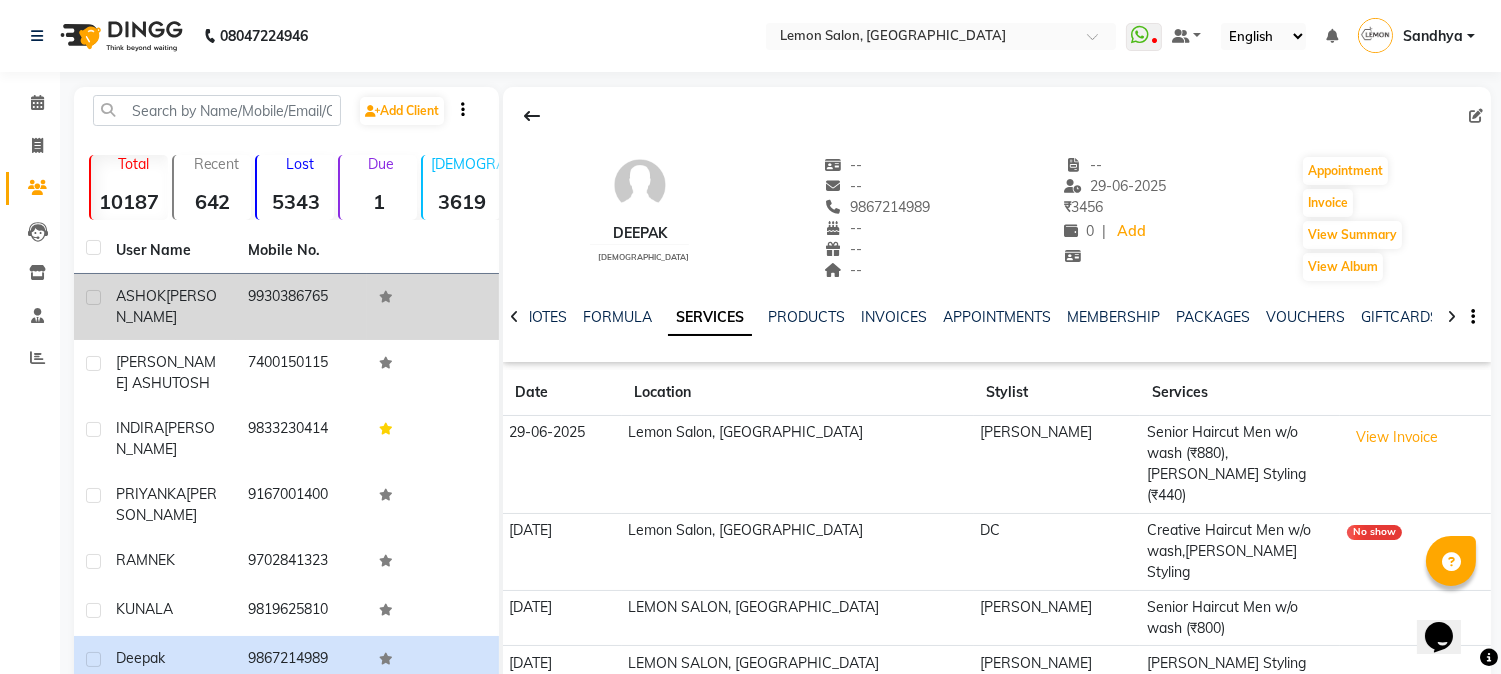 click on "9930386765" 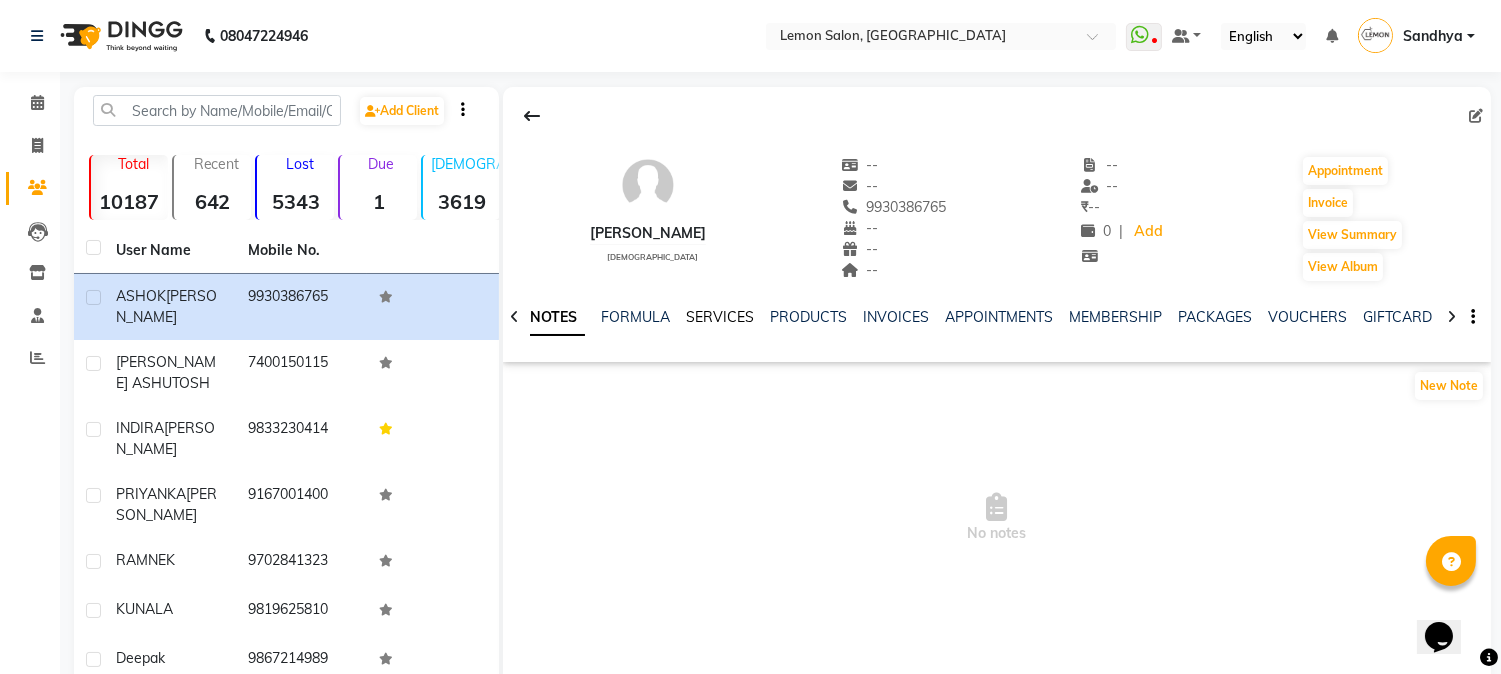 click on "SERVICES" 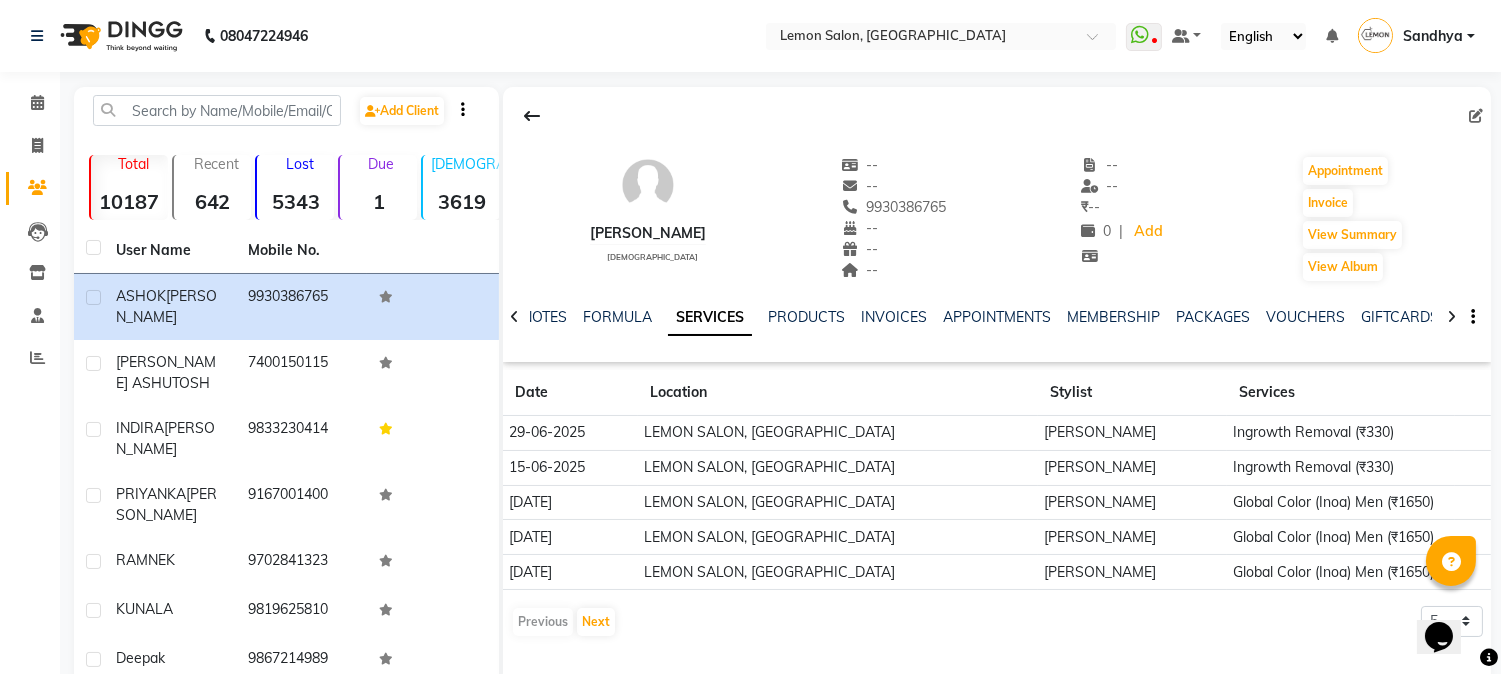 scroll, scrollTop: 260, scrollLeft: 0, axis: vertical 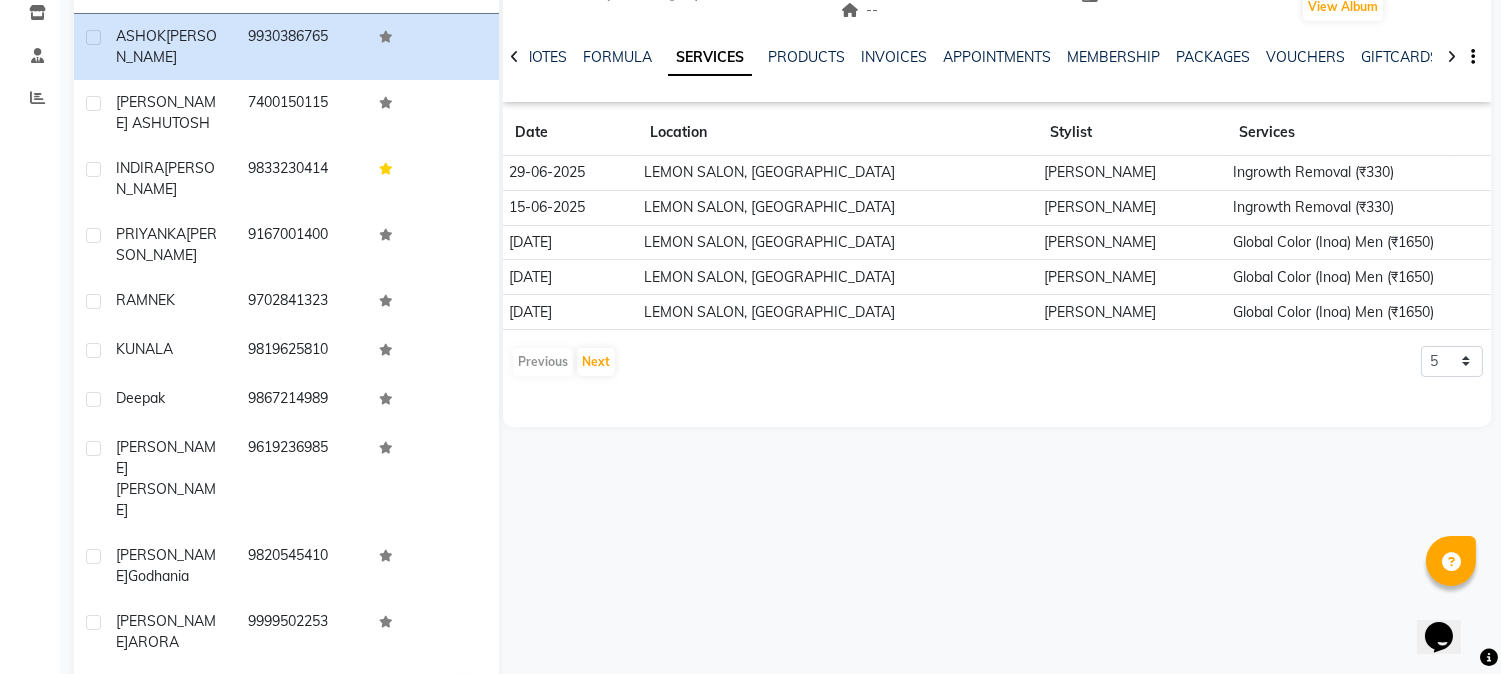 click on "Next" 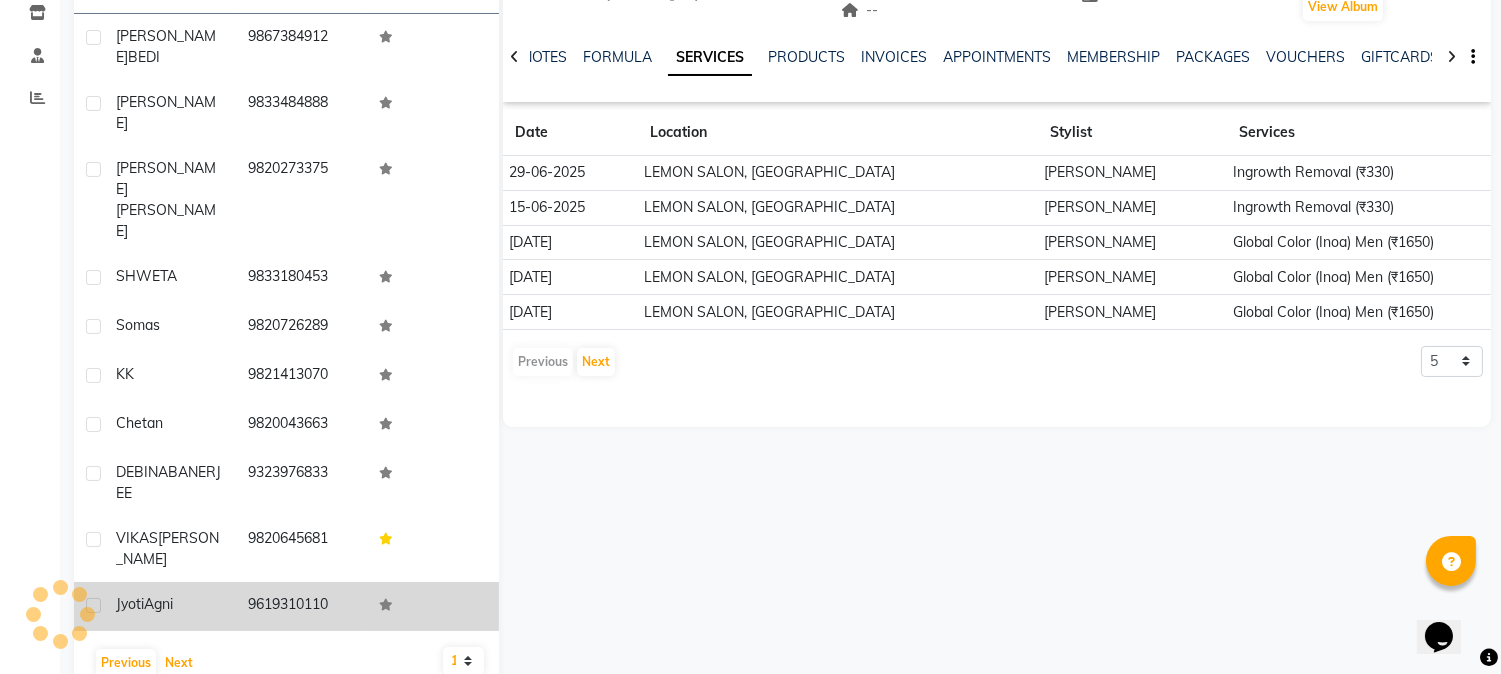 scroll, scrollTop: 192, scrollLeft: 0, axis: vertical 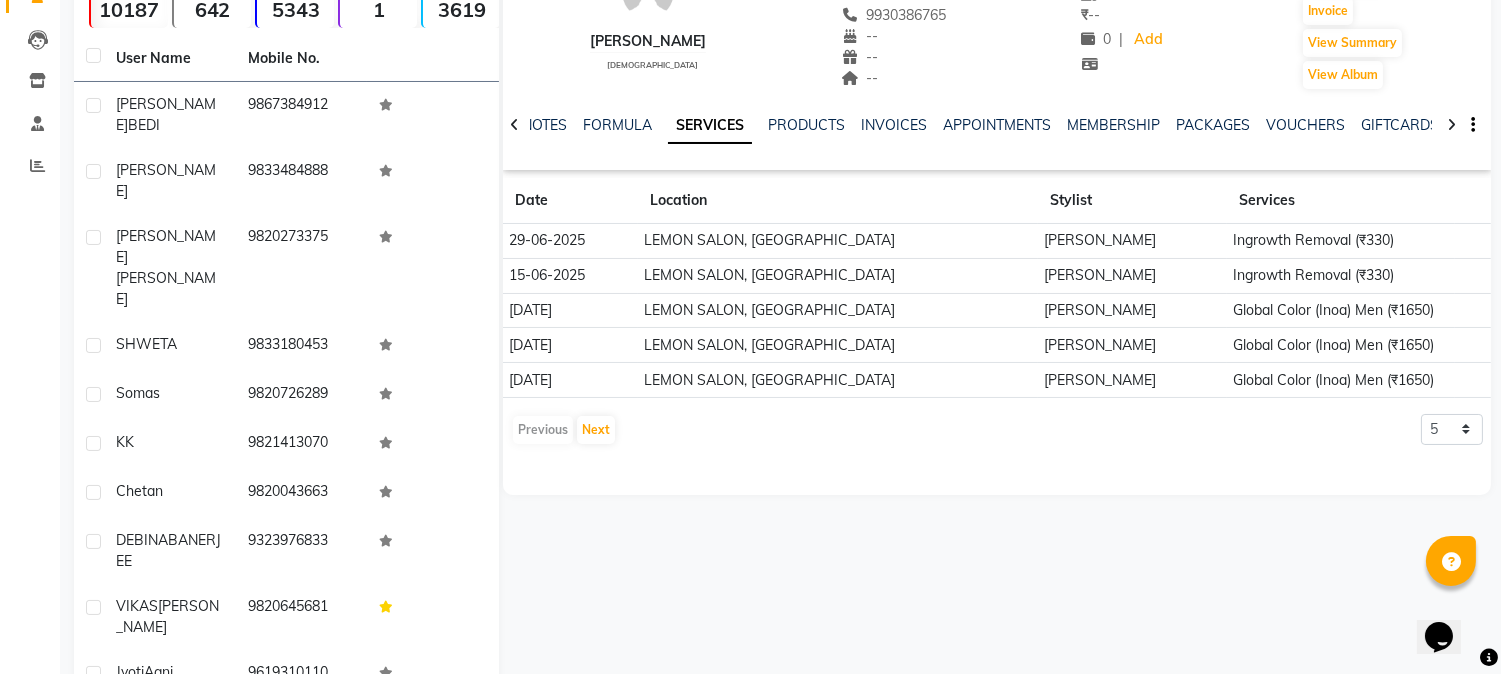 click on "Next" 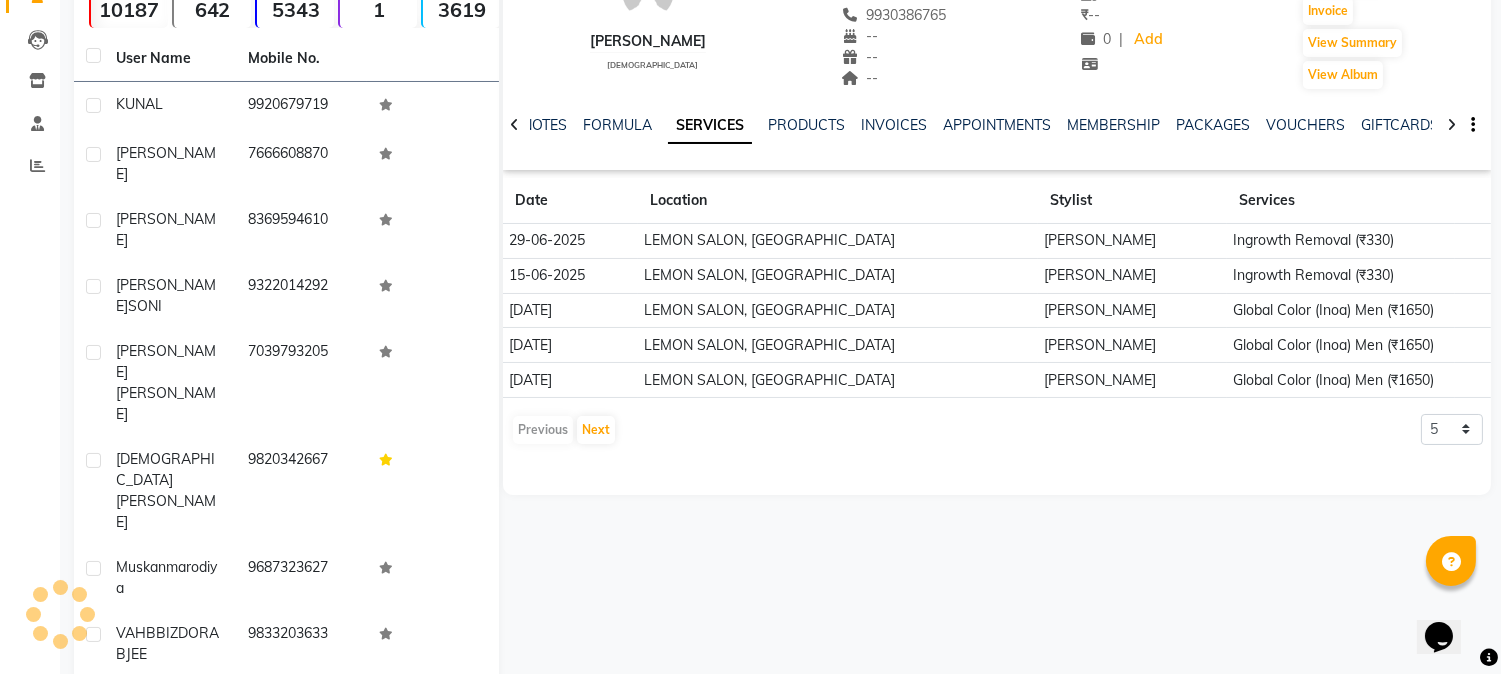 scroll, scrollTop: 226, scrollLeft: 0, axis: vertical 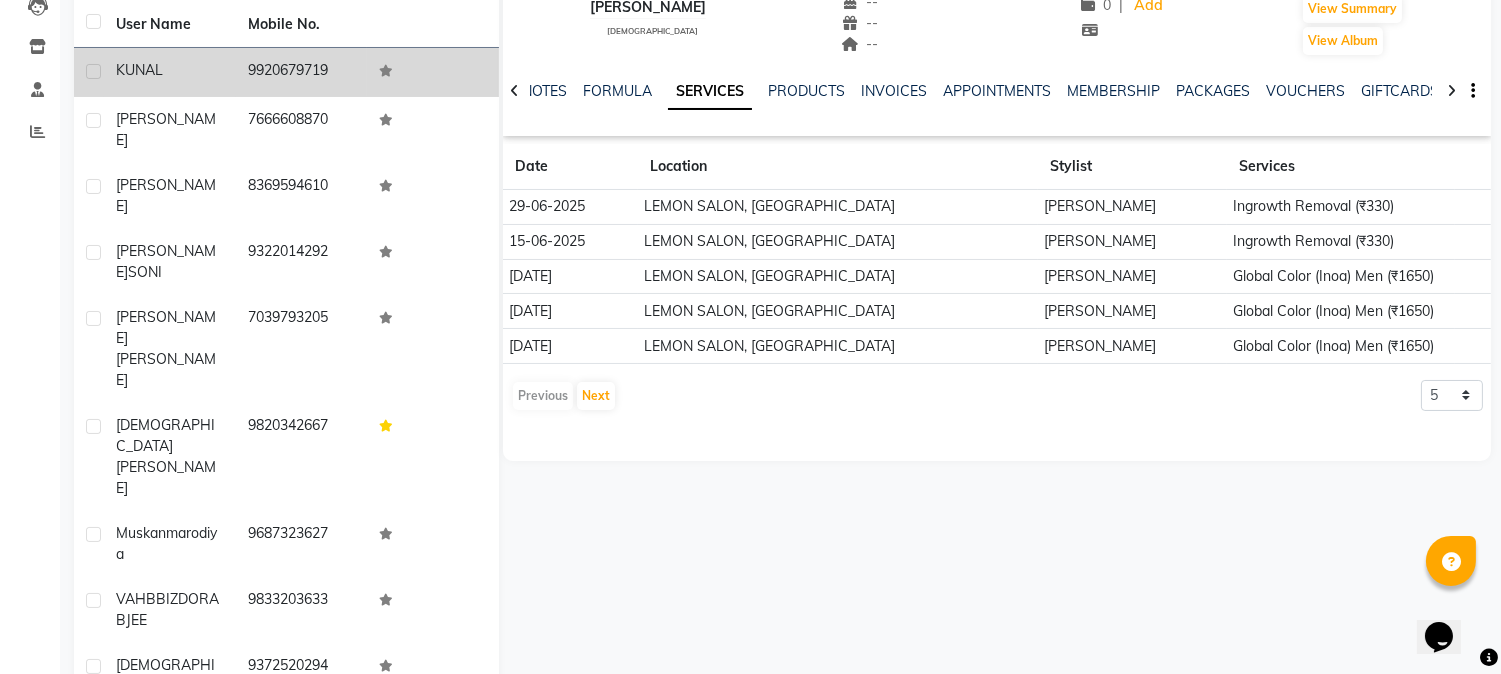 click on "9920679719" 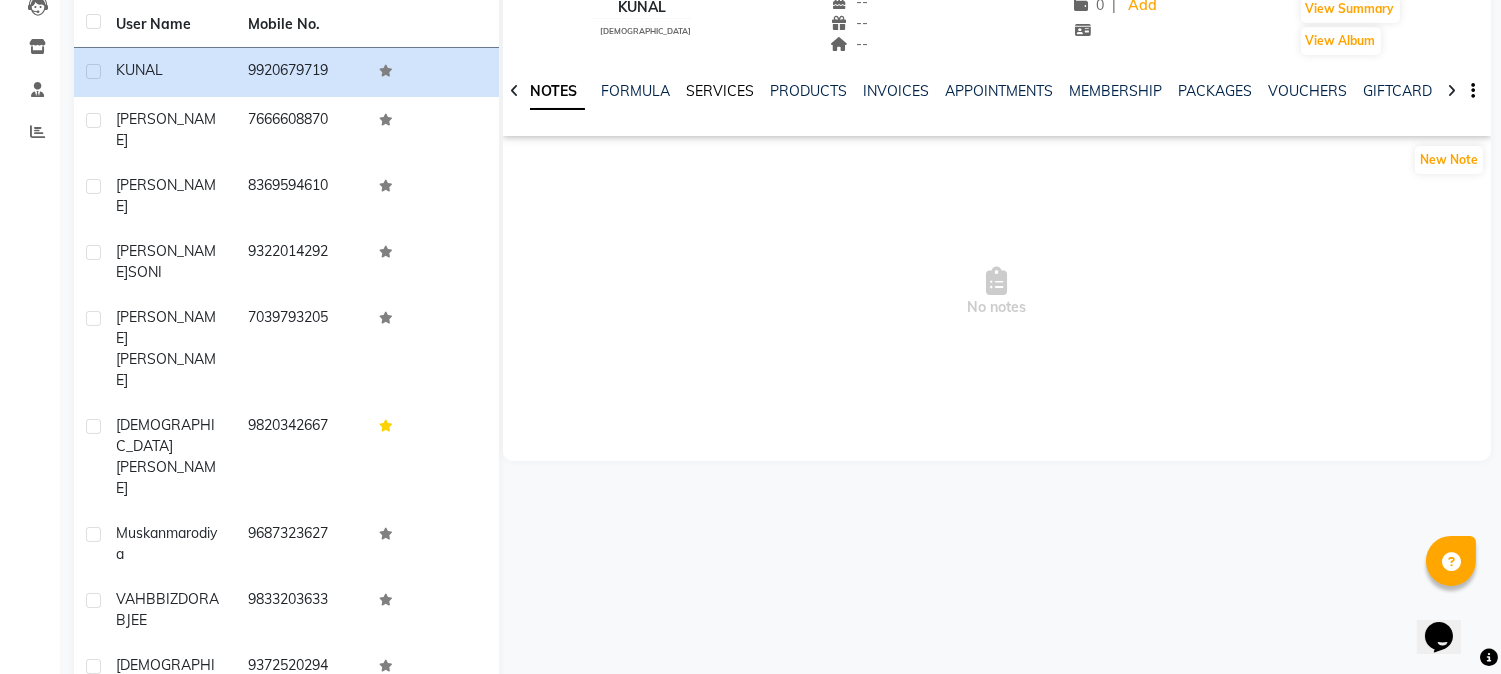 click on "SERVICES" 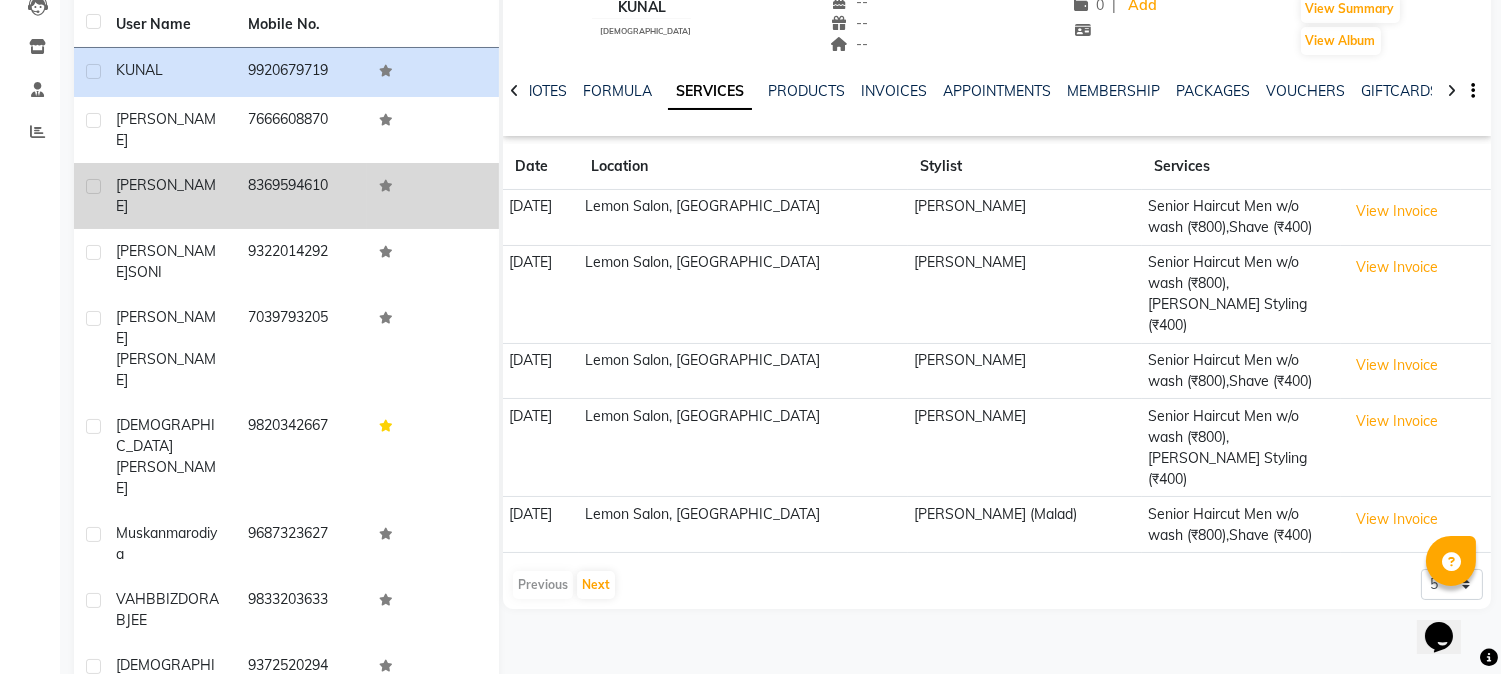 click on "8369594610" 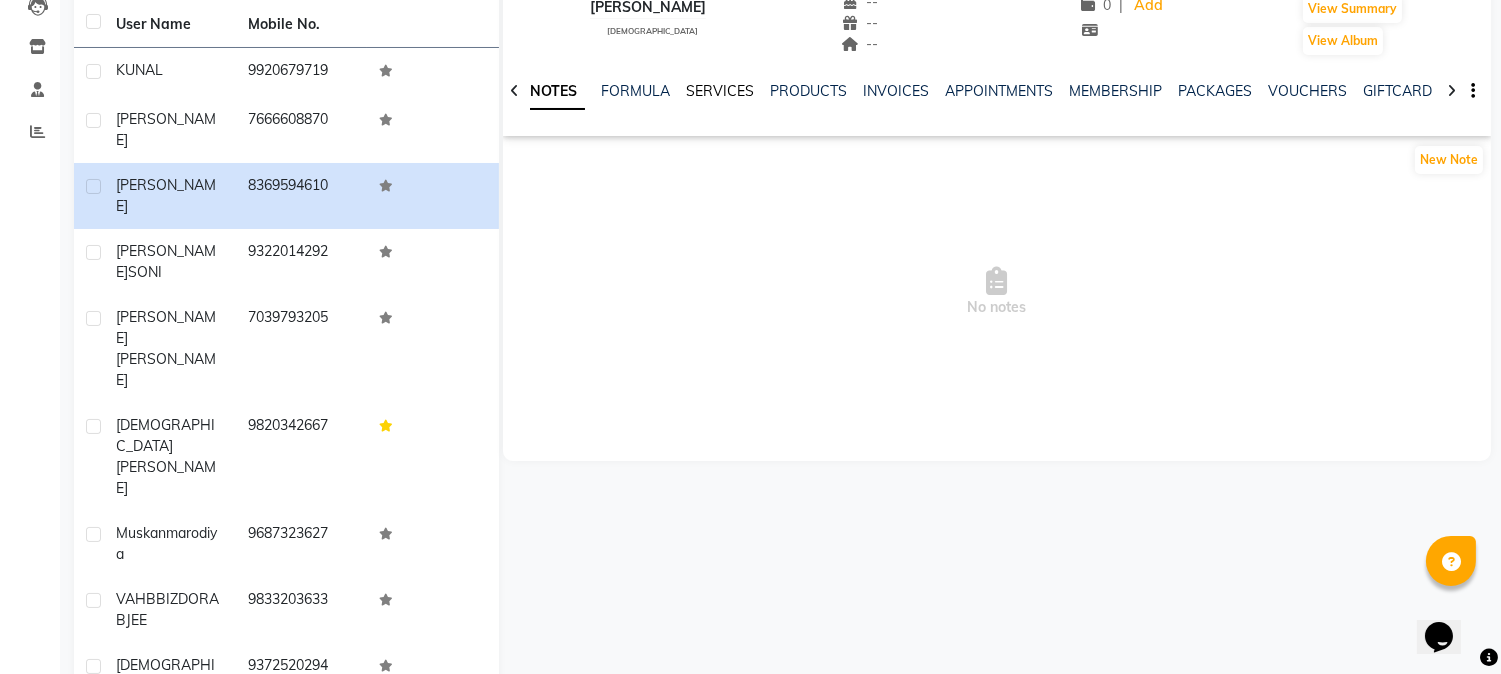 click on "SERVICES" 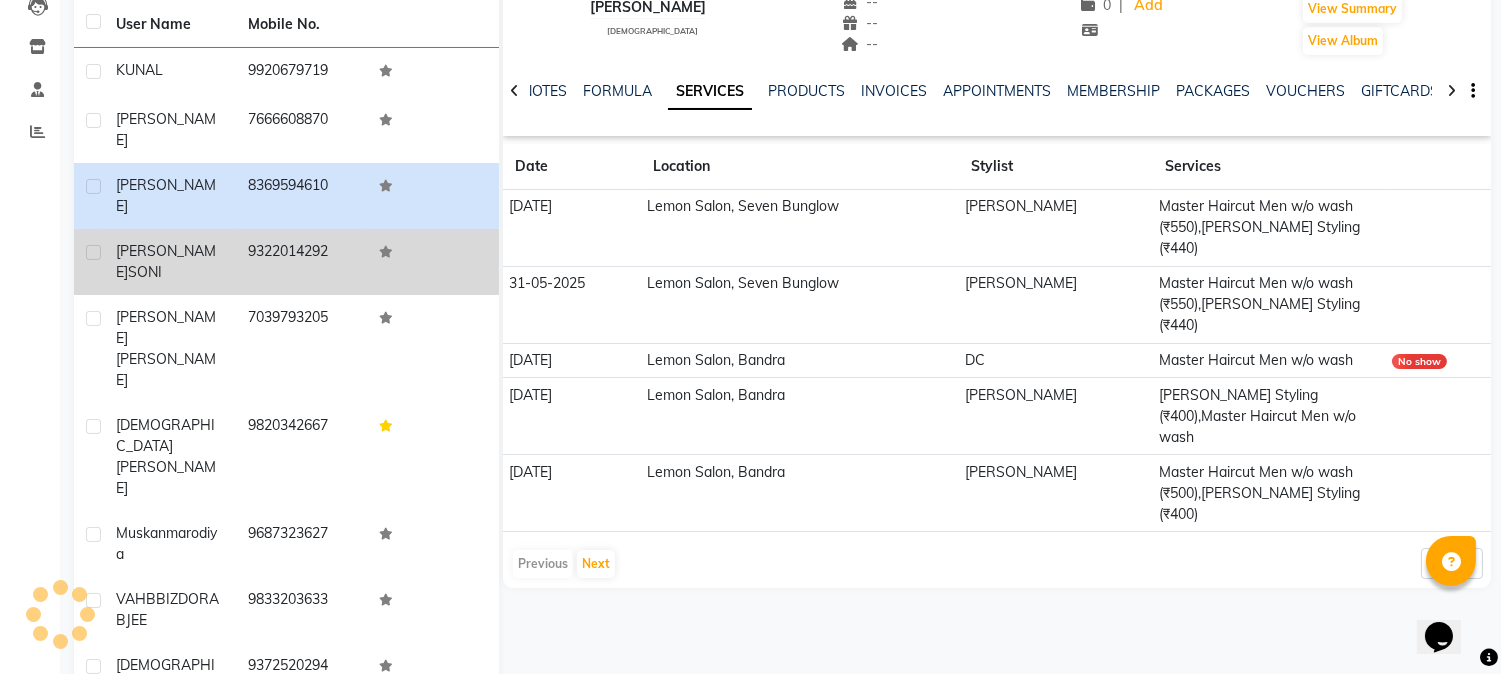 click on "9322014292" 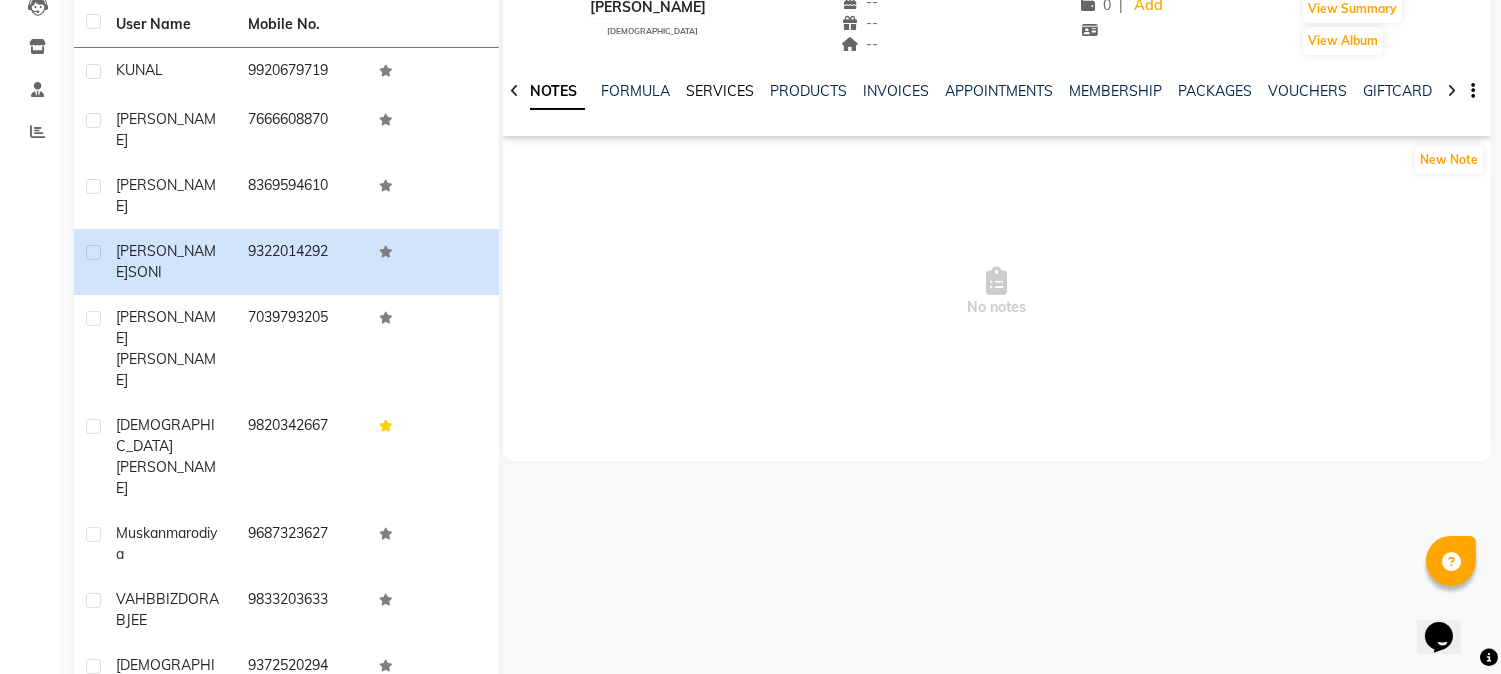 click on "SERVICES" 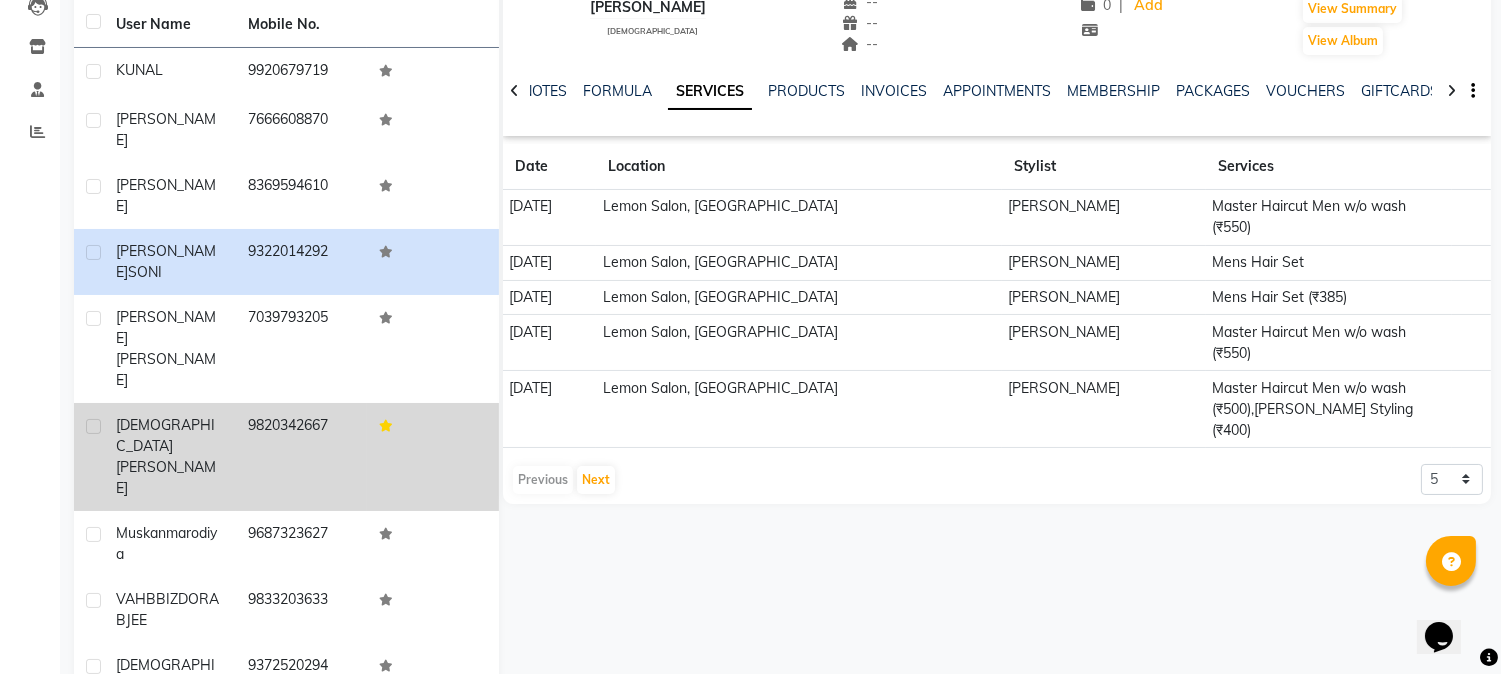click on "9820342667" 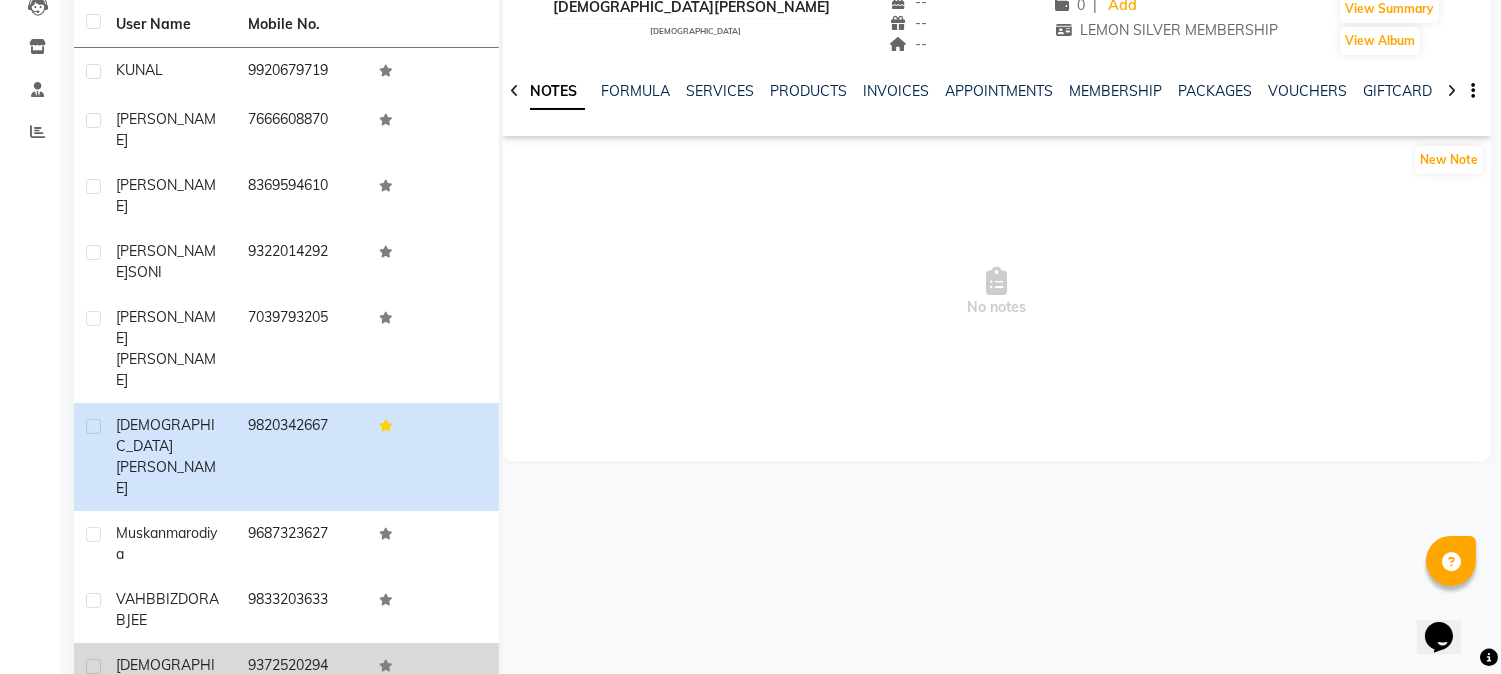 click on "9372520294" 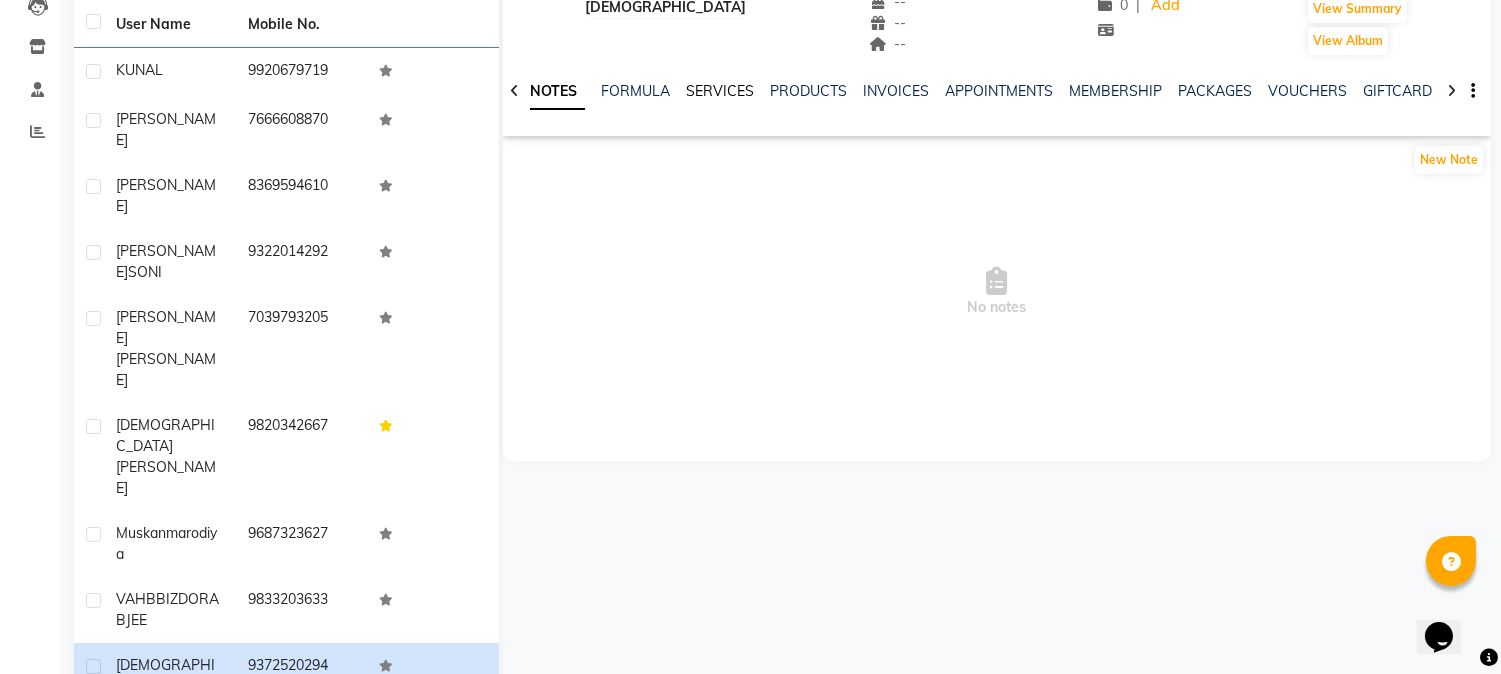 click on "SERVICES" 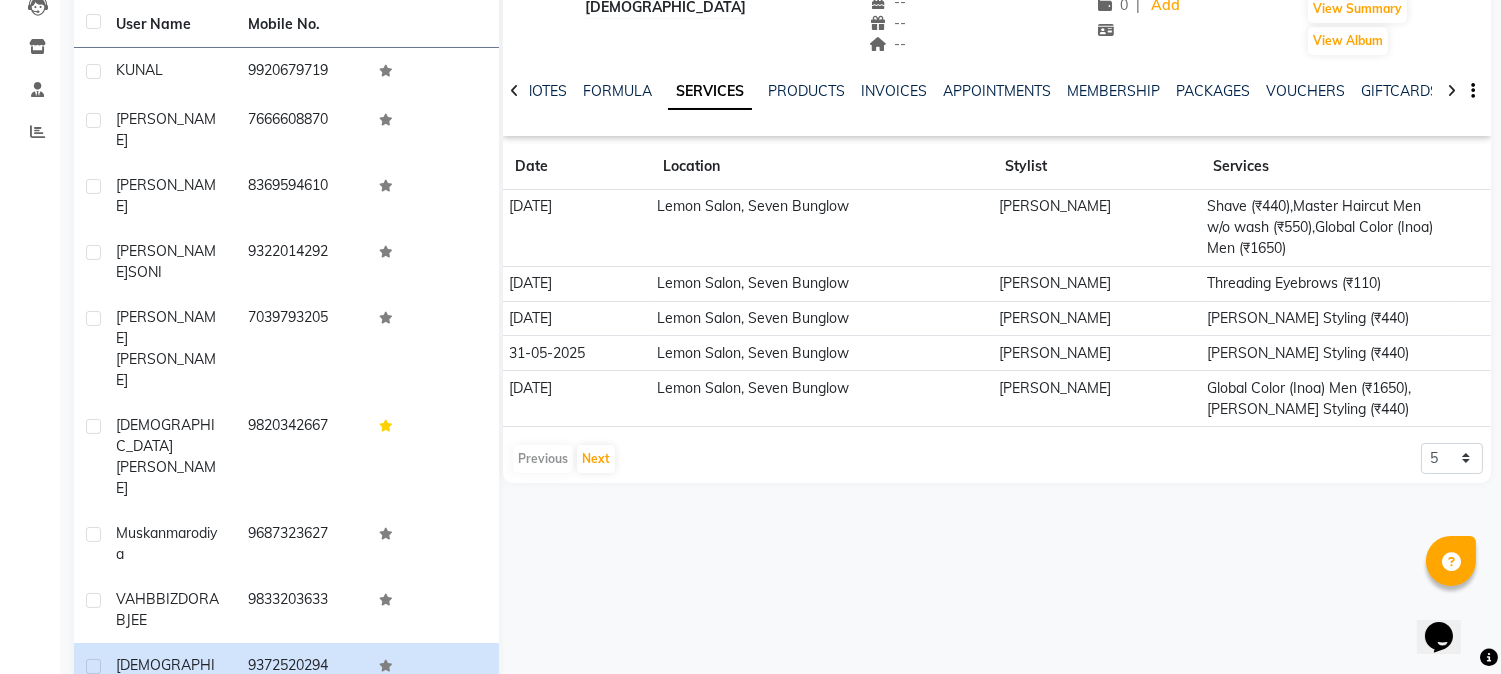 click on "Next" 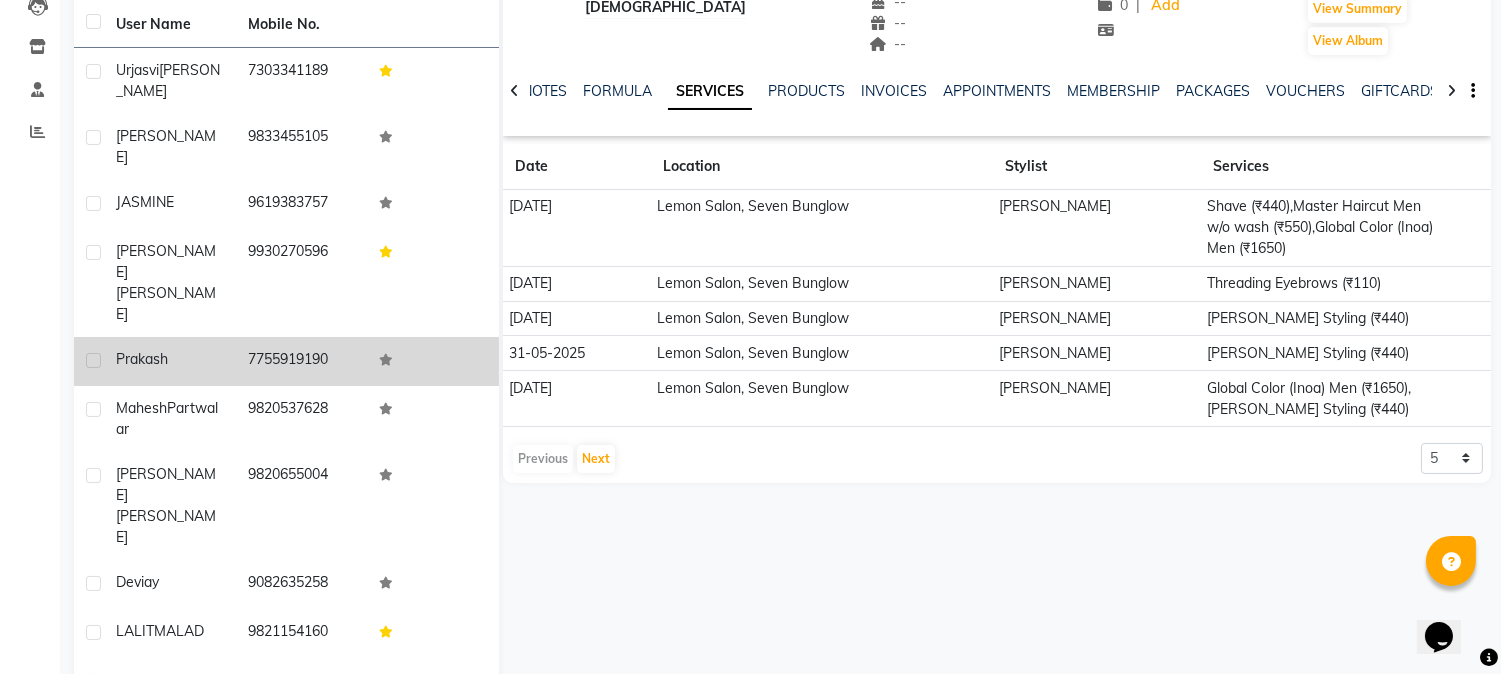click on "7755919190" 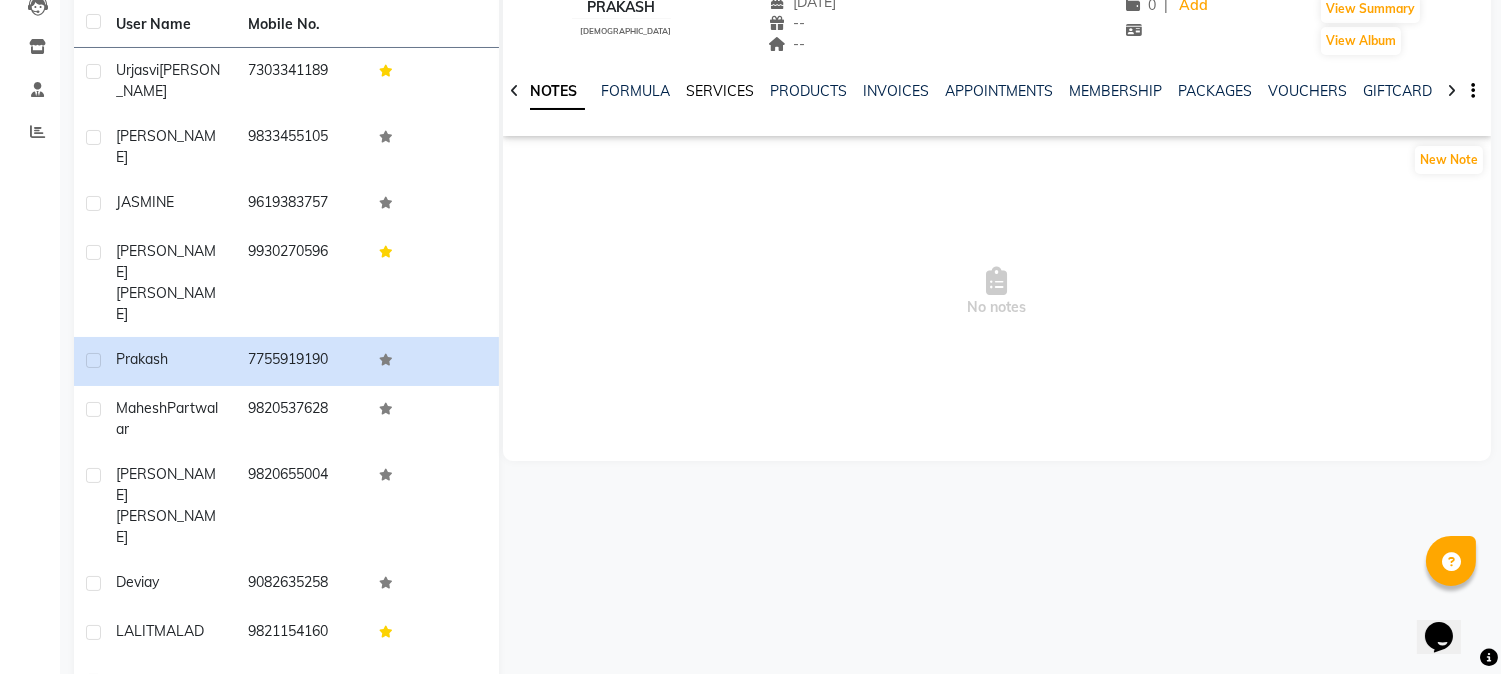 click on "SERVICES" 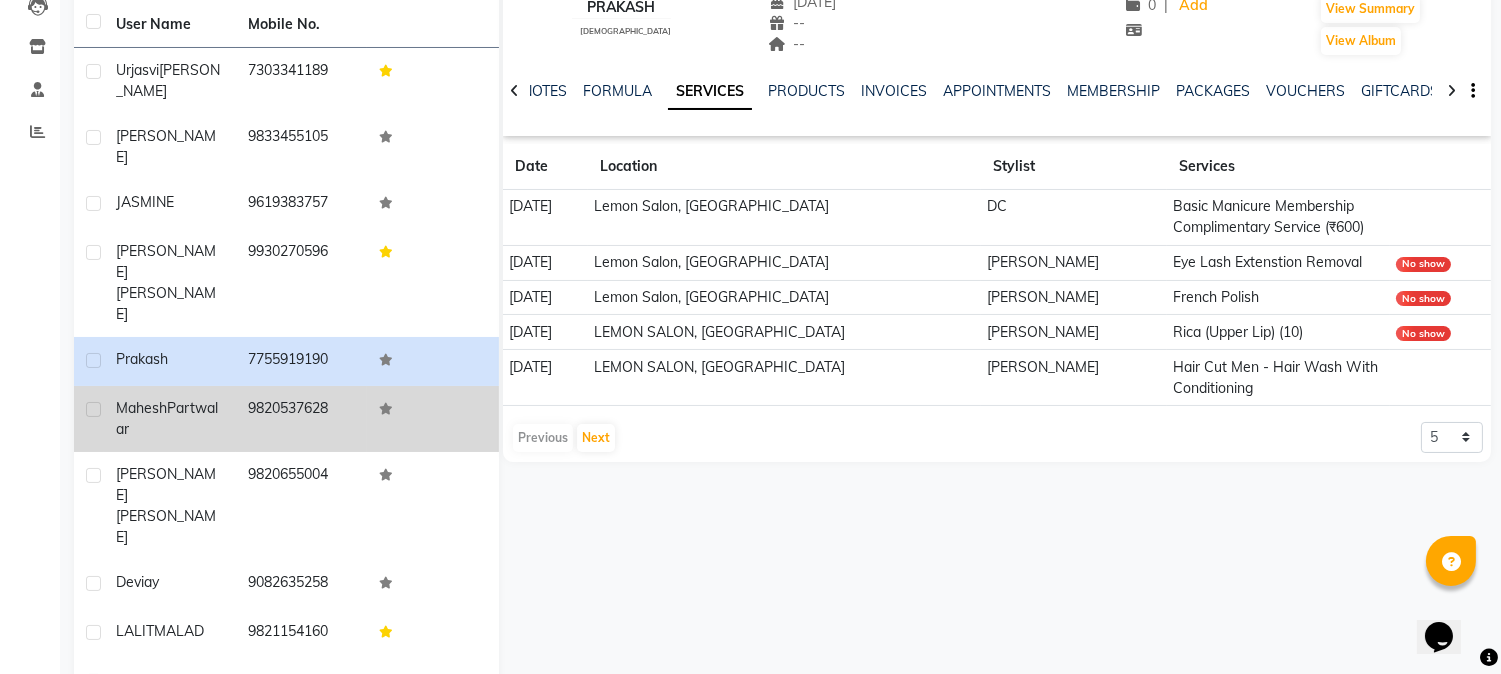 click on "9820537628" 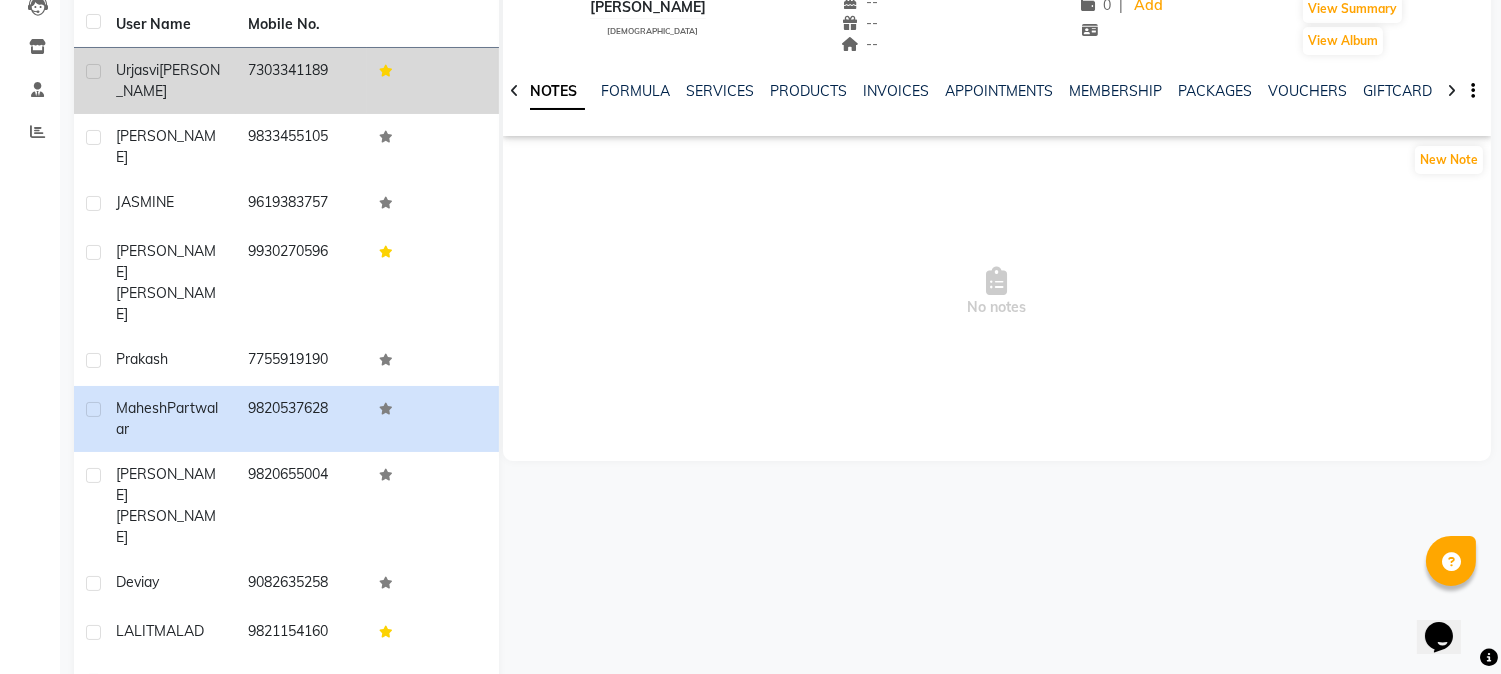 scroll, scrollTop: 0, scrollLeft: 0, axis: both 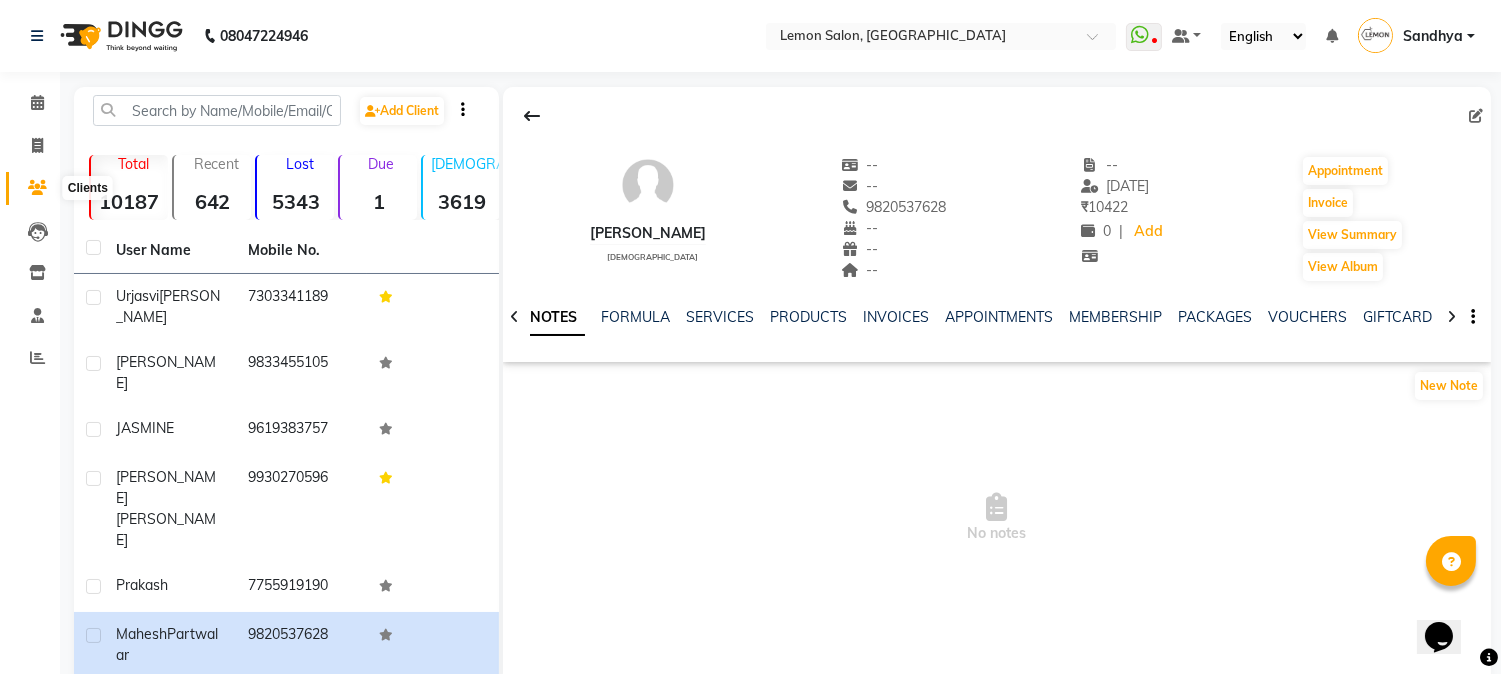 click 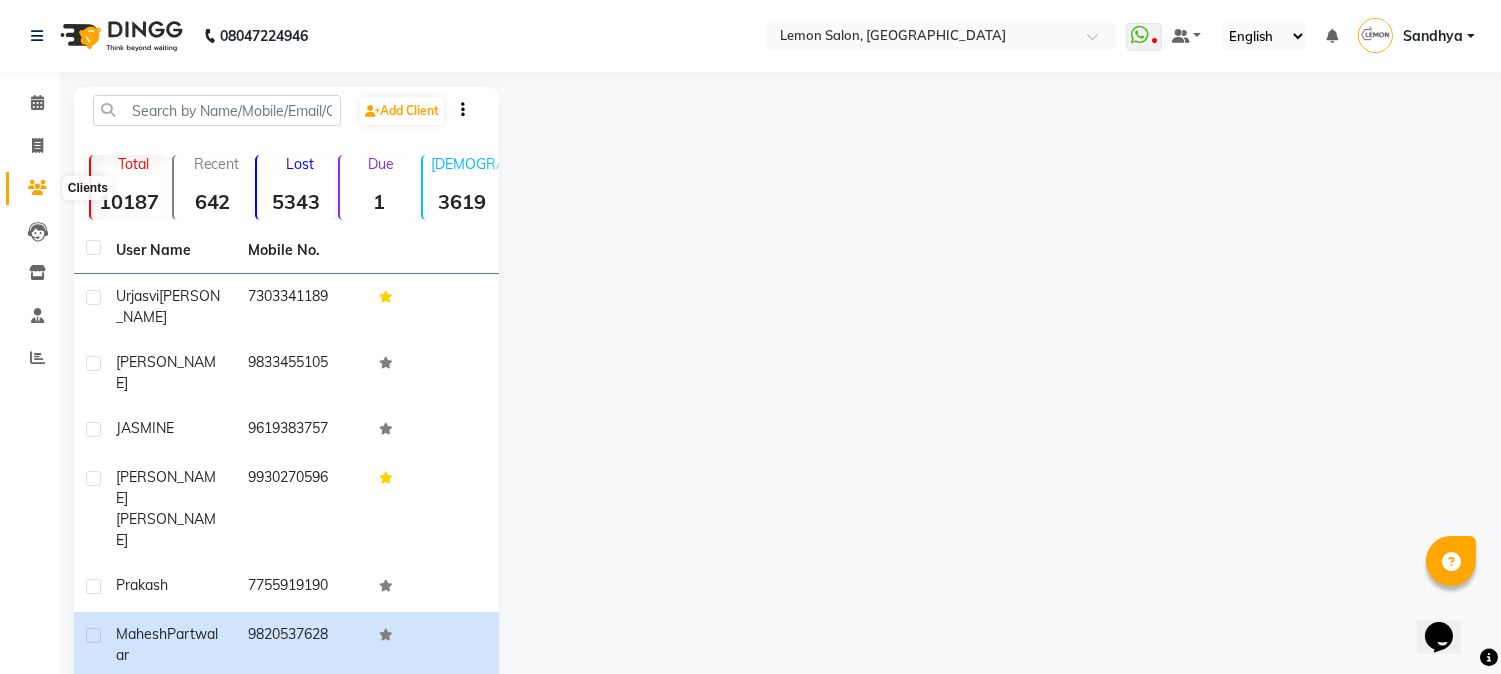 click 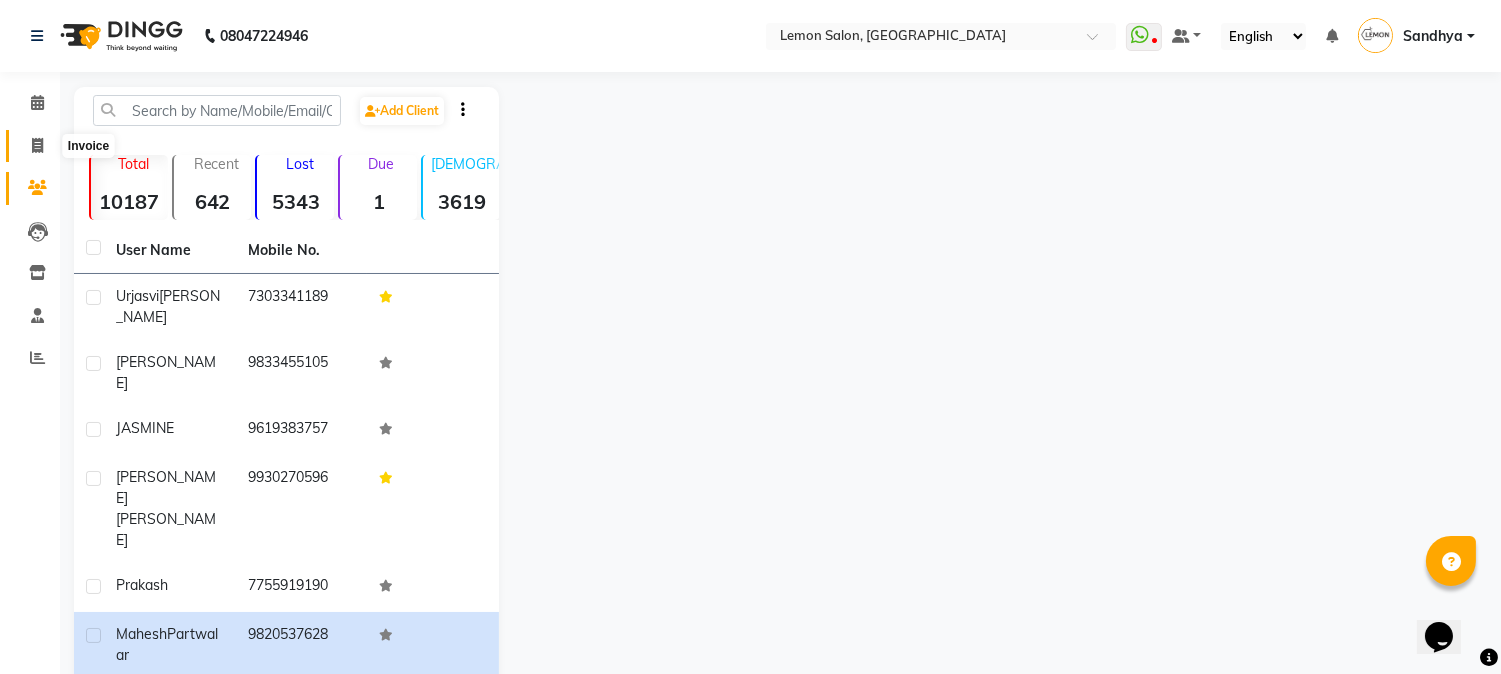 click 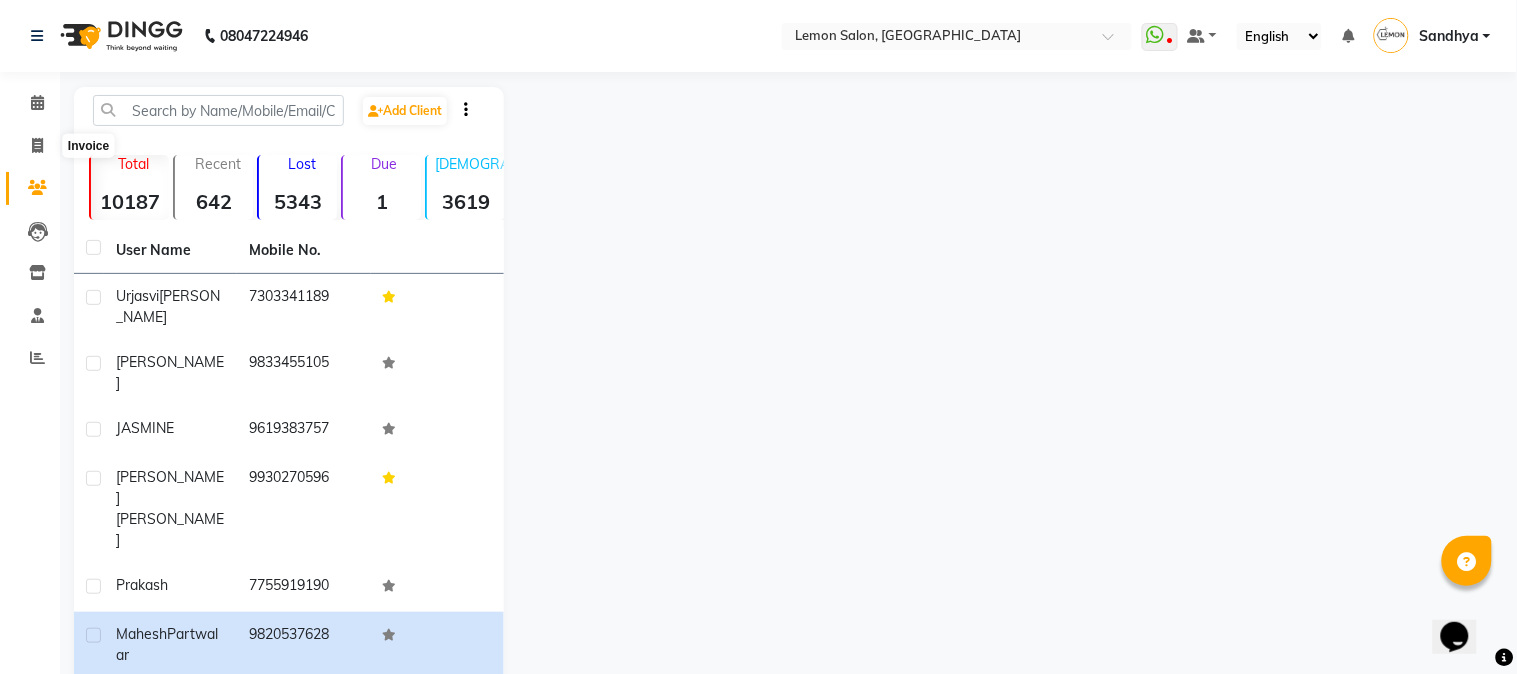 select on "service" 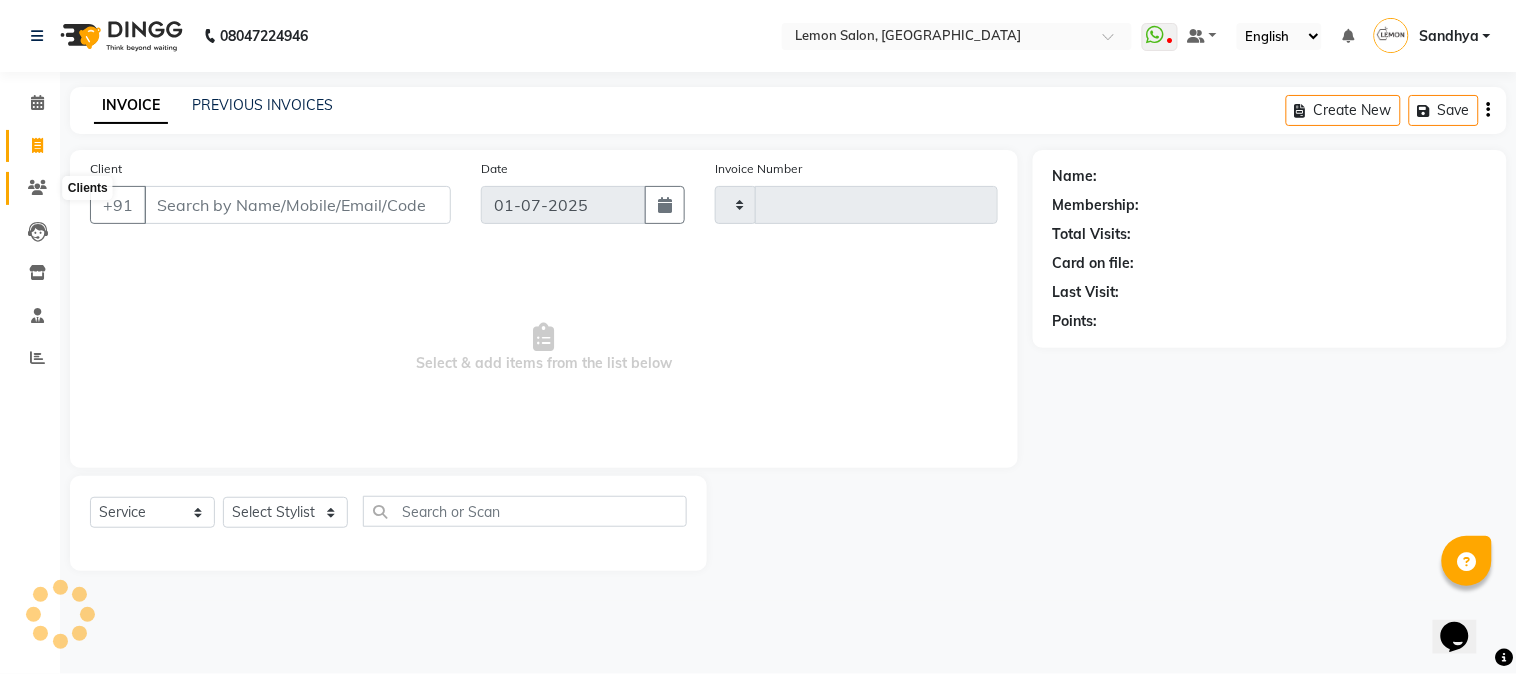 type on "1576" 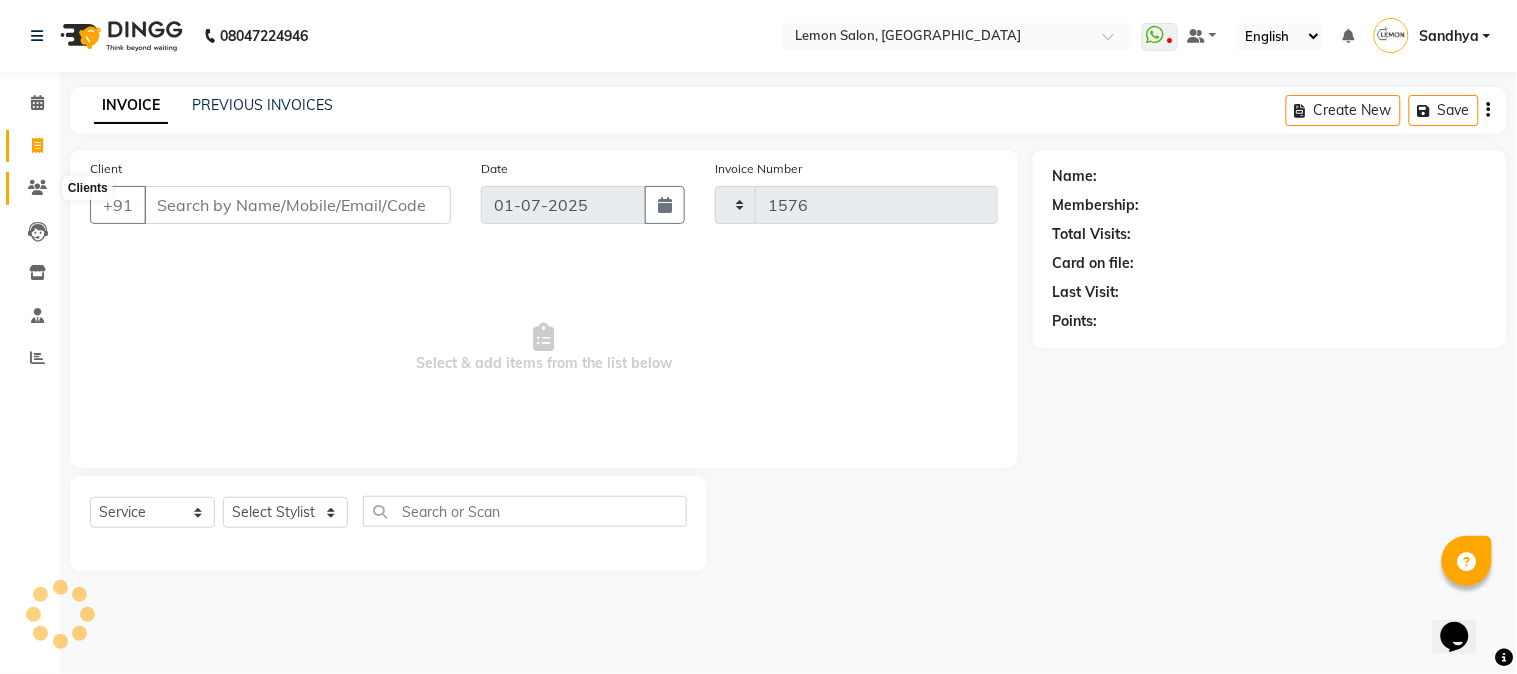 select on "565" 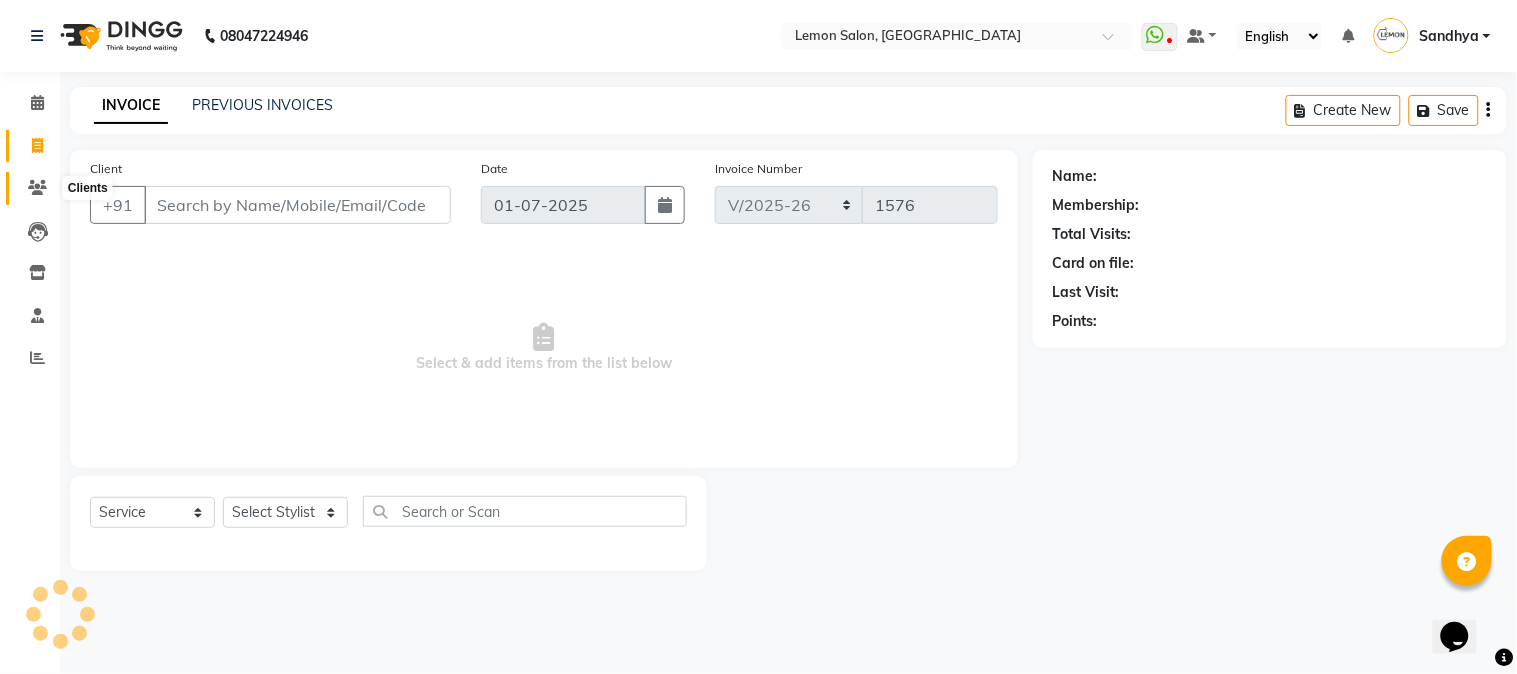 click 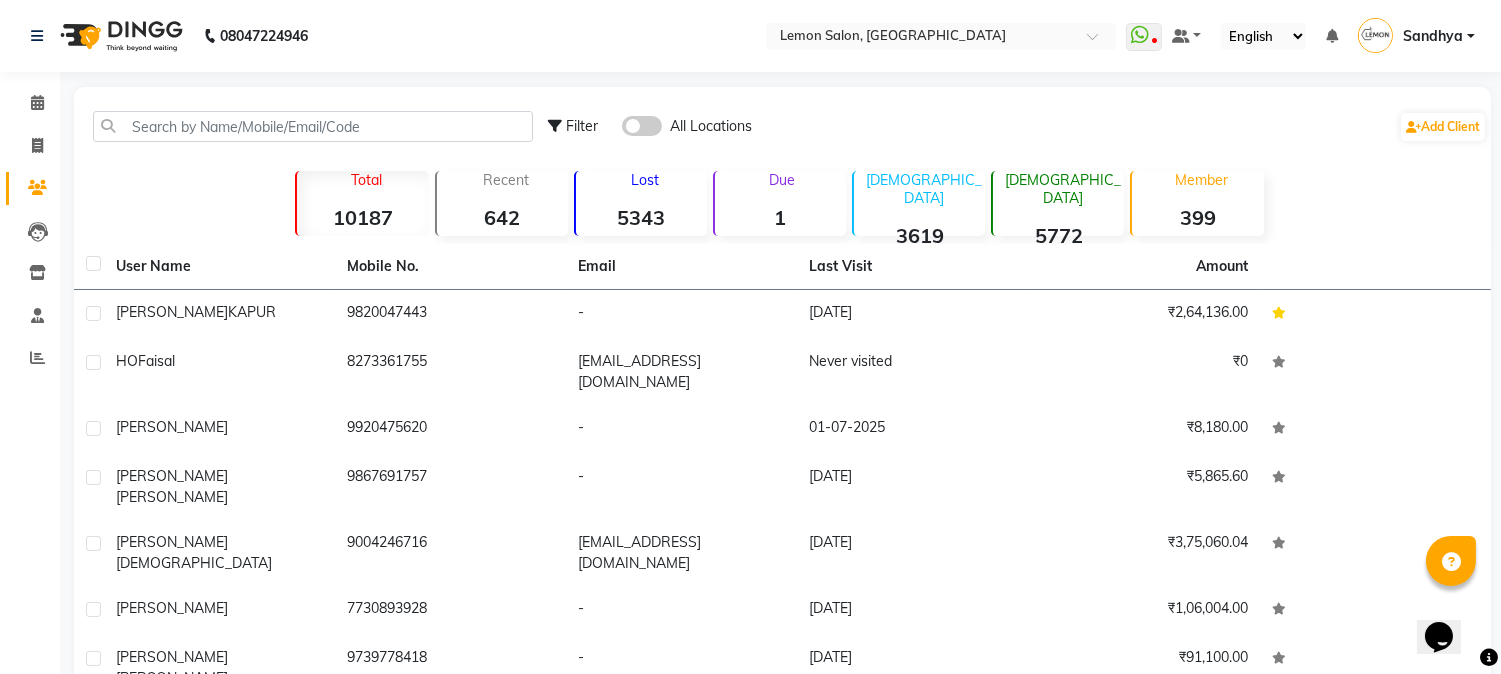 click on "10187" 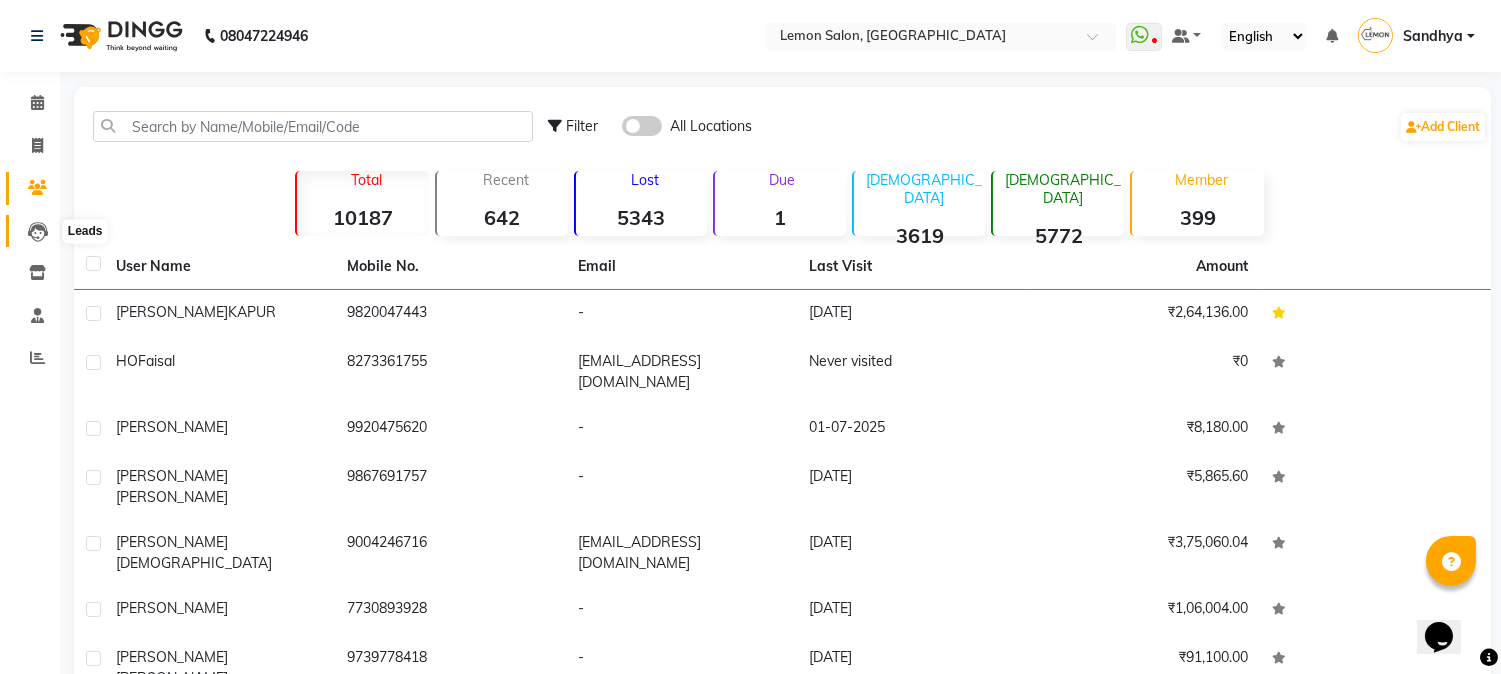 click 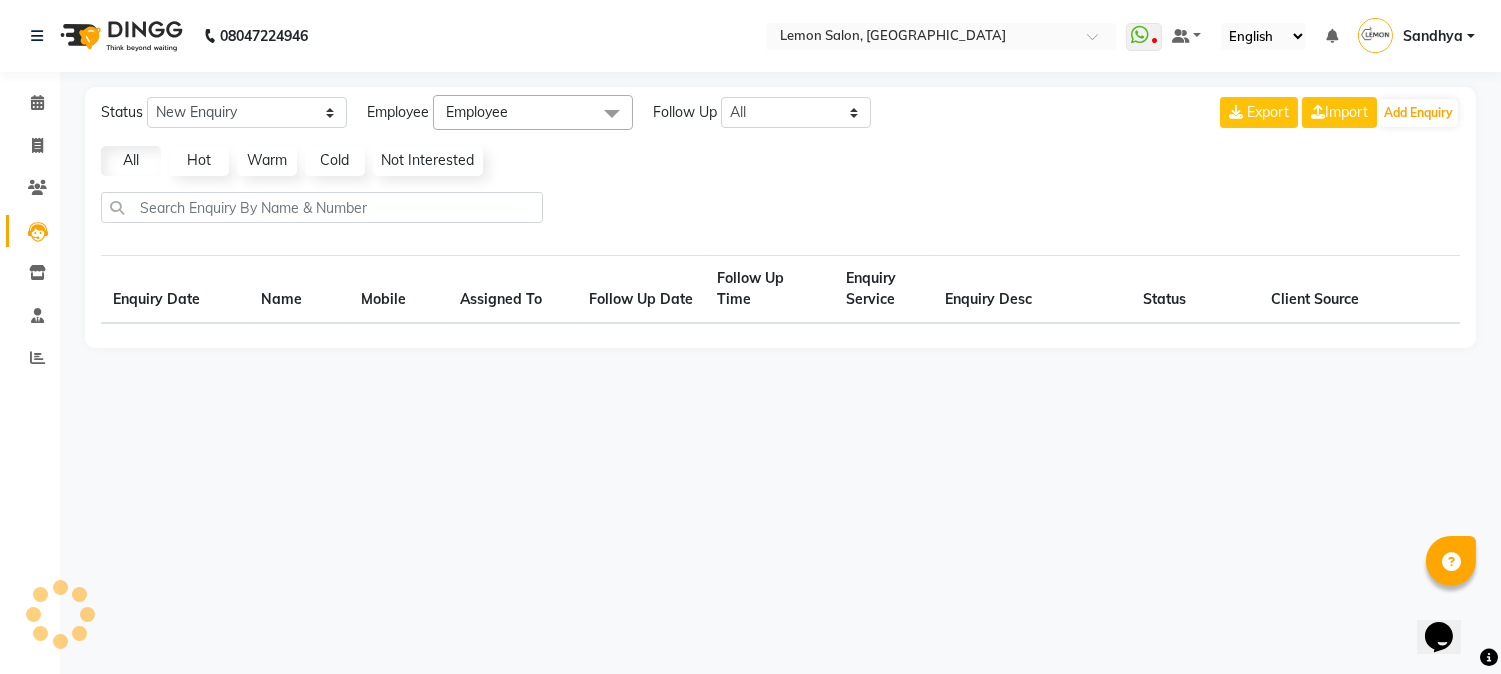 select on "10" 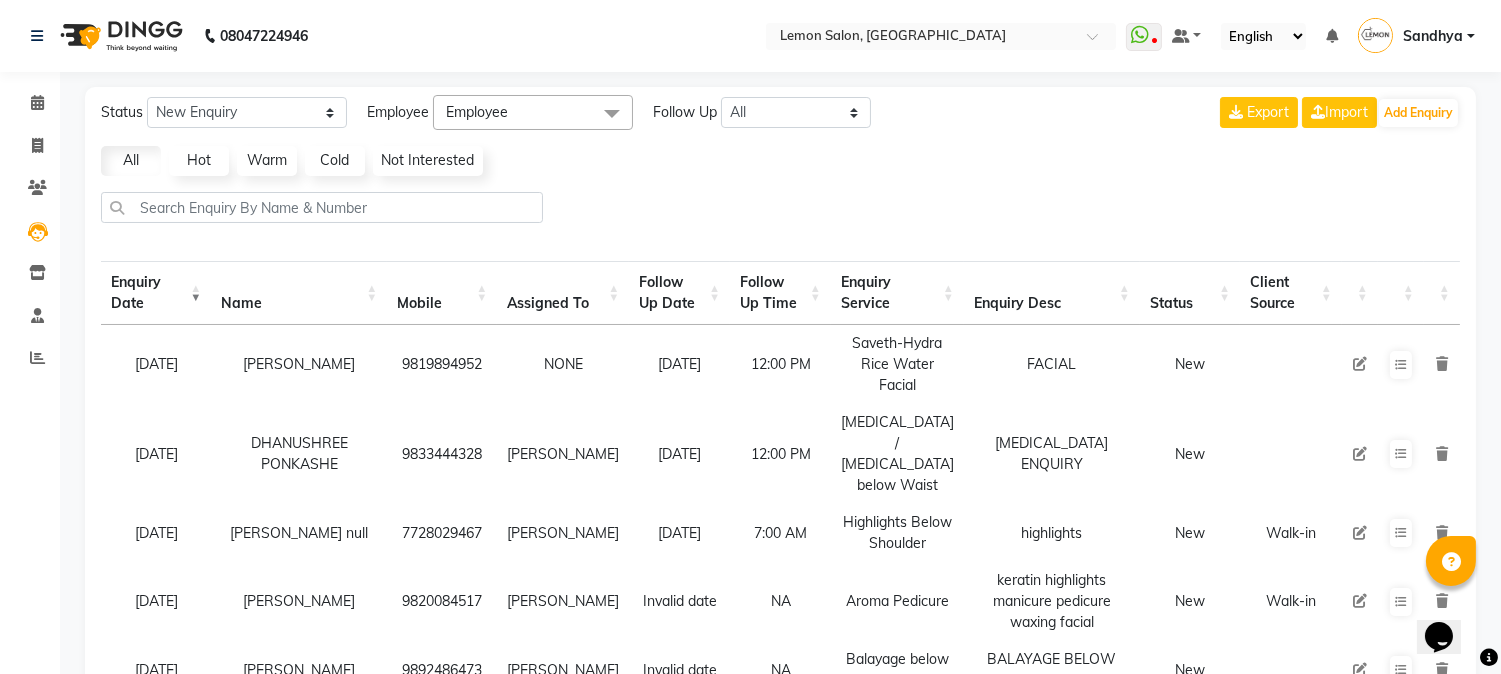 click on "Employee" 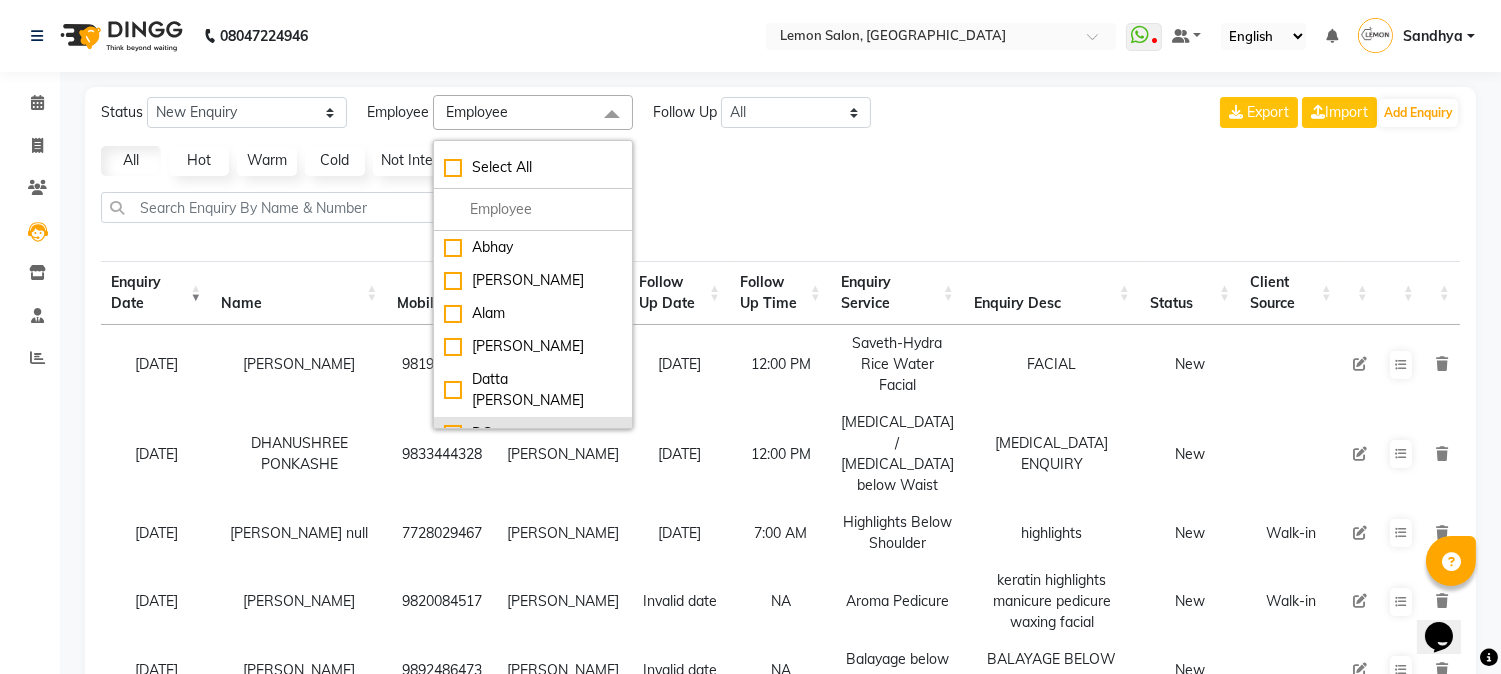 click on "DC" 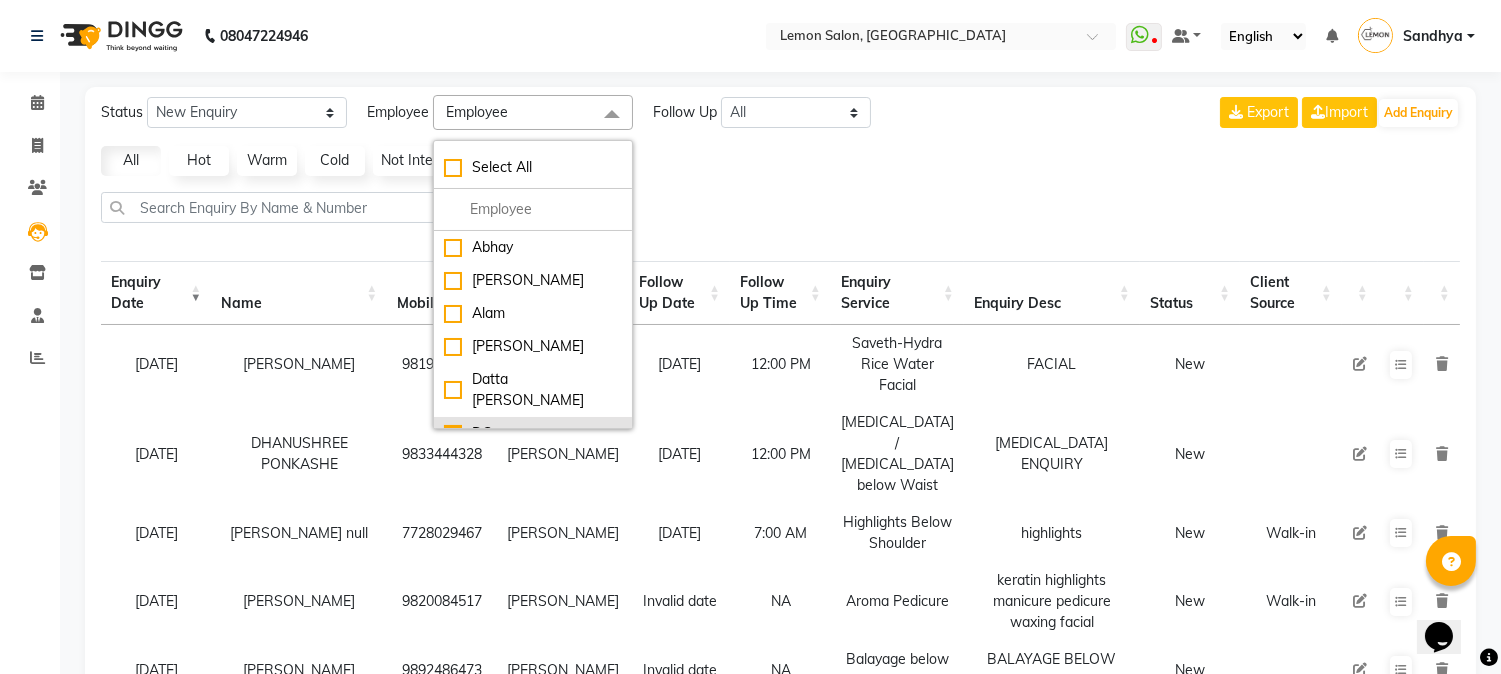 checkbox on "true" 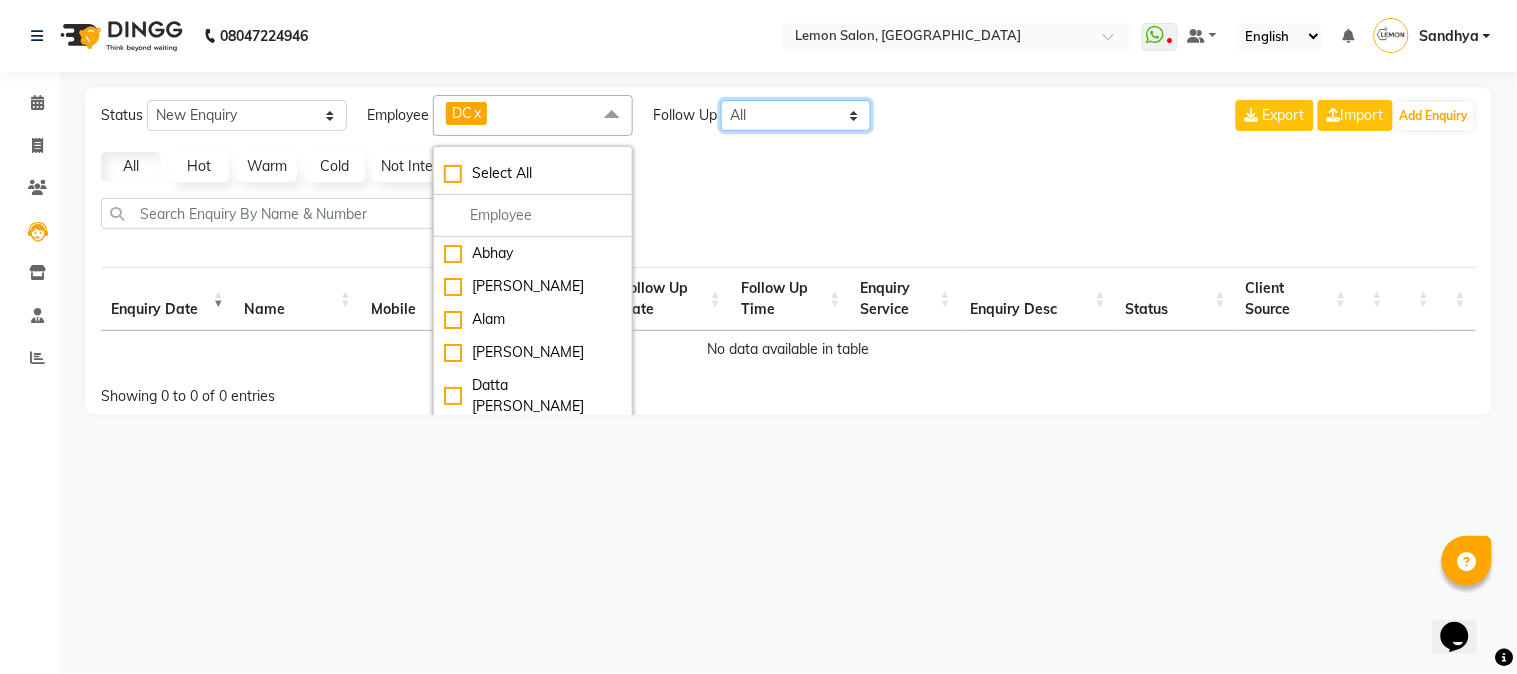 click on "All Today Tomorrow This Week This Month Custom" 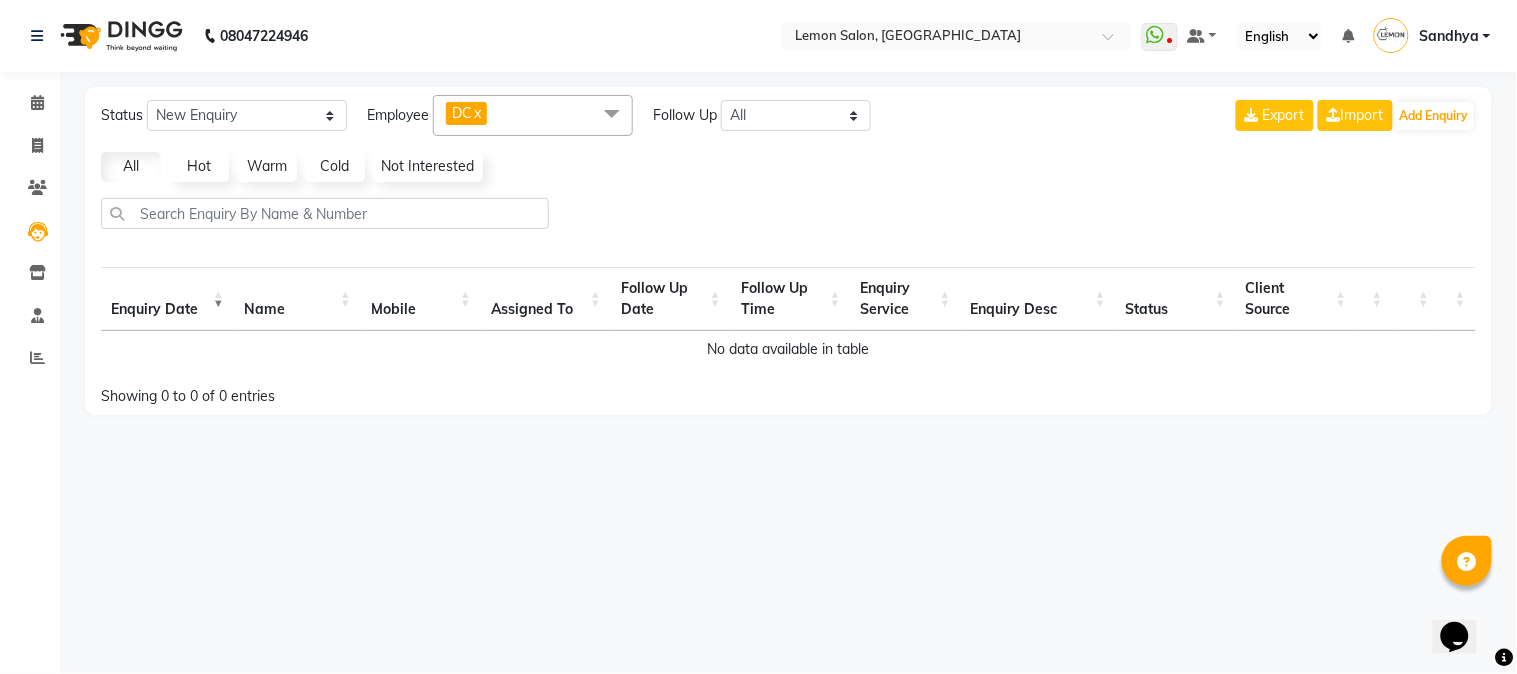 click 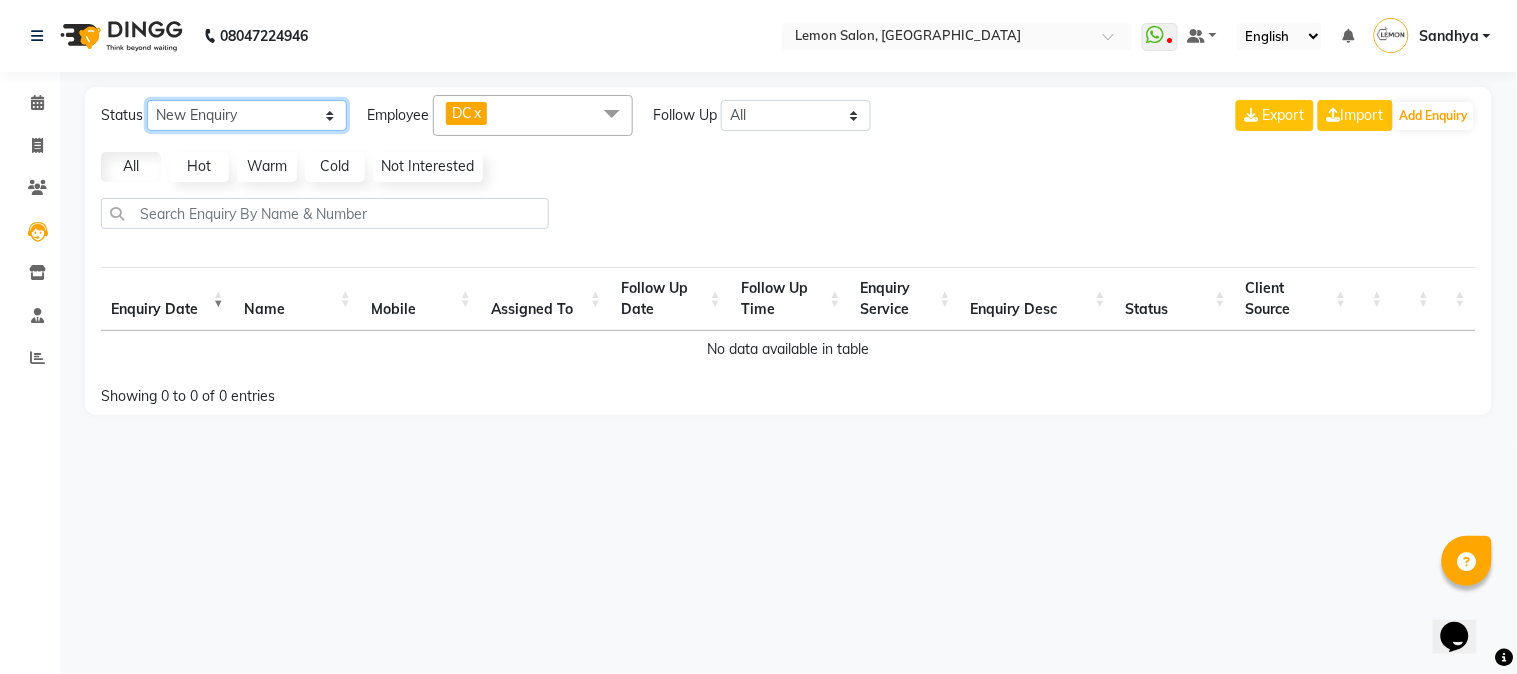 click on "New Enquiry Open Enquiry Converted Enquiry  All" 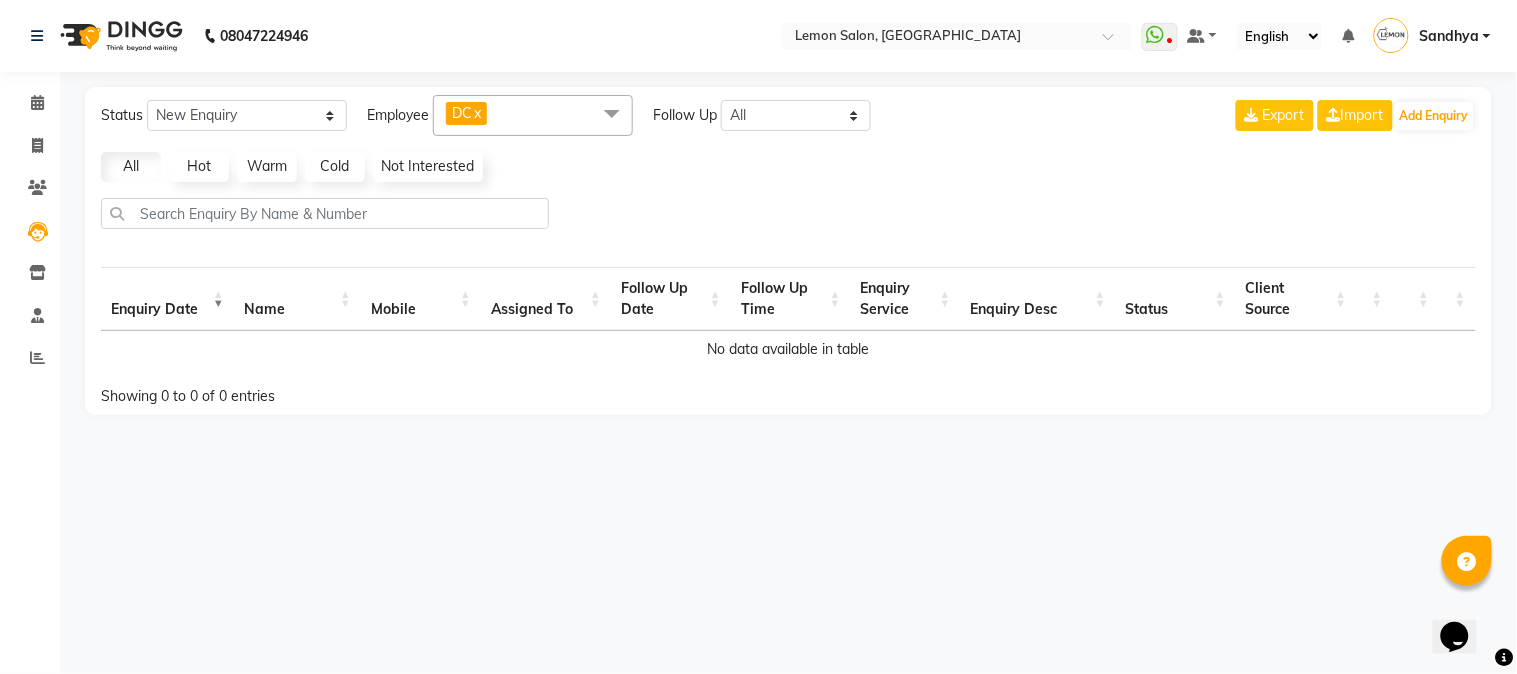 click 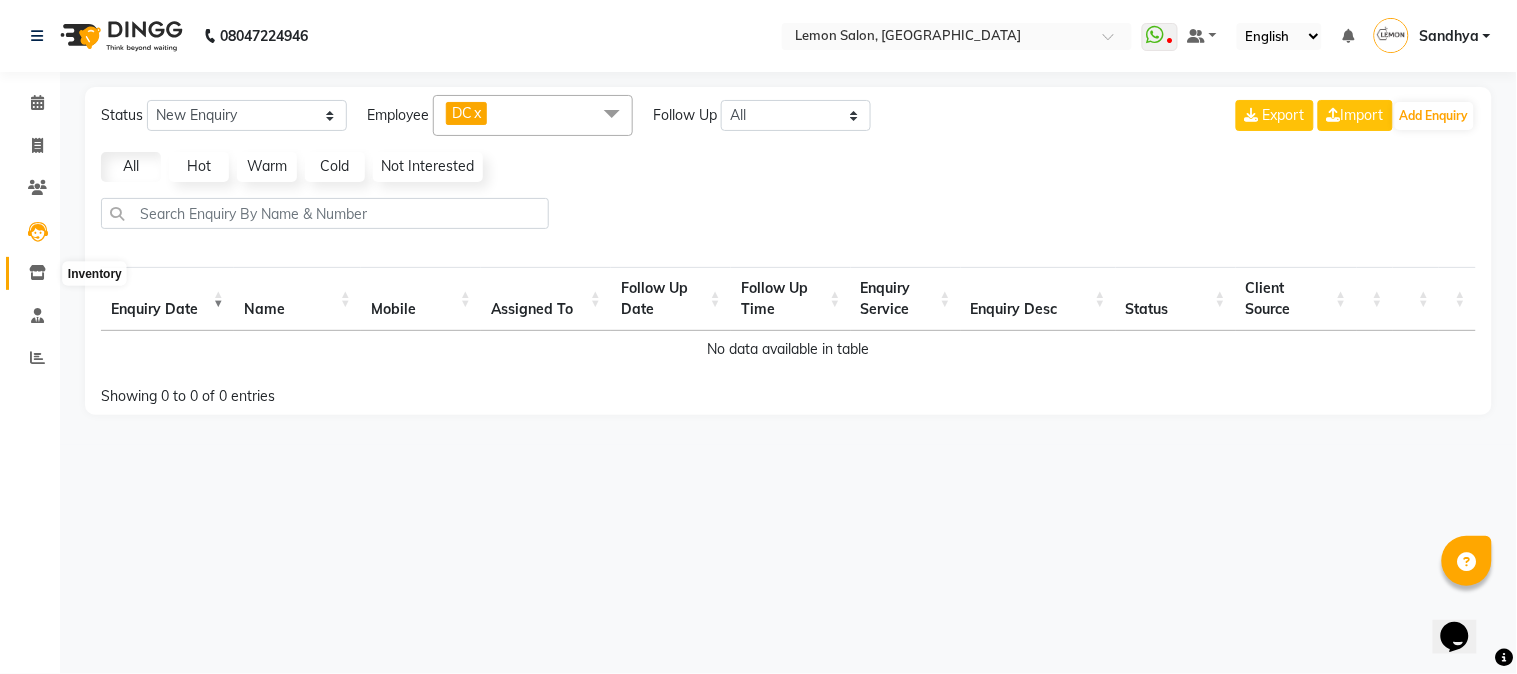 click 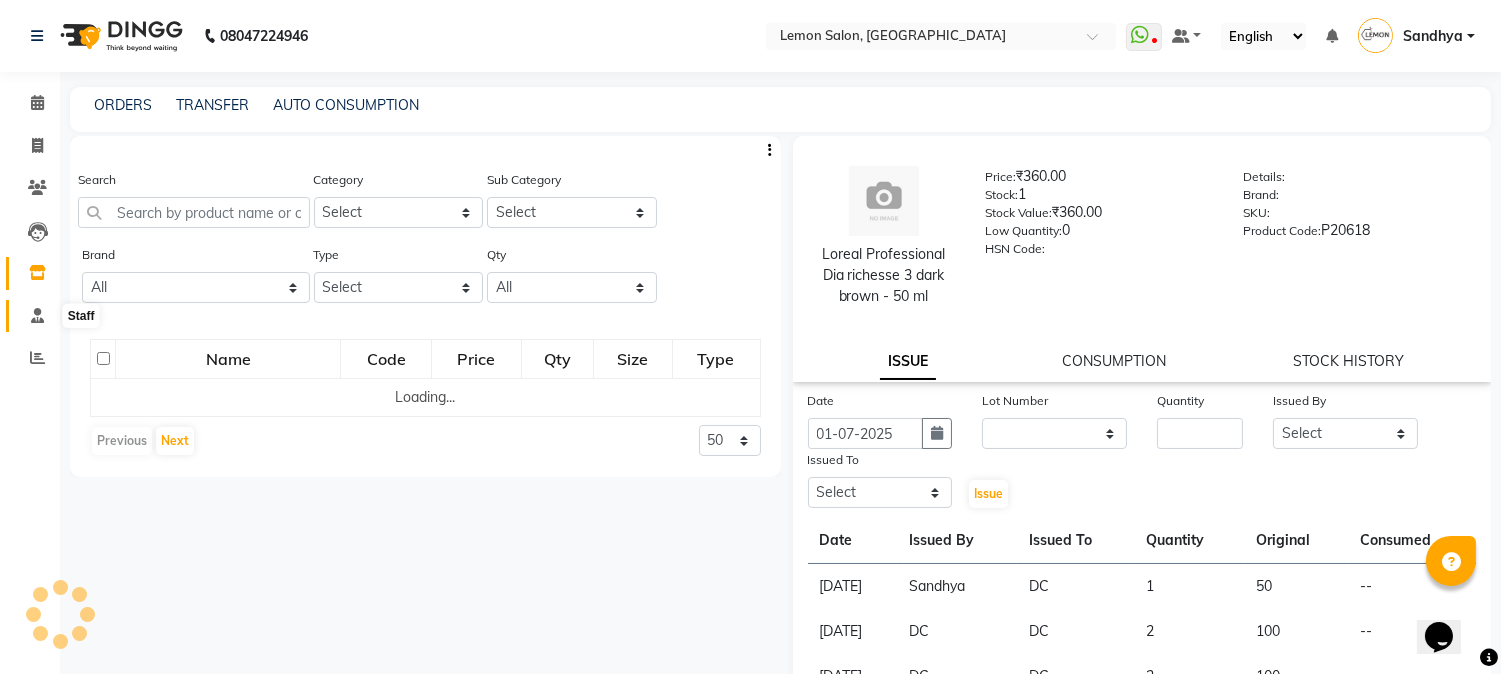click 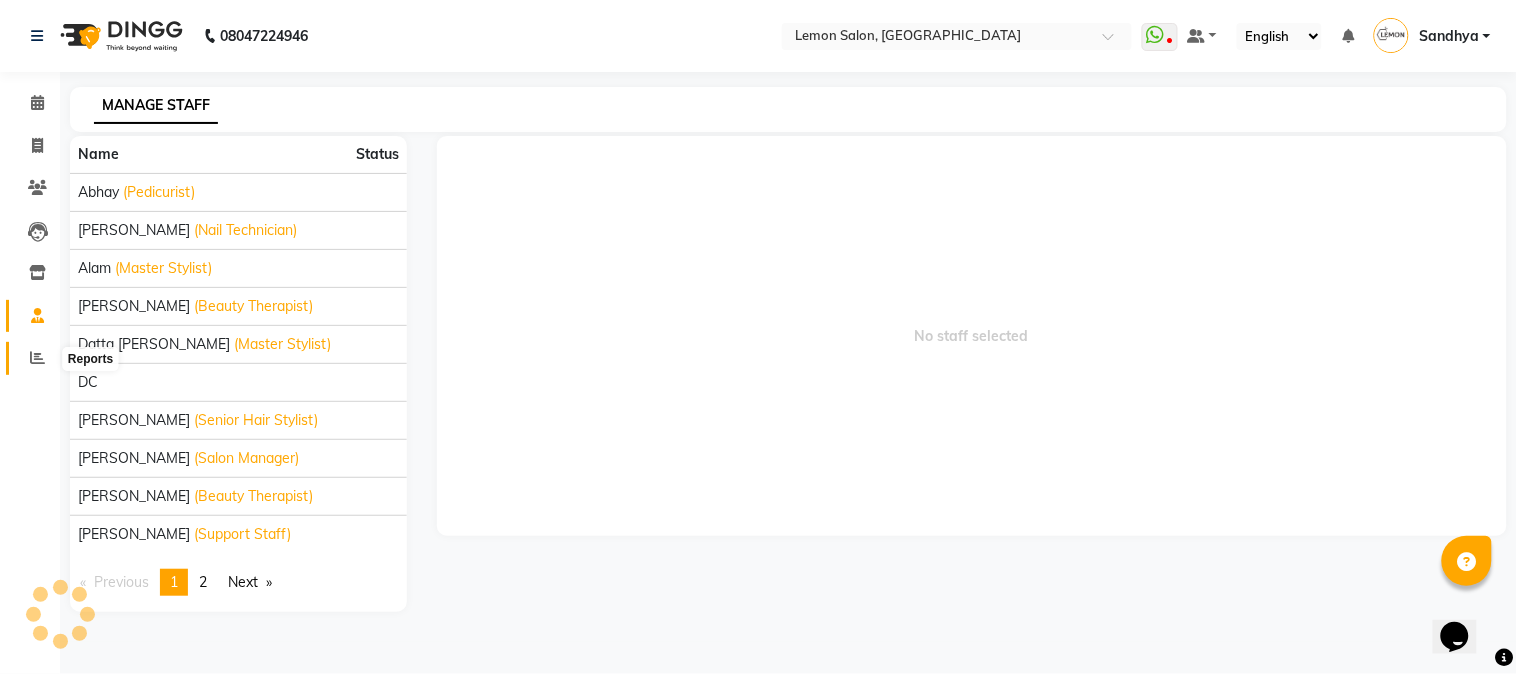 click 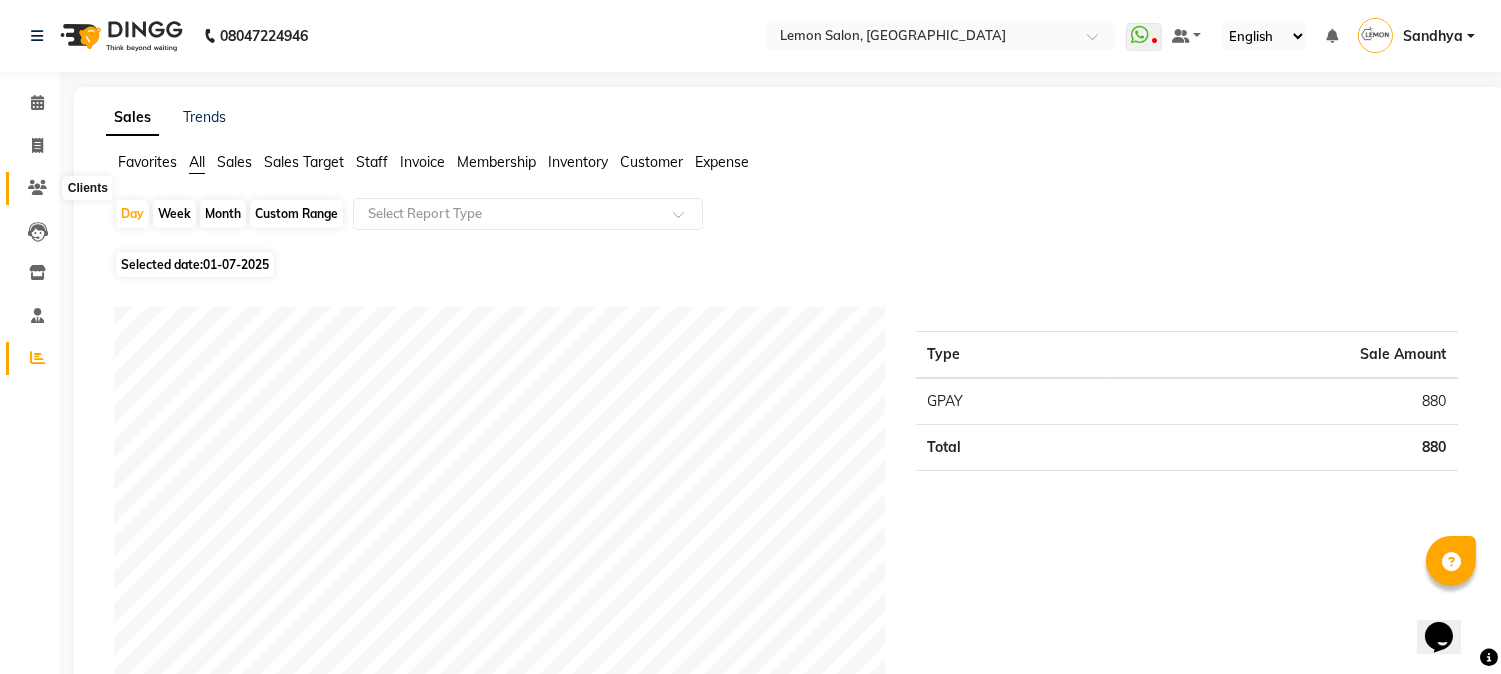 click 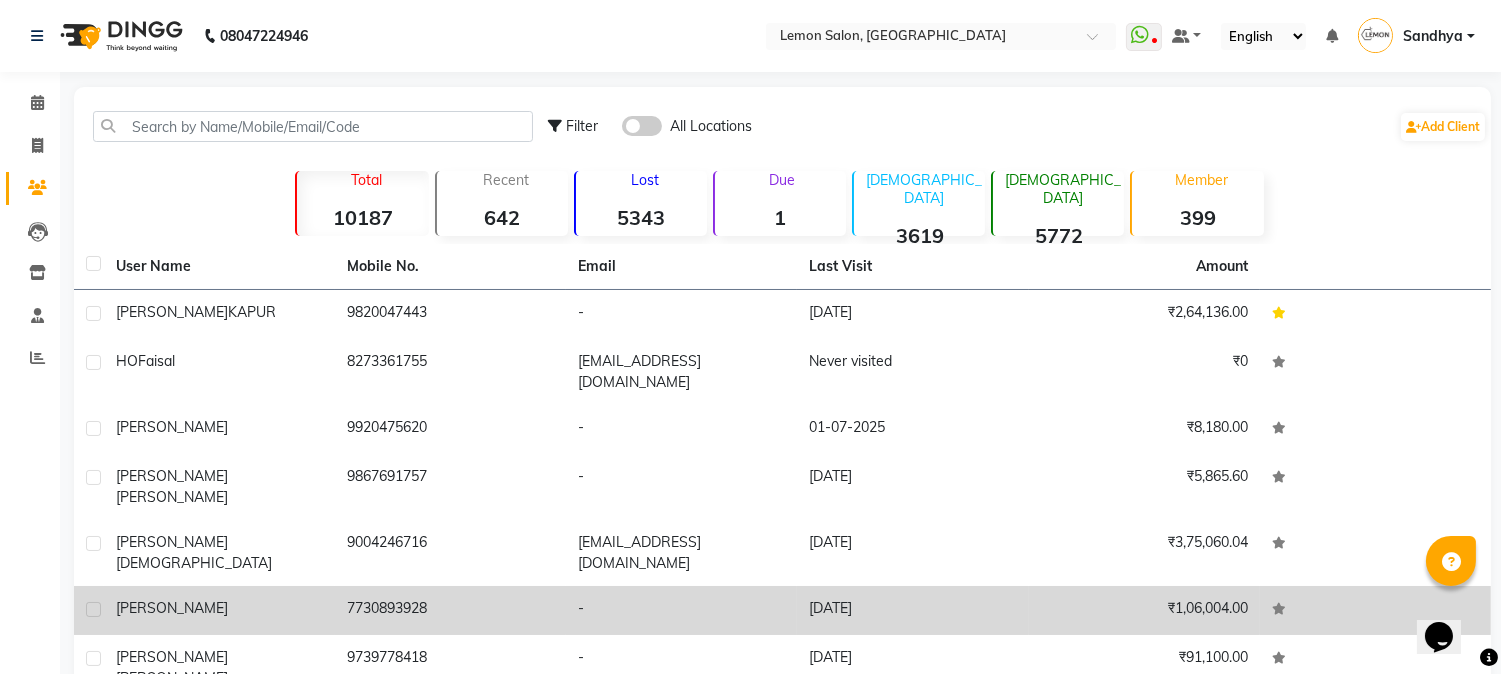 scroll, scrollTop: 191, scrollLeft: 0, axis: vertical 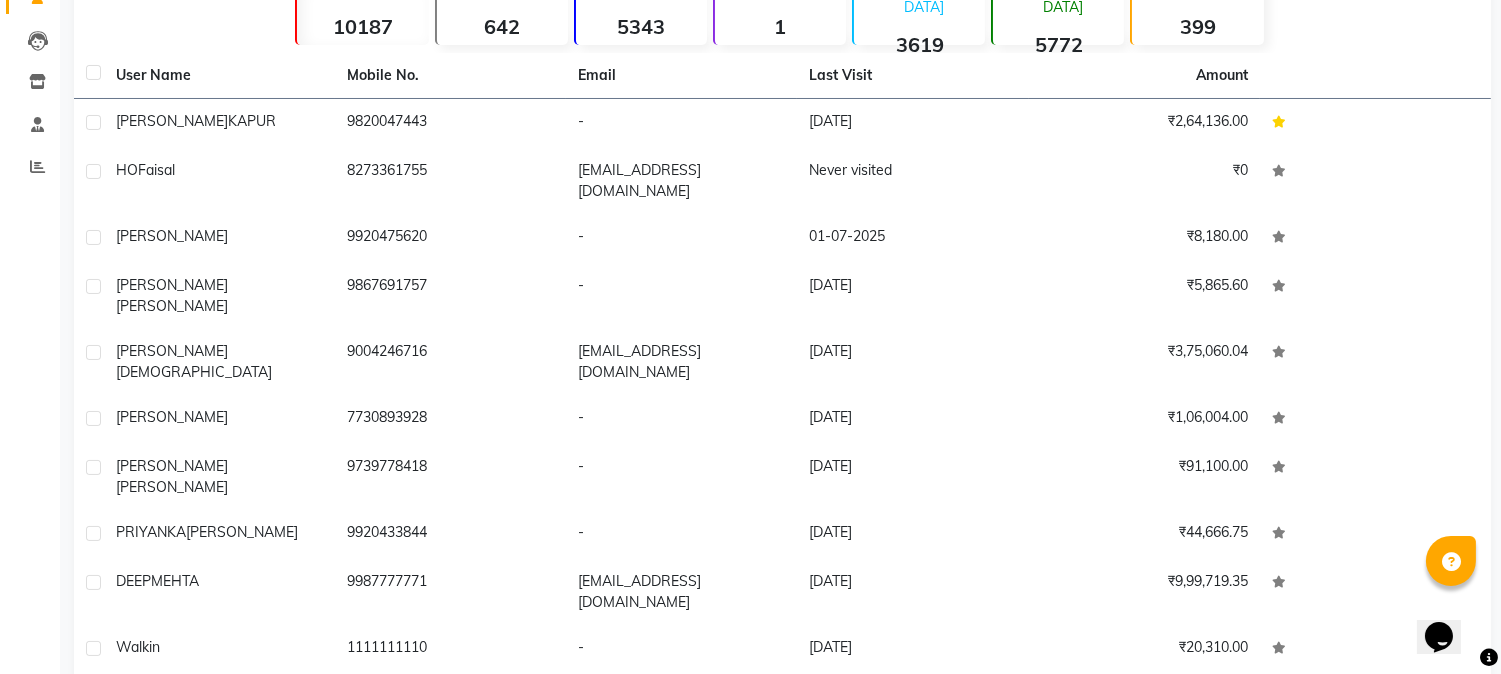 click on "Next" 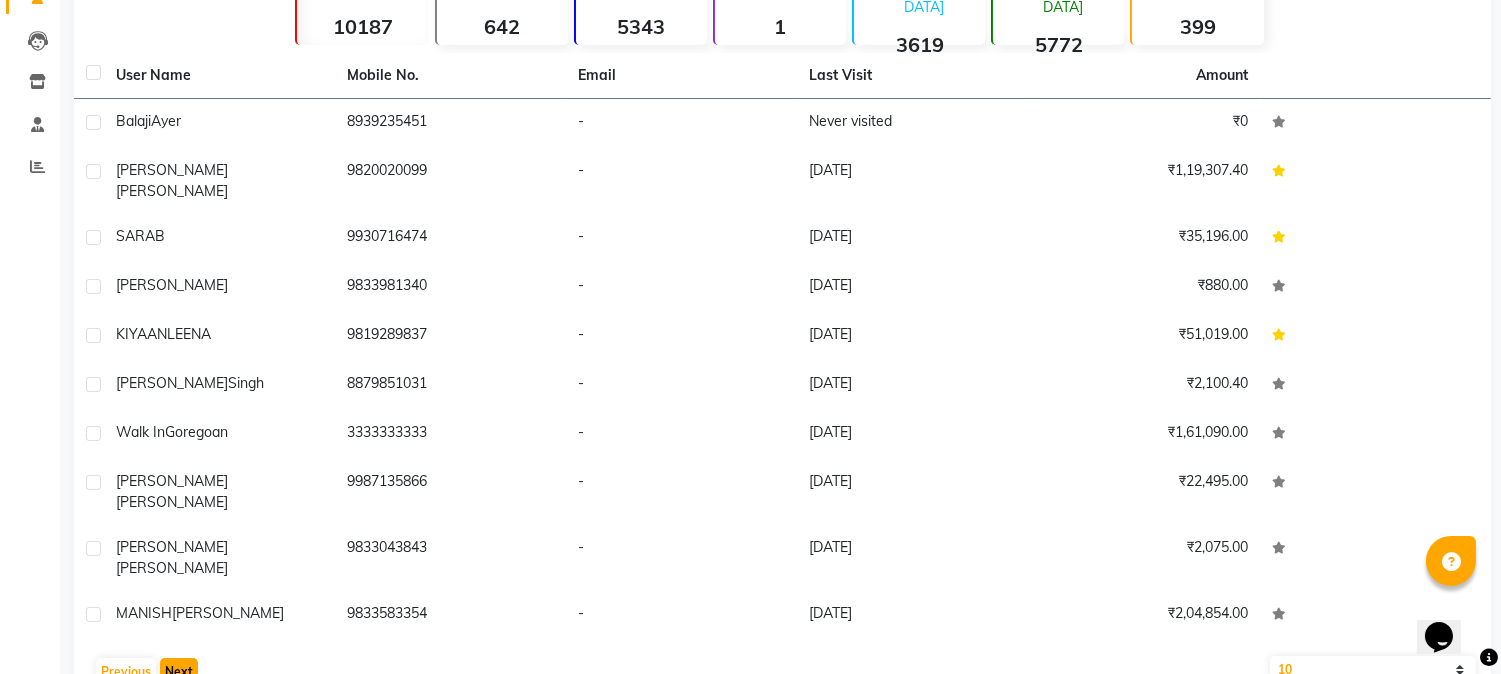 click on "Next" 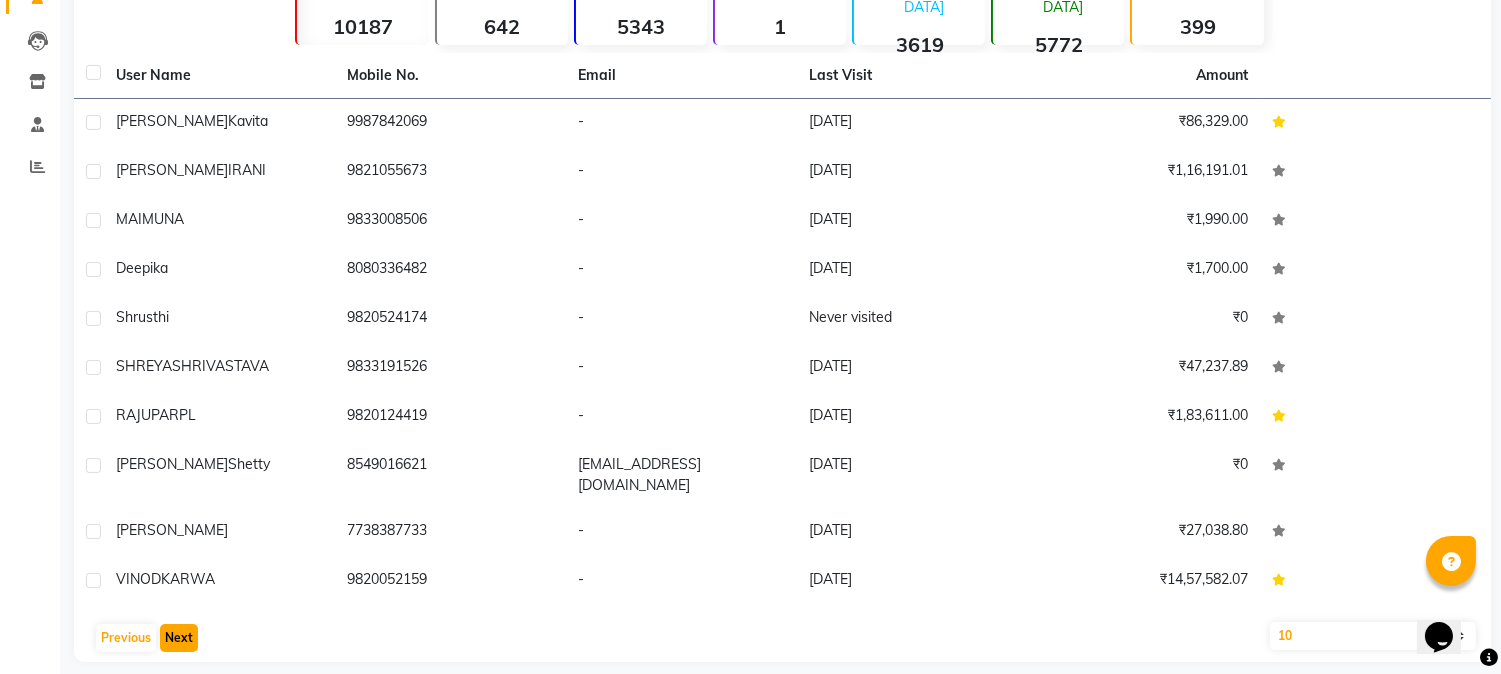 click on "Next" 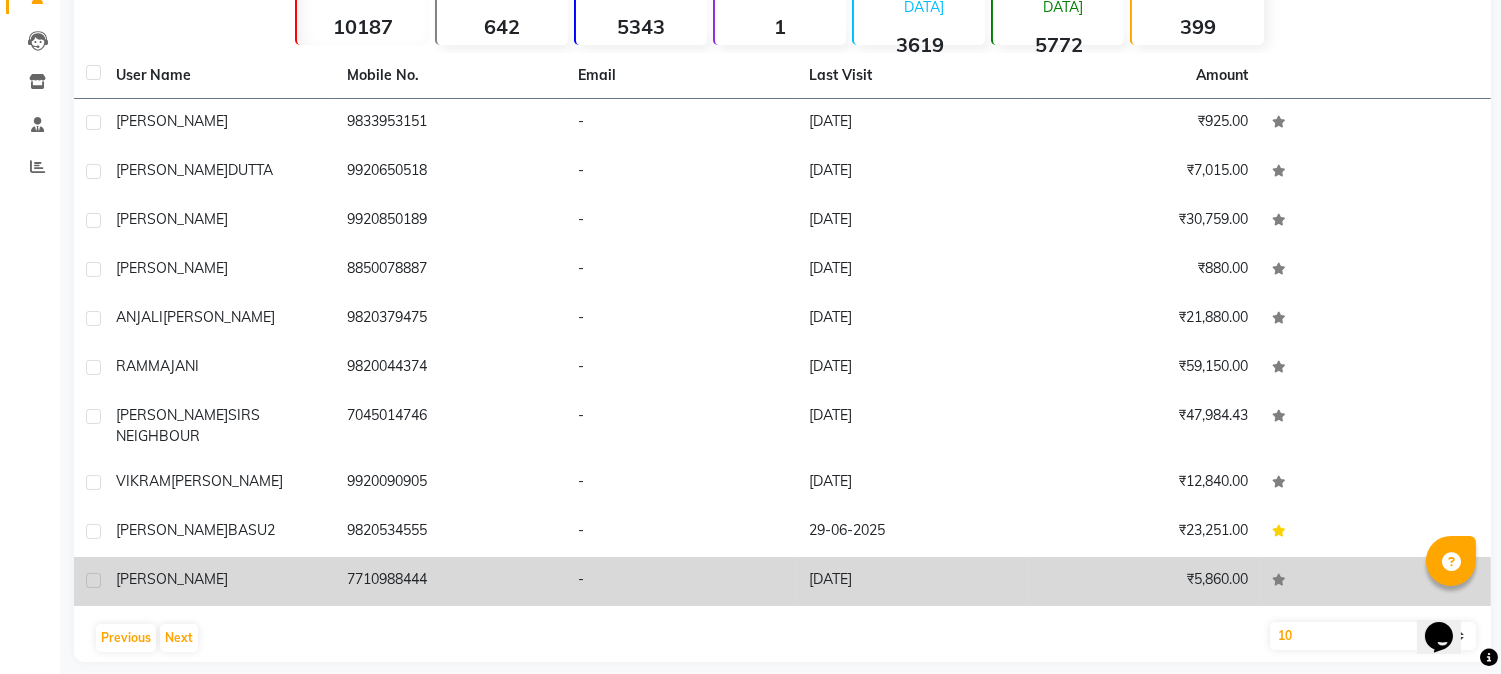 click on "[PERSON_NAME]" 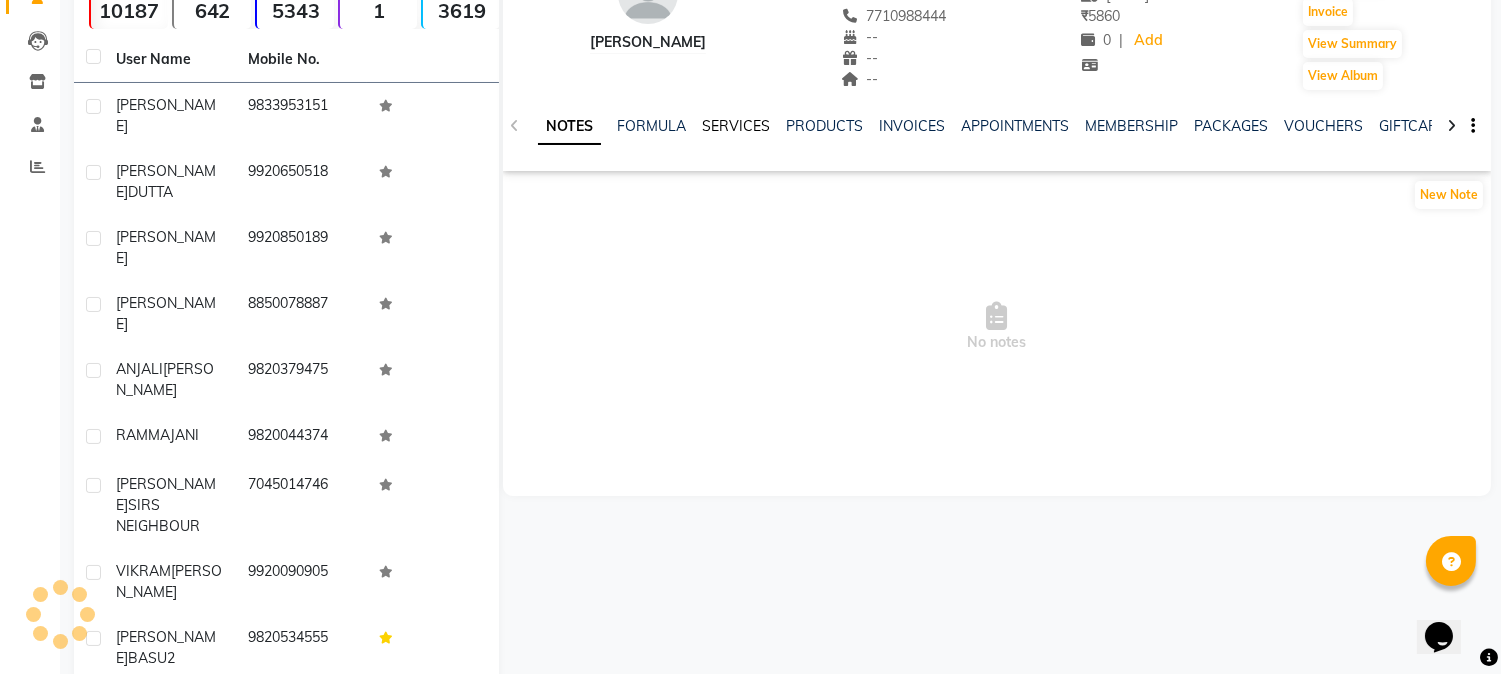 click on "SERVICES" 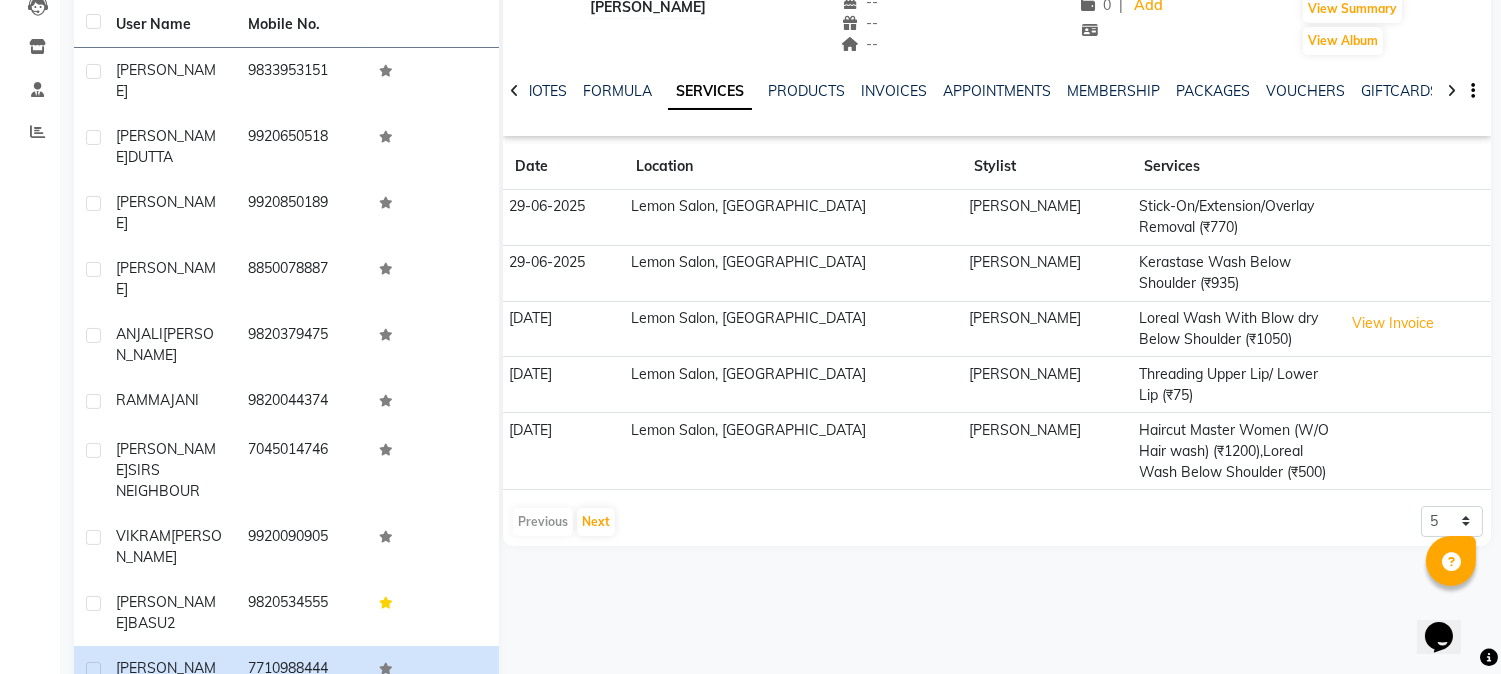 scroll, scrollTop: 0, scrollLeft: 0, axis: both 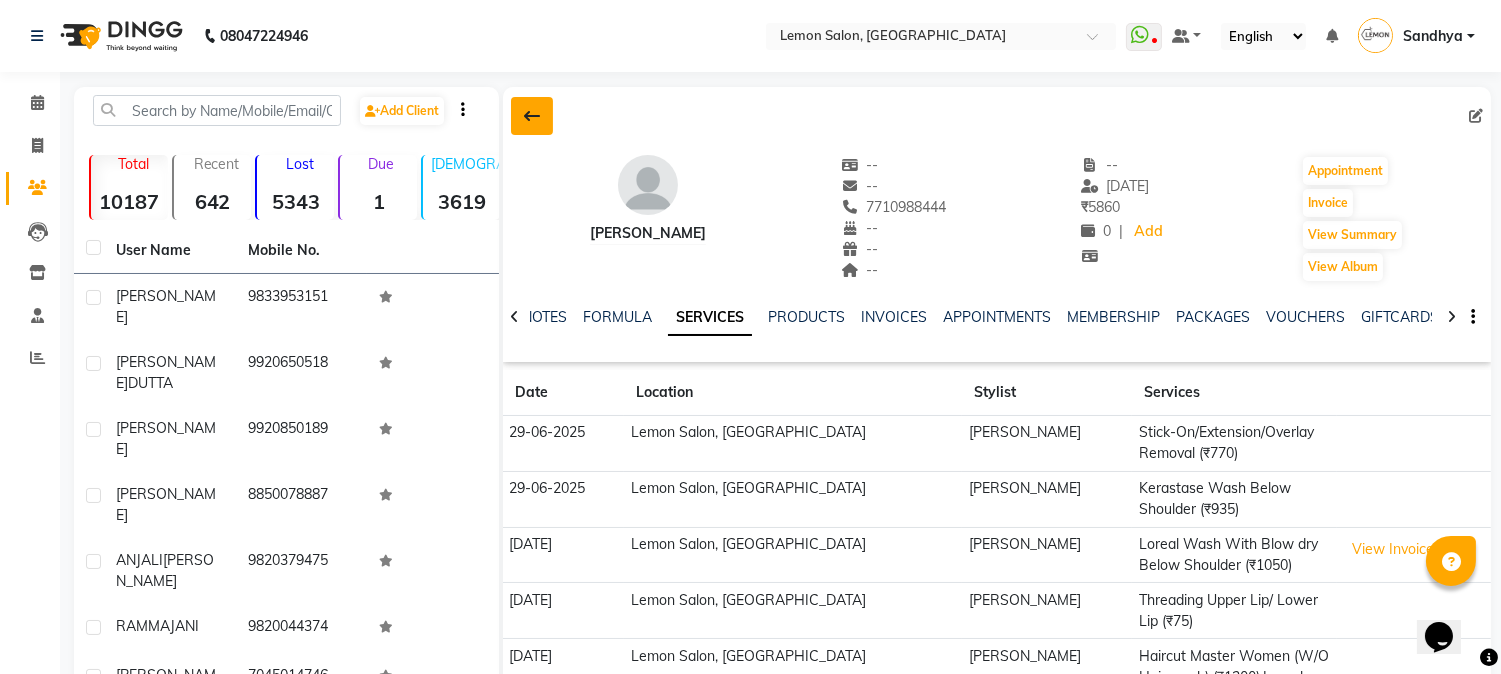 click 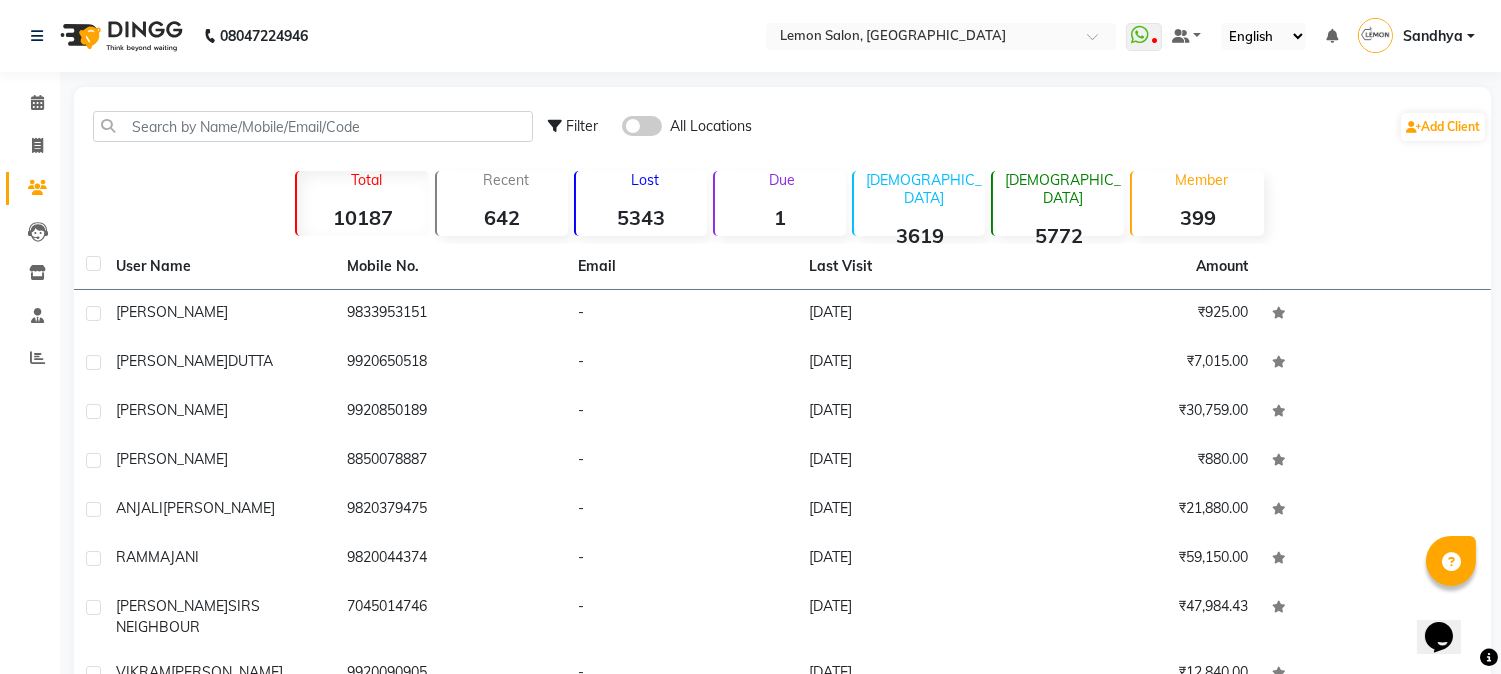 scroll, scrollTop: 191, scrollLeft: 0, axis: vertical 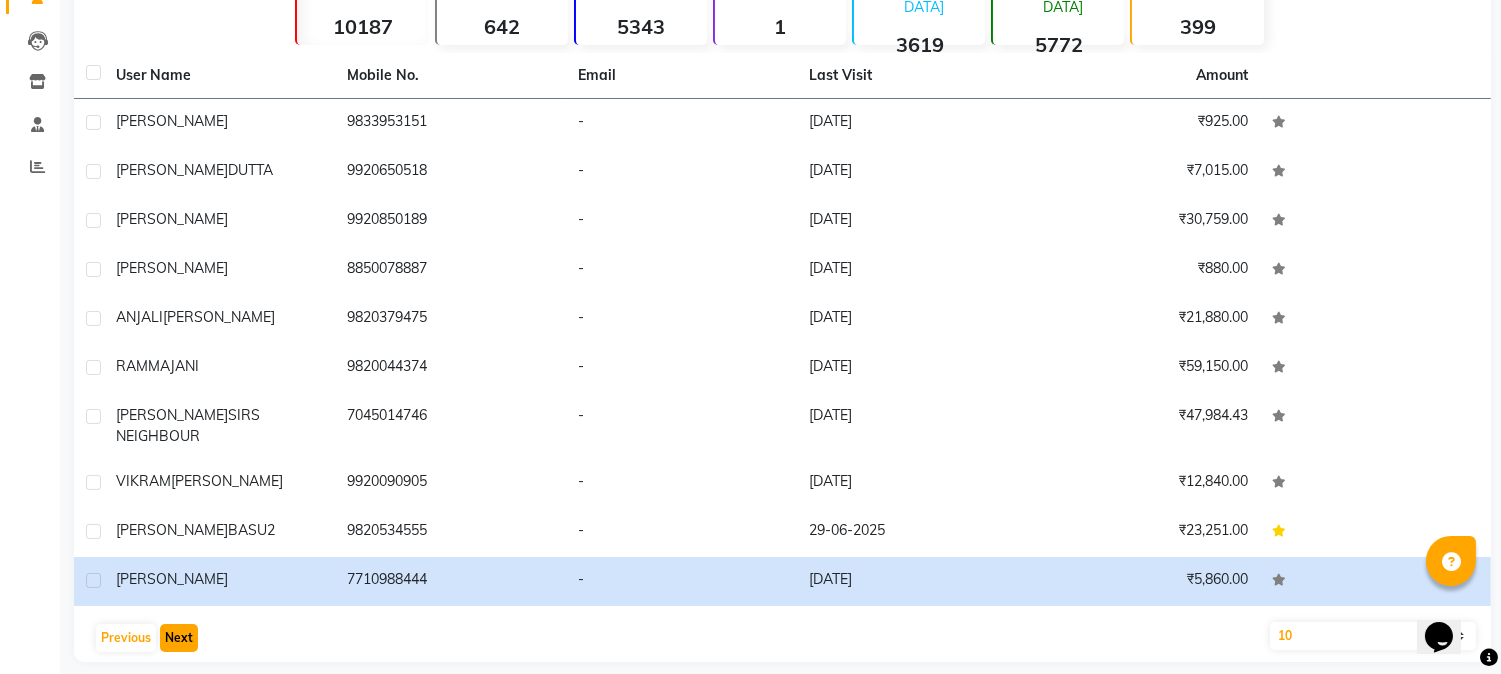 click on "Next" 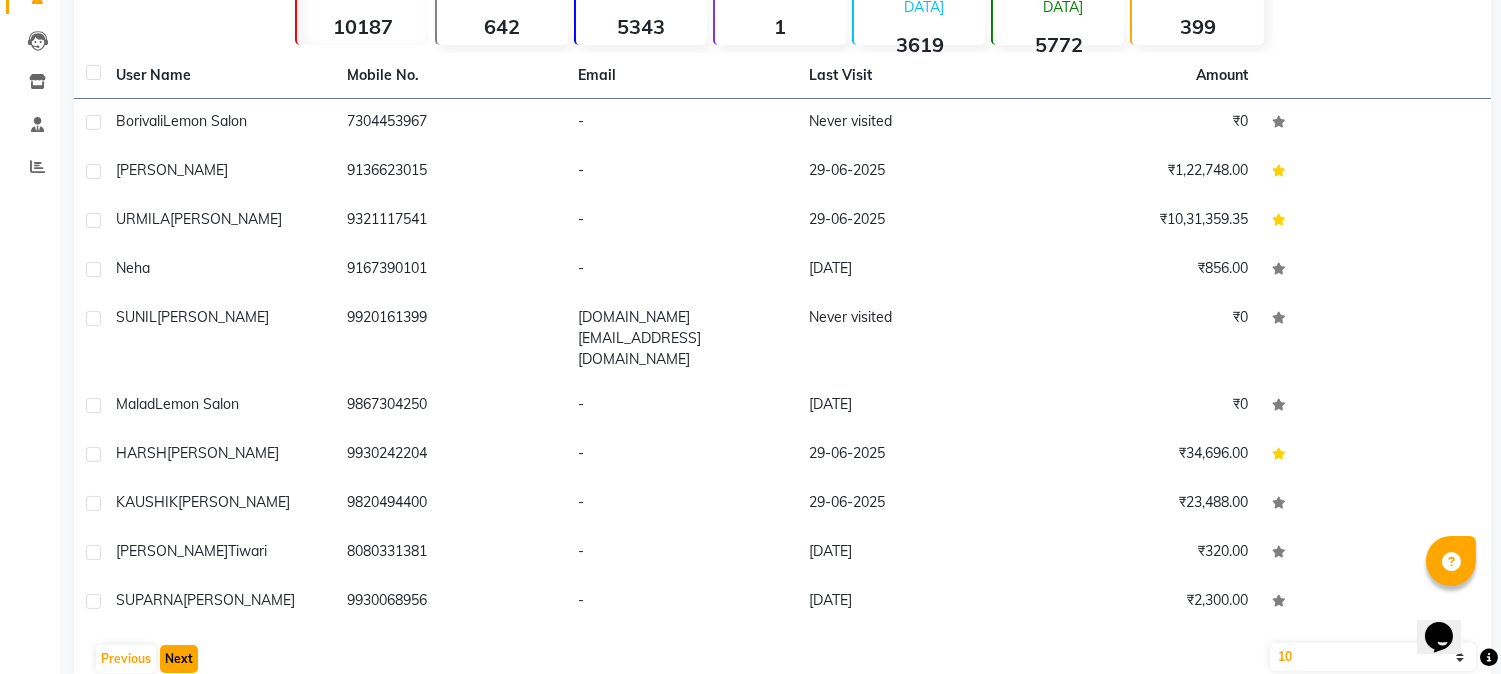 click on "Next" 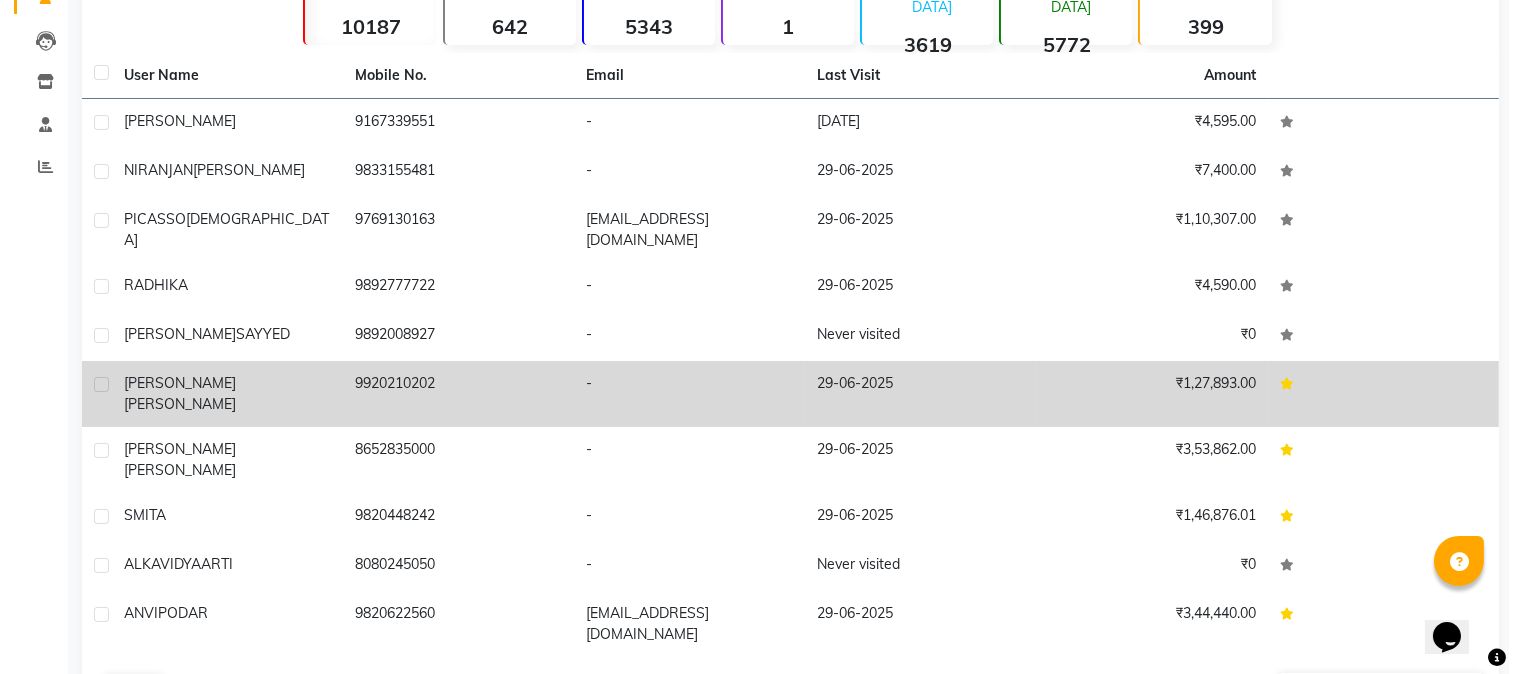 scroll, scrollTop: 0, scrollLeft: 0, axis: both 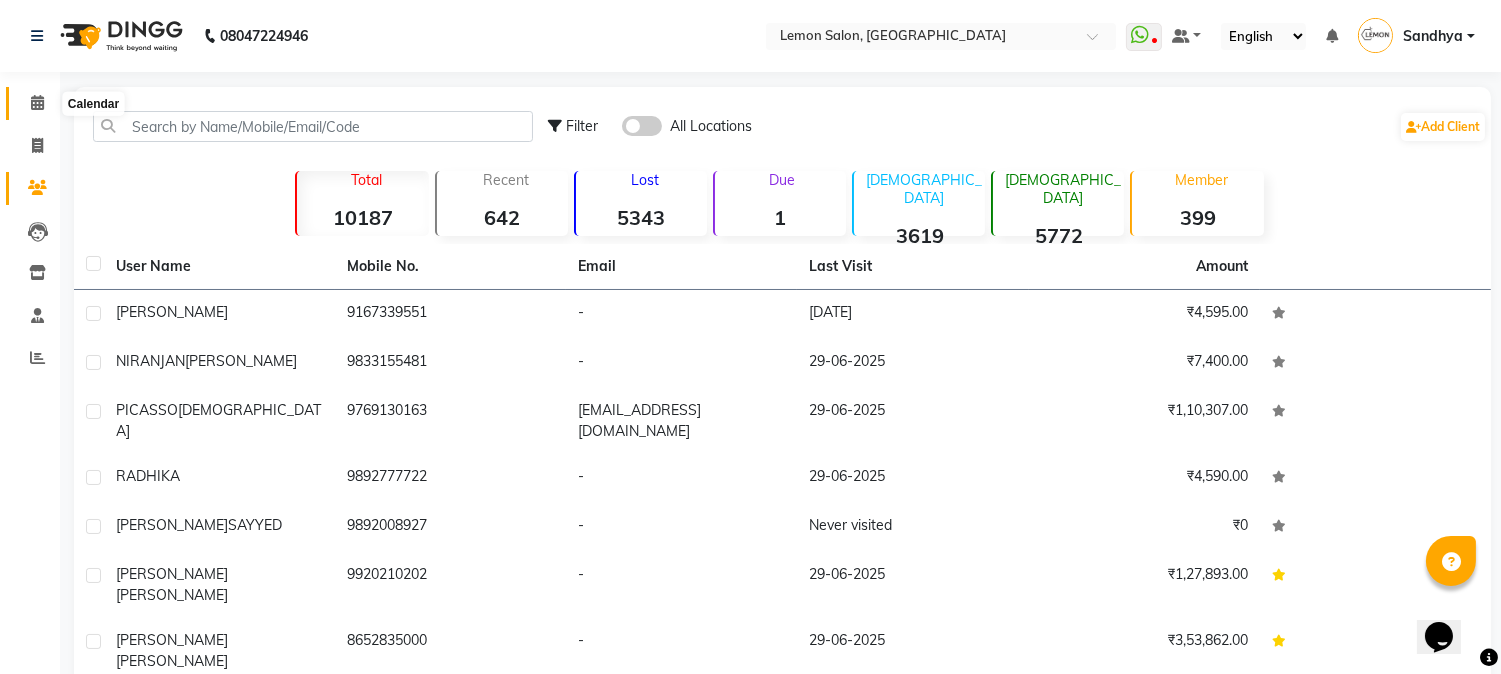 click 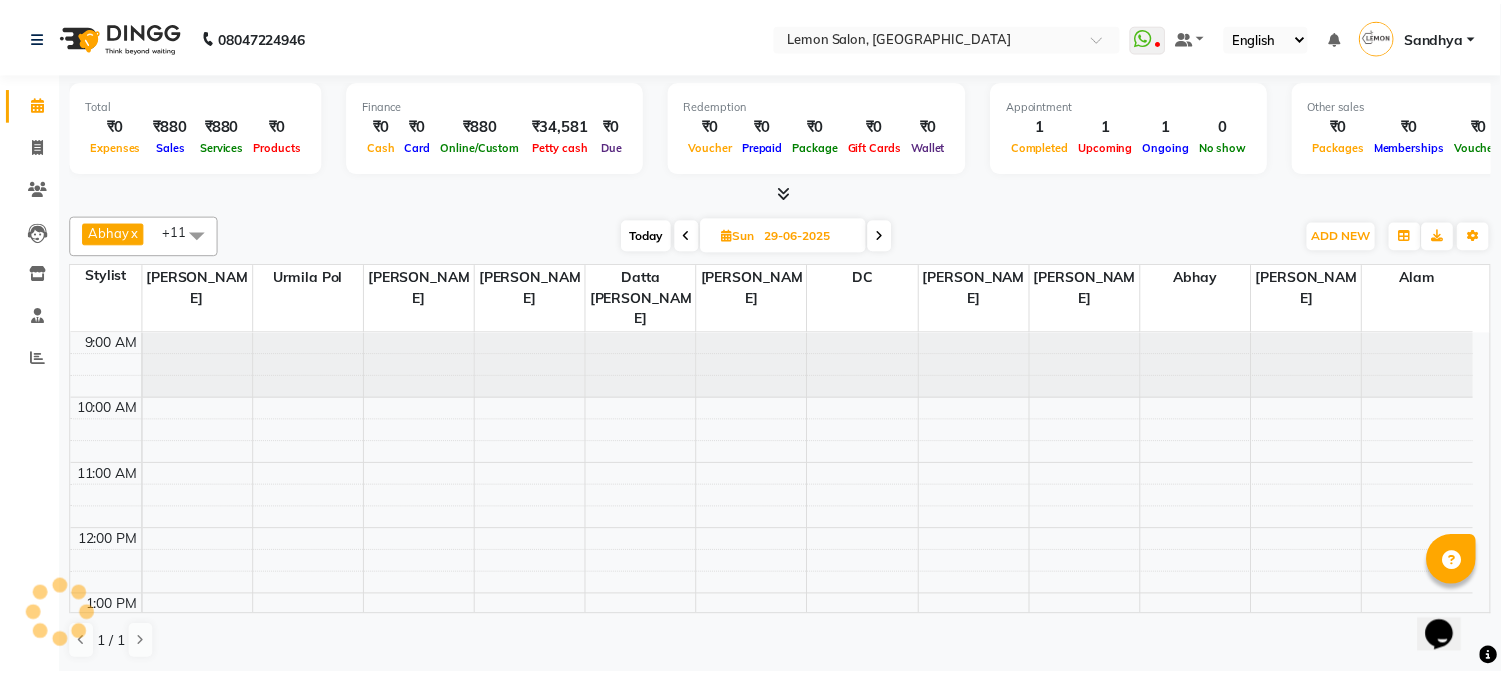 scroll, scrollTop: 0, scrollLeft: 0, axis: both 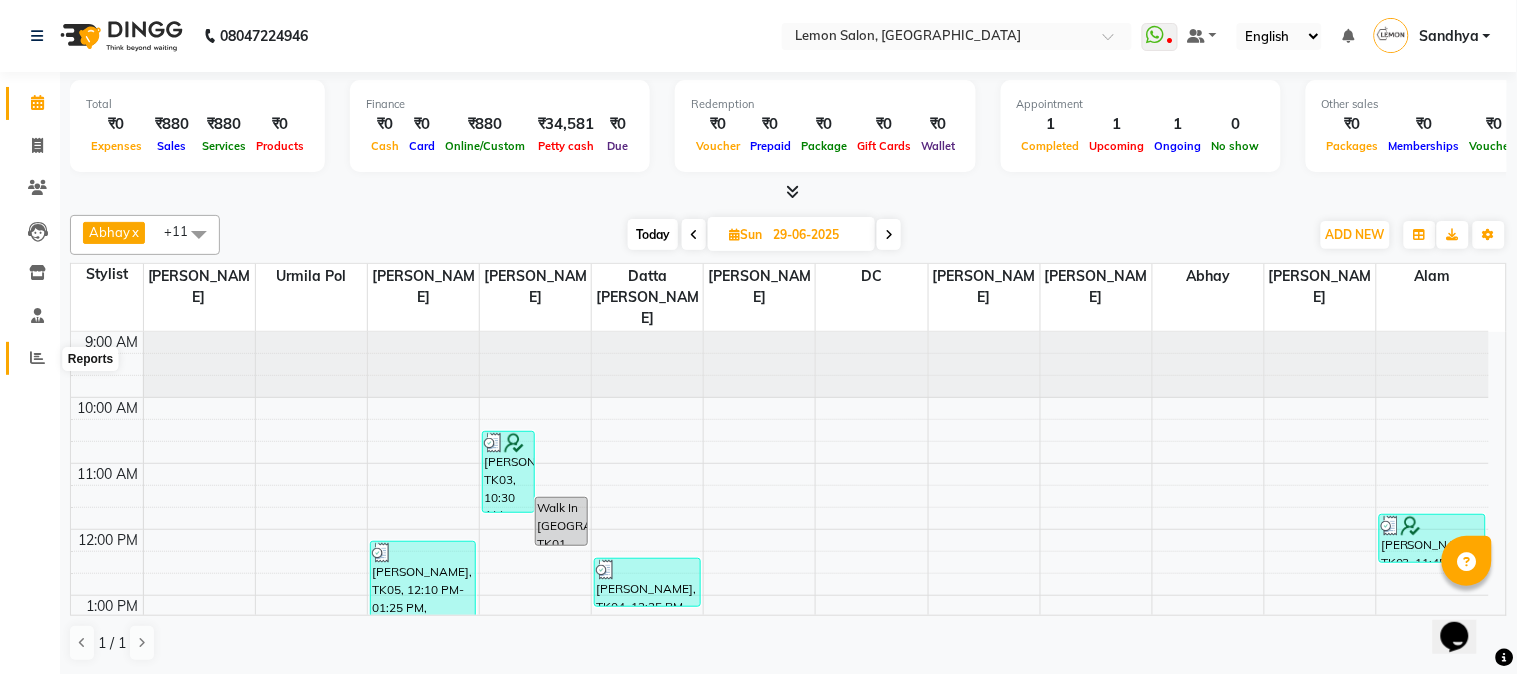 click 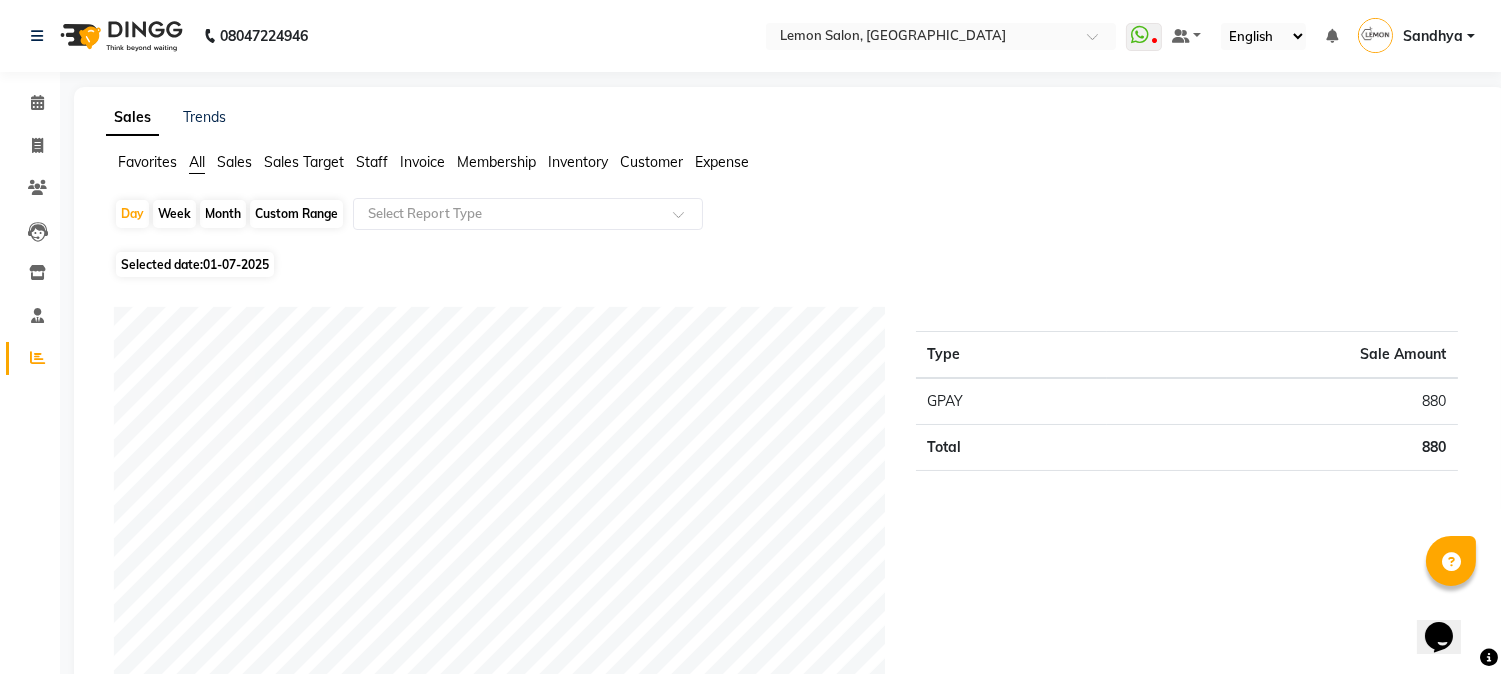 click on "Selected date:  01-07-2025" 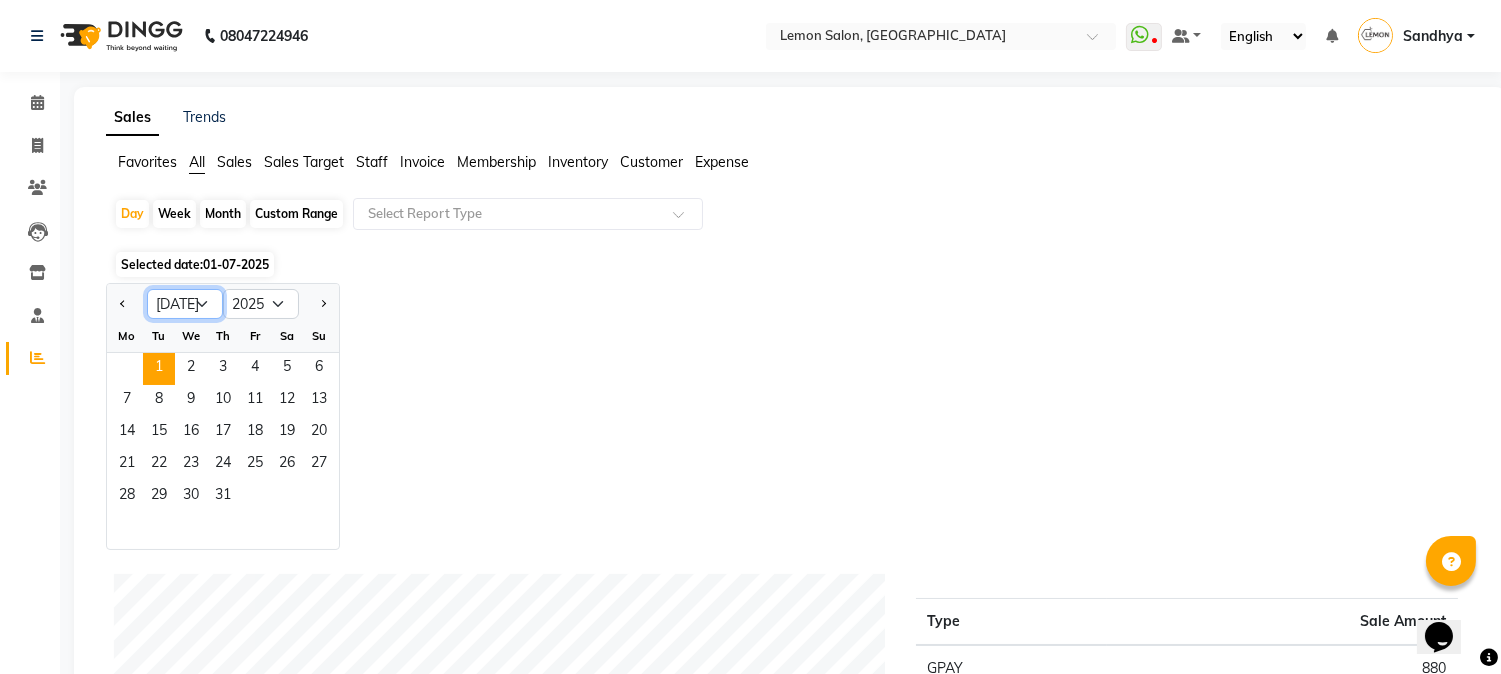 click on "Jan Feb Mar Apr May Jun Jul Aug Sep Oct Nov Dec" 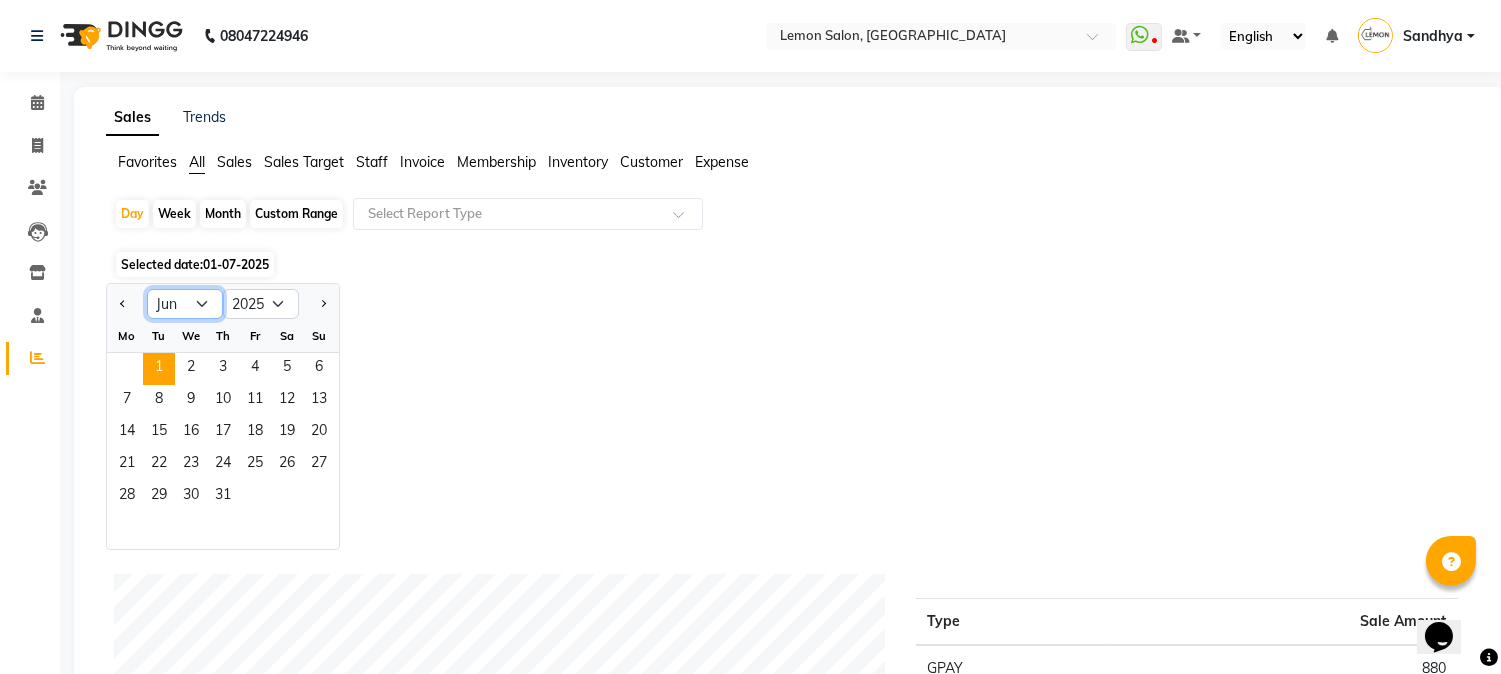 click on "Jan Feb Mar Apr May Jun Jul Aug Sep Oct Nov Dec" 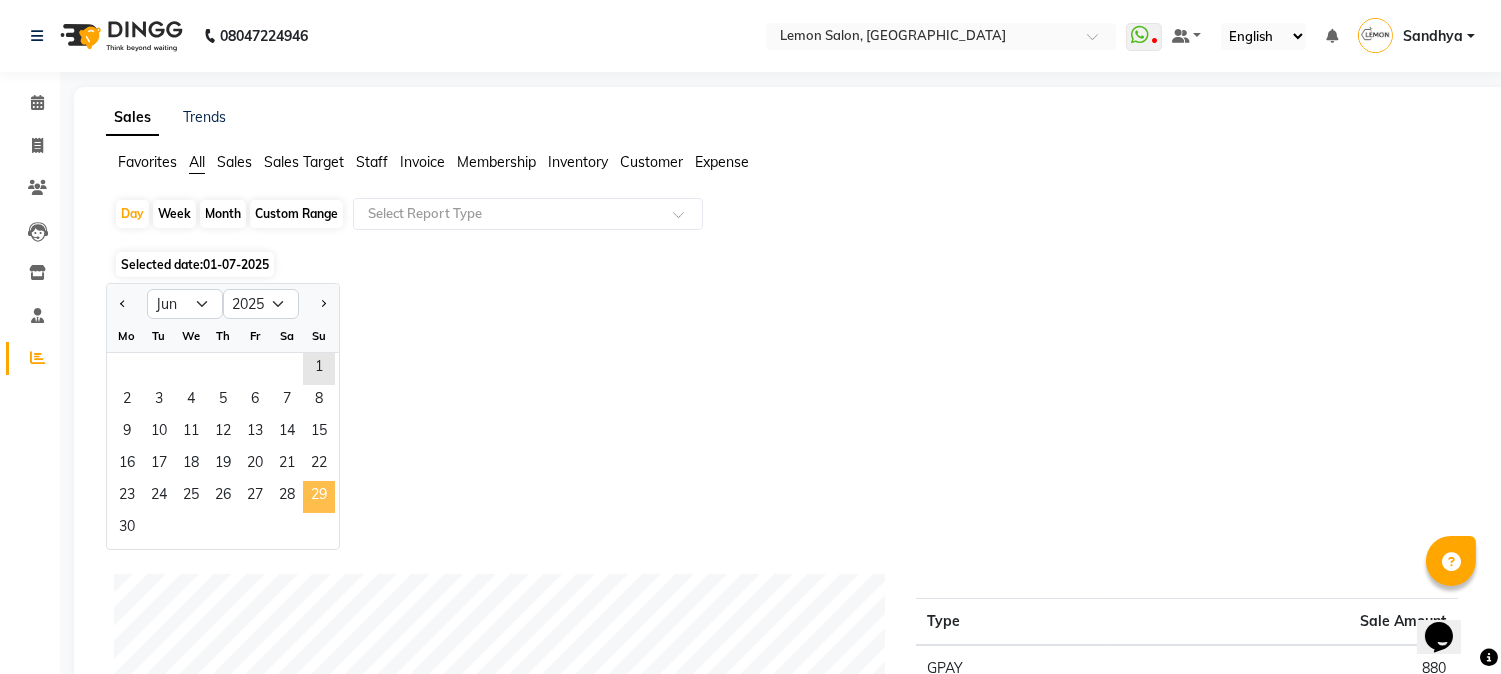 click on "29" 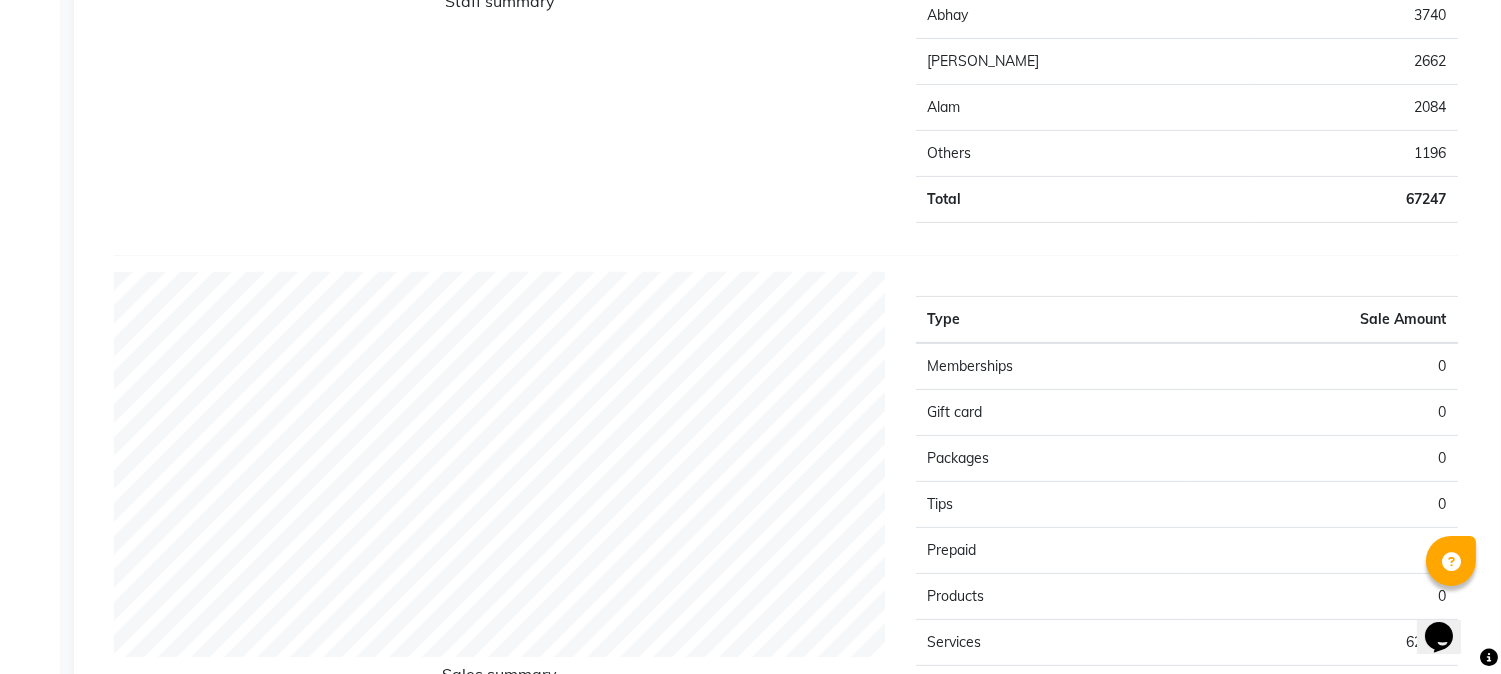 scroll, scrollTop: 1481, scrollLeft: 0, axis: vertical 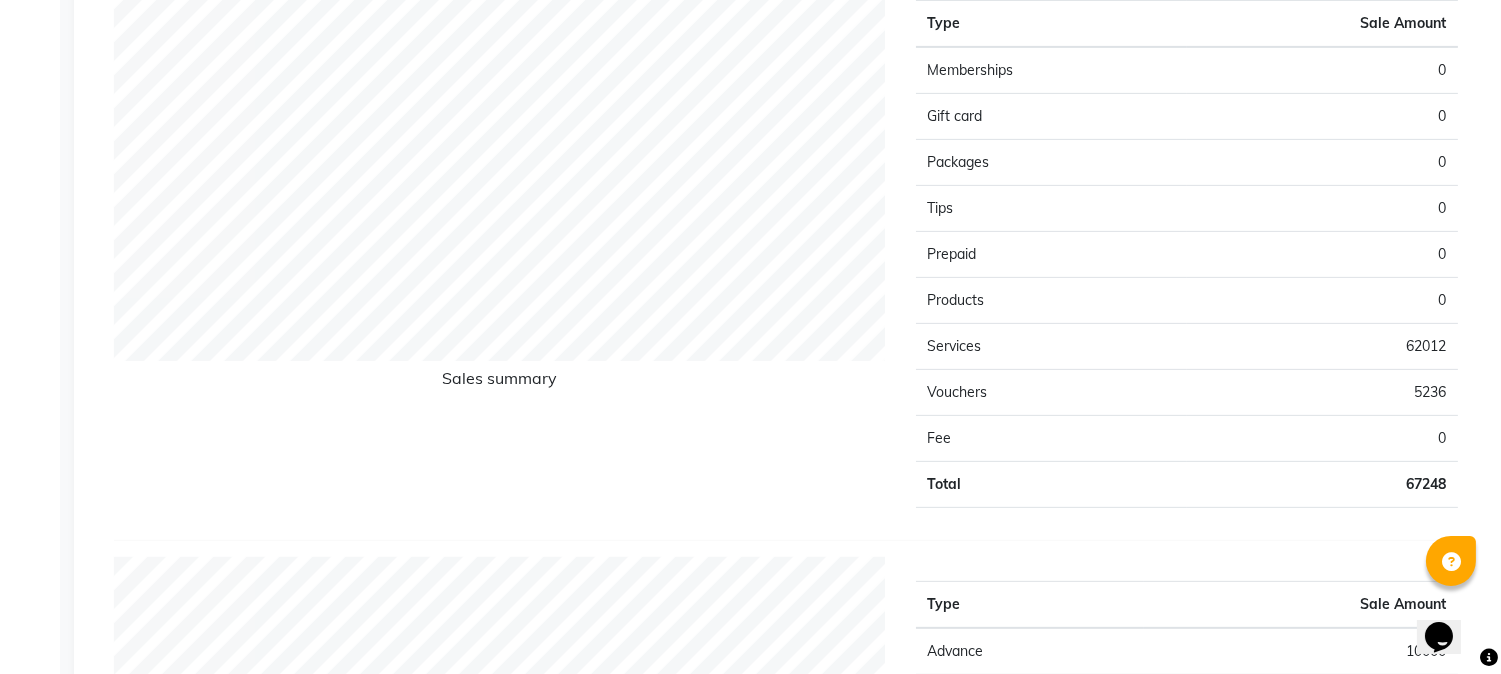 click on "Vouchers" 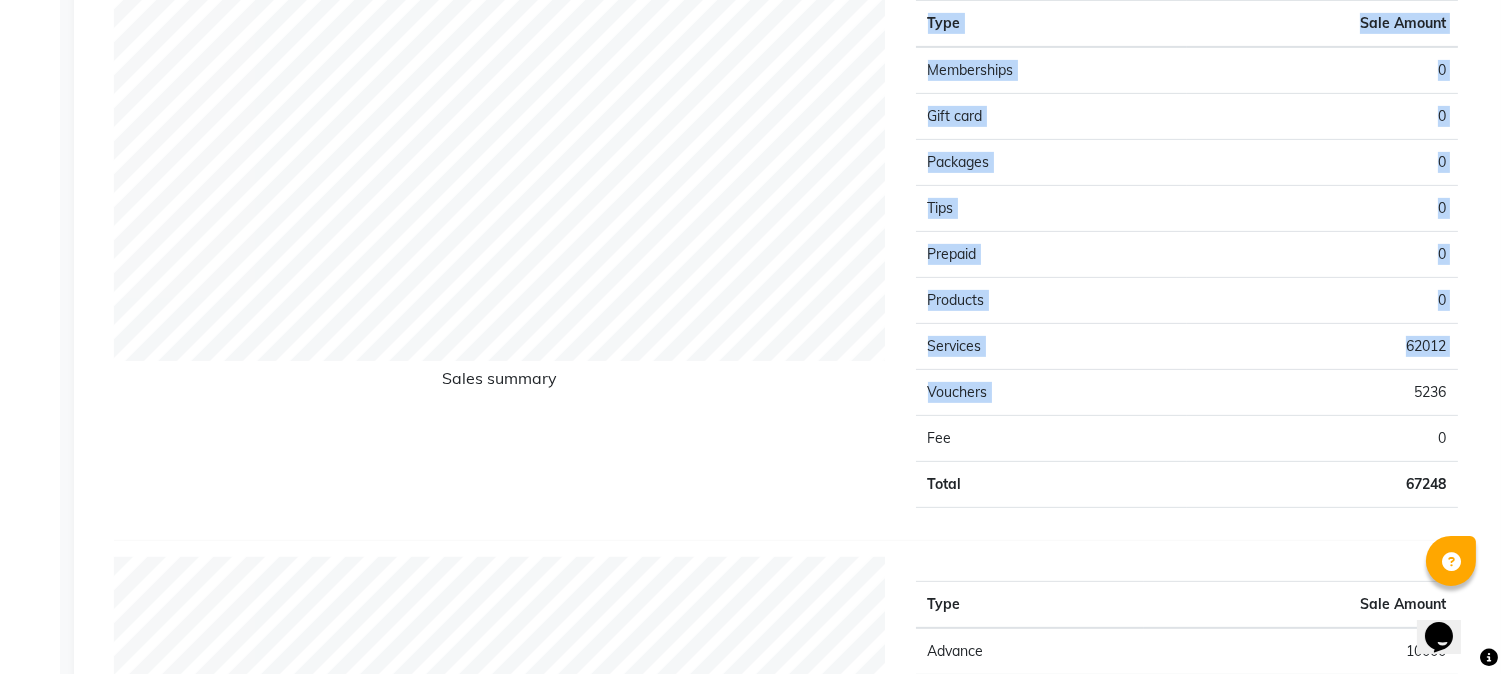 drag, startPoint x: 1405, startPoint y: 392, endPoint x: 1430, endPoint y: 382, distance: 26.925823 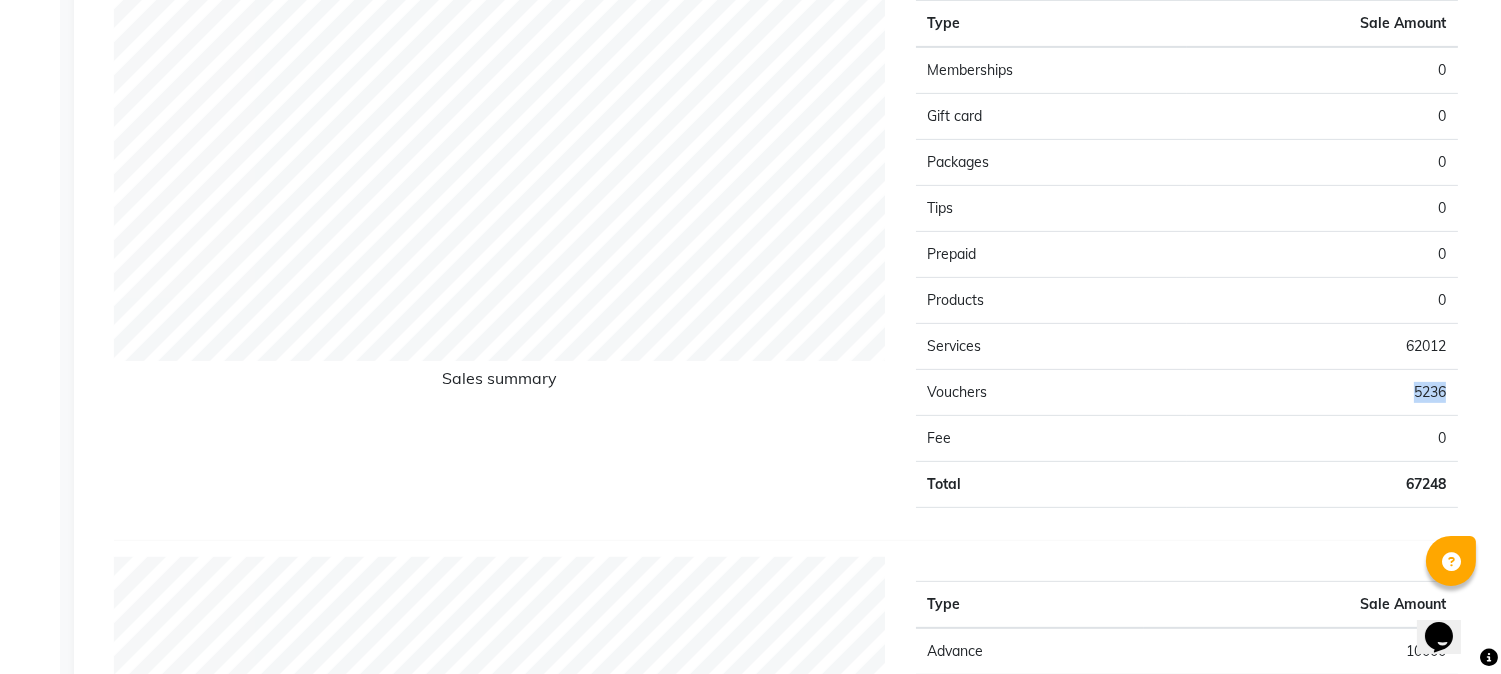 copy on "5236" 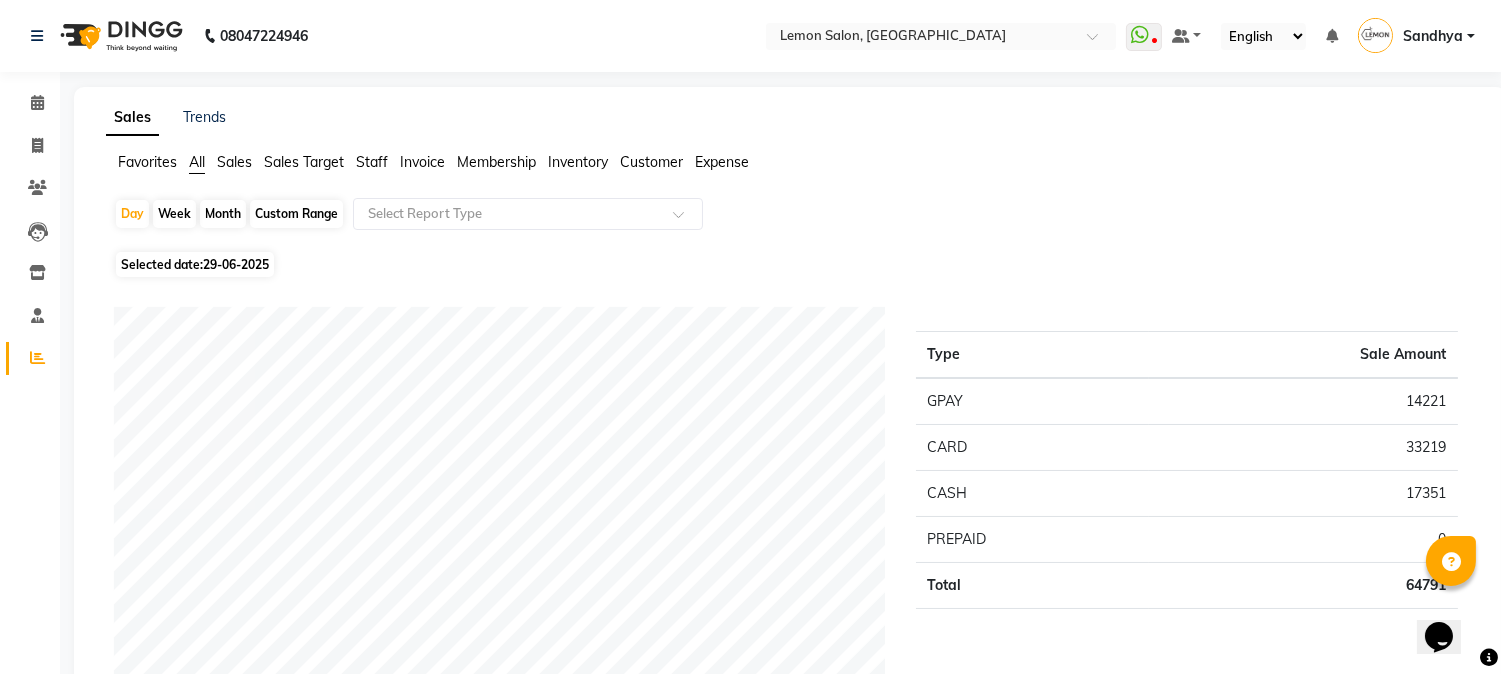 click on "Inventory" 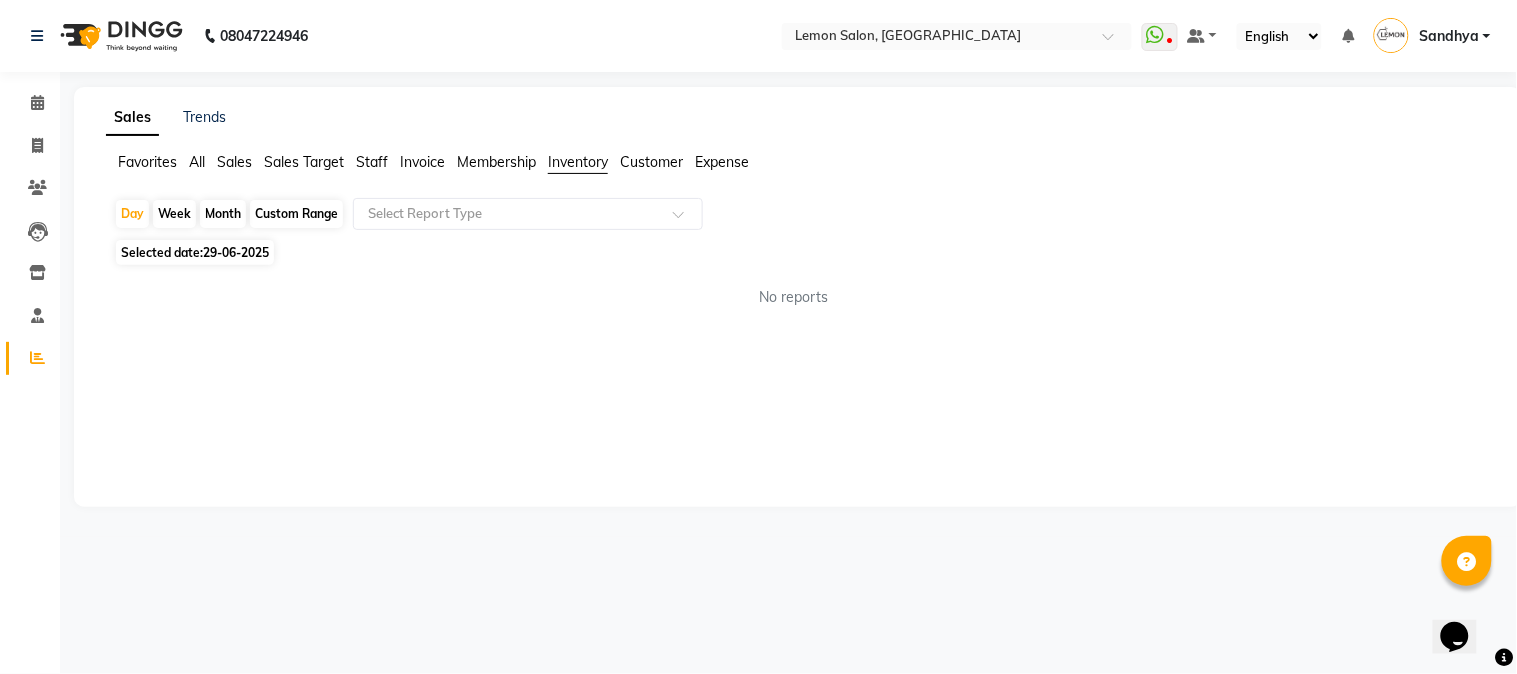 click on "Customer" 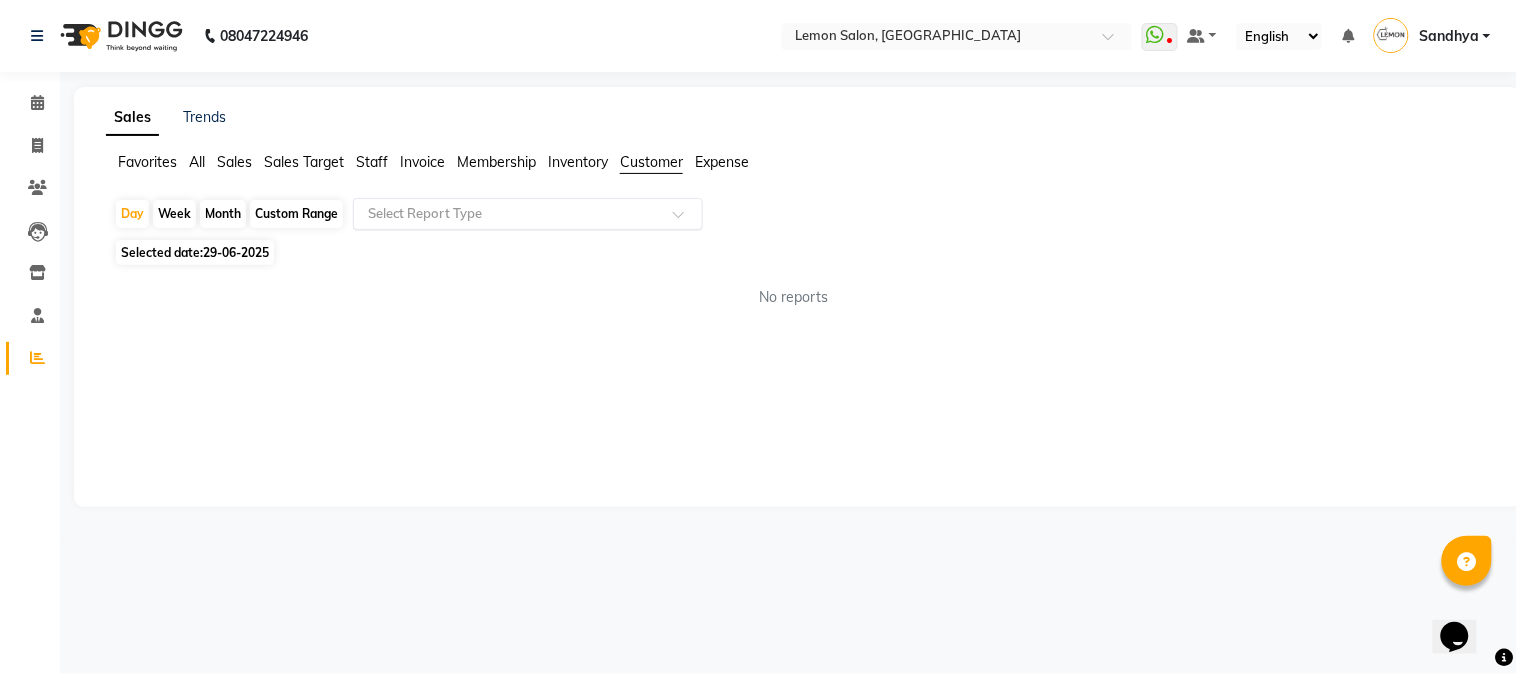 click 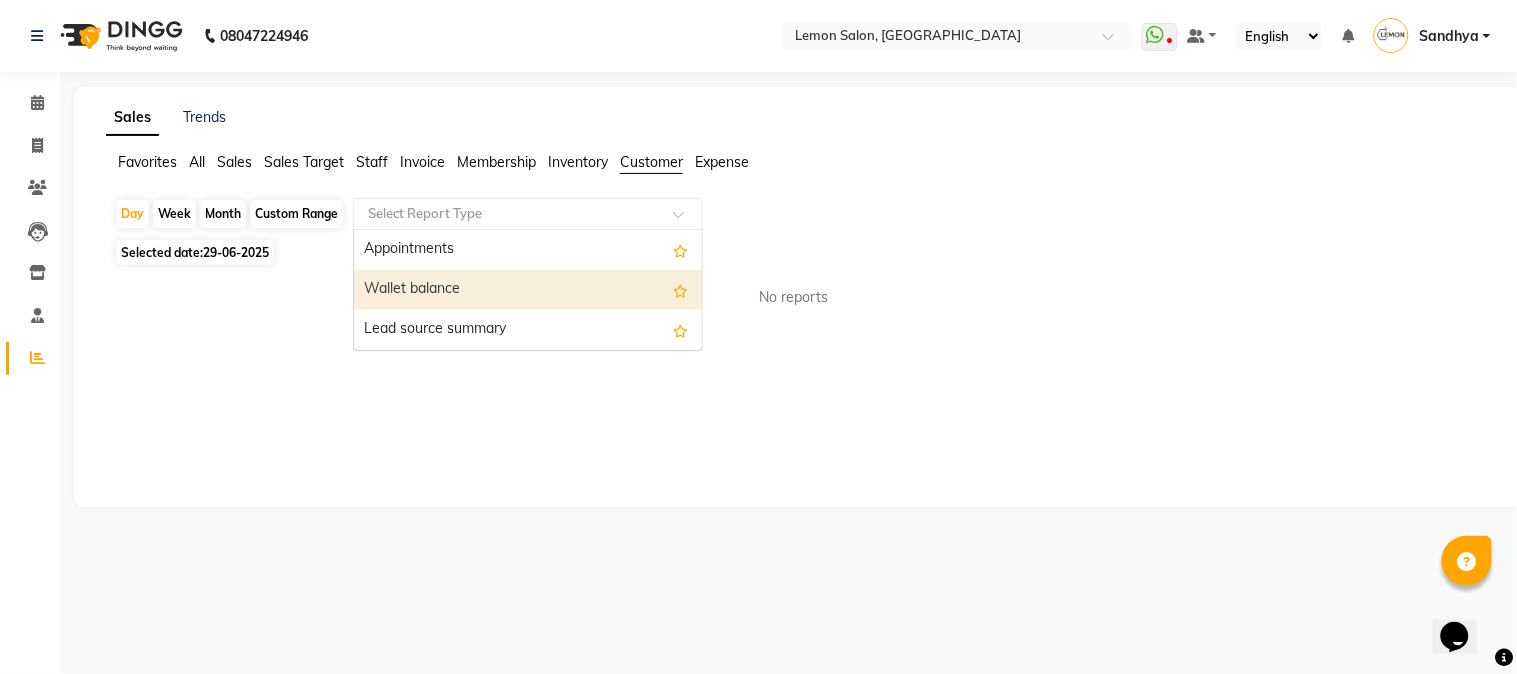 click on "Wallet balance" at bounding box center [528, 290] 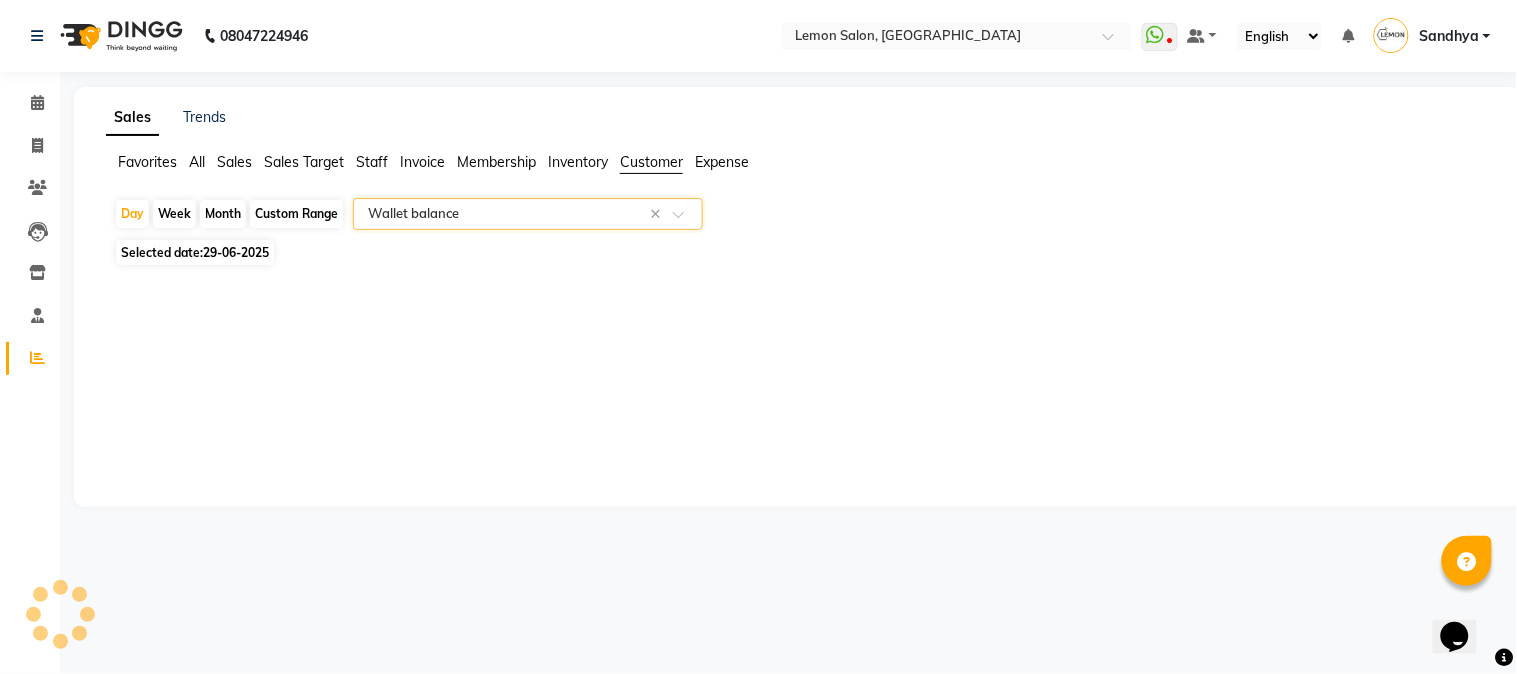 select on "csv" 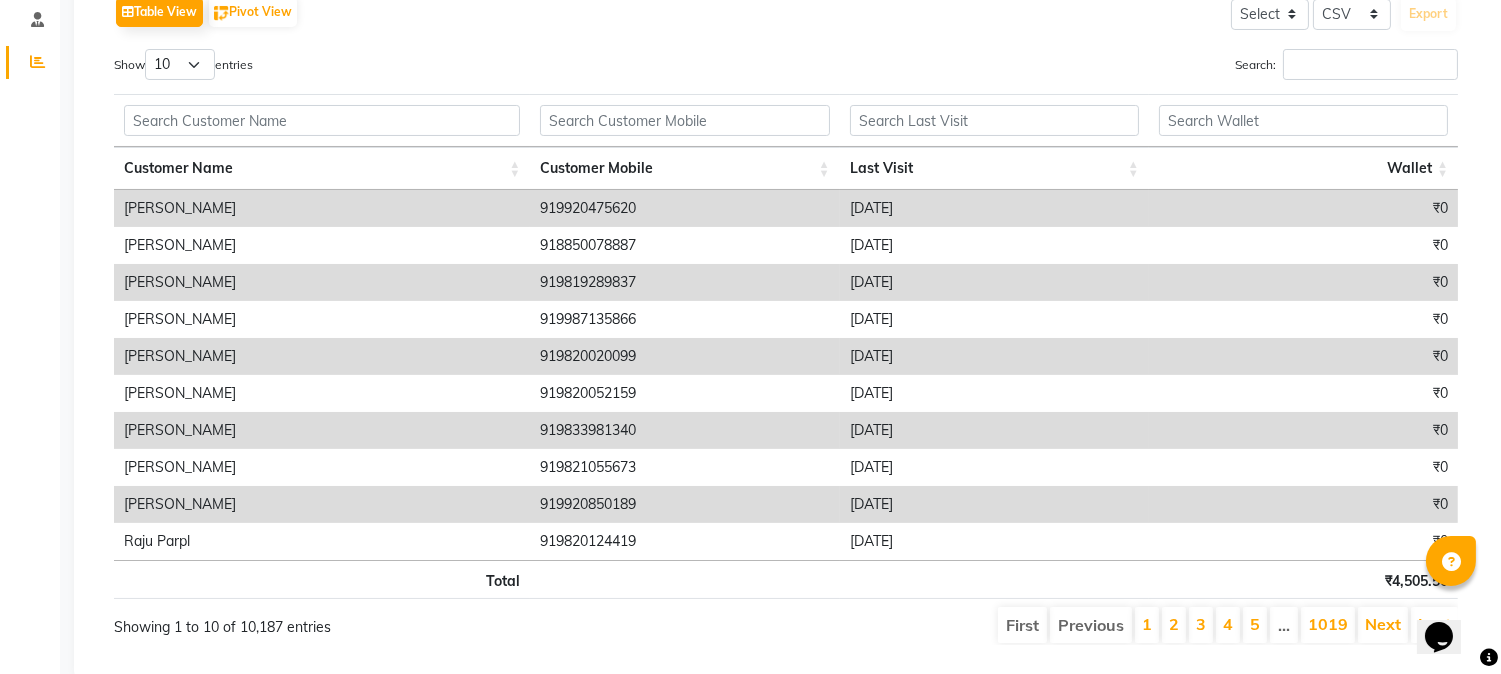 scroll, scrollTop: 0, scrollLeft: 0, axis: both 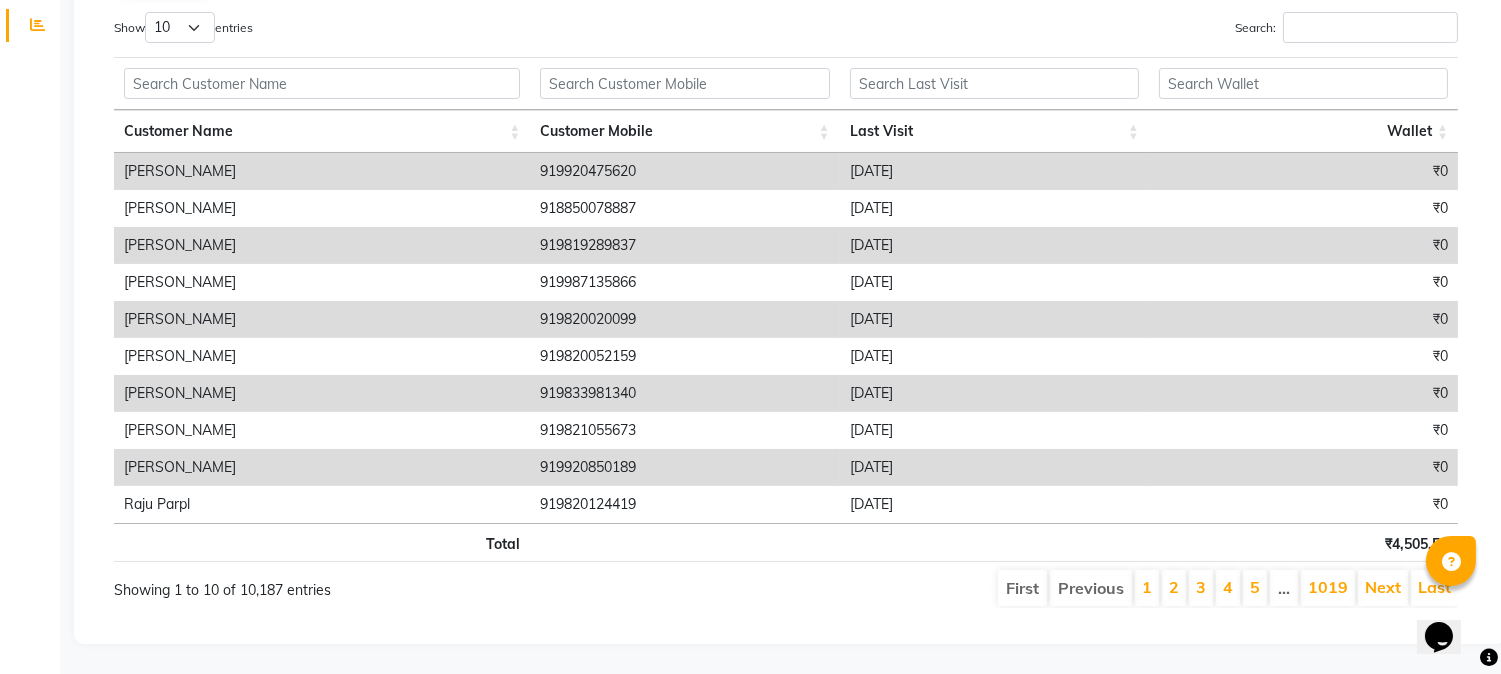 click on "Next" at bounding box center (1383, 588) 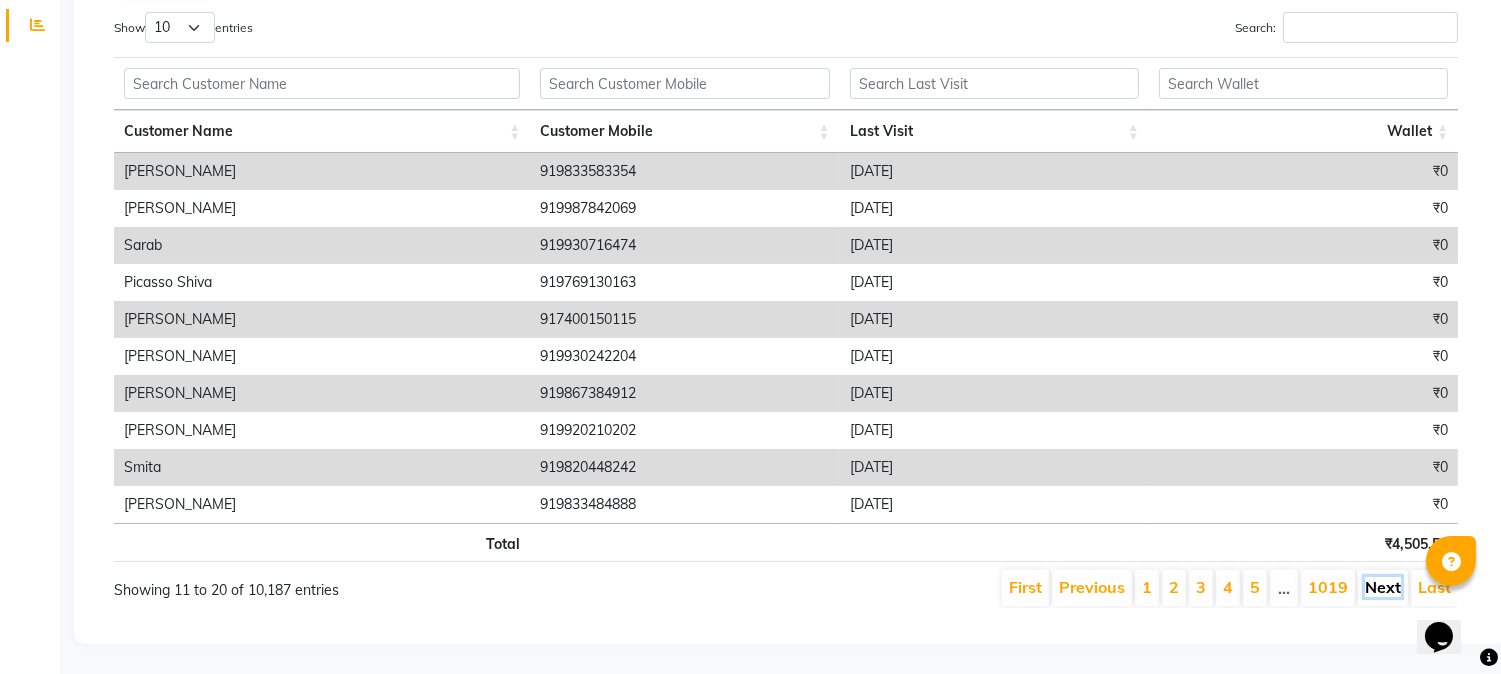 click on "Next" at bounding box center (1383, 587) 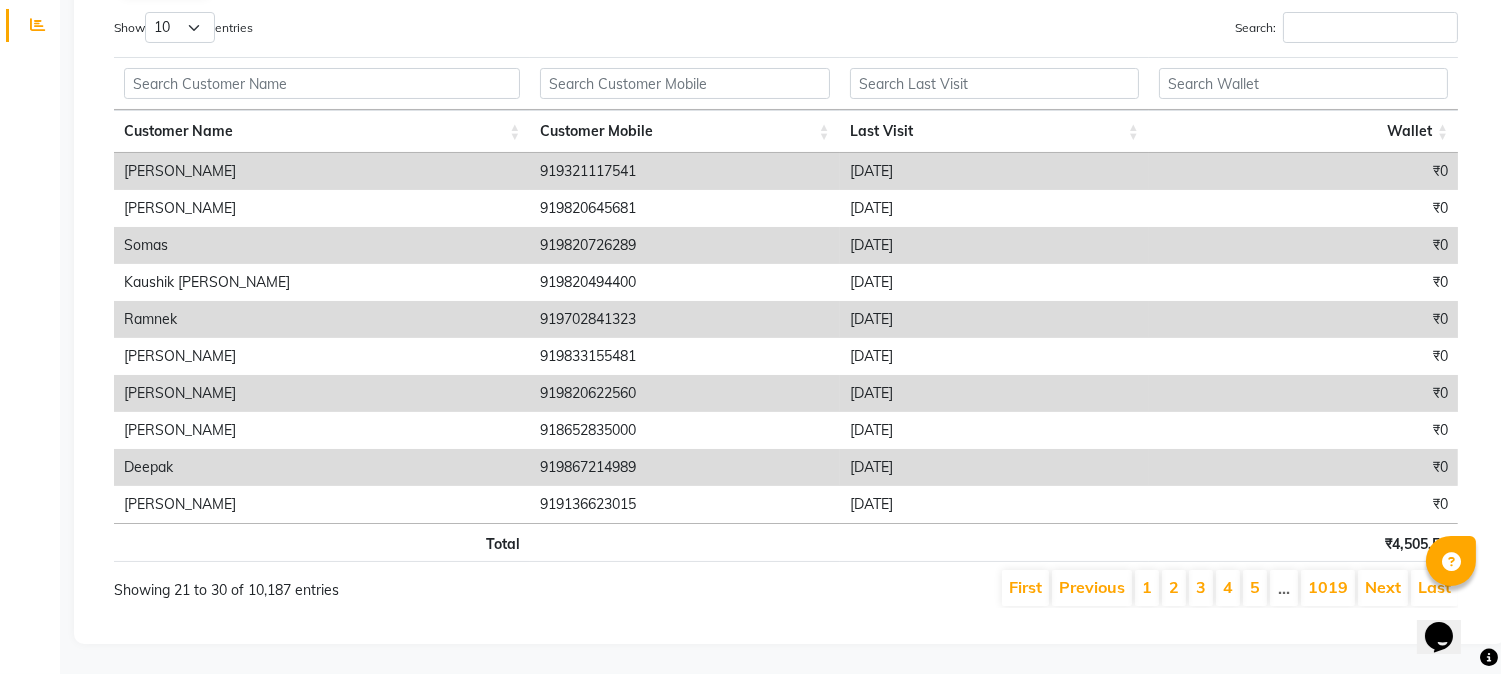 scroll, scrollTop: 0, scrollLeft: 0, axis: both 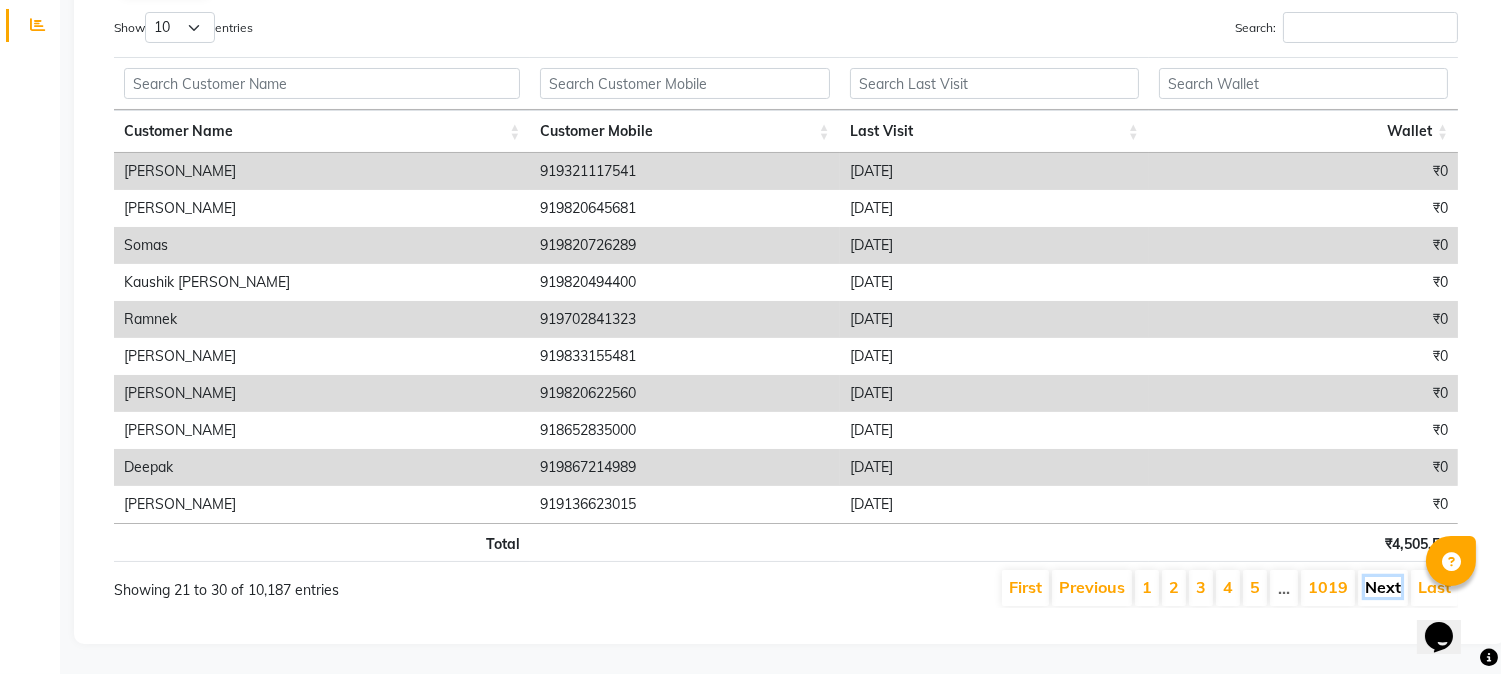 click on "Next" at bounding box center [1383, 587] 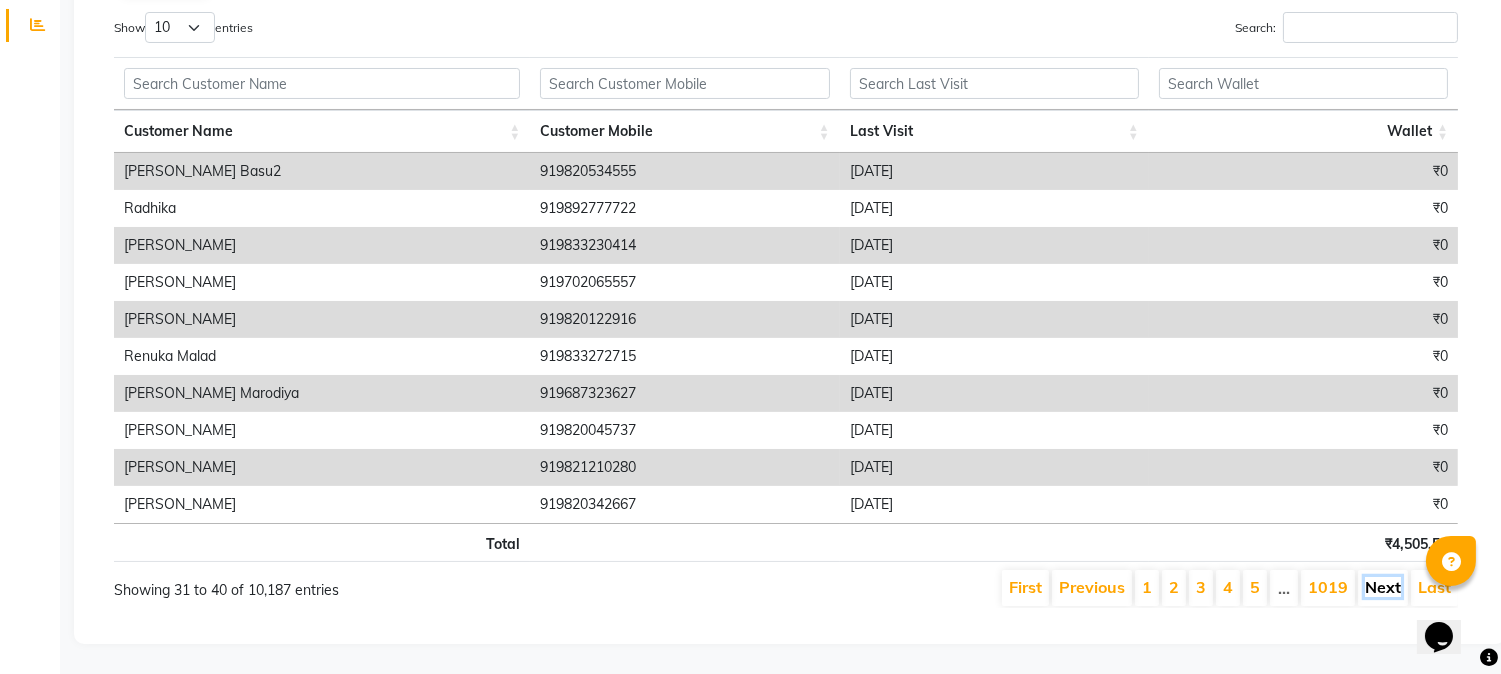 click on "Next" at bounding box center [1383, 587] 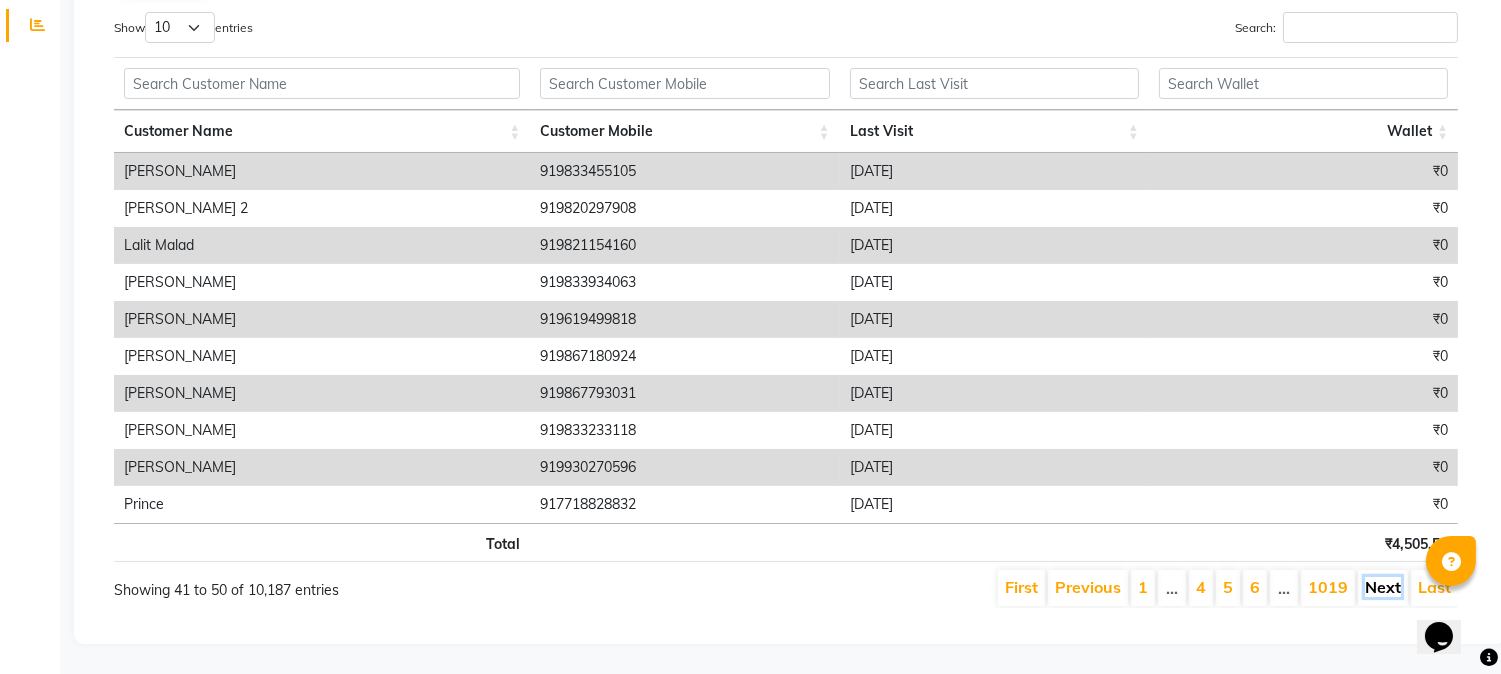 click on "Next" at bounding box center (1383, 587) 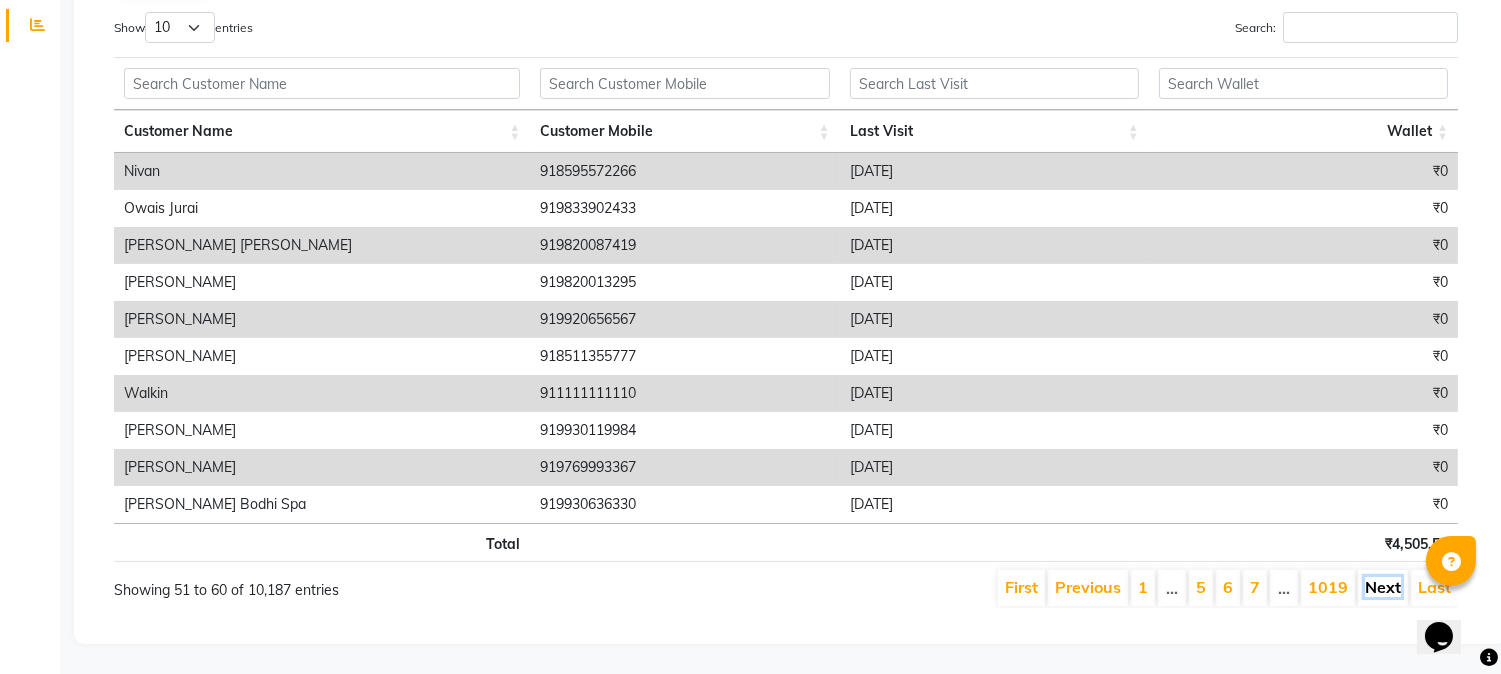 click on "Next" at bounding box center (1383, 587) 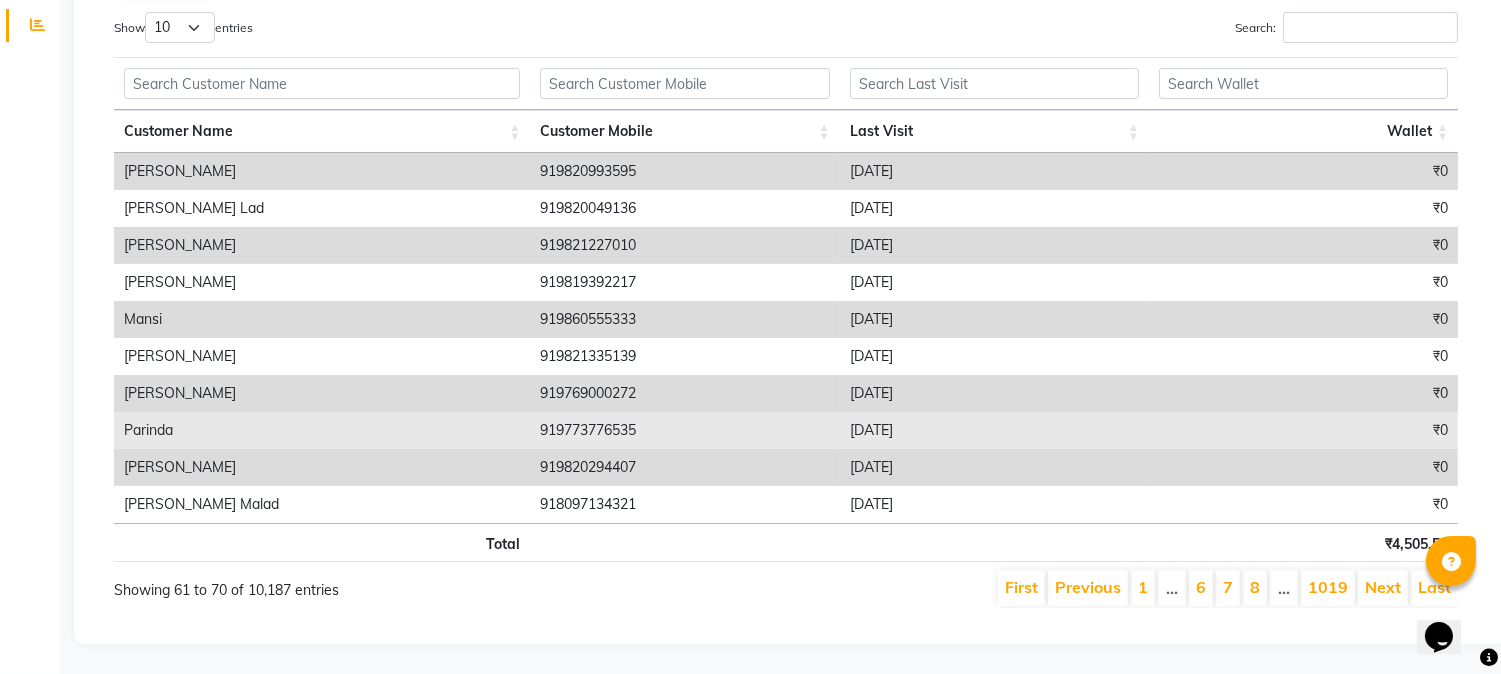 click on "Parinda" at bounding box center [322, 430] 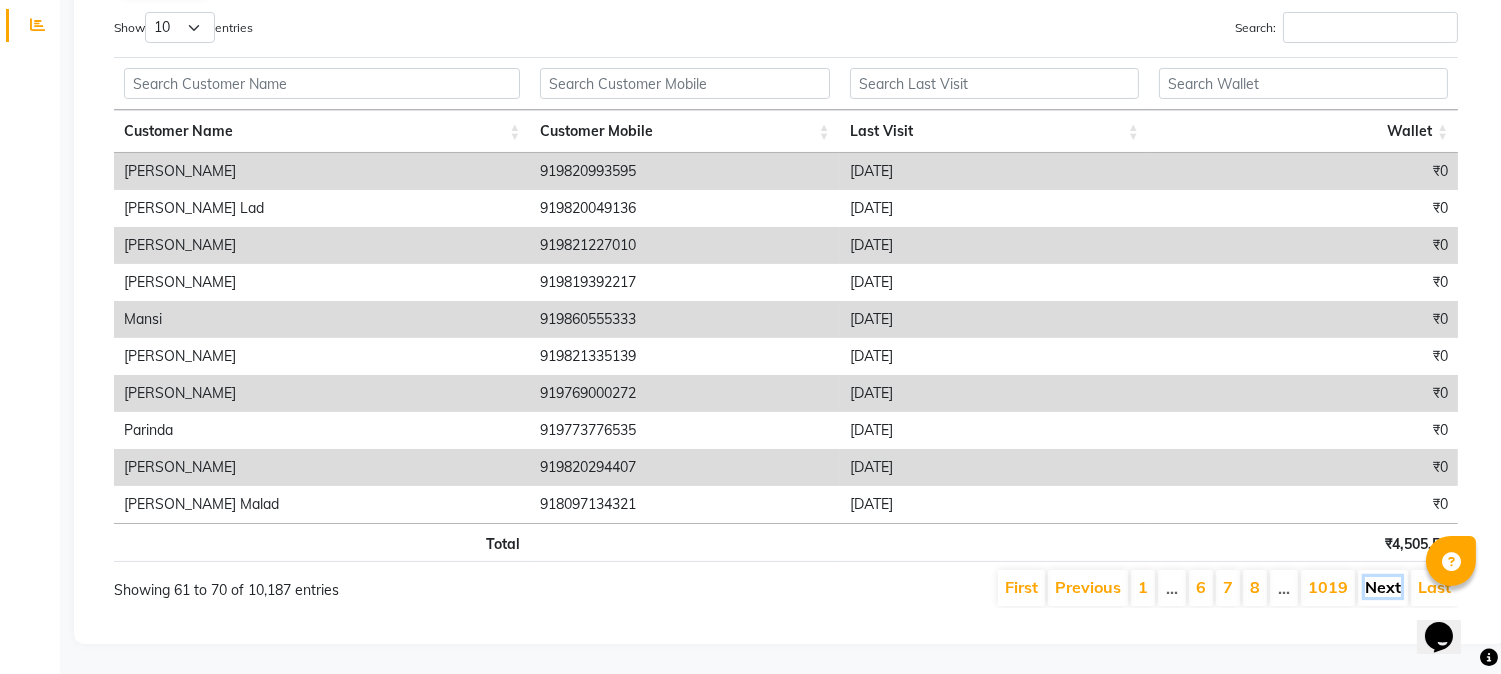 click on "Next" at bounding box center (1383, 587) 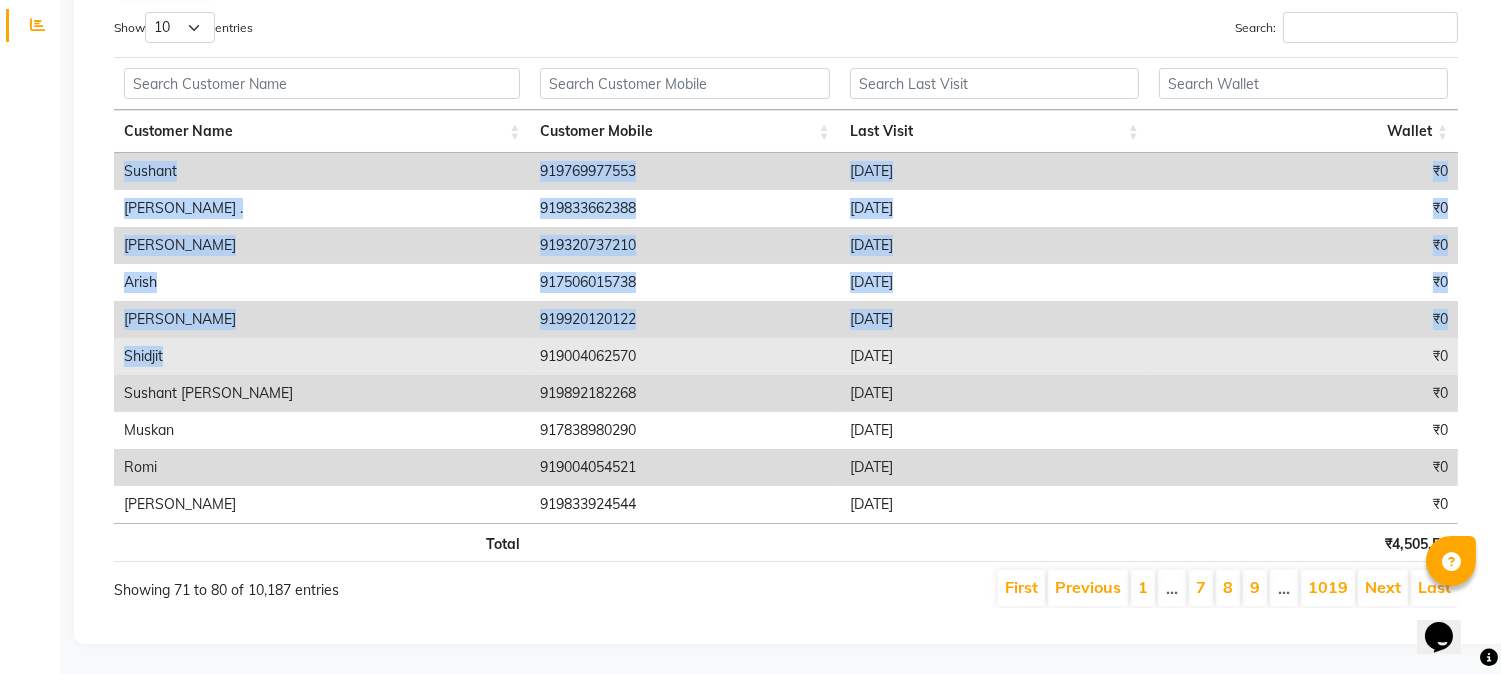 drag, startPoint x: 111, startPoint y: 334, endPoint x: 211, endPoint y: 334, distance: 100 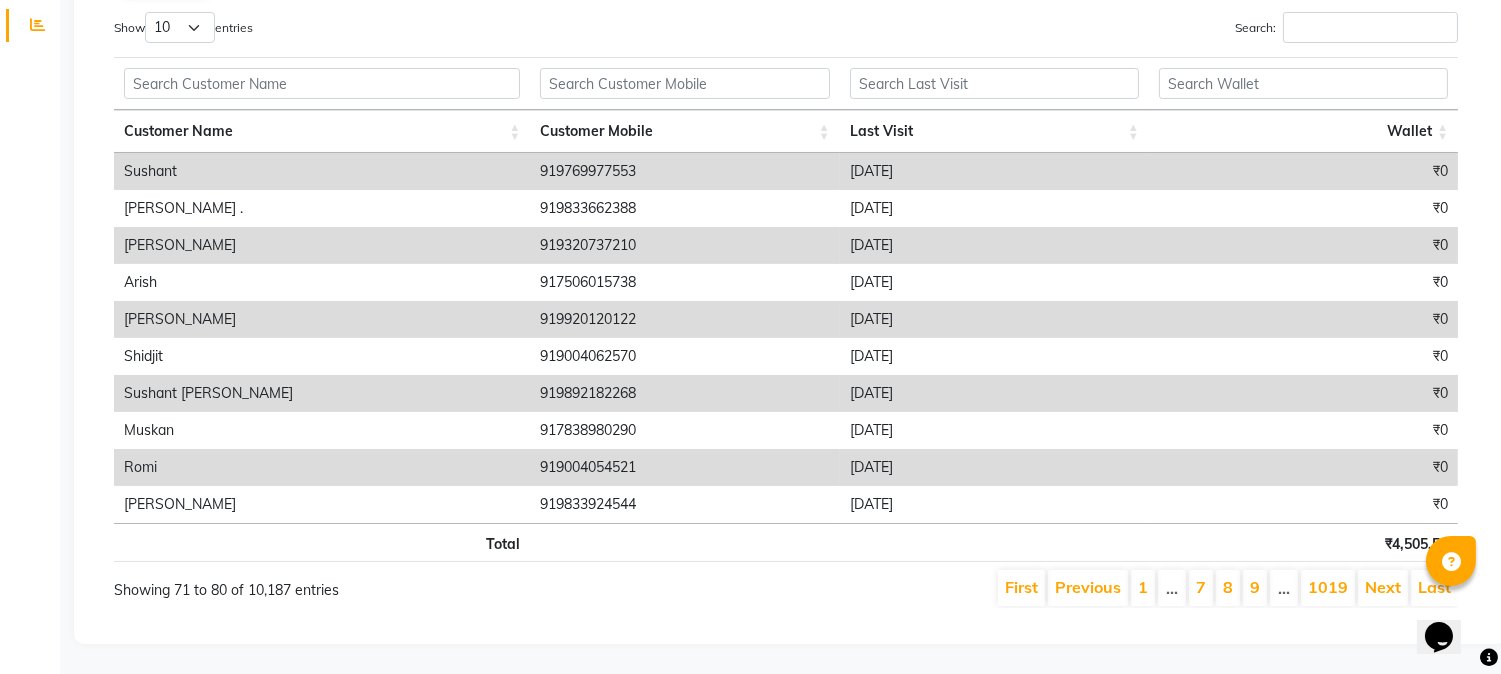 drag, startPoint x: 147, startPoint y: 335, endPoint x: 5, endPoint y: 360, distance: 144.18391 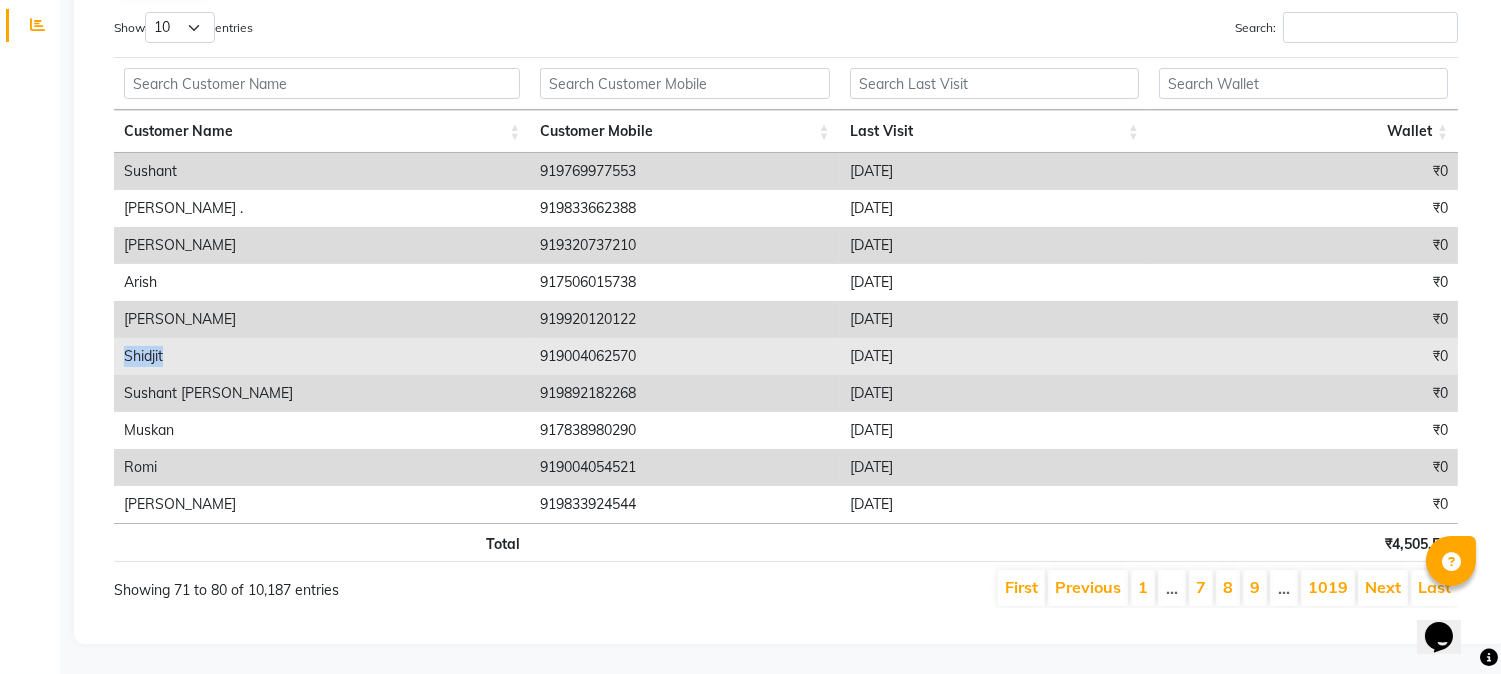 drag, startPoint x: 121, startPoint y: 344, endPoint x: 168, endPoint y: 343, distance: 47.010635 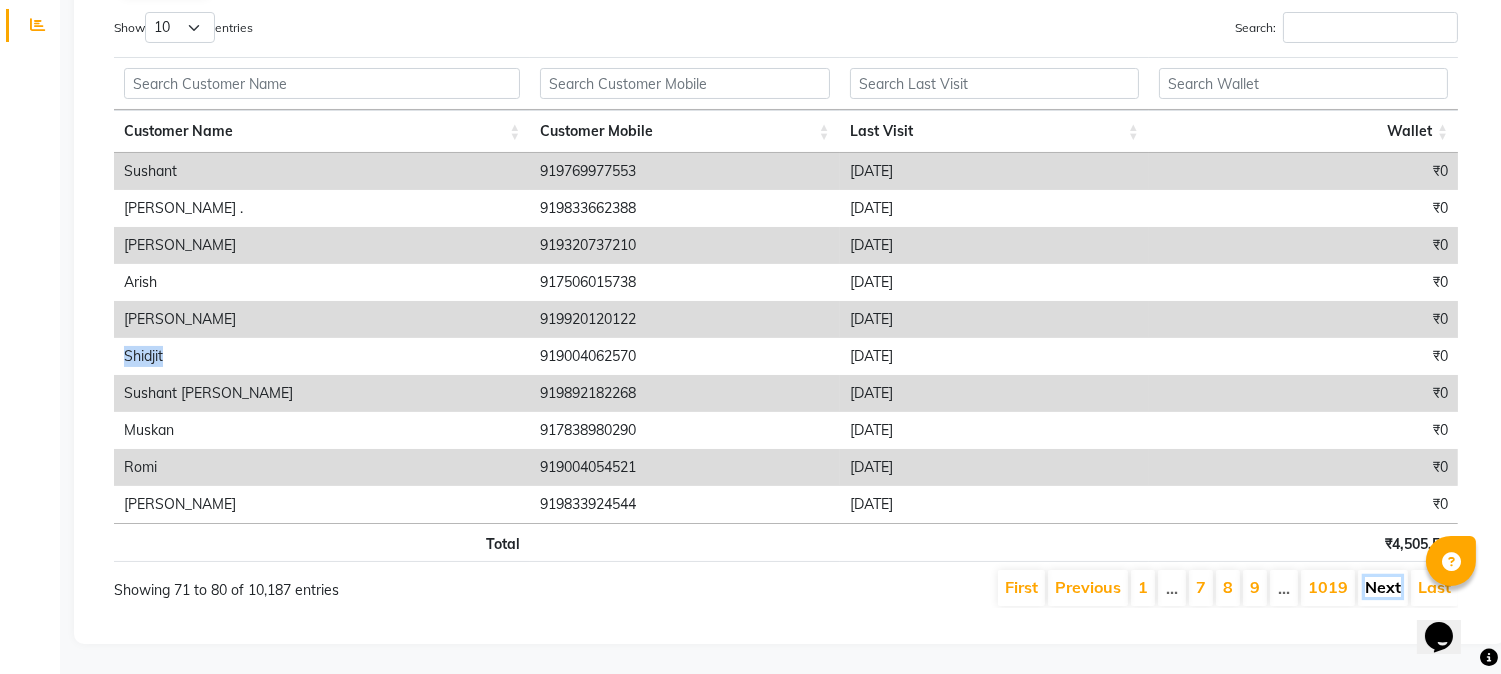 click on "Next" at bounding box center [1383, 587] 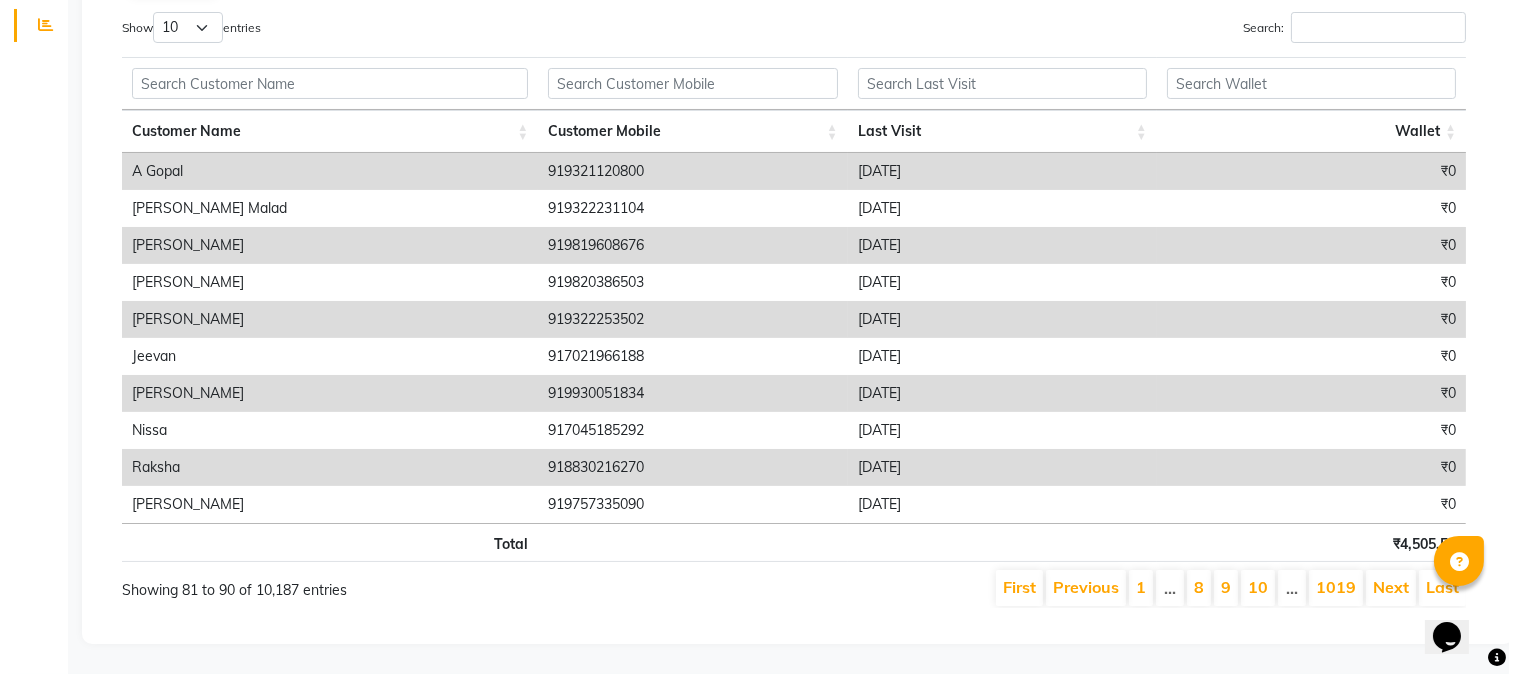 scroll, scrollTop: 0, scrollLeft: 0, axis: both 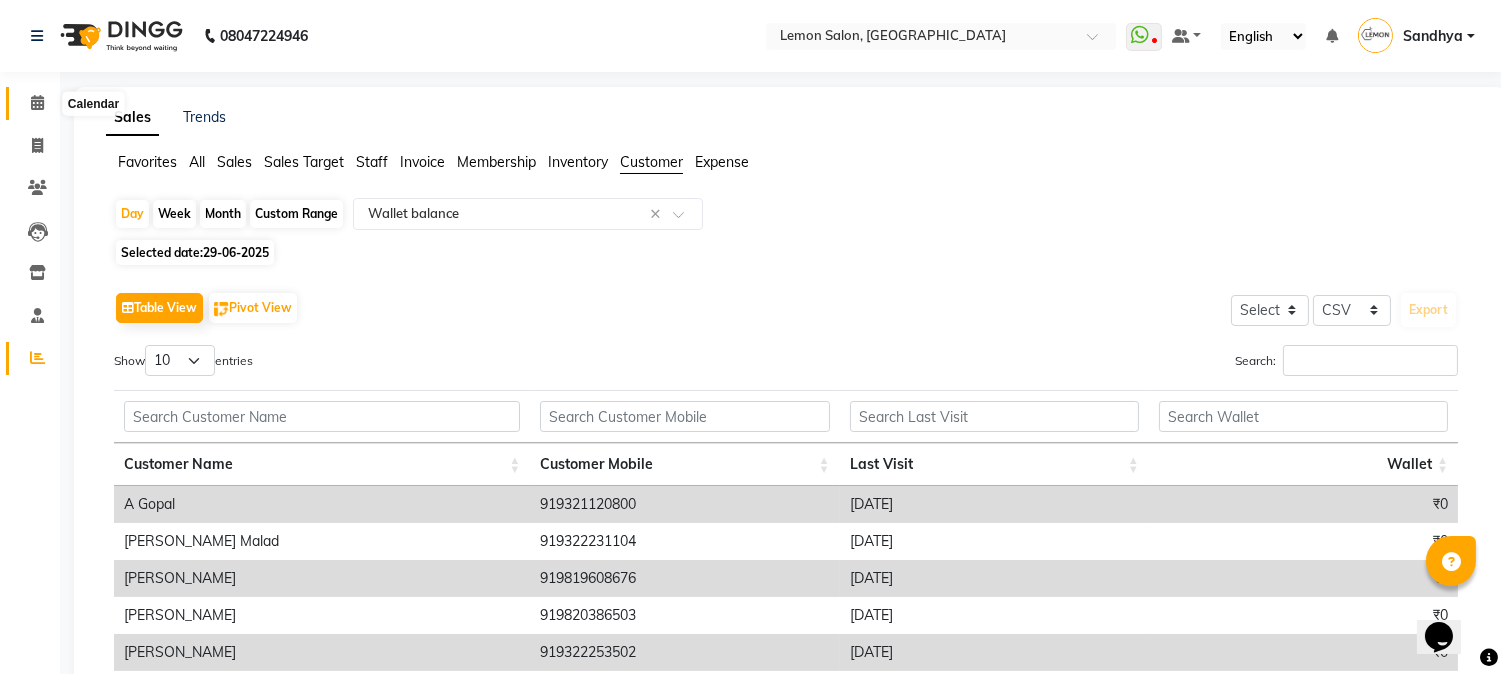 click 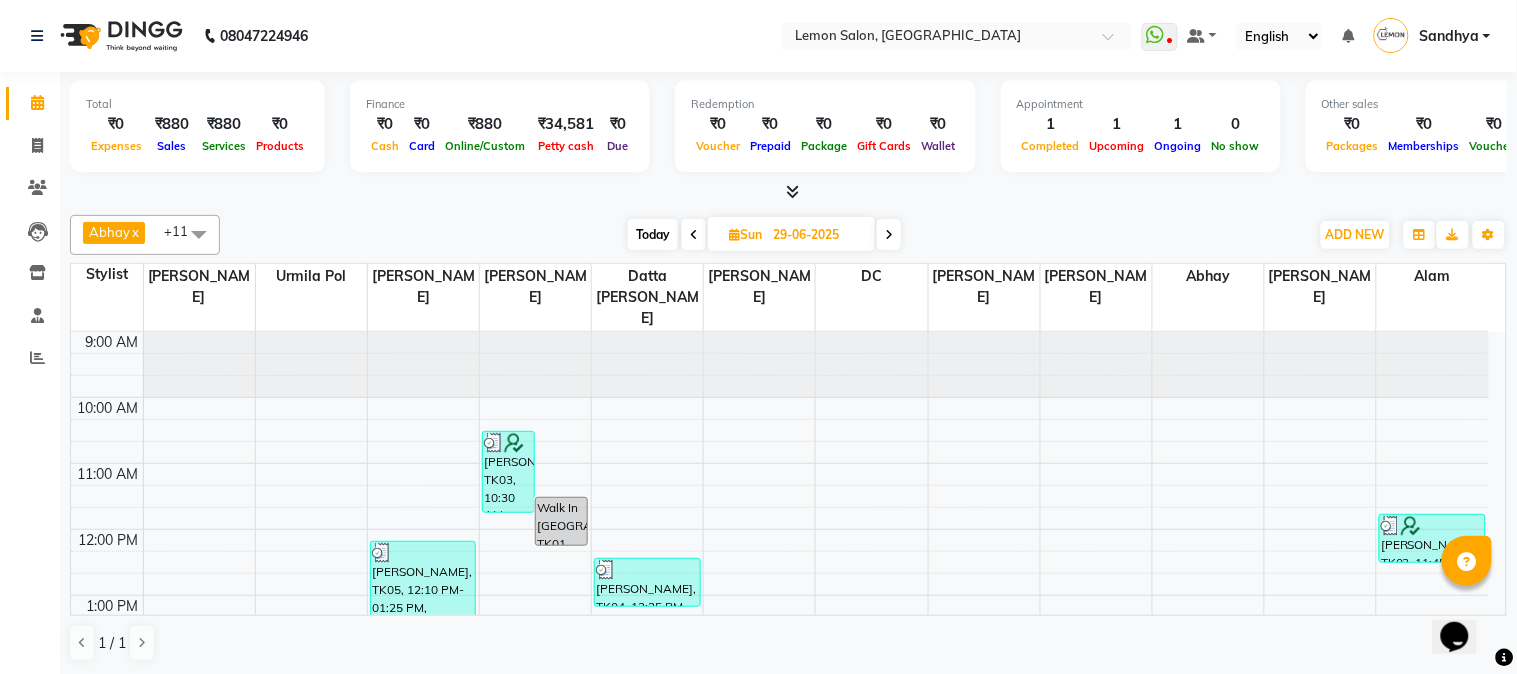 click on "Today" at bounding box center [653, 234] 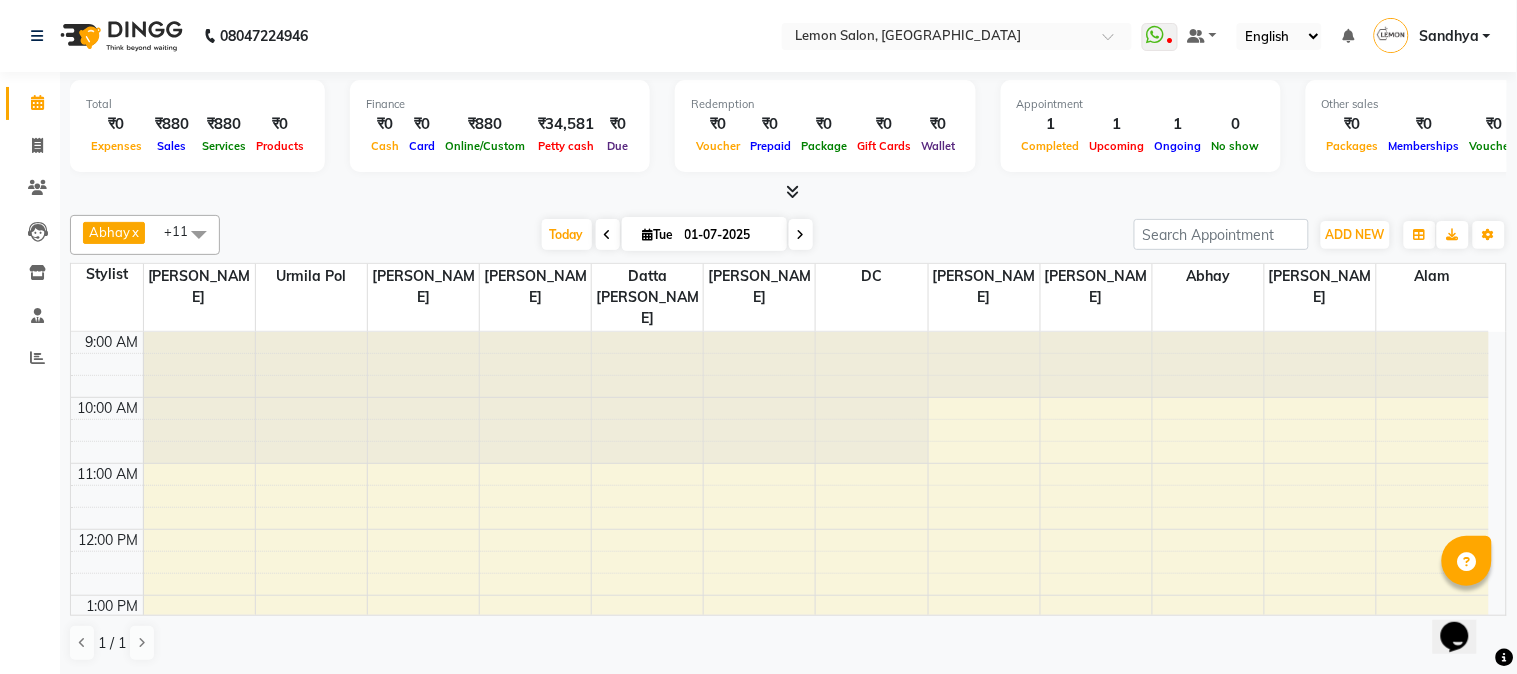 scroll, scrollTop: 332, scrollLeft: 0, axis: vertical 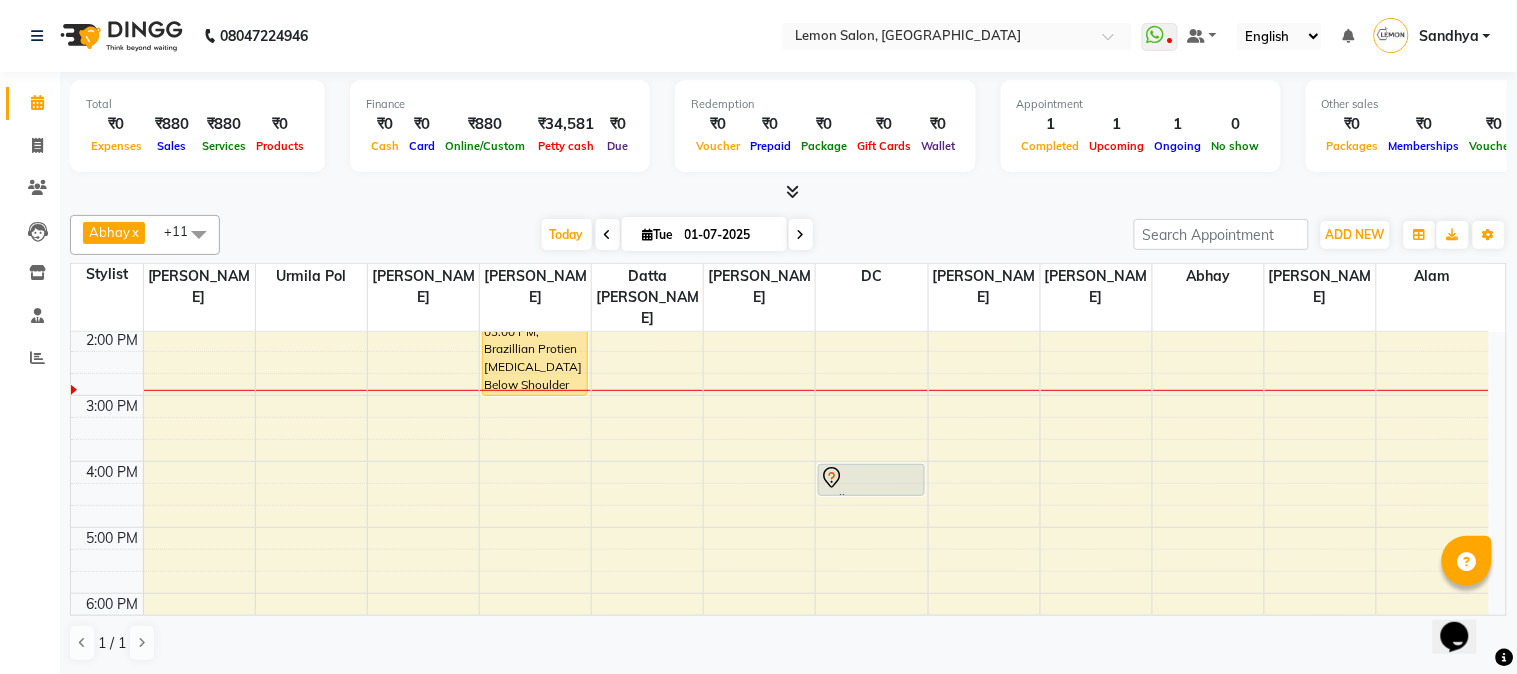 click on "Tue" at bounding box center [658, 234] 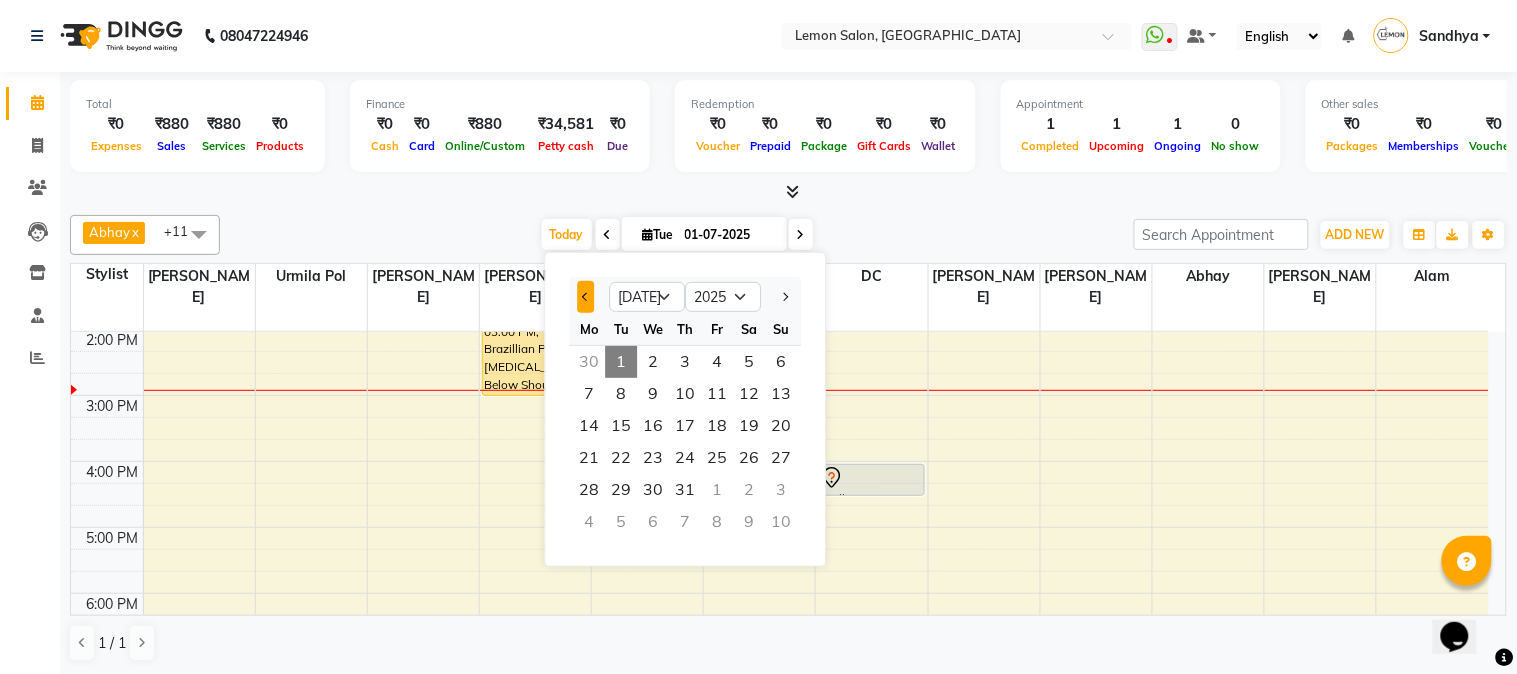 click at bounding box center [585, 297] 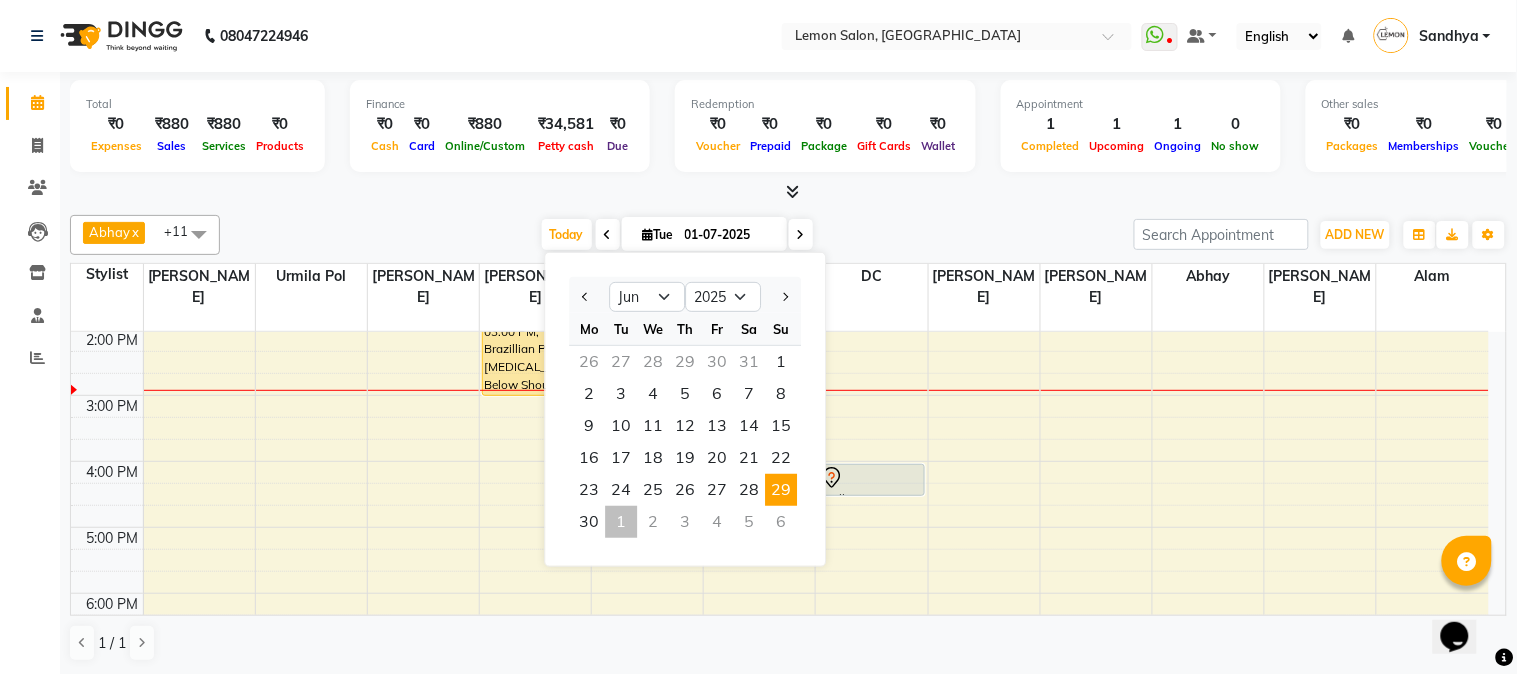 click on "29" at bounding box center [781, 490] 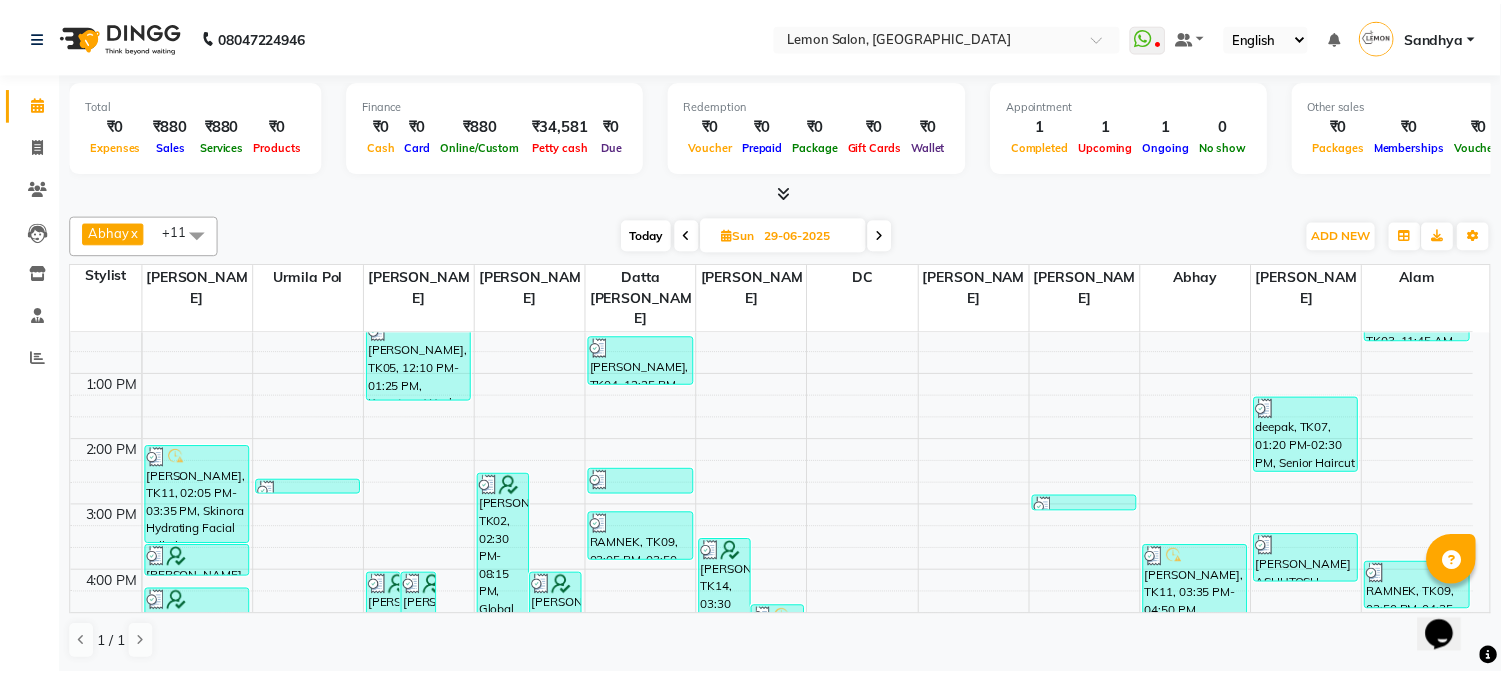 scroll, scrollTop: 296, scrollLeft: 0, axis: vertical 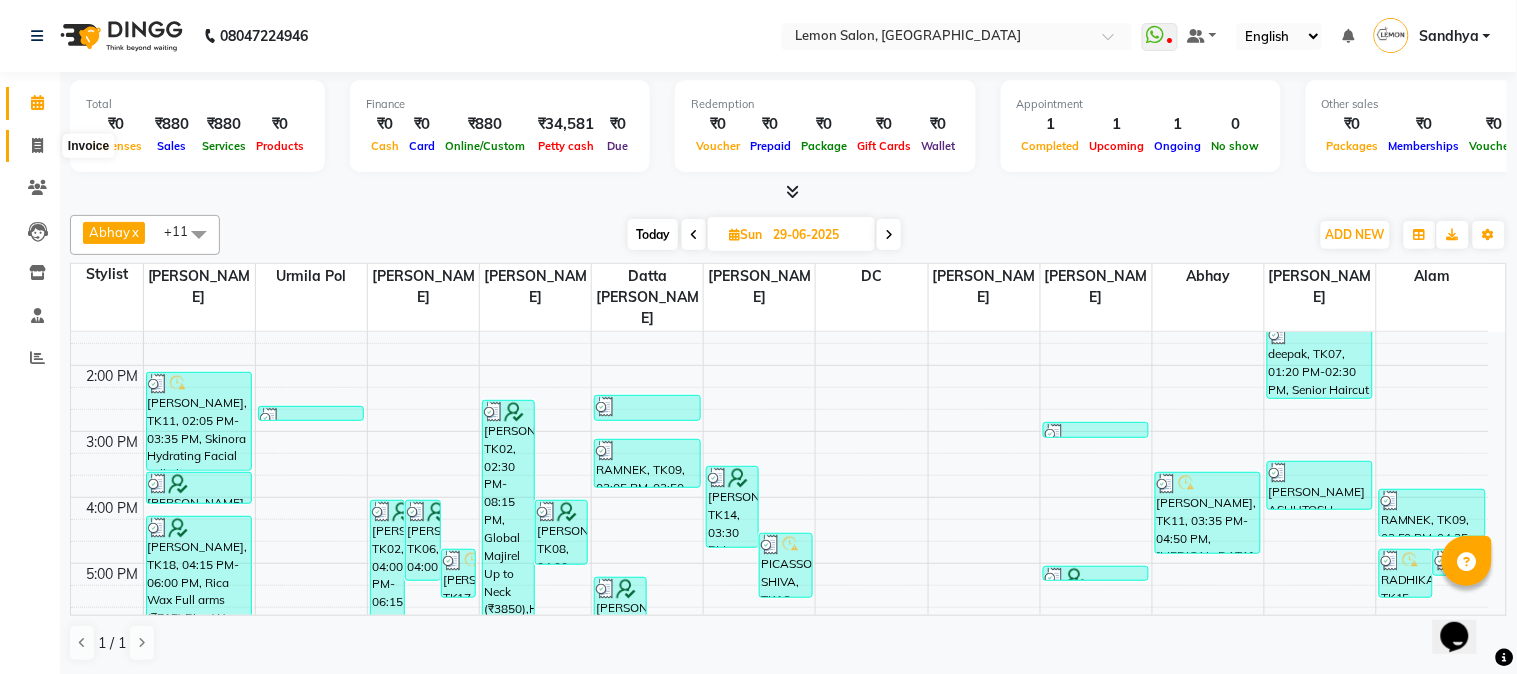 click 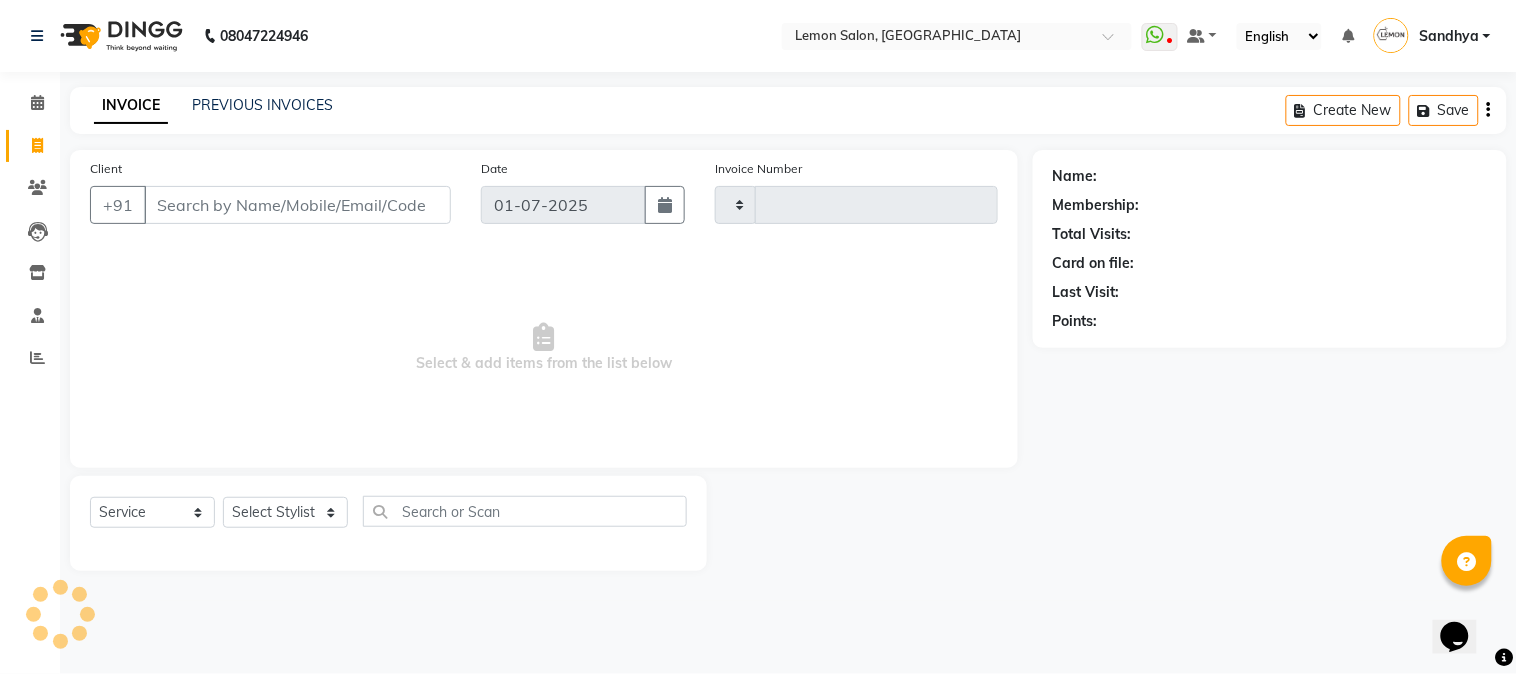 type on "1576" 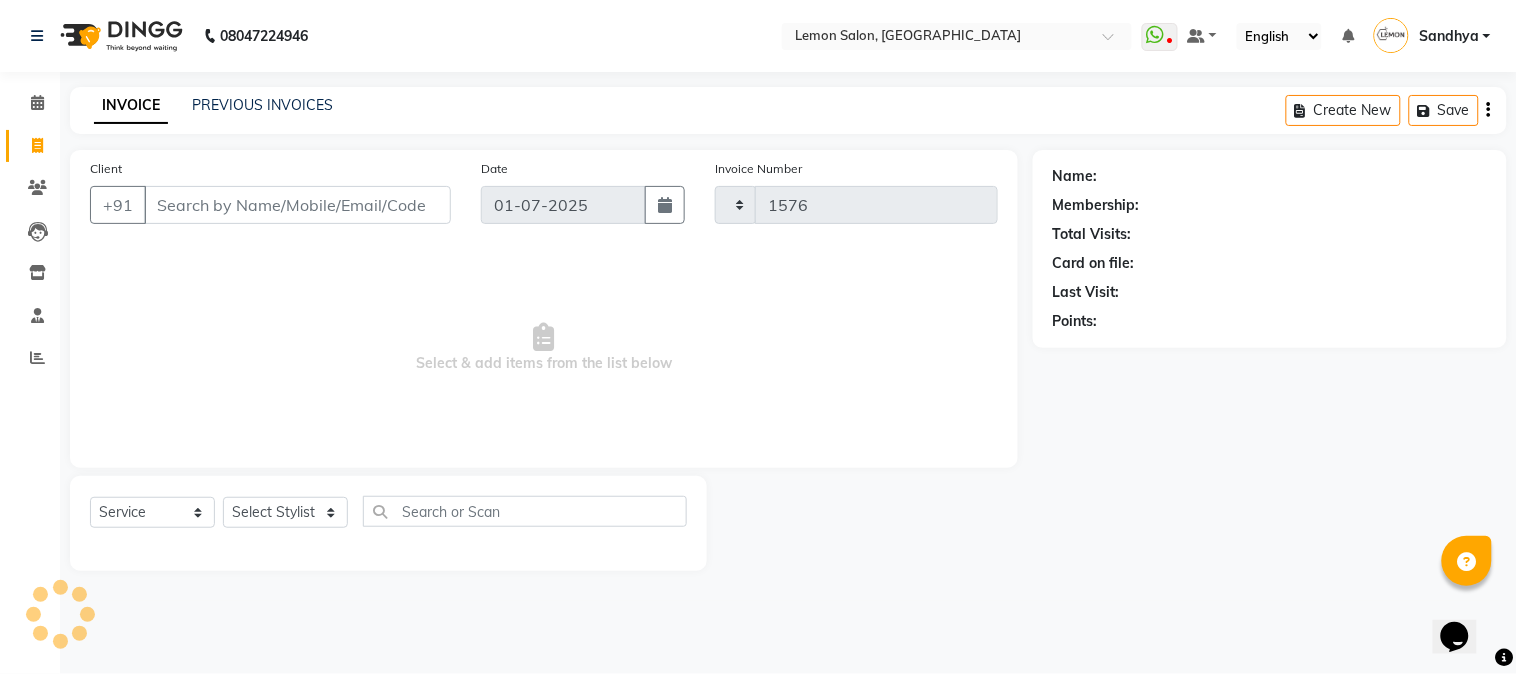select on "565" 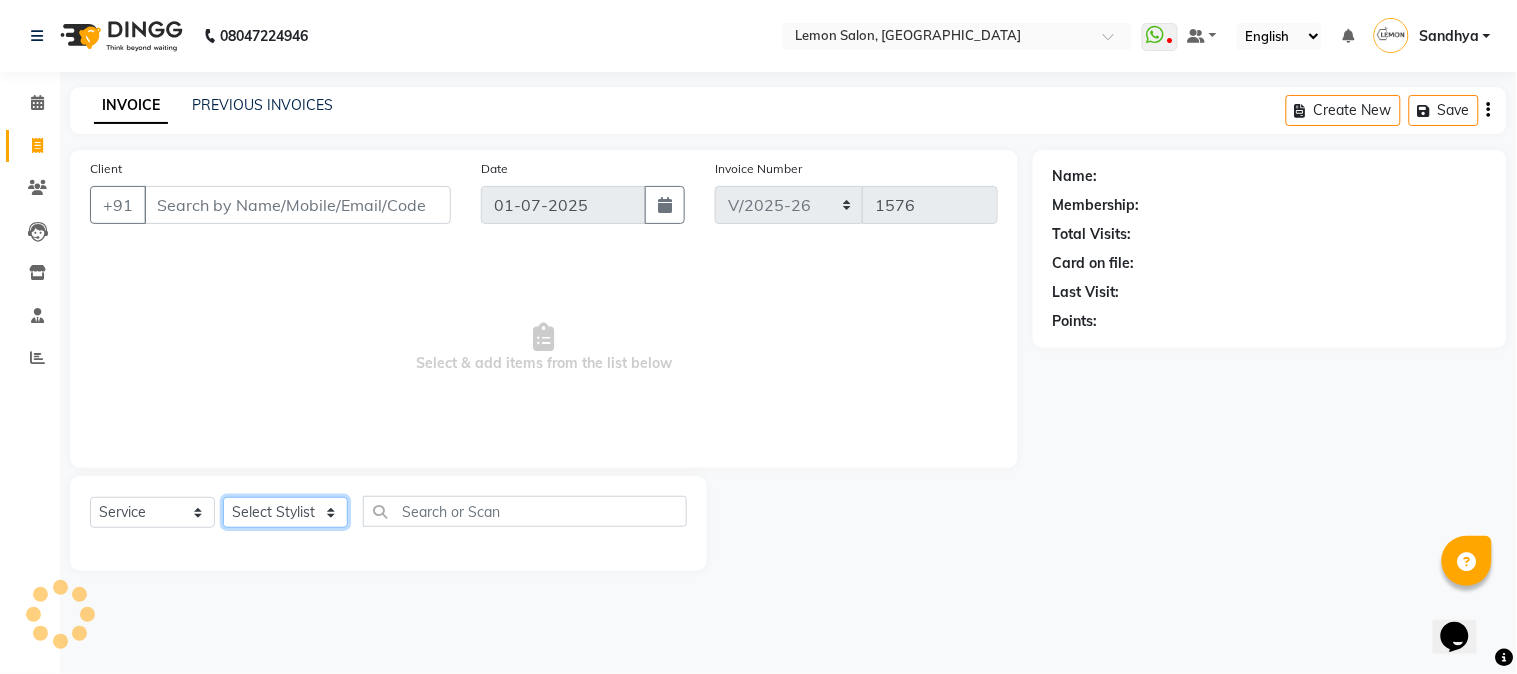 click on "Select Stylist Abhay  Akansha Sadafule Alam Asma Dshpande Datta Kawar DC Furkan Mansoori kavita Kelatkar  Manisha Mohammed Mohsin  Mohammed Nawab  Mukaddar Shaikh Sana Mansoori Sandhya Tabrez Shah  Urmila Pol" 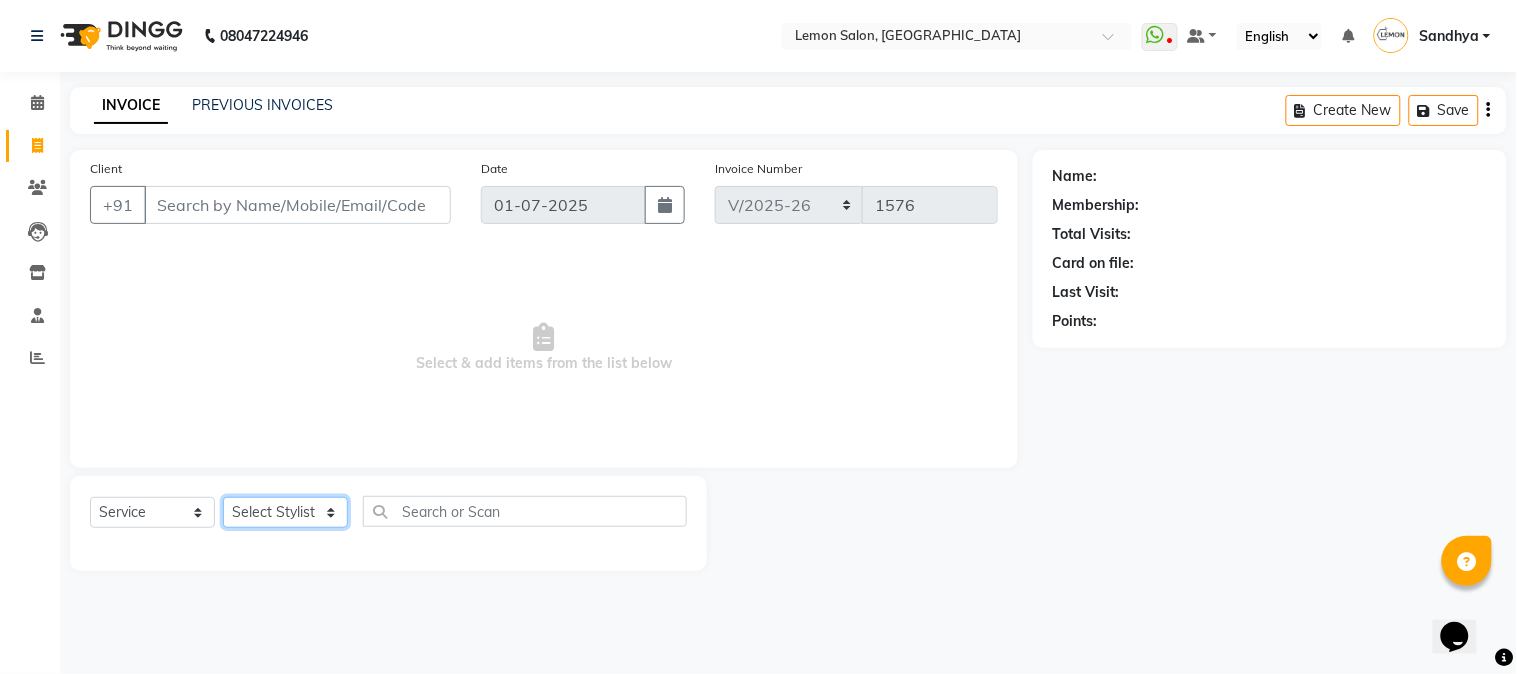 select on "7419" 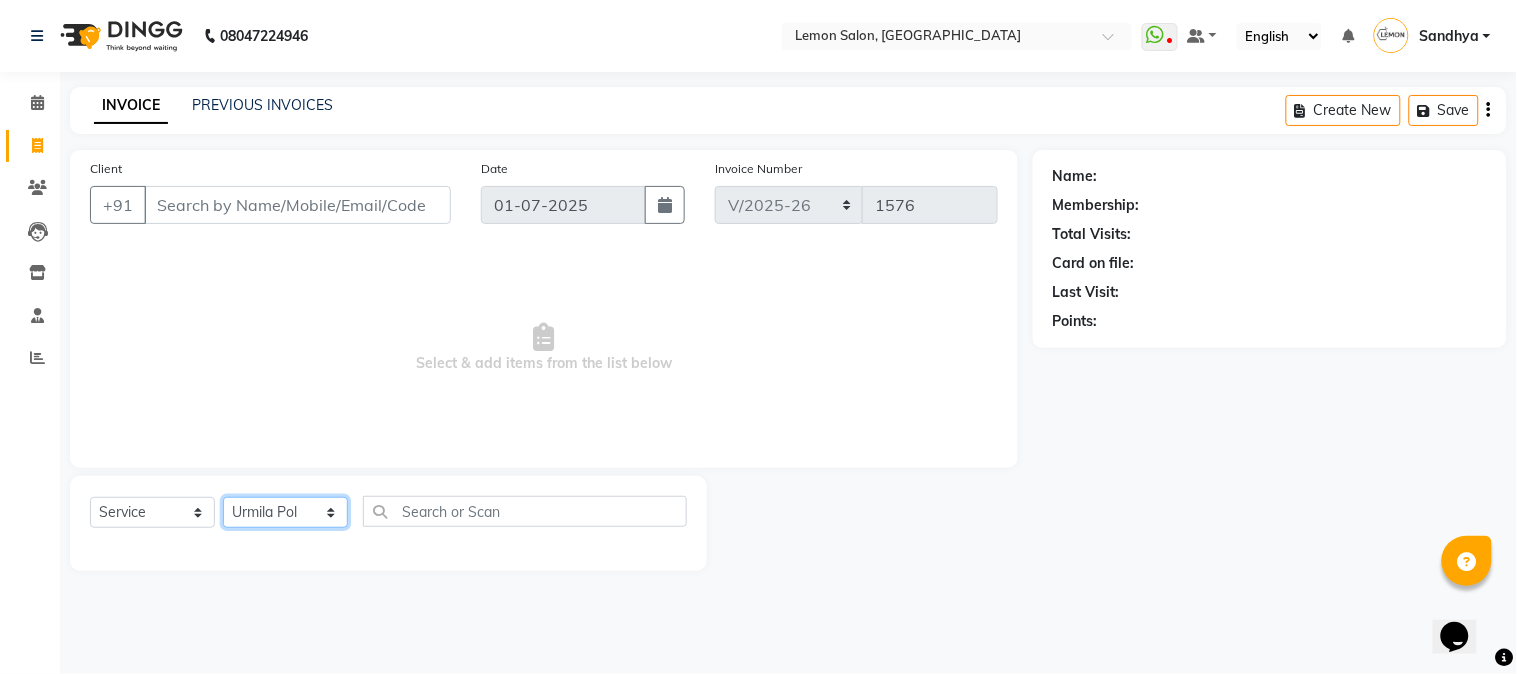 click on "Select Stylist Abhay  Akansha Sadafule Alam Asma Dshpande Datta Kawar DC Furkan Mansoori kavita Kelatkar  Manisha Mohammed Mohsin  Mohammed Nawab  Mukaddar Shaikh Sana Mansoori Sandhya Tabrez Shah  Urmila Pol" 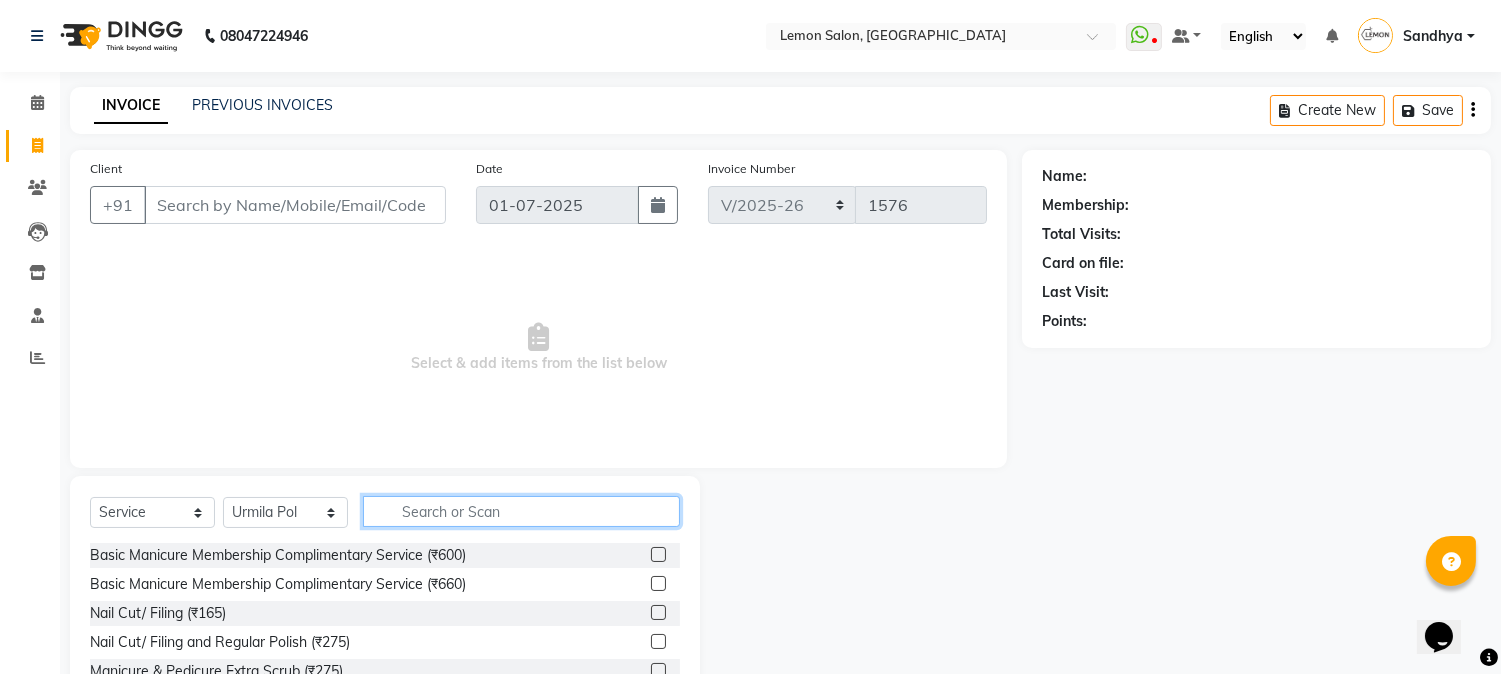 click 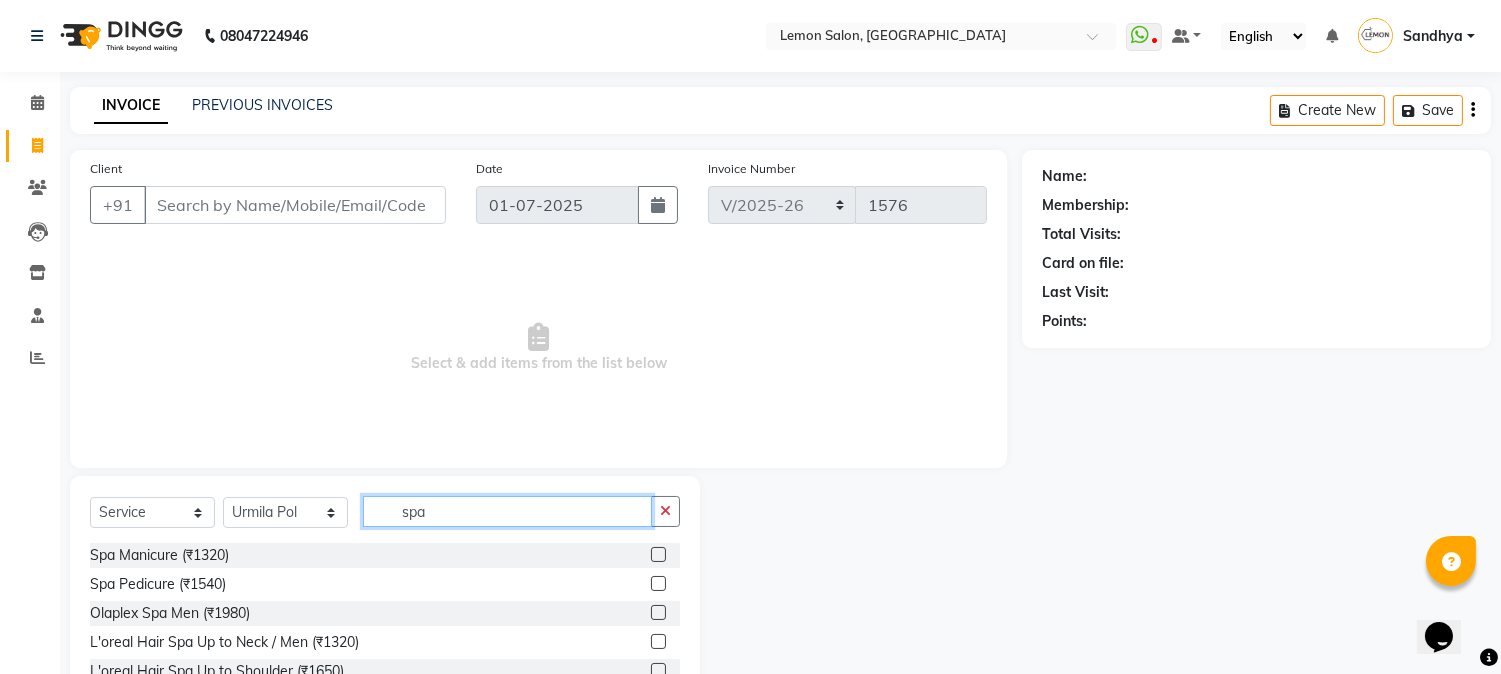 type on "spa" 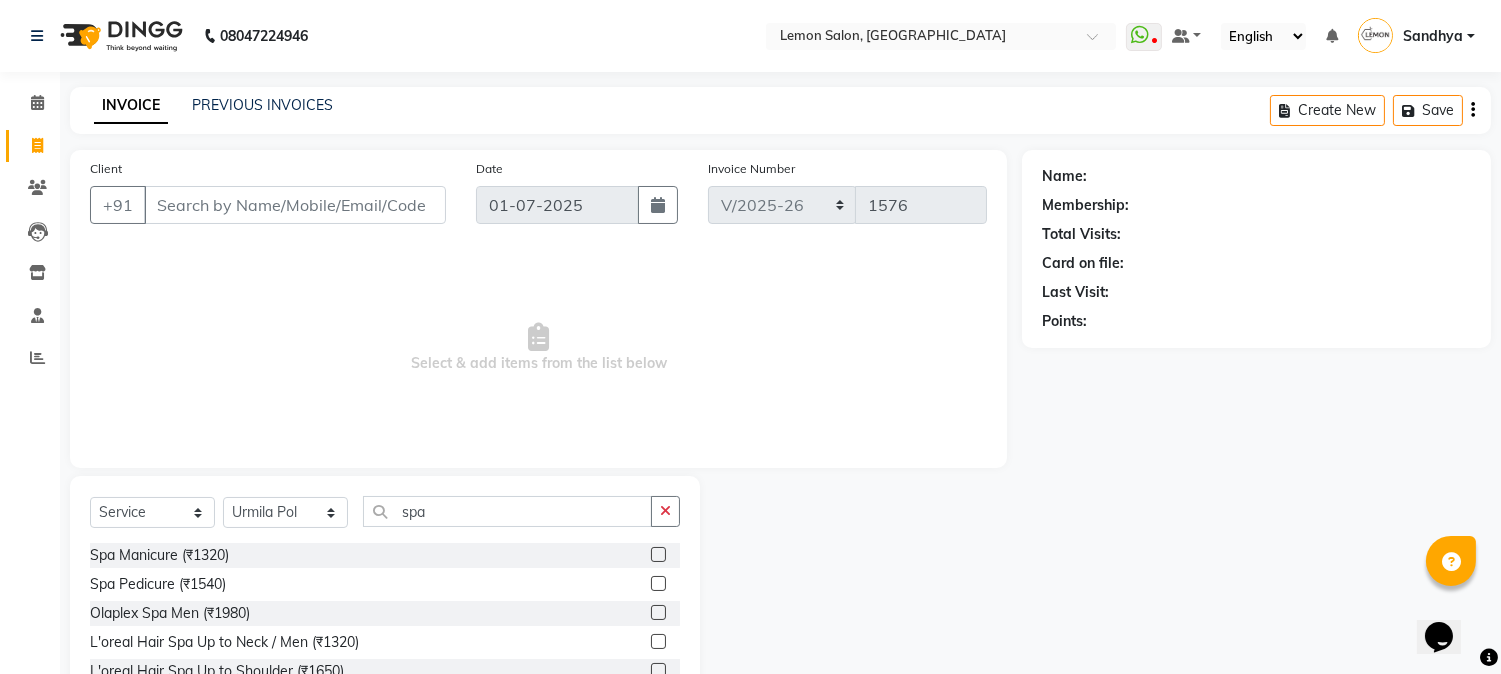 click 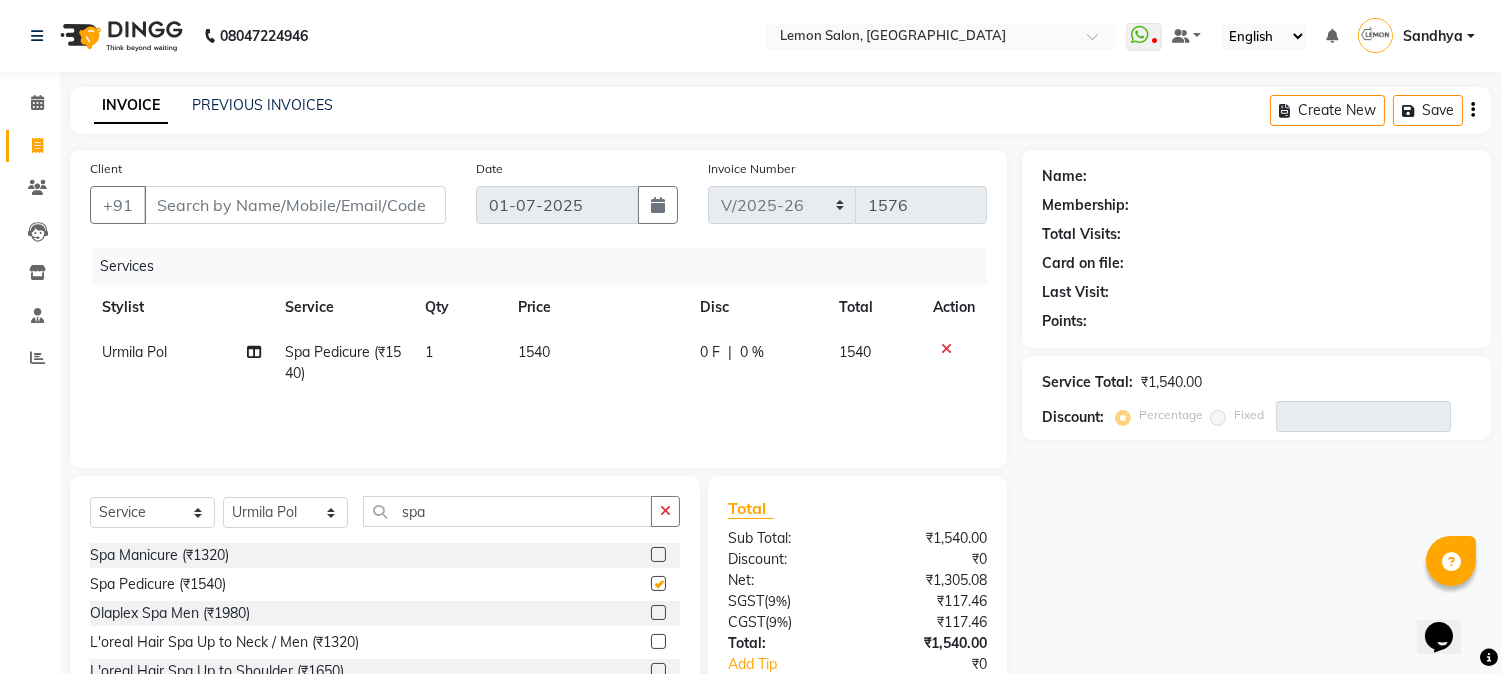 checkbox on "false" 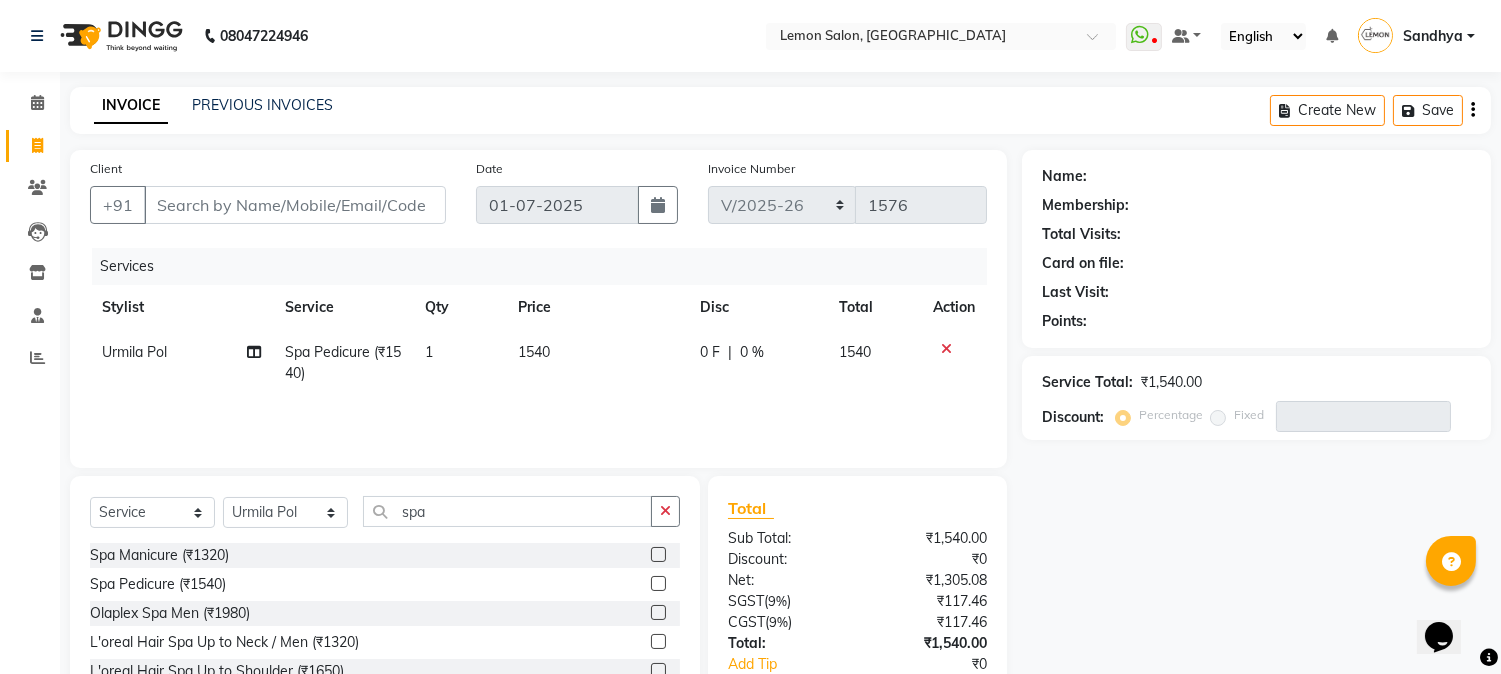 click 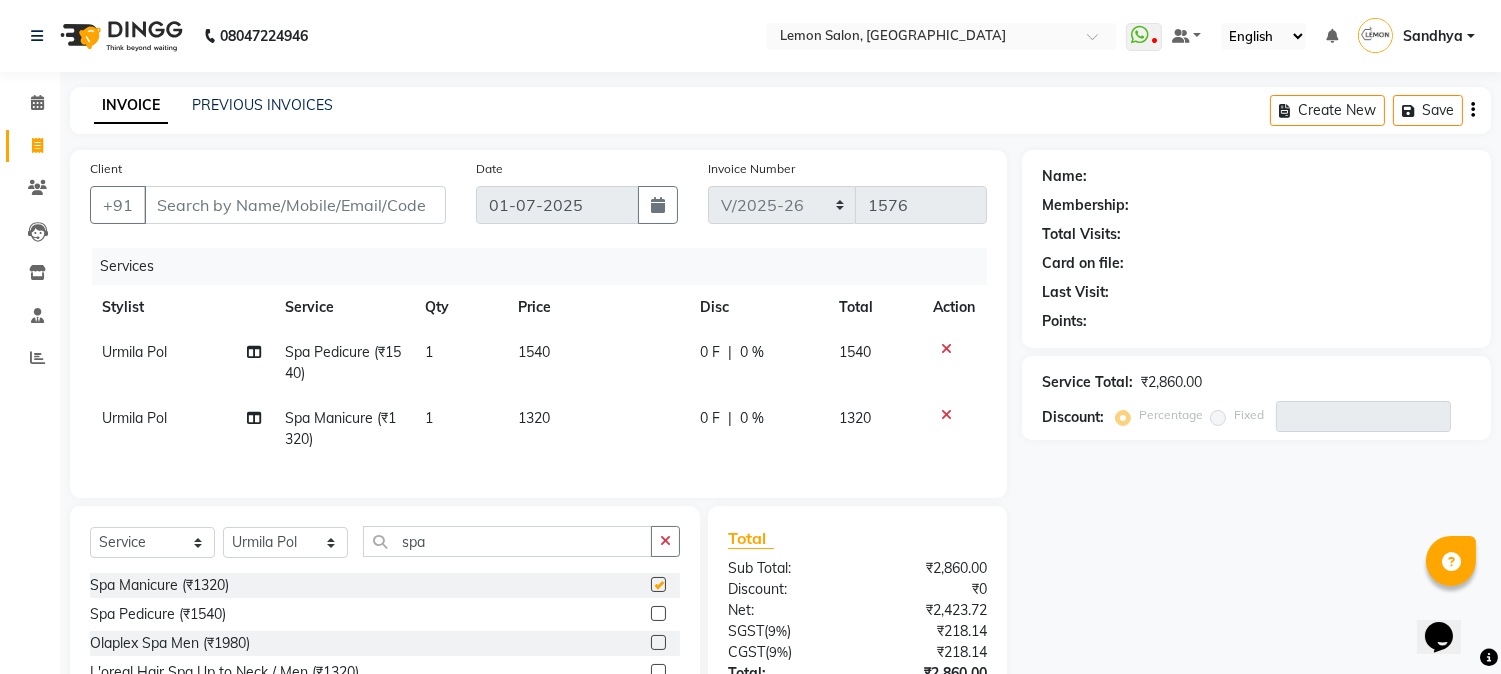 checkbox on "false" 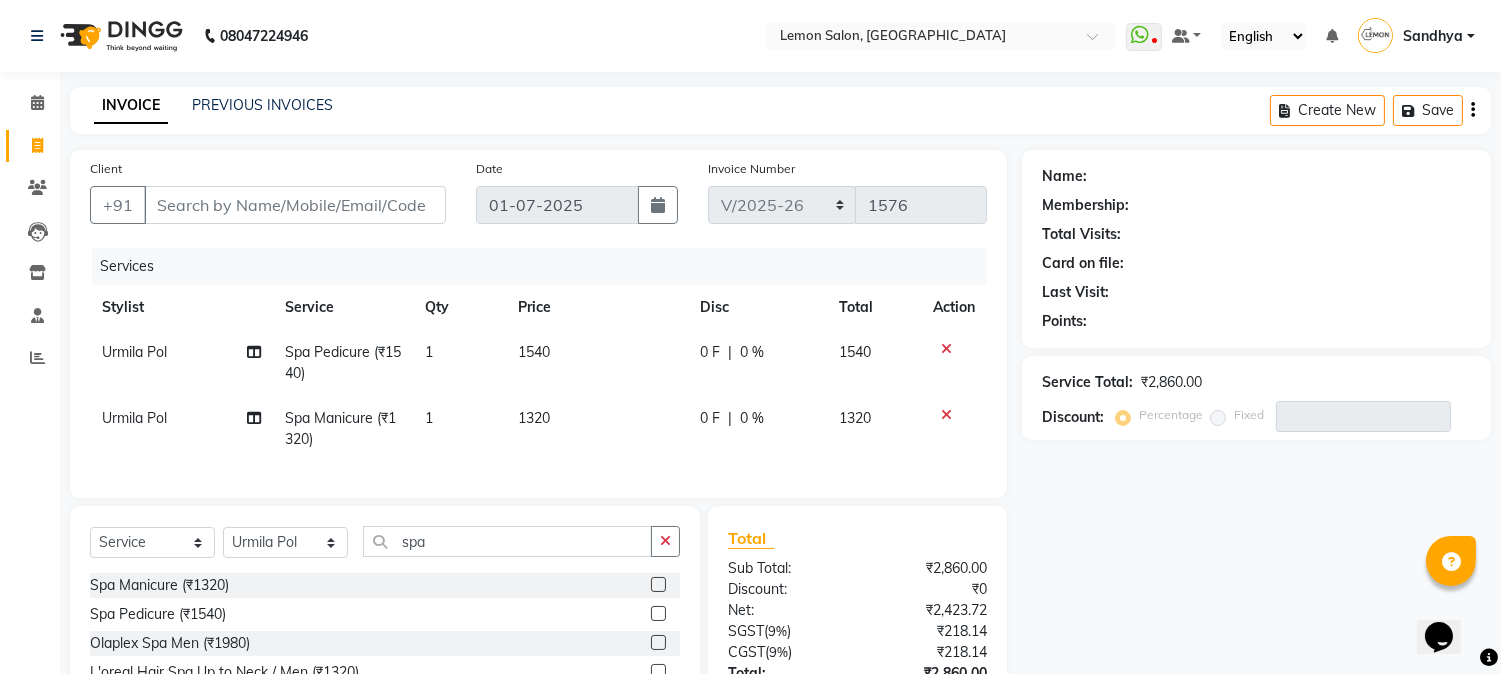 scroll, scrollTop: 173, scrollLeft: 0, axis: vertical 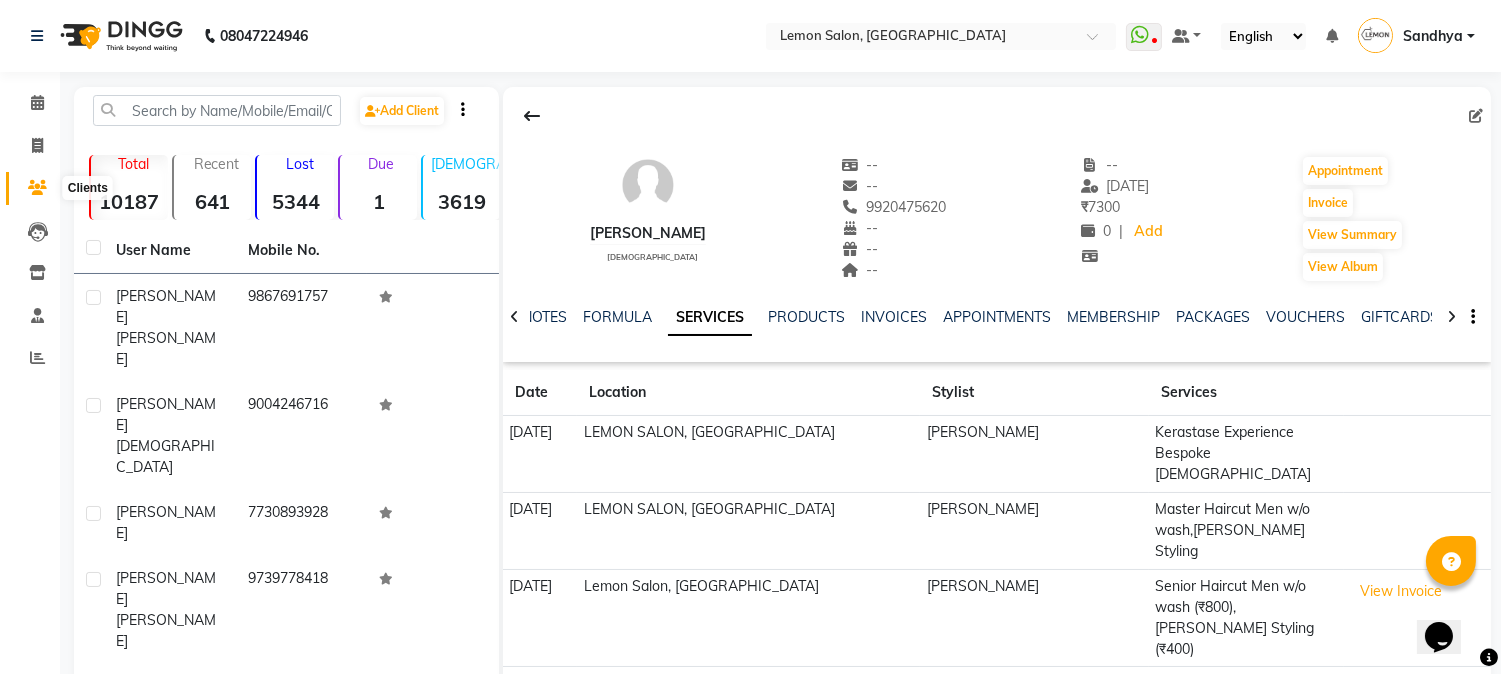 click 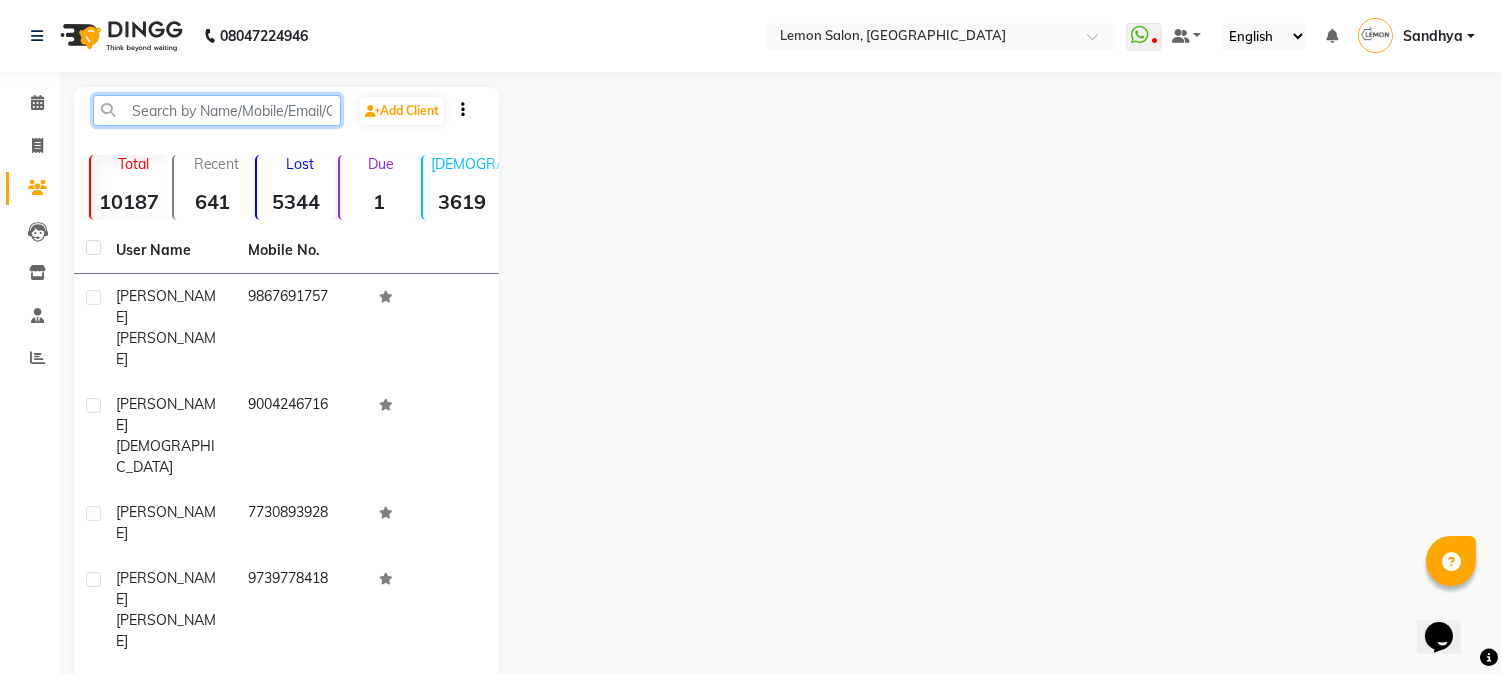 drag, startPoint x: 157, startPoint y: 113, endPoint x: 271, endPoint y: 93, distance: 115.74109 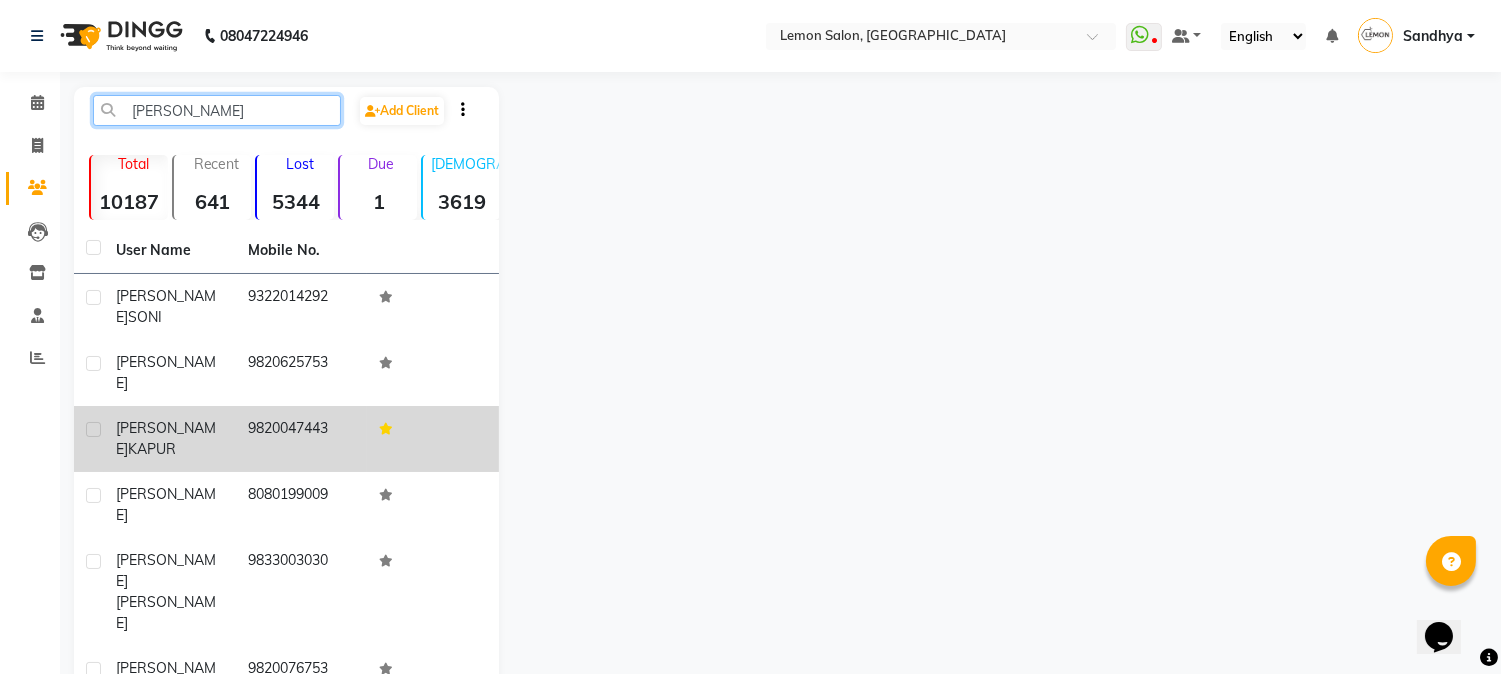 type on "[PERSON_NAME]" 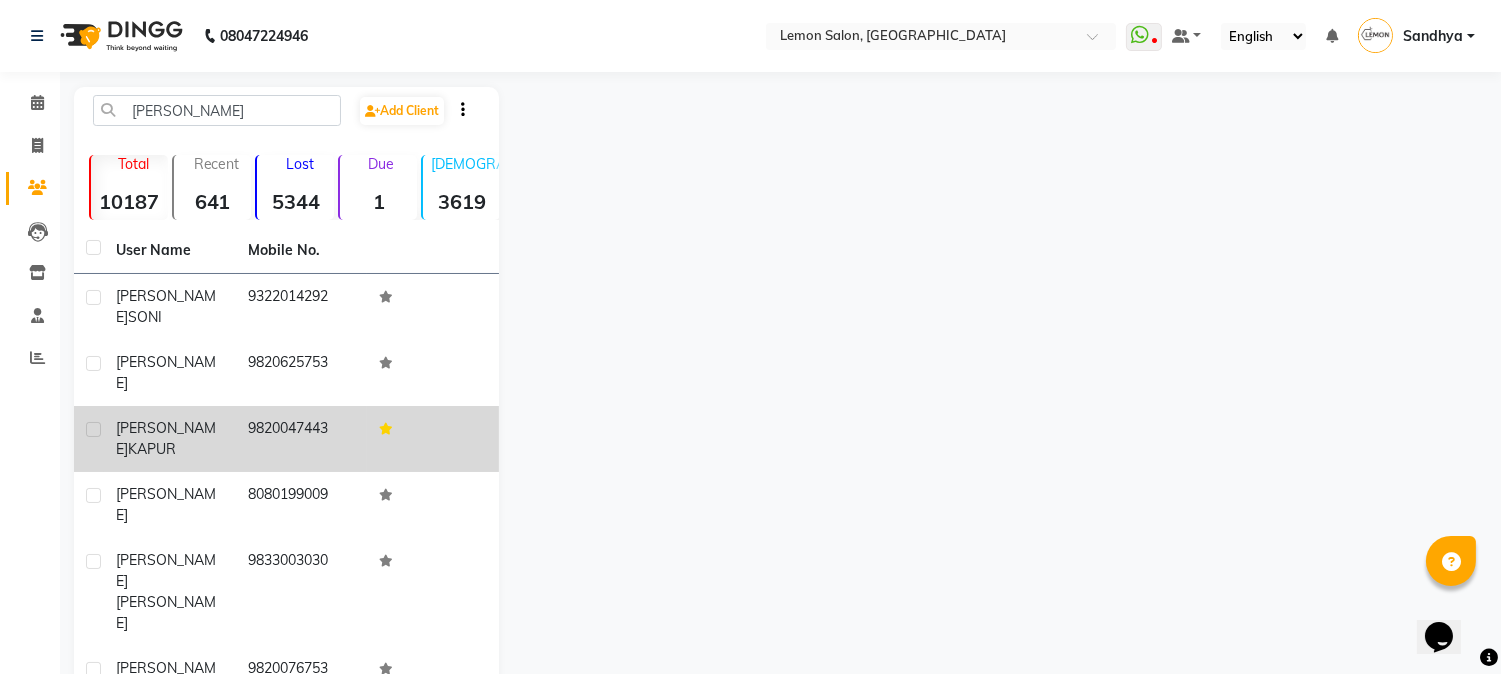 click on "9820047443" 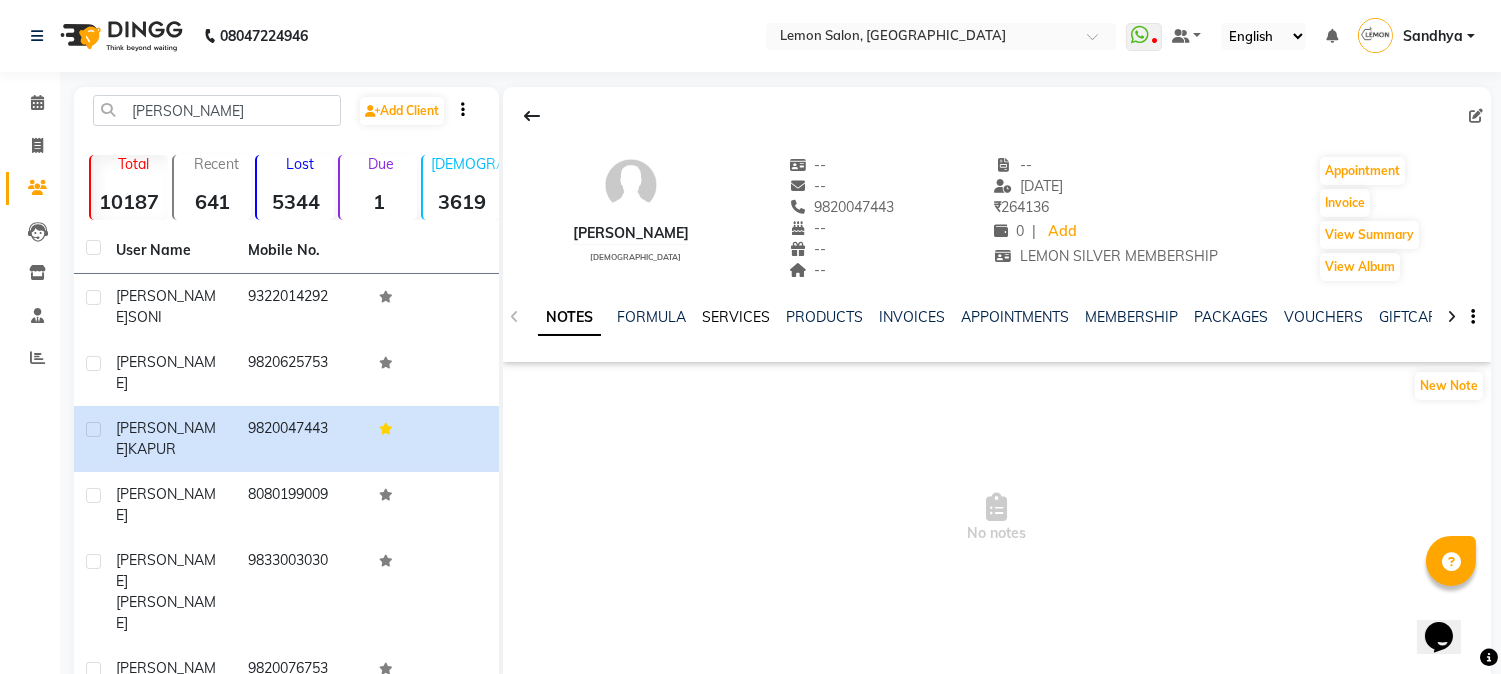 click on "SERVICES" 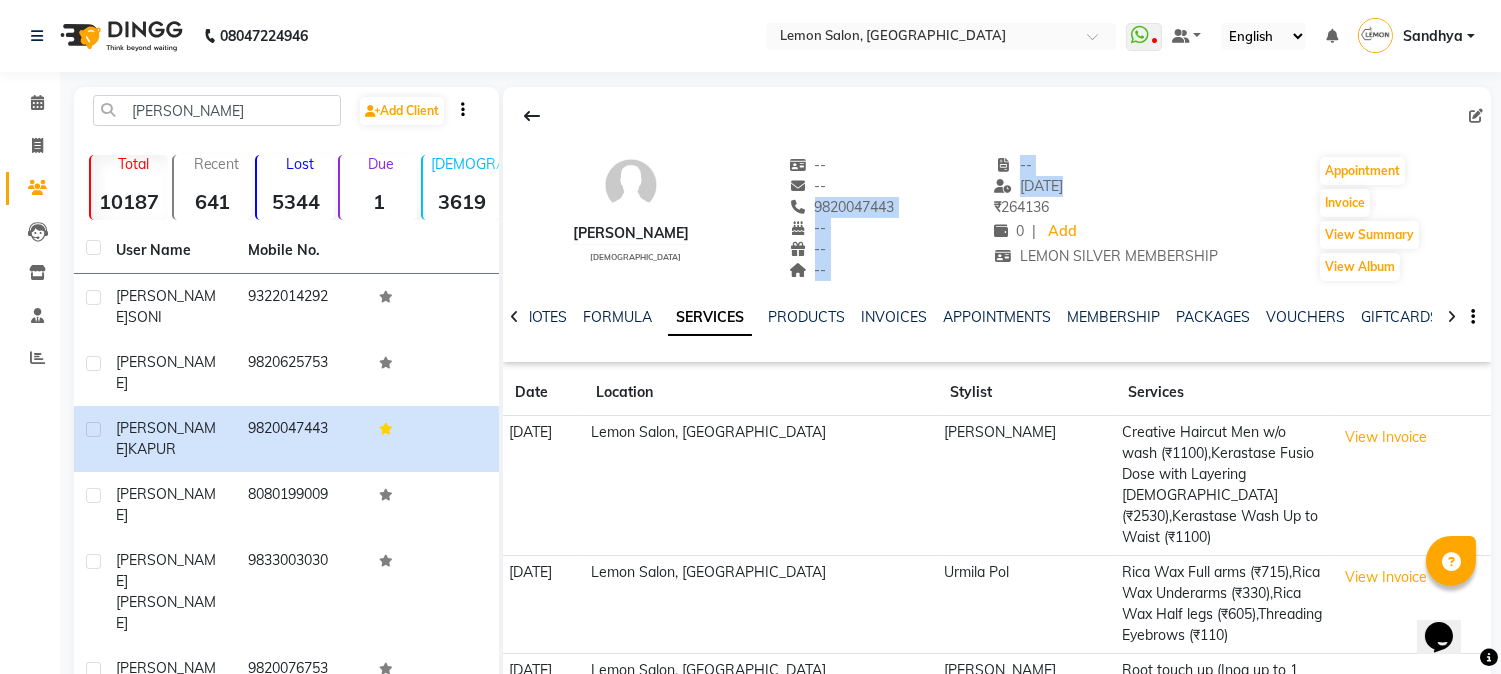 drag, startPoint x: 802, startPoint y: 206, endPoint x: 884, endPoint y: 202, distance: 82.0975 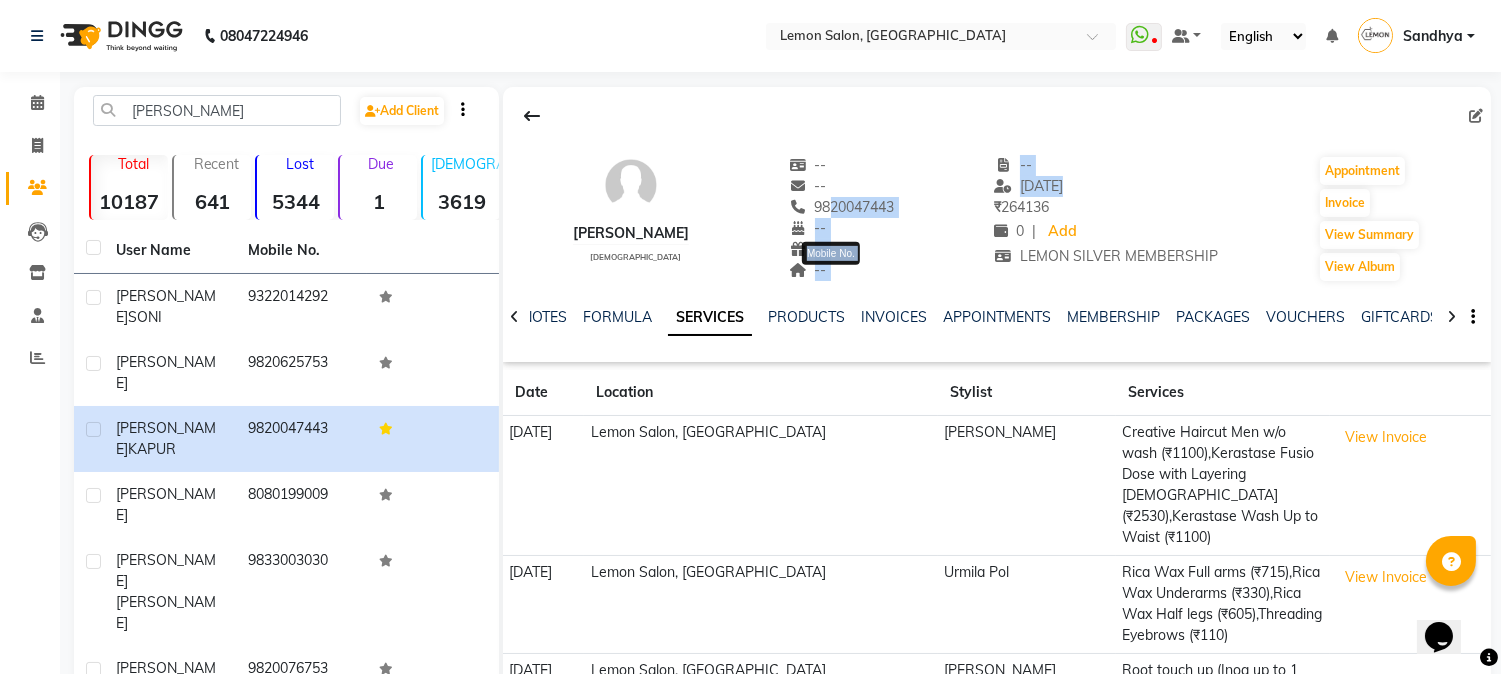 drag, startPoint x: 803, startPoint y: 202, endPoint x: 951, endPoint y: 202, distance: 148 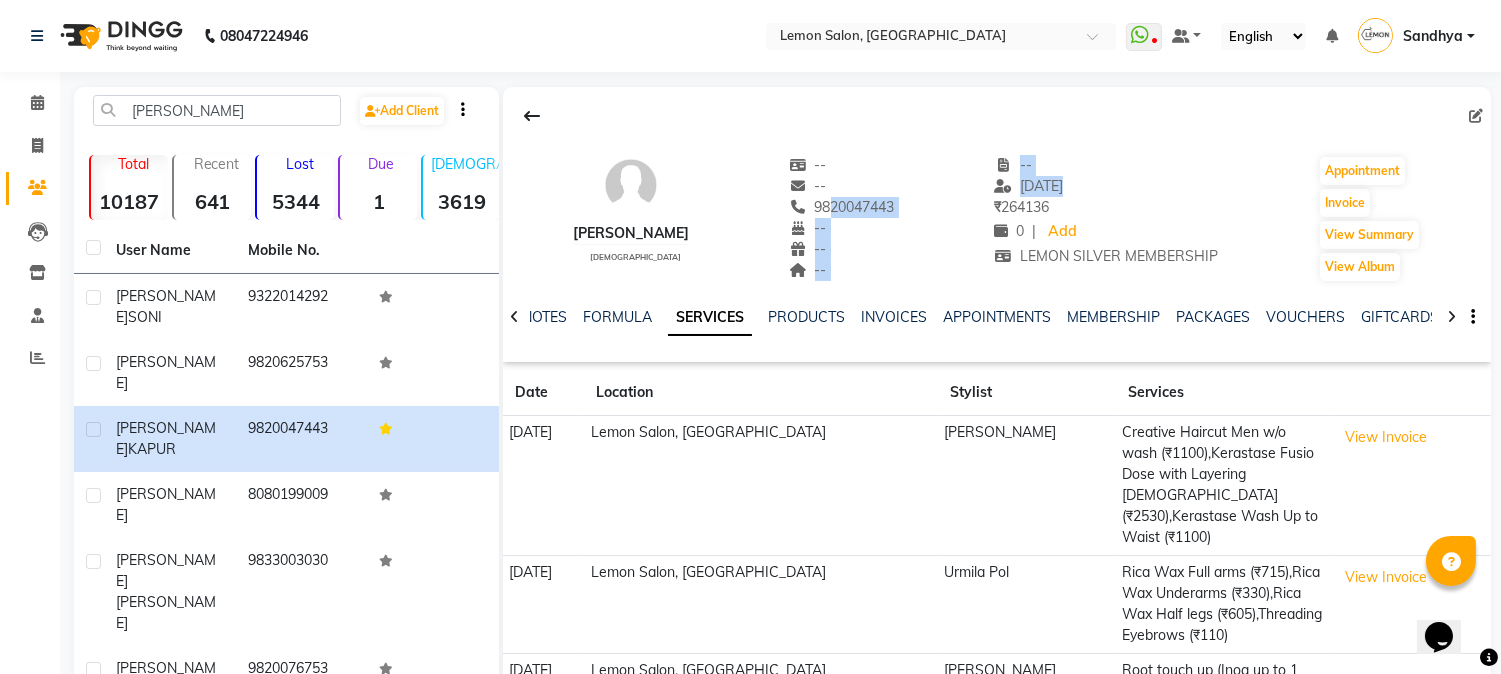 drag, startPoint x: 911, startPoint y: 266, endPoint x: 885, endPoint y: 246, distance: 32.80244 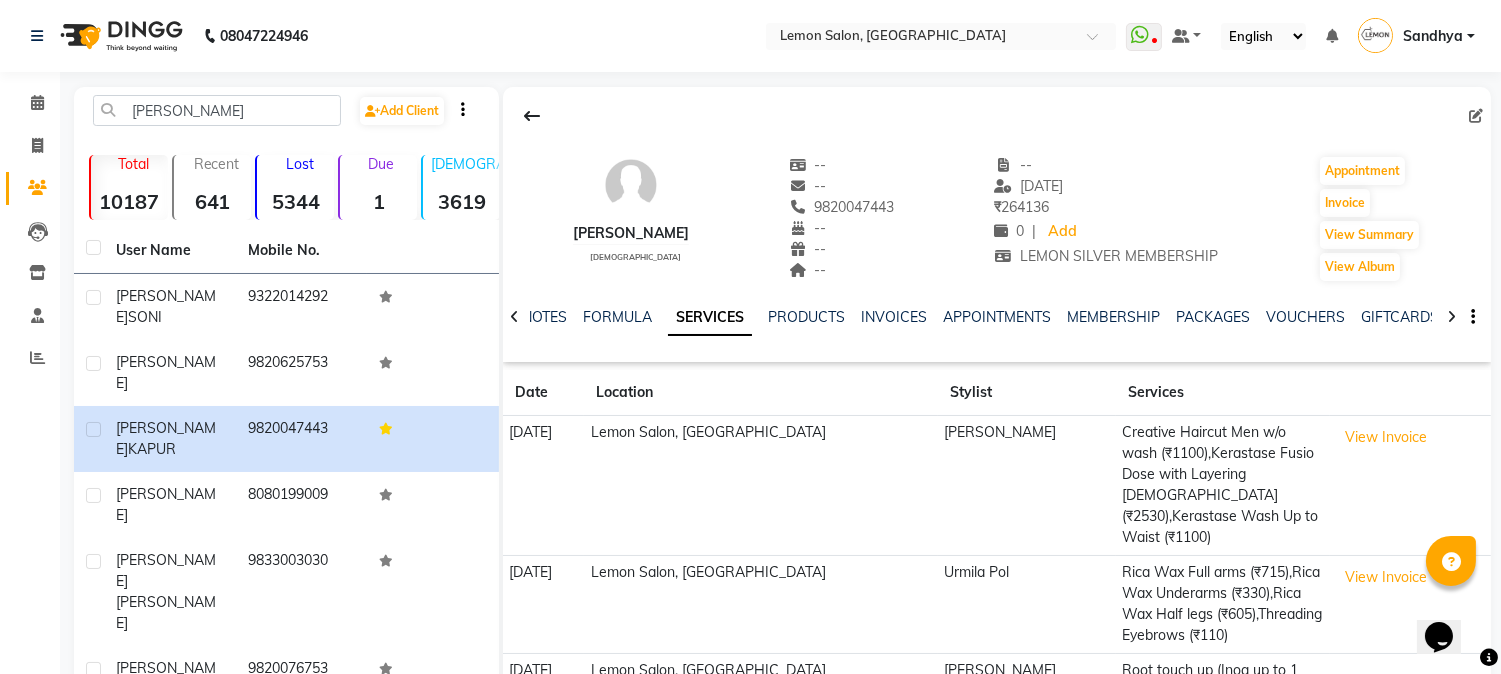 click on "[PERSON_NAME]   [DEMOGRAPHIC_DATA]  --   --   9820047443  --  --  --  -- [DATE] ₹    264136 0 |  Add  LEMON SILVER MEMBERSHIP  Appointment   Invoice  View Summary  View Album" 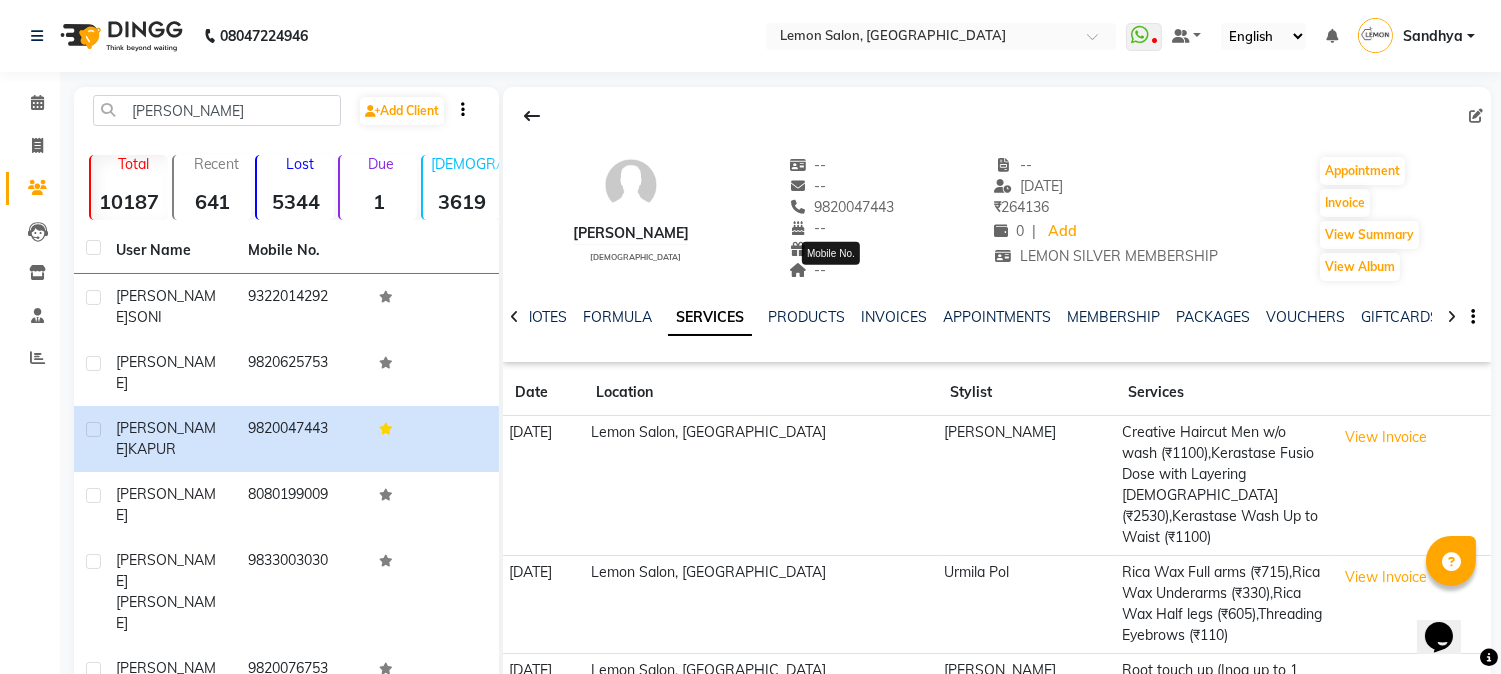 drag, startPoint x: 808, startPoint y: 202, endPoint x: 883, endPoint y: 204, distance: 75.026665 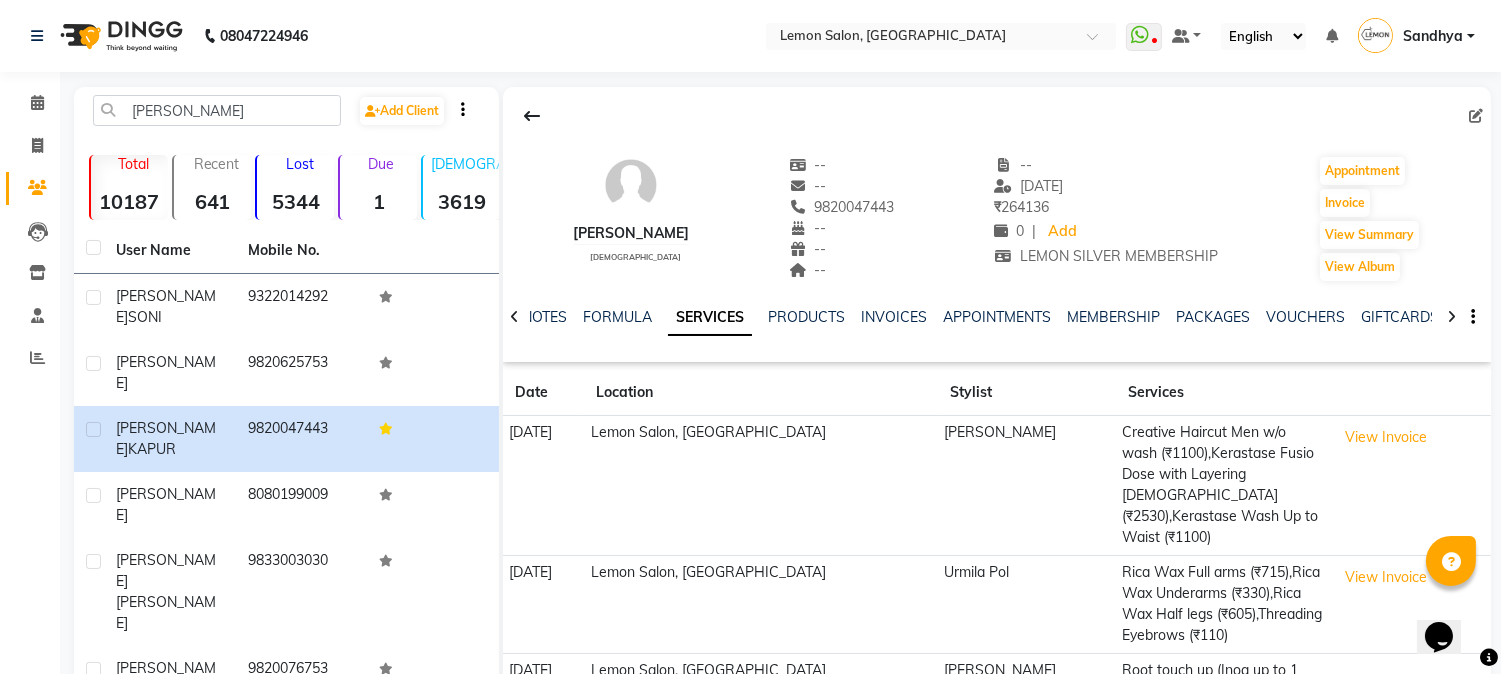 copy on "982004744" 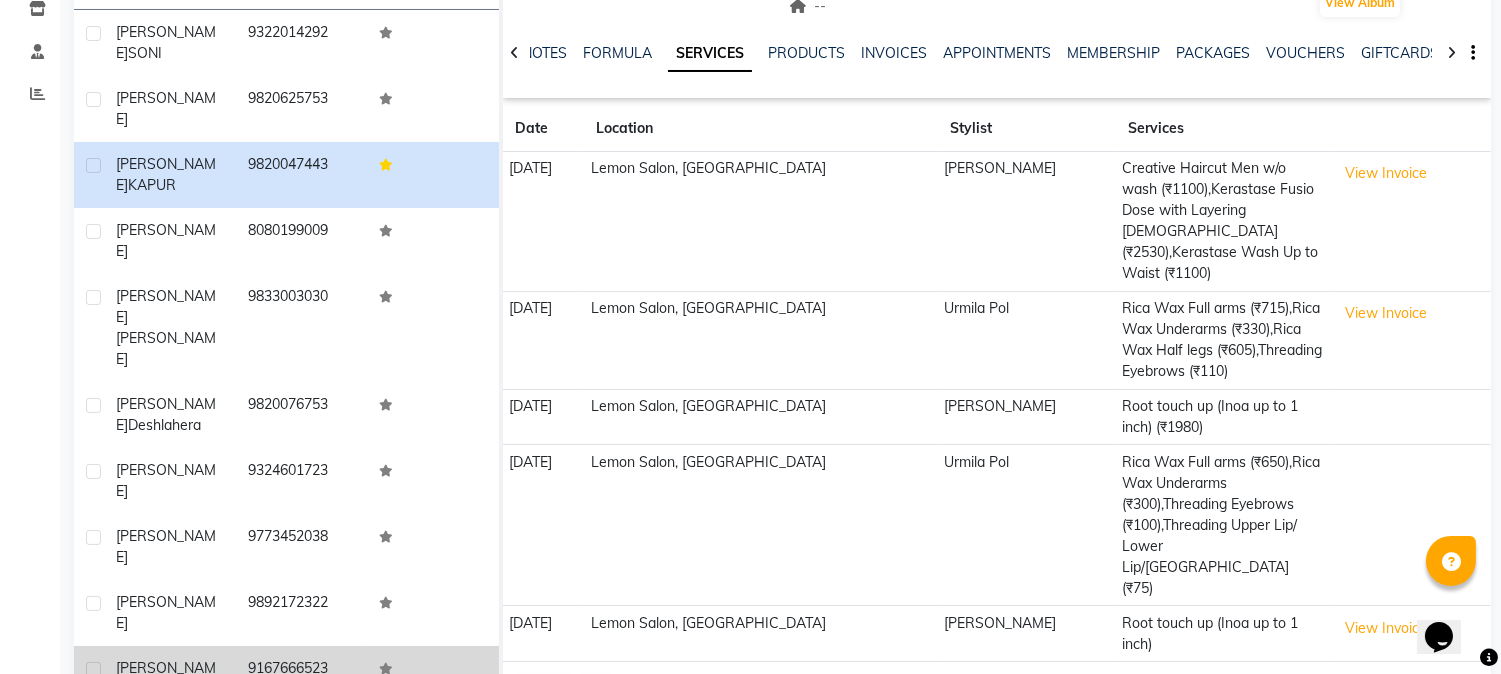 scroll, scrollTop: 0, scrollLeft: 0, axis: both 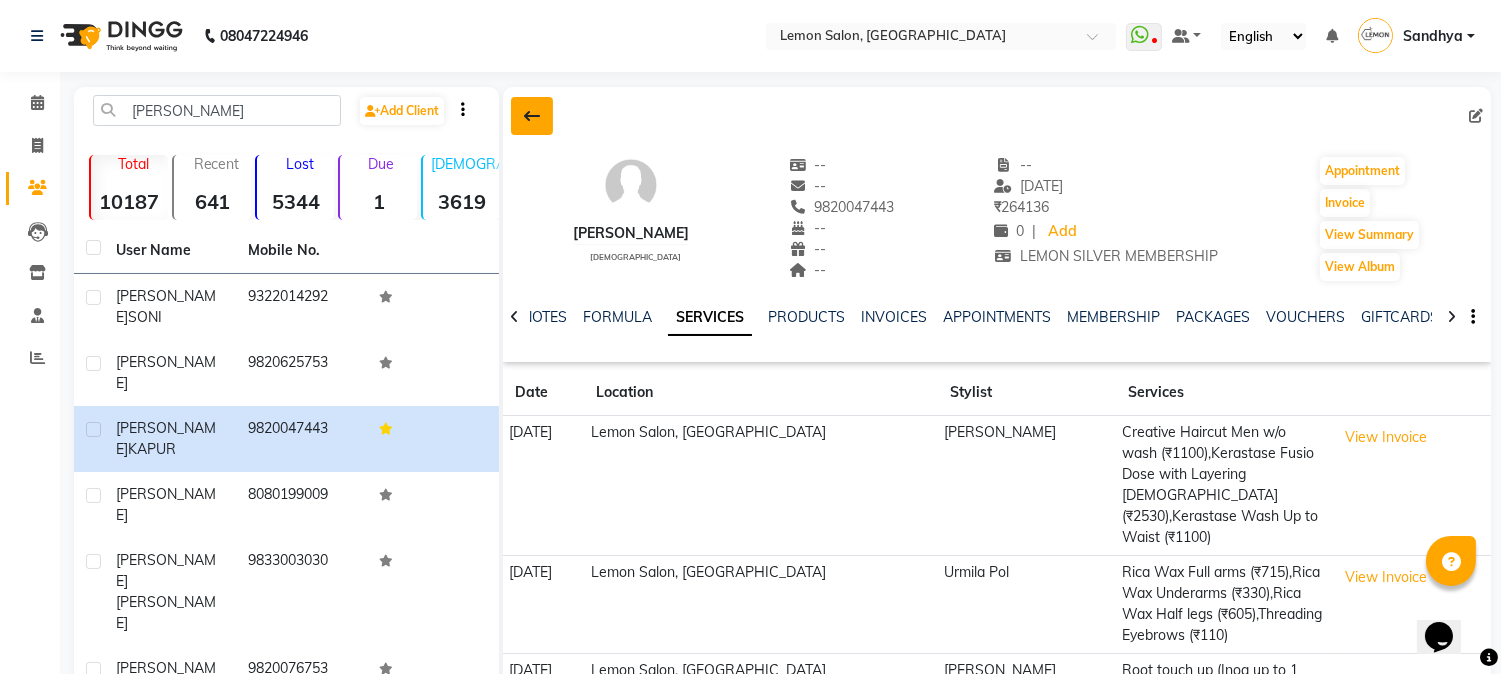 click 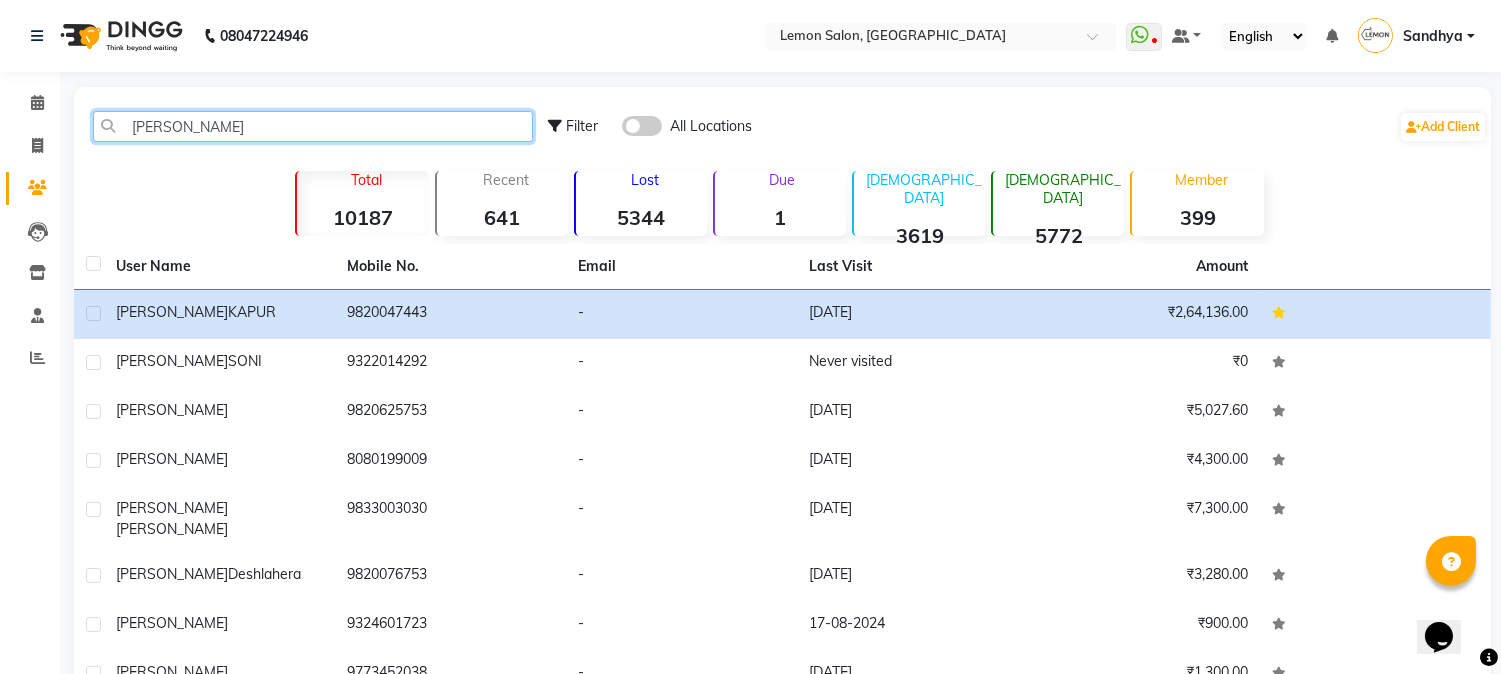 drag, startPoint x: 278, startPoint y: 124, endPoint x: 61, endPoint y: 107, distance: 217.66489 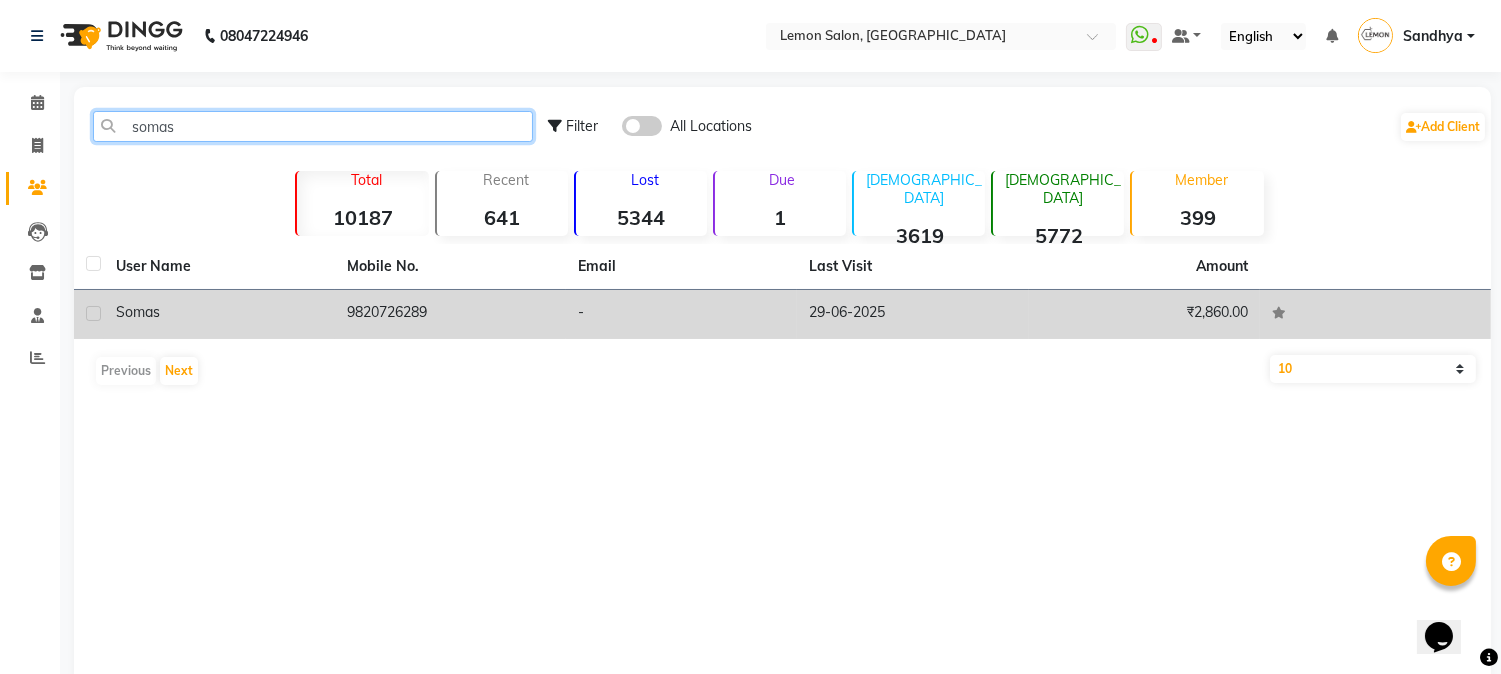 type on "somas" 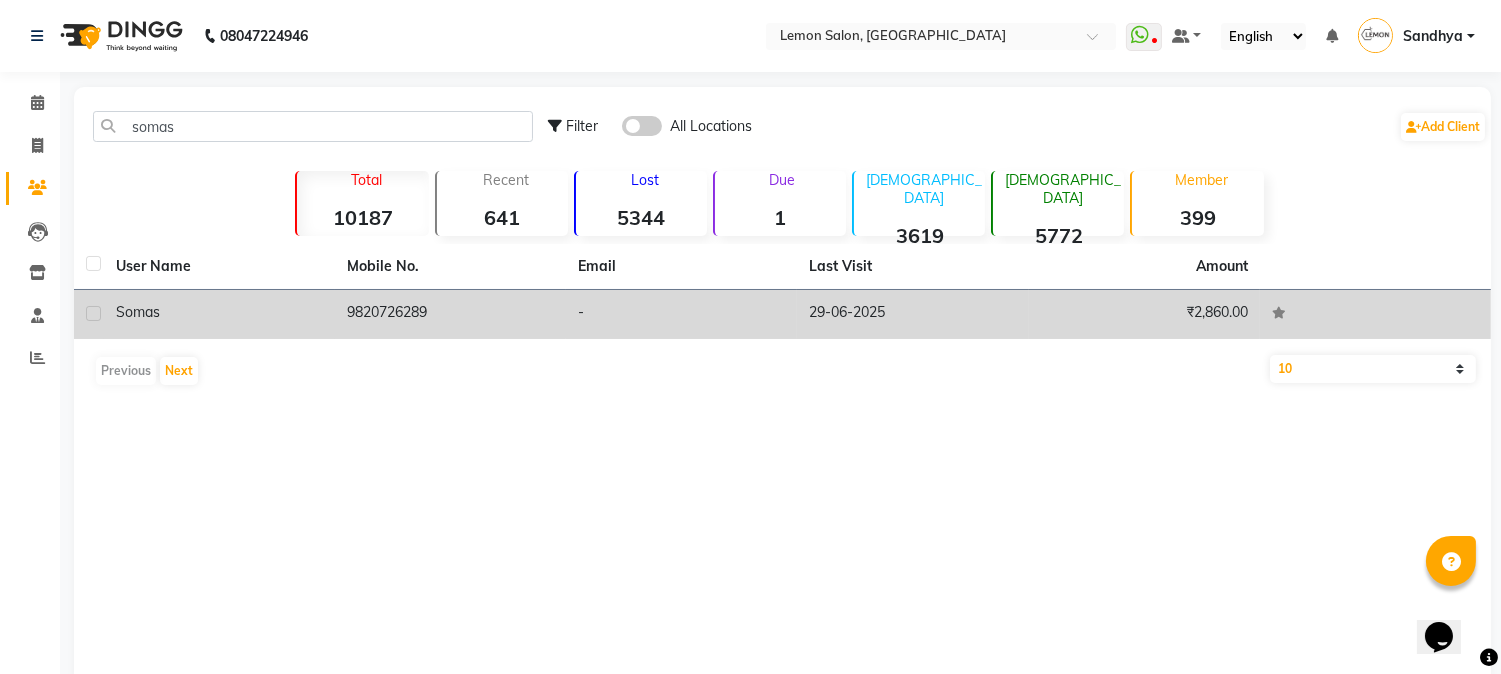 click on "9820726289" 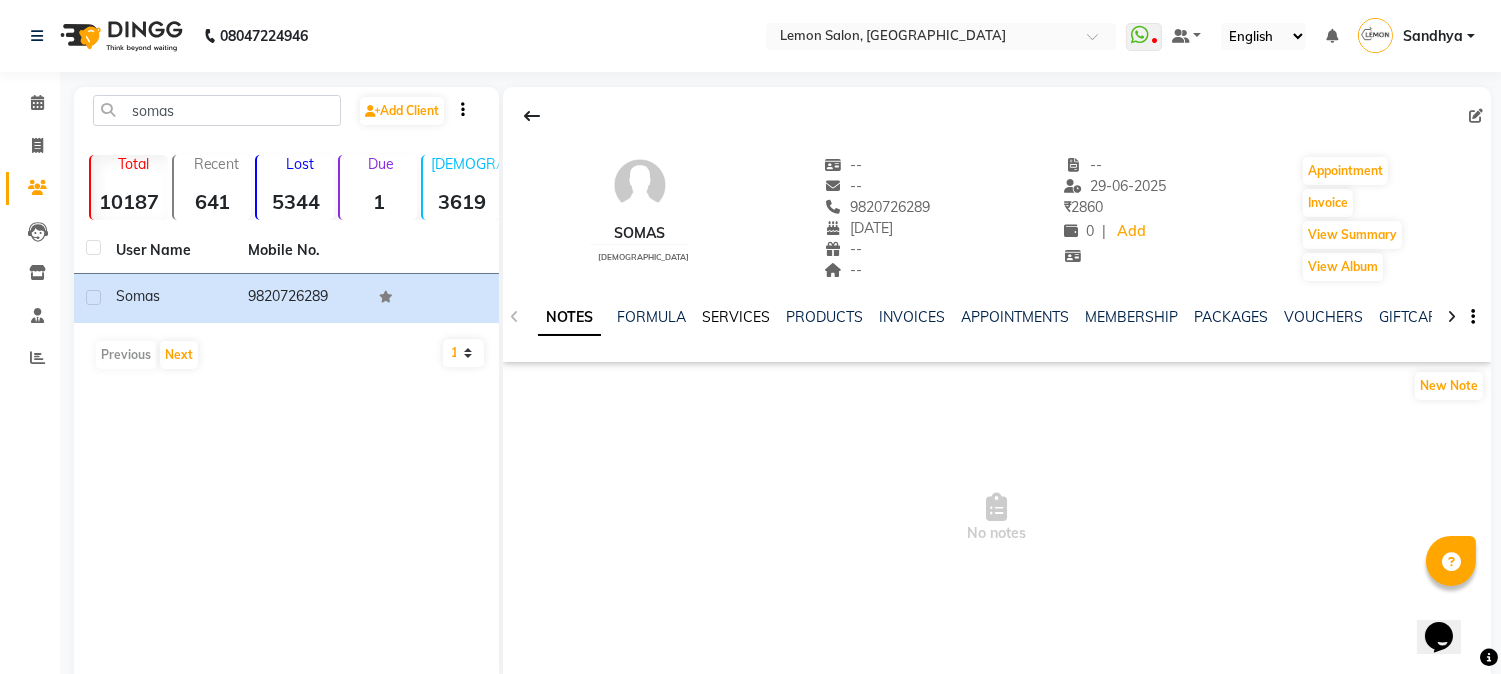 click on "SERVICES" 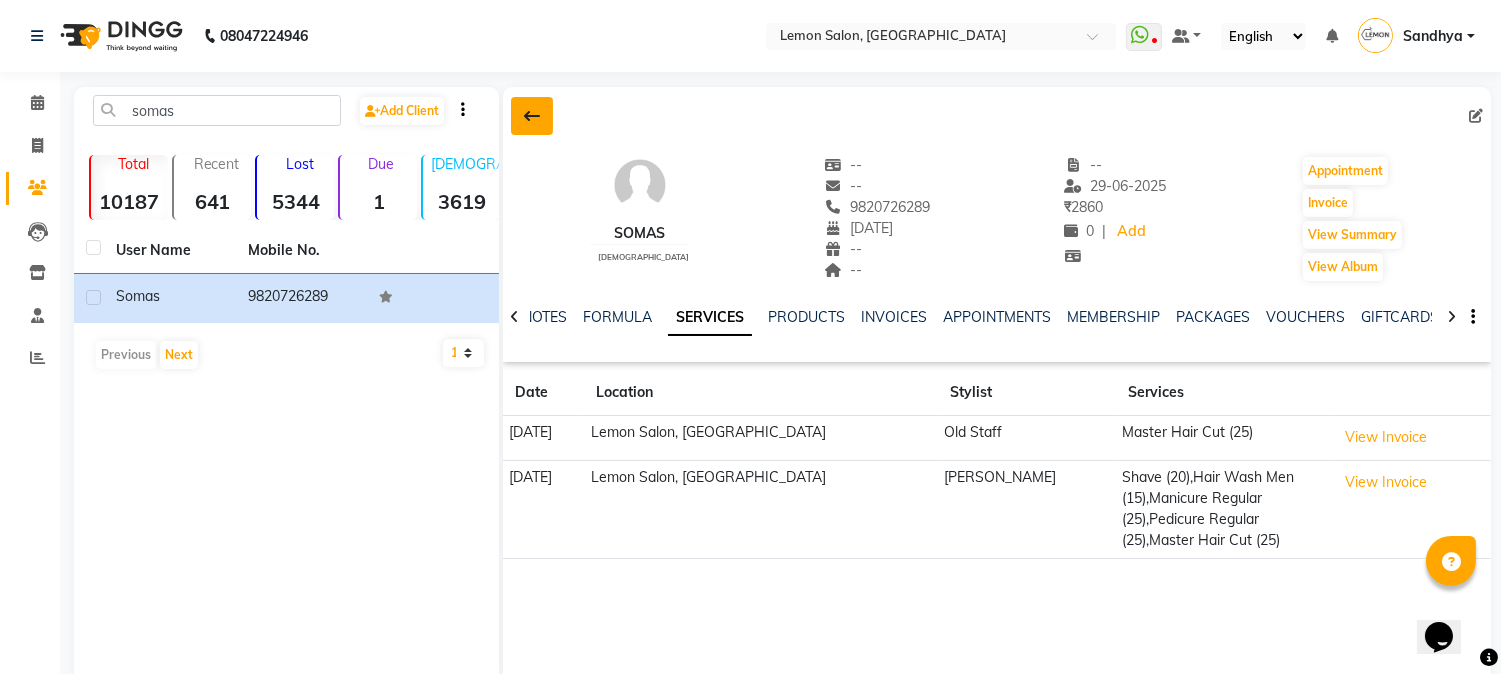 click 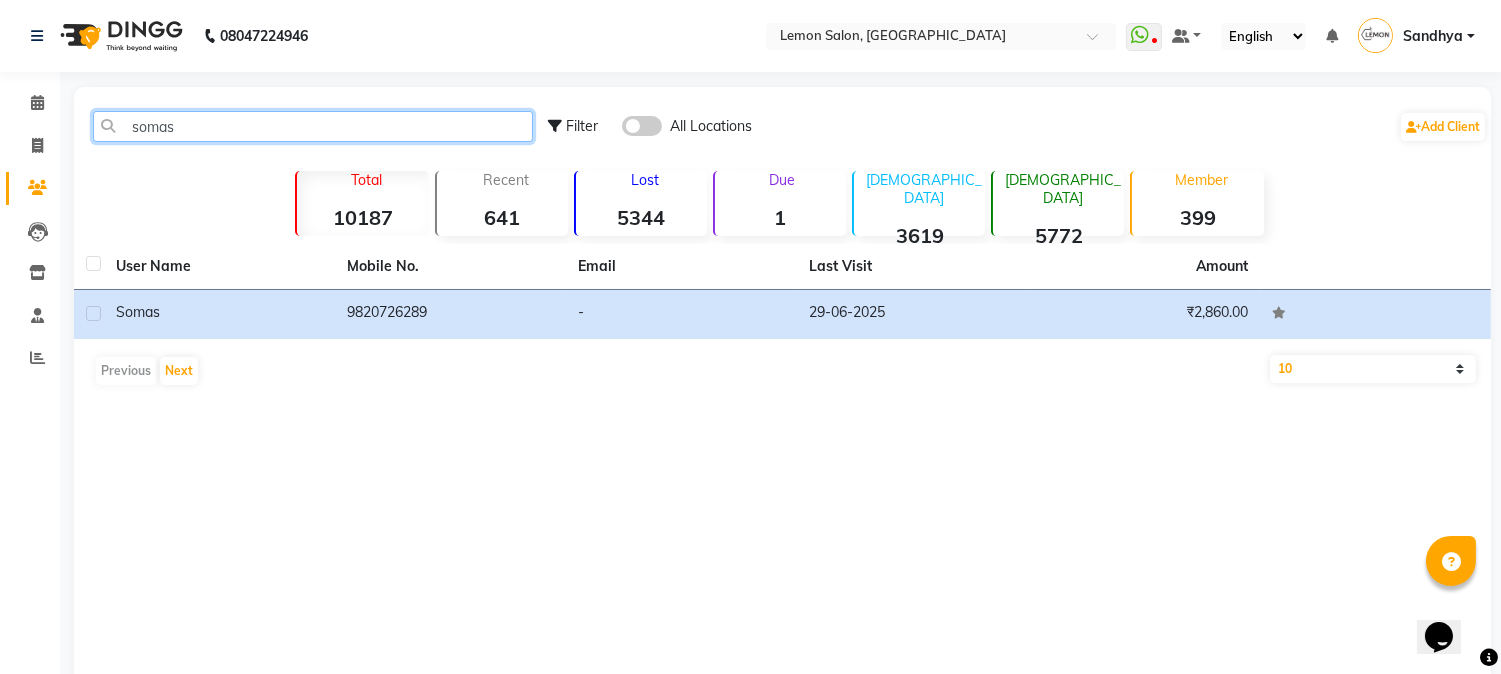drag, startPoint x: 448, startPoint y: 125, endPoint x: 0, endPoint y: 126, distance: 448.00113 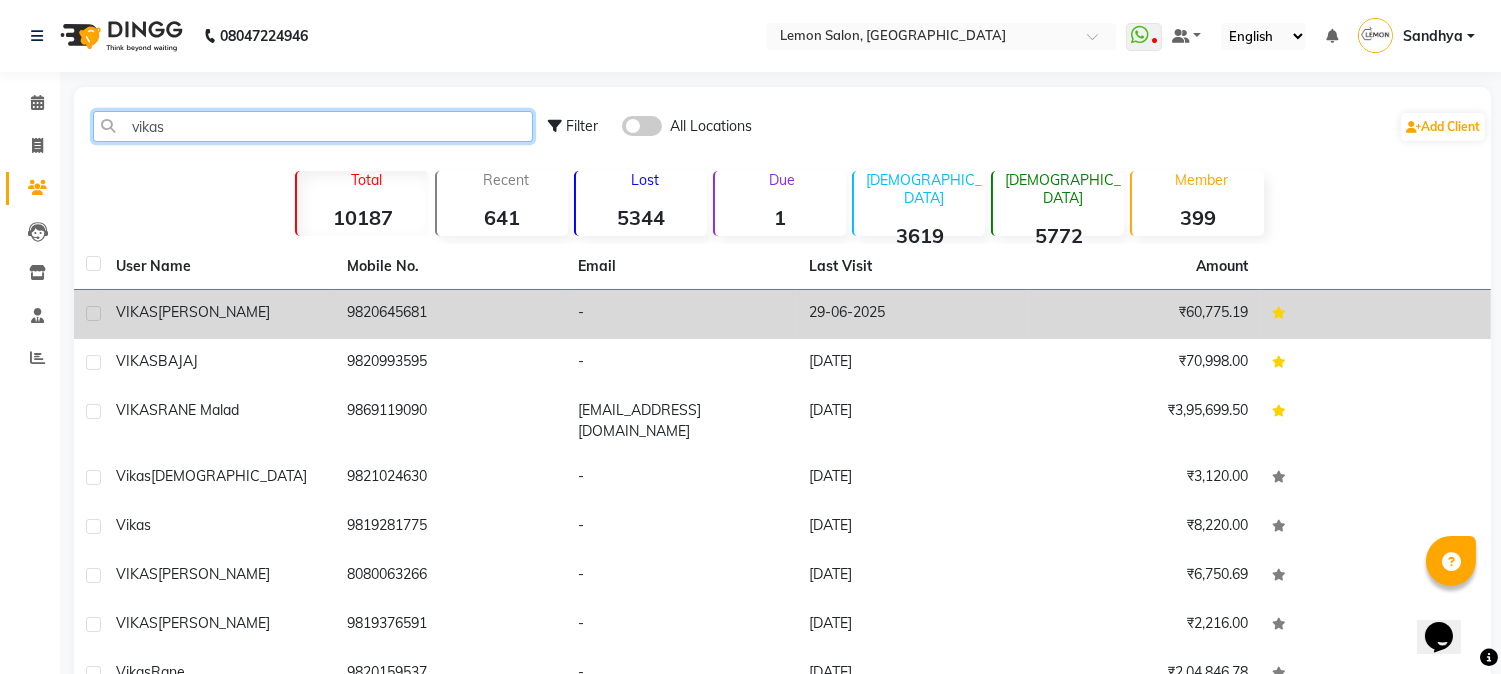 type on "vikas" 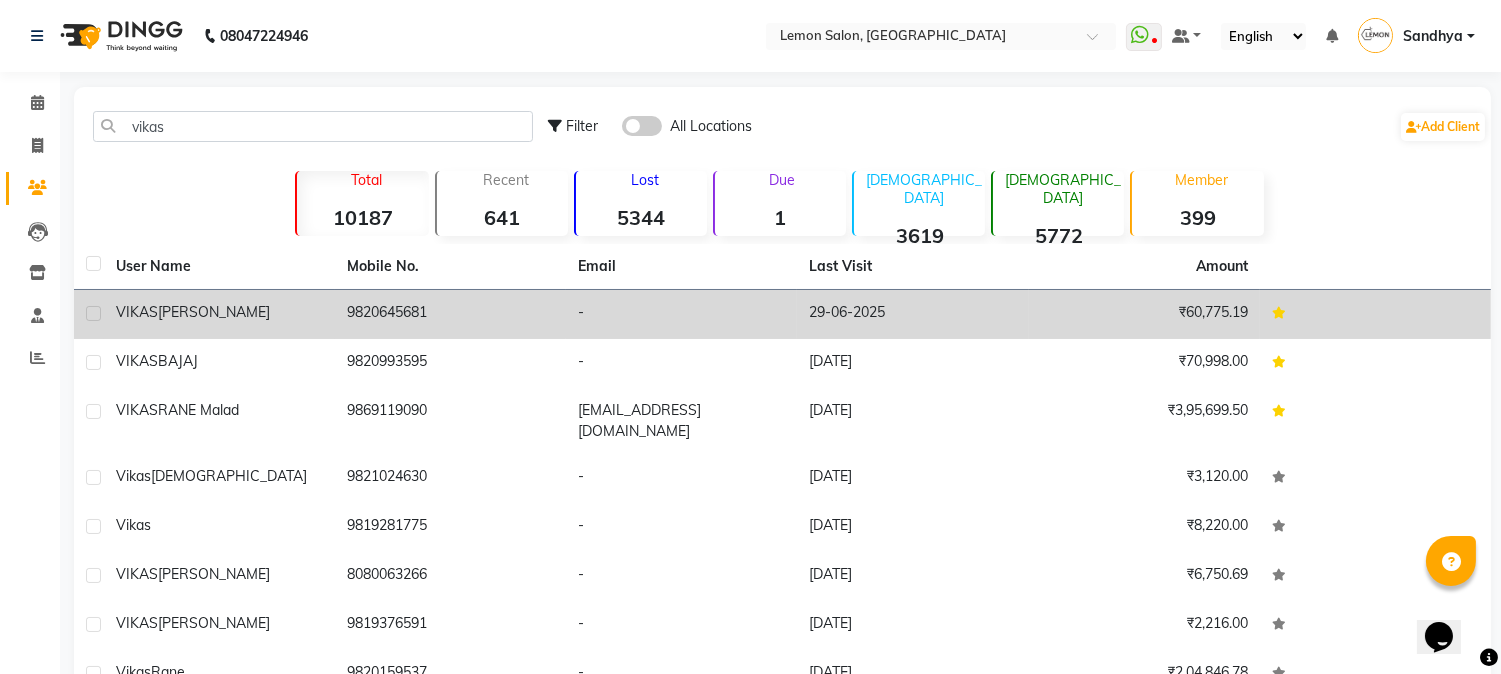 click on "9820645681" 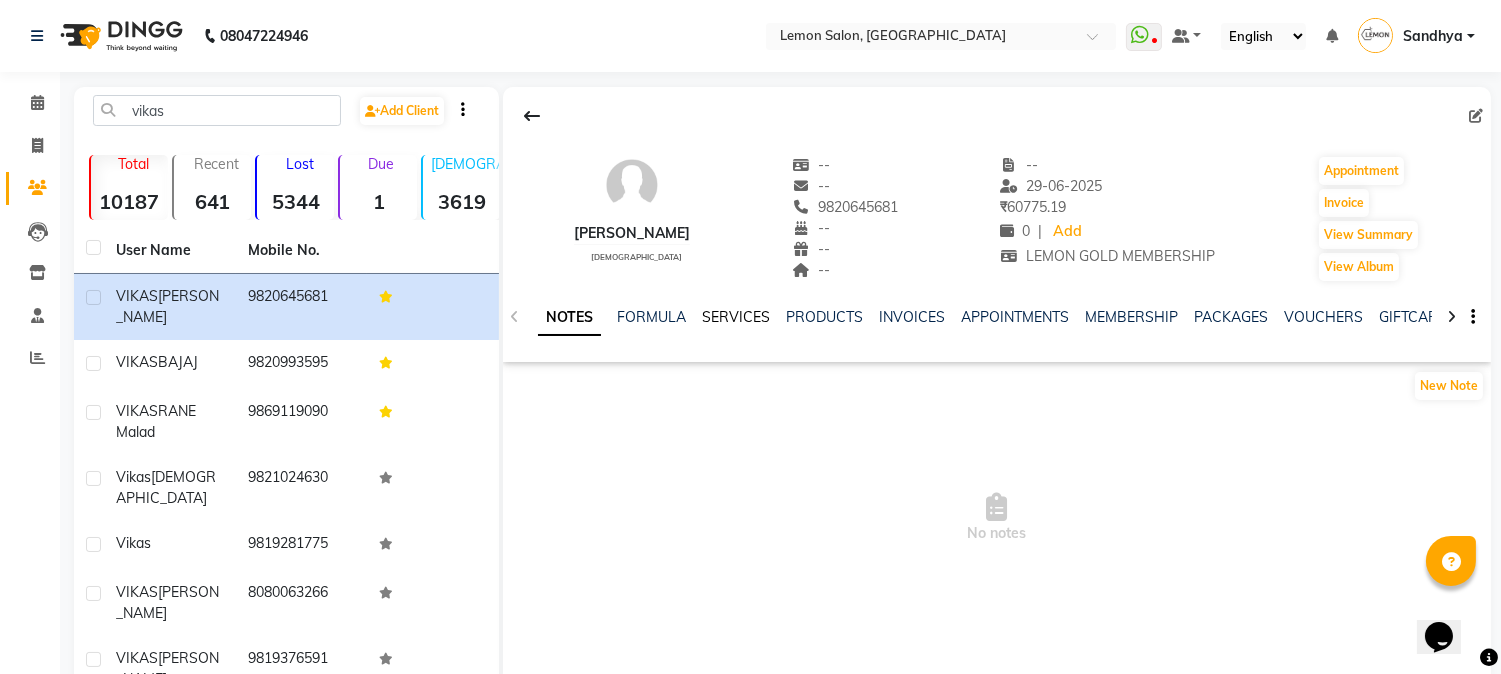 click on "SERVICES" 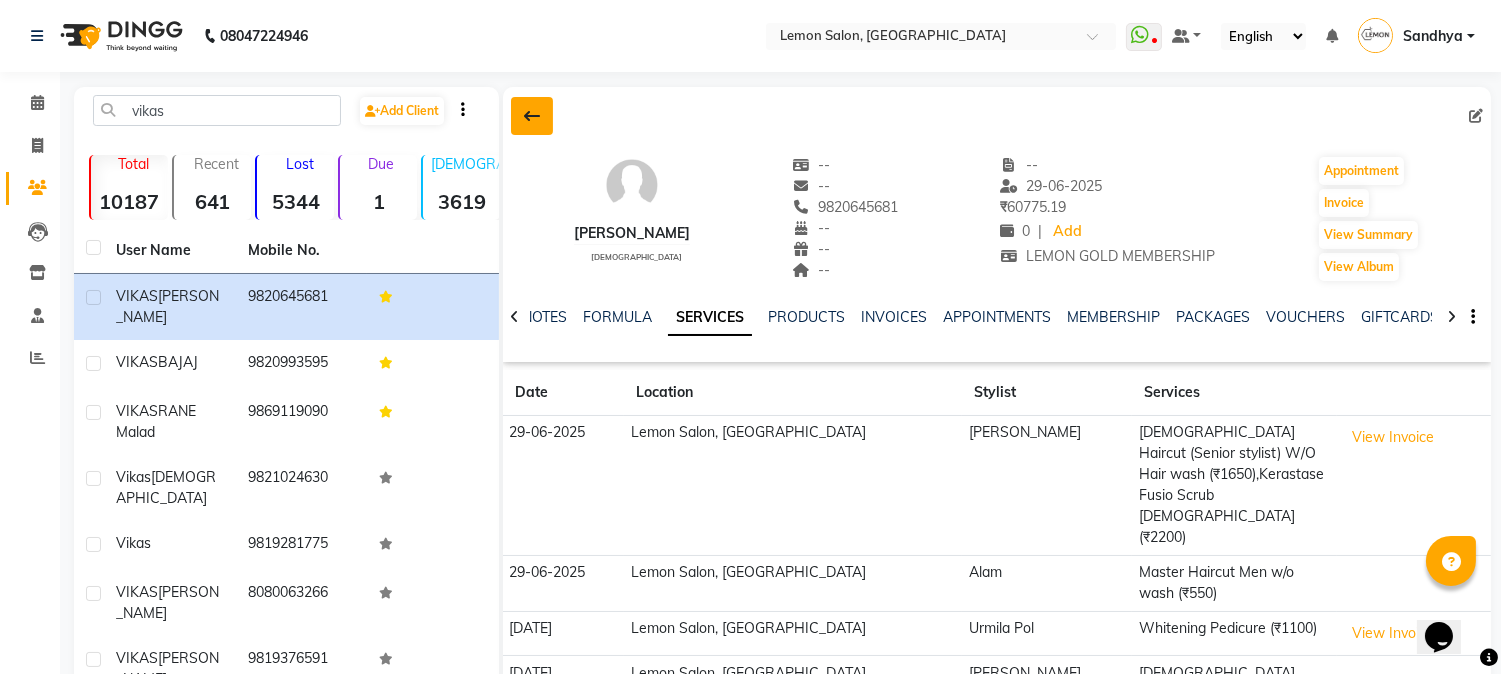 click 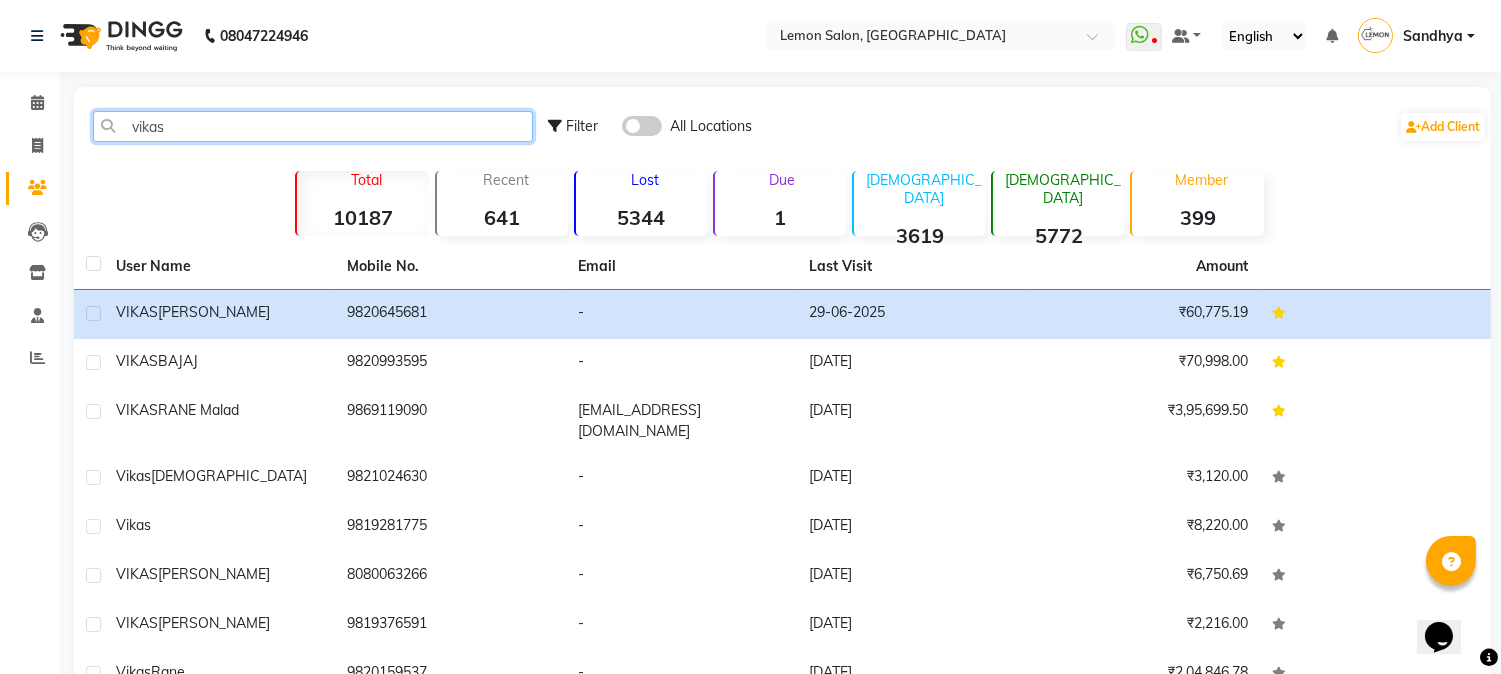 drag, startPoint x: 267, startPoint y: 127, endPoint x: 0, endPoint y: 86, distance: 270.1296 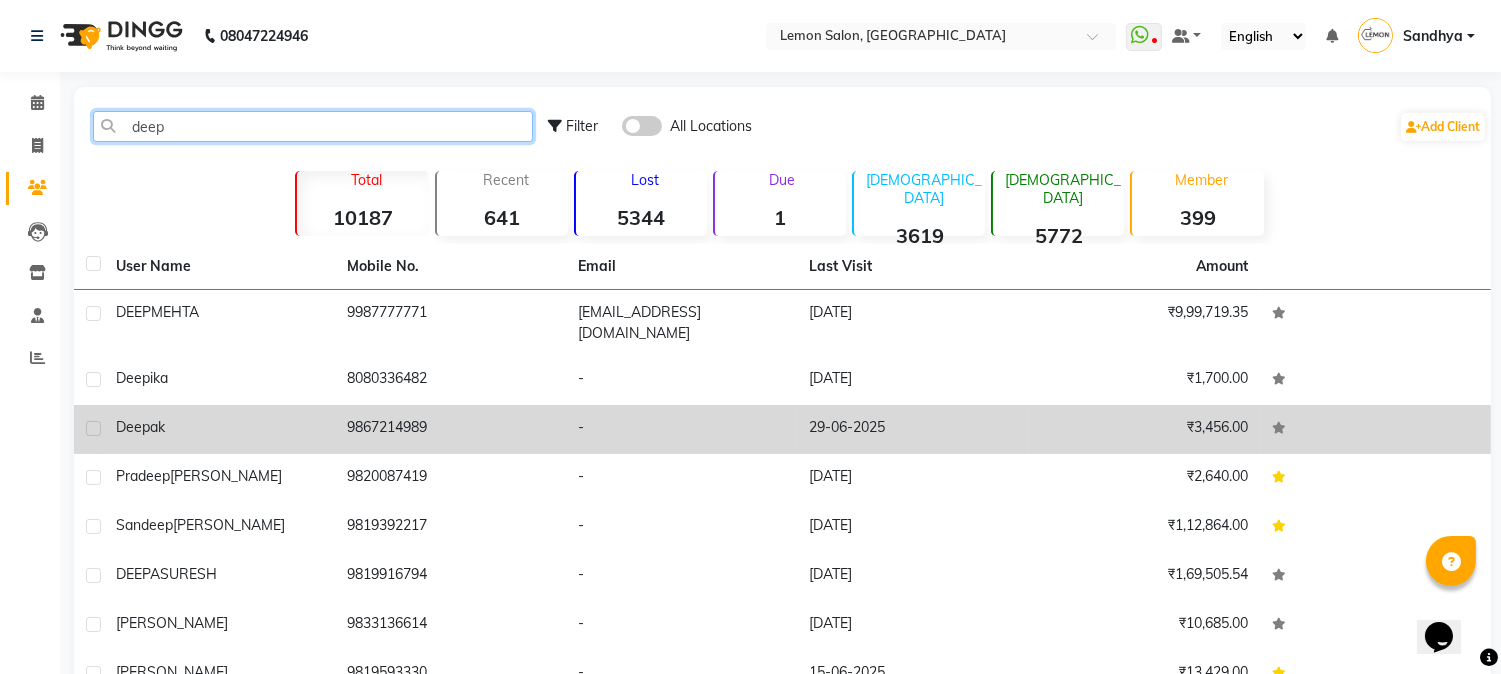 type on "deep" 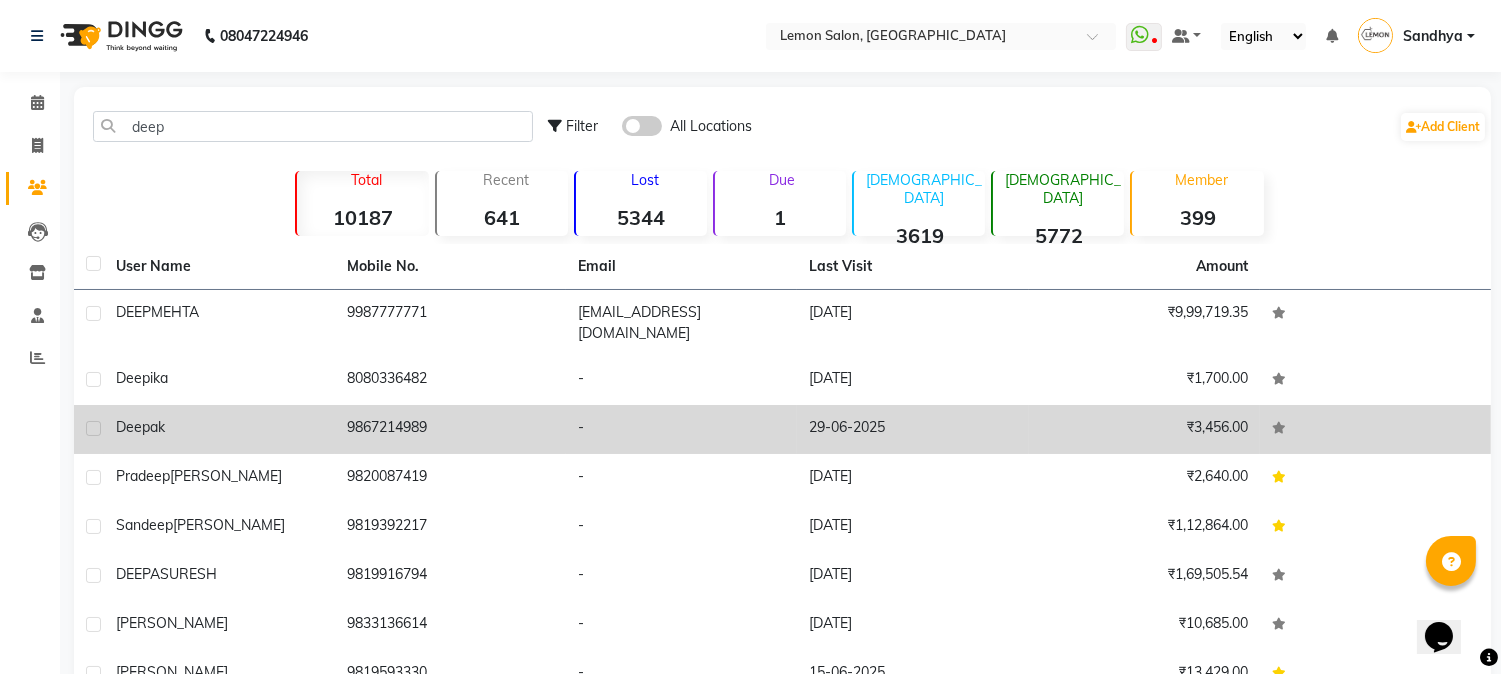 click on "-" 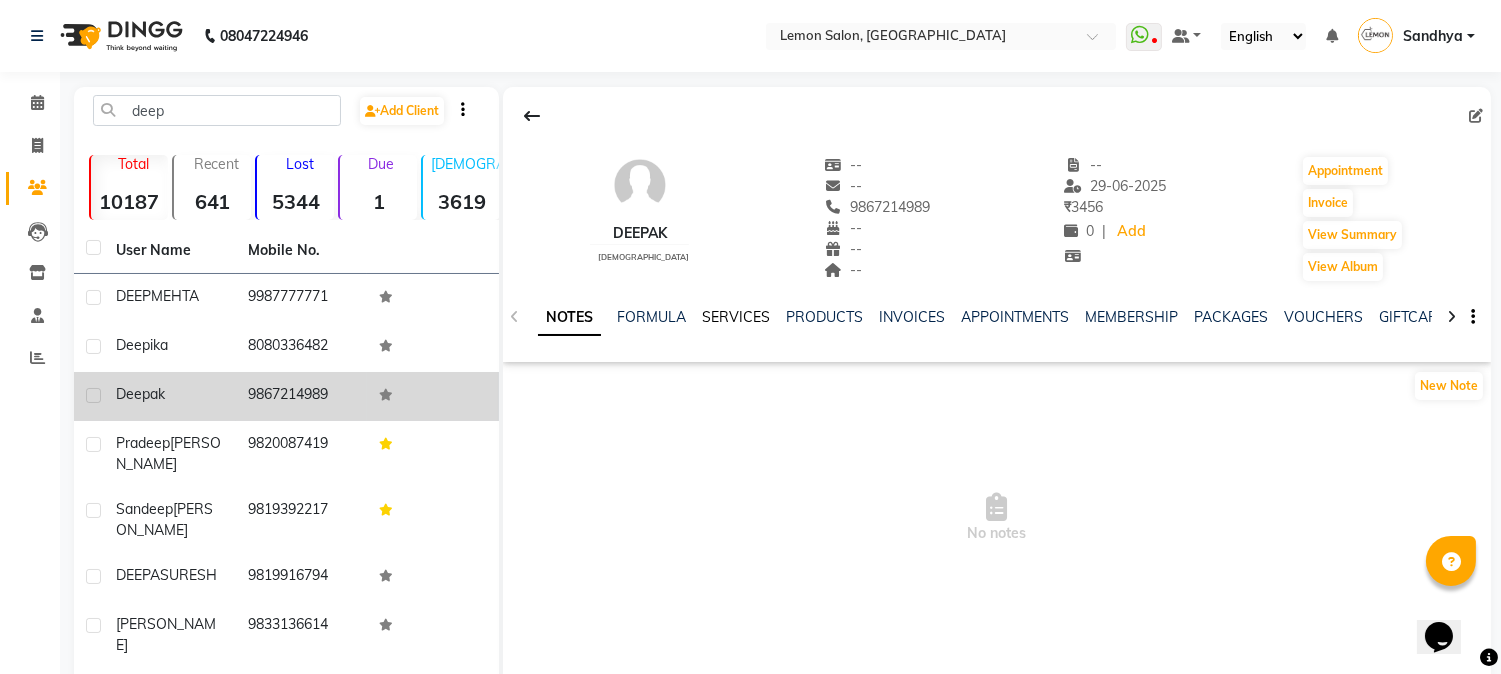 click on "SERVICES" 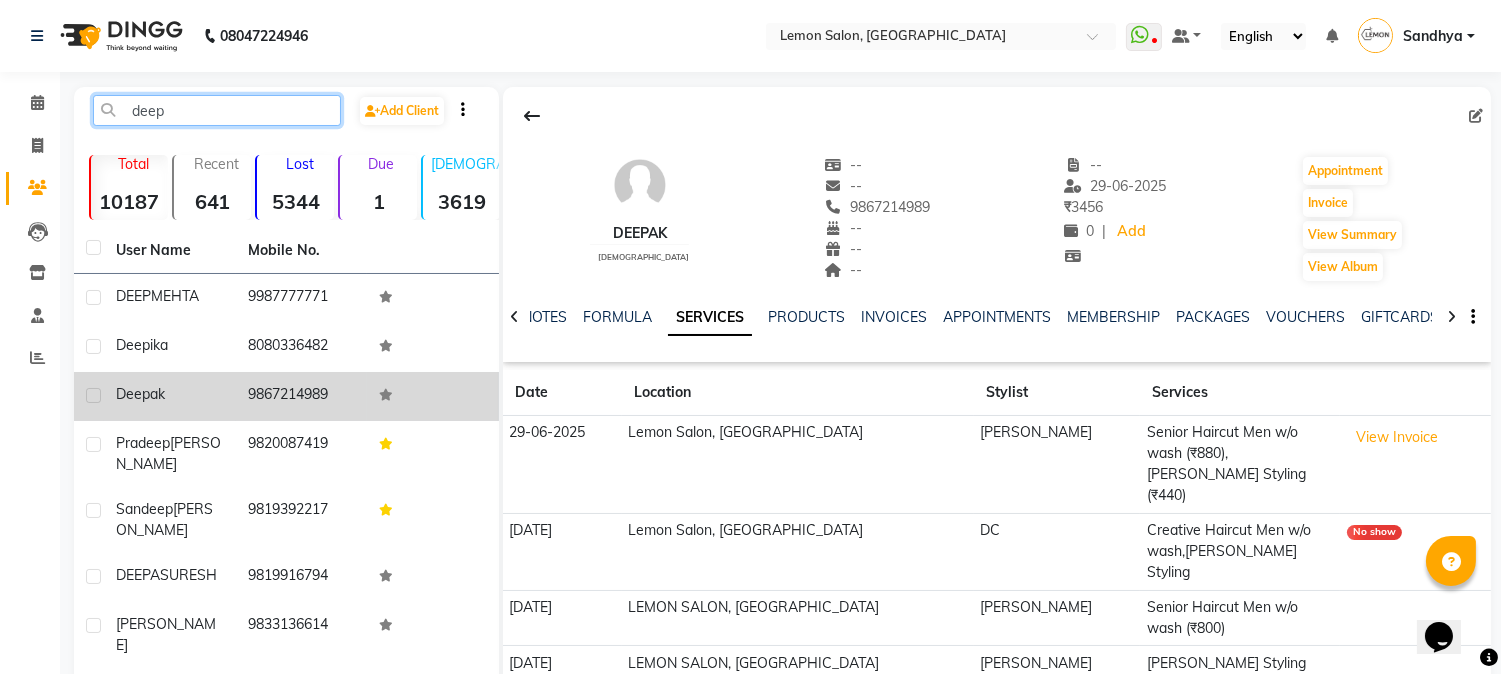 drag, startPoint x: 202, startPoint y: 114, endPoint x: 0, endPoint y: 88, distance: 203.6664 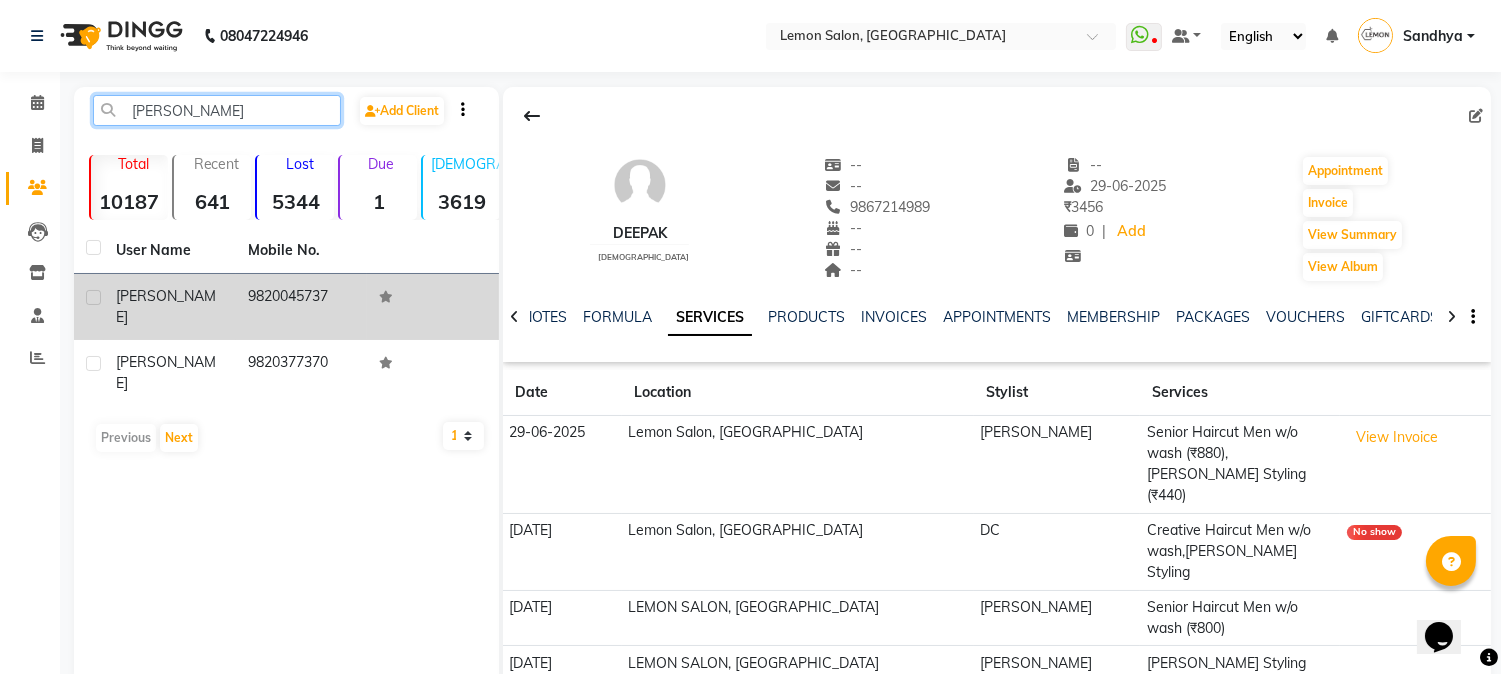 type on "[PERSON_NAME]" 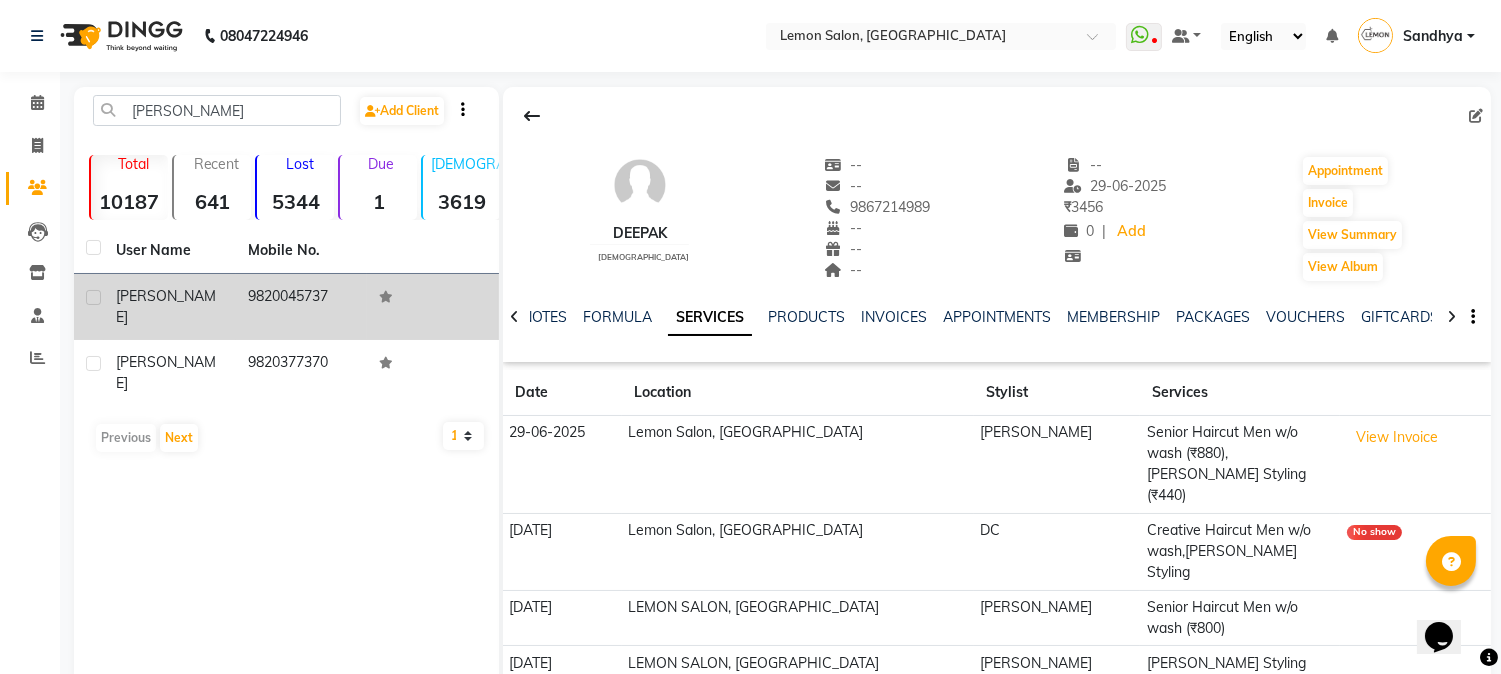 drag, startPoint x: 310, startPoint y: 297, endPoint x: 323, endPoint y: 297, distance: 13 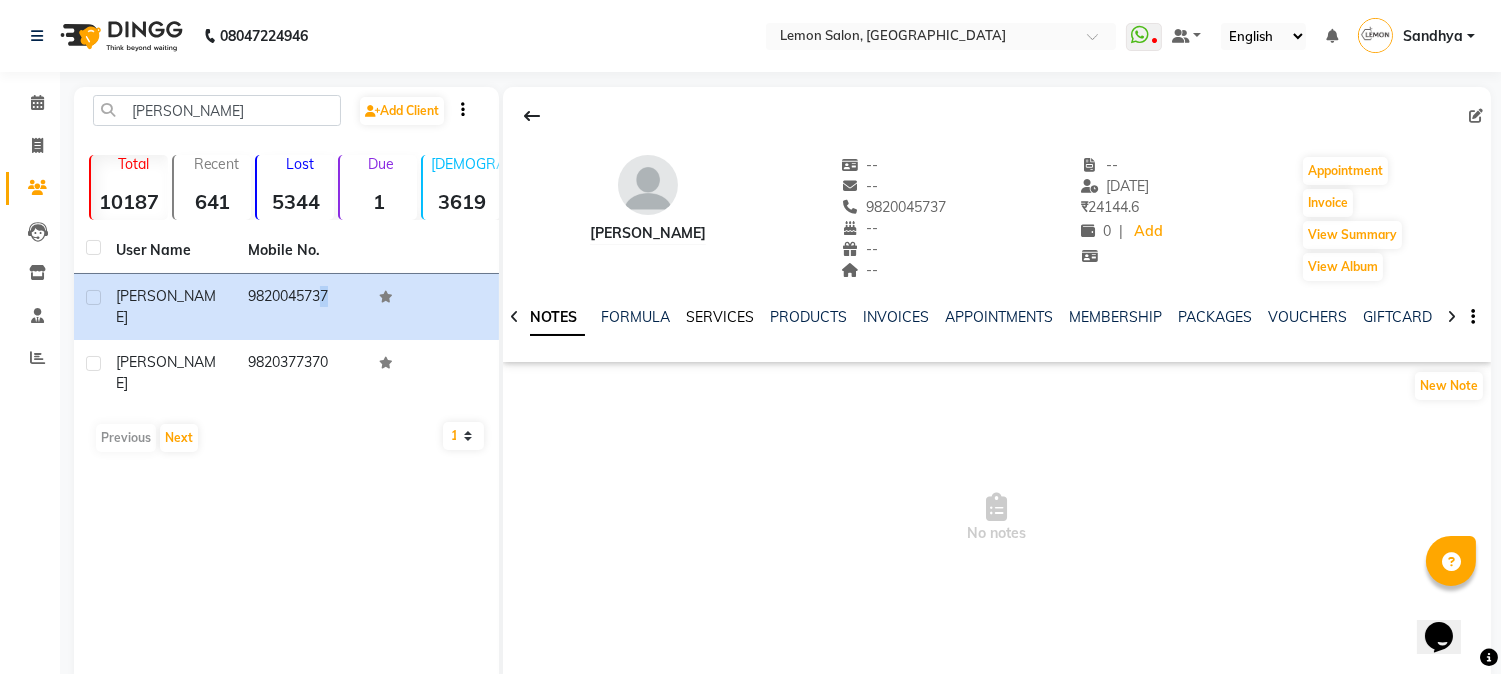 click on "SERVICES" 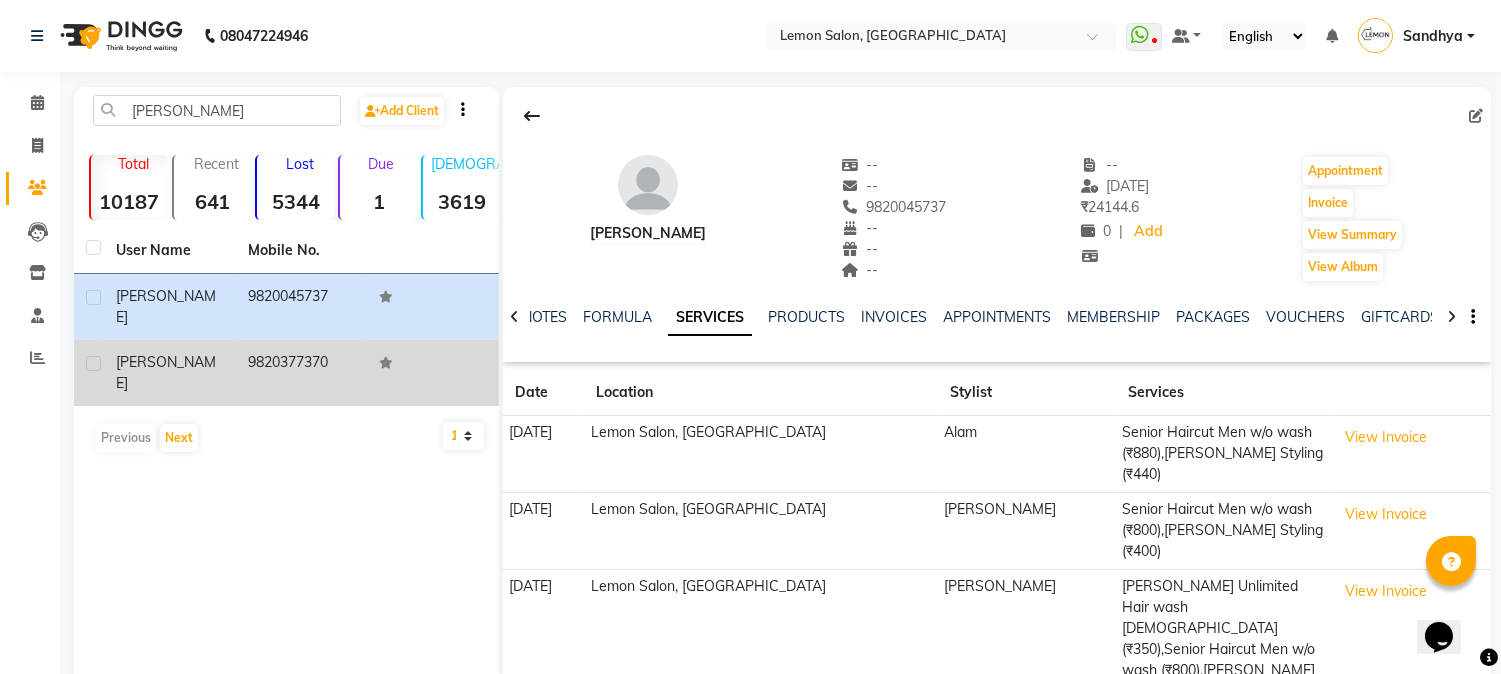 click on "9820377370" 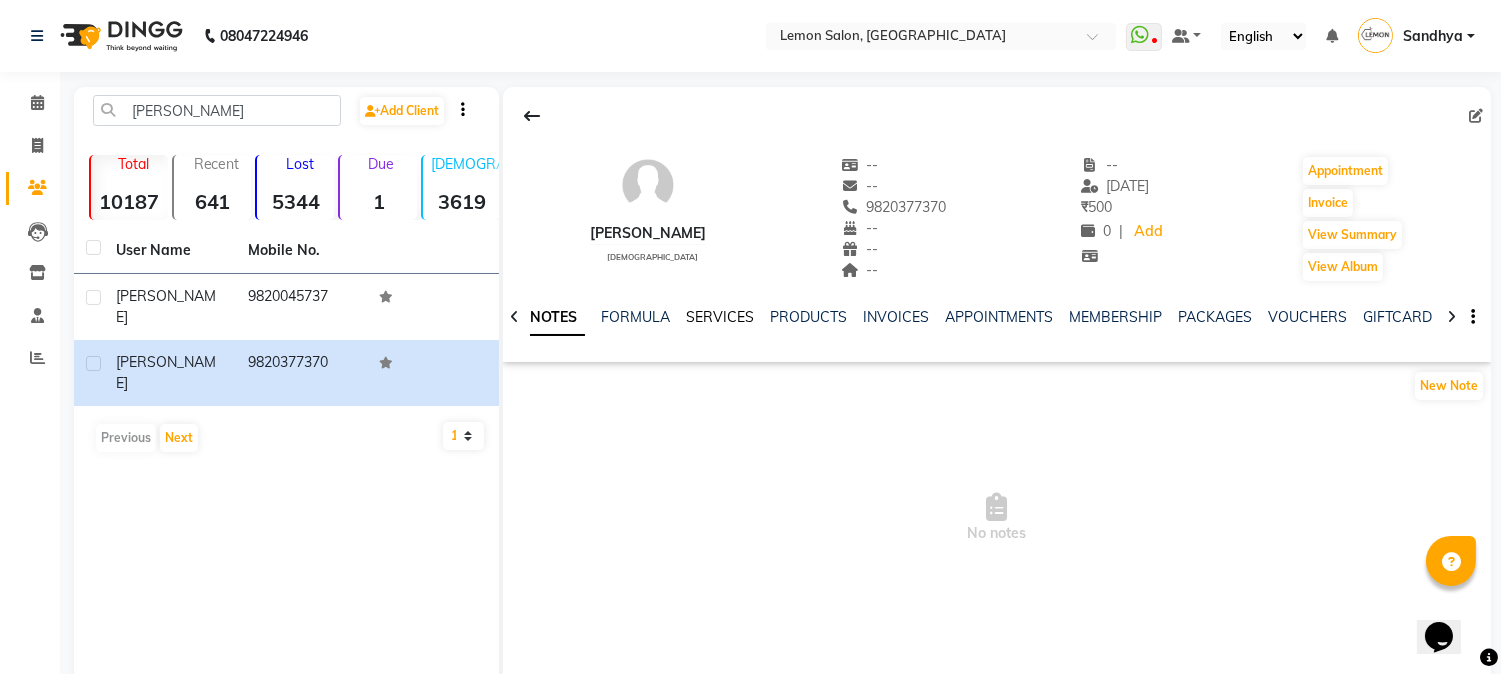 click on "SERVICES" 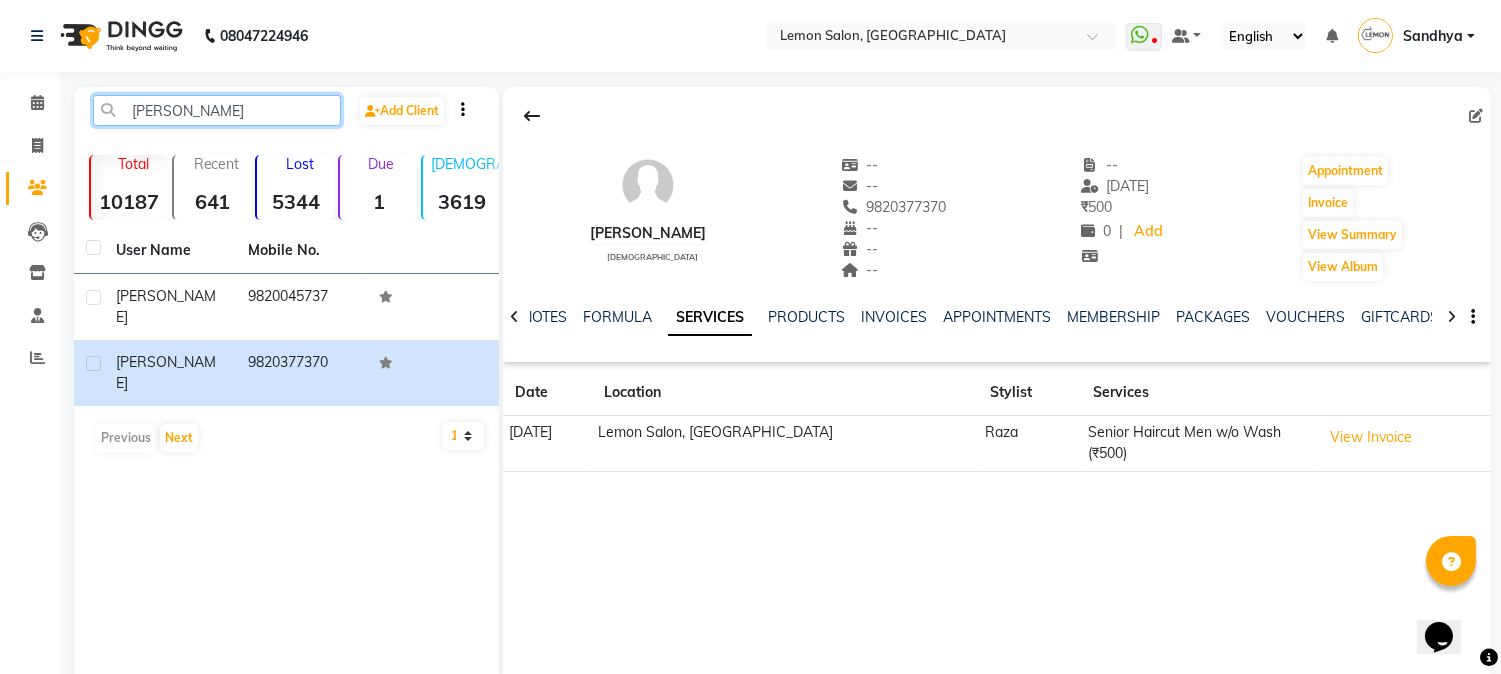 drag, startPoint x: 274, startPoint y: 114, endPoint x: 0, endPoint y: 117, distance: 274.01642 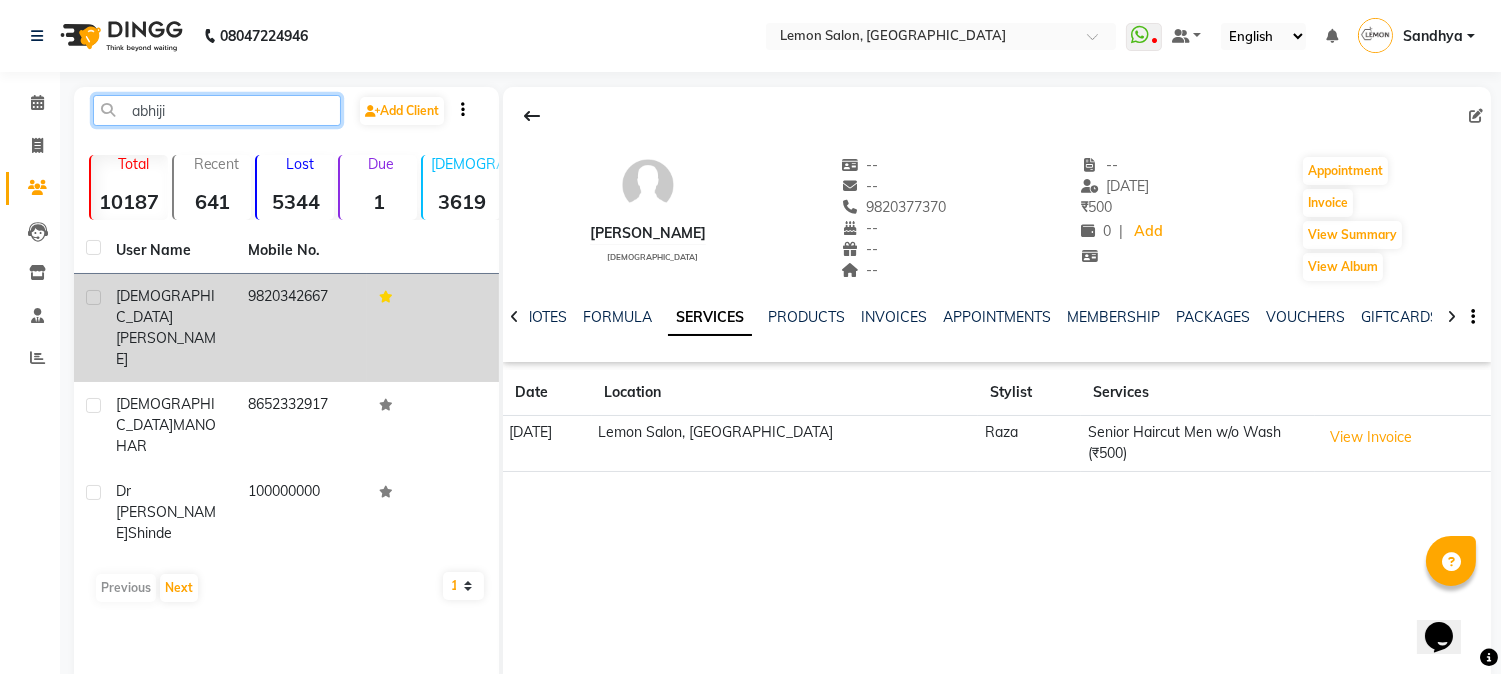 type on "abhiji" 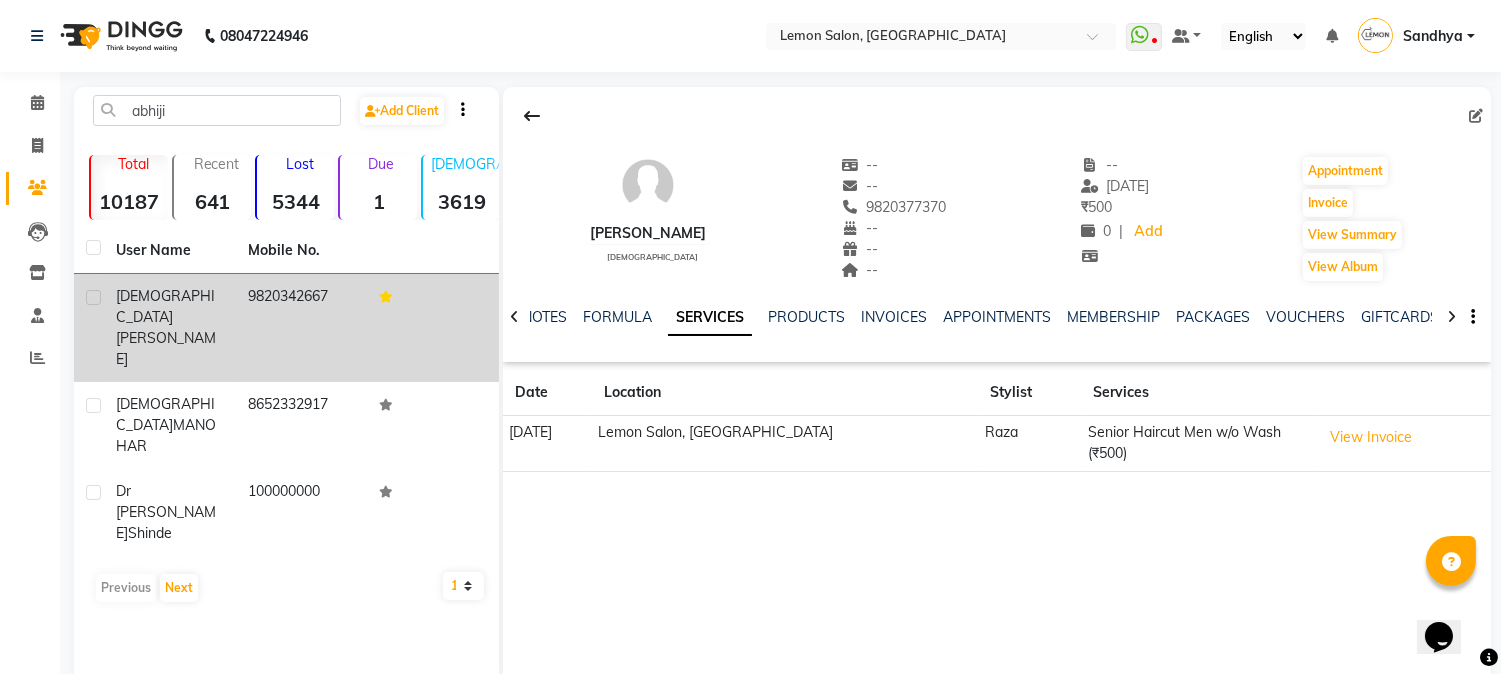 click on "9820342667" 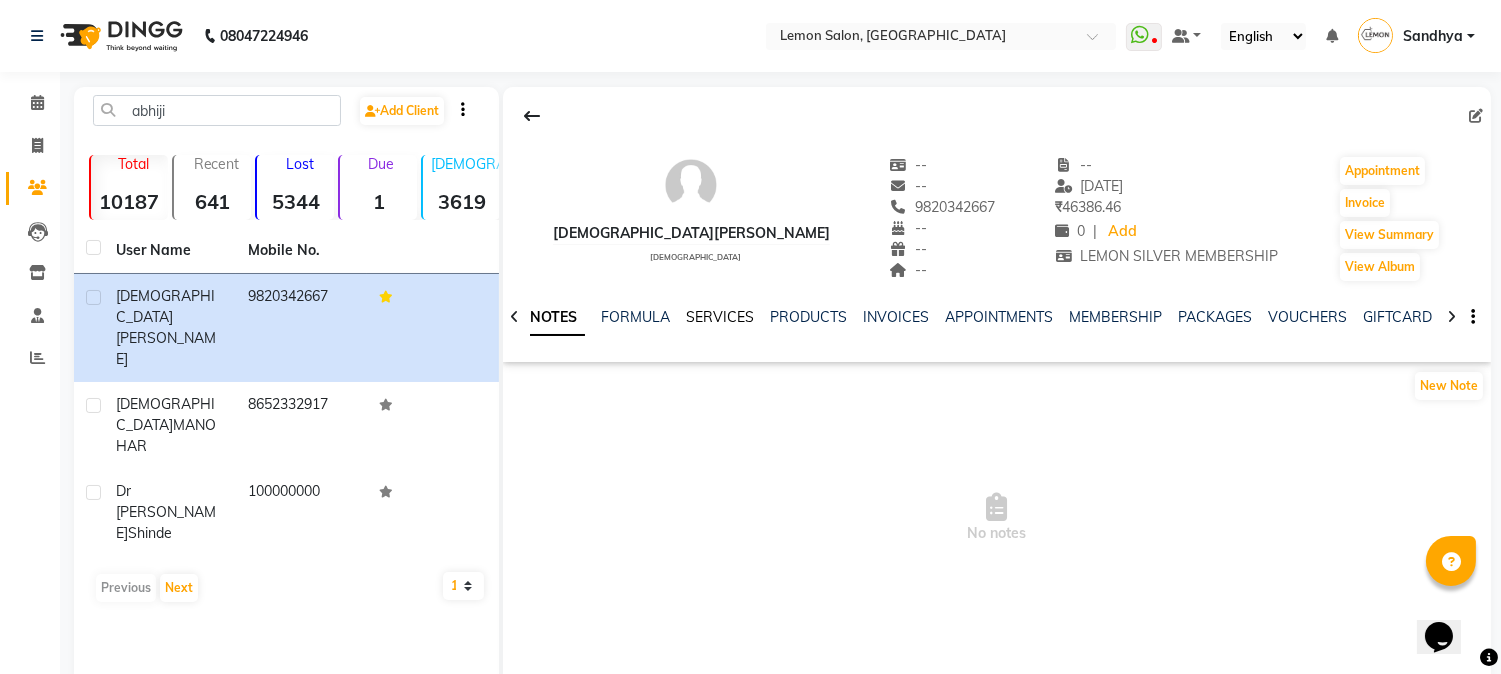 click on "SERVICES" 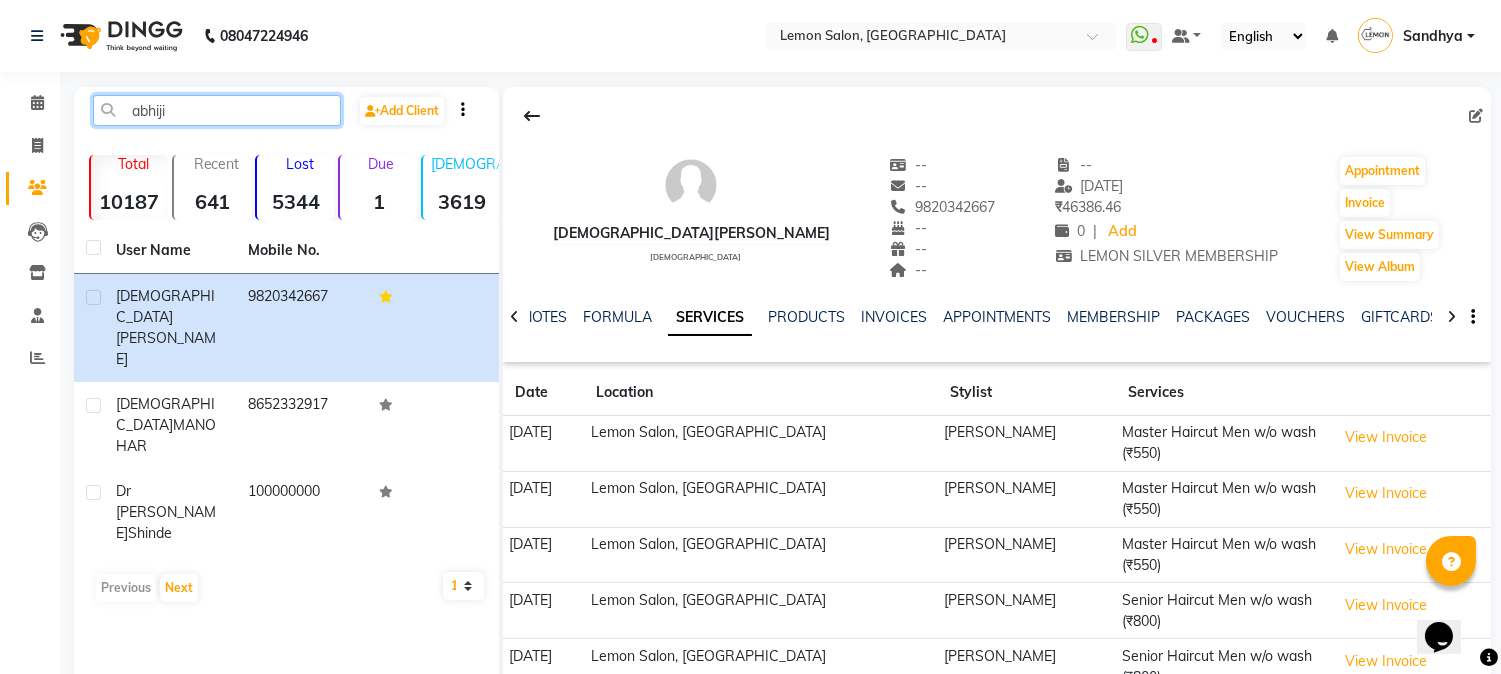 drag, startPoint x: 288, startPoint y: 117, endPoint x: 27, endPoint y: 72, distance: 264.8509 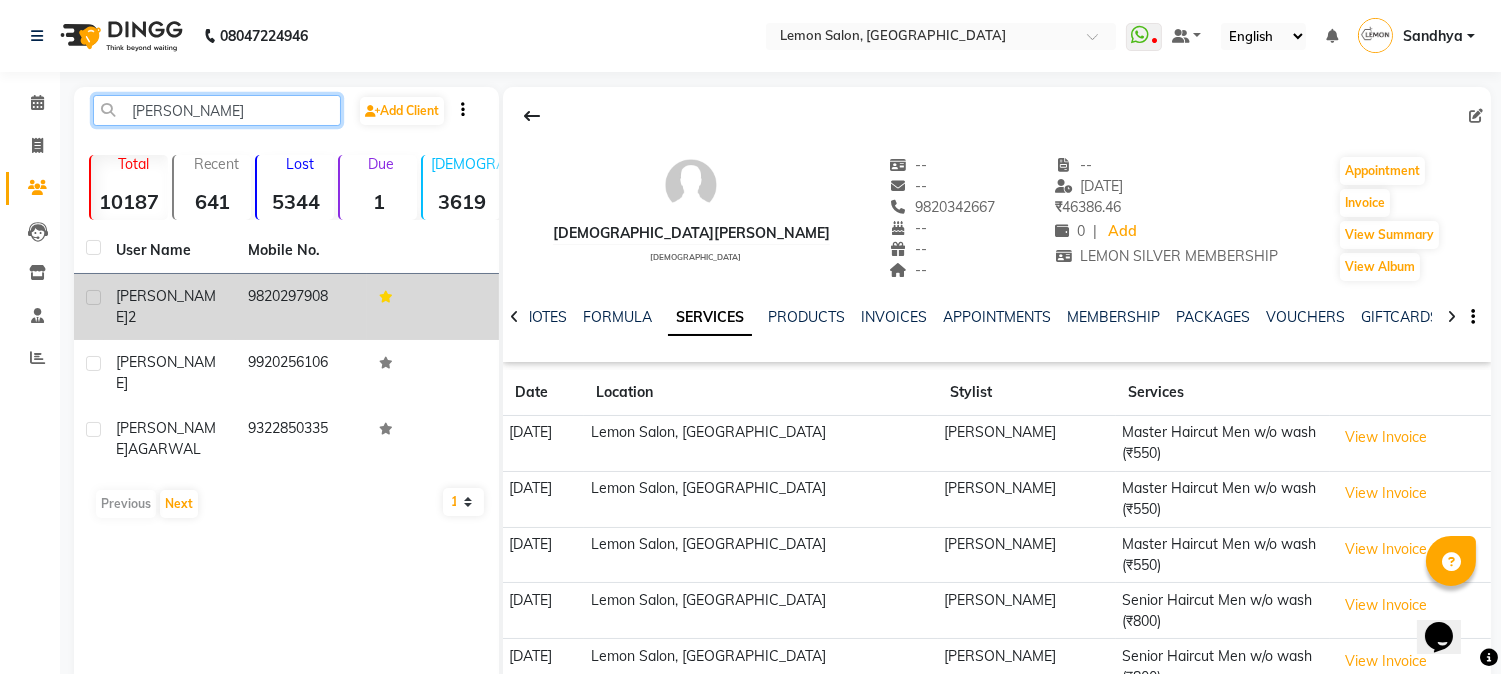 type on "[PERSON_NAME]" 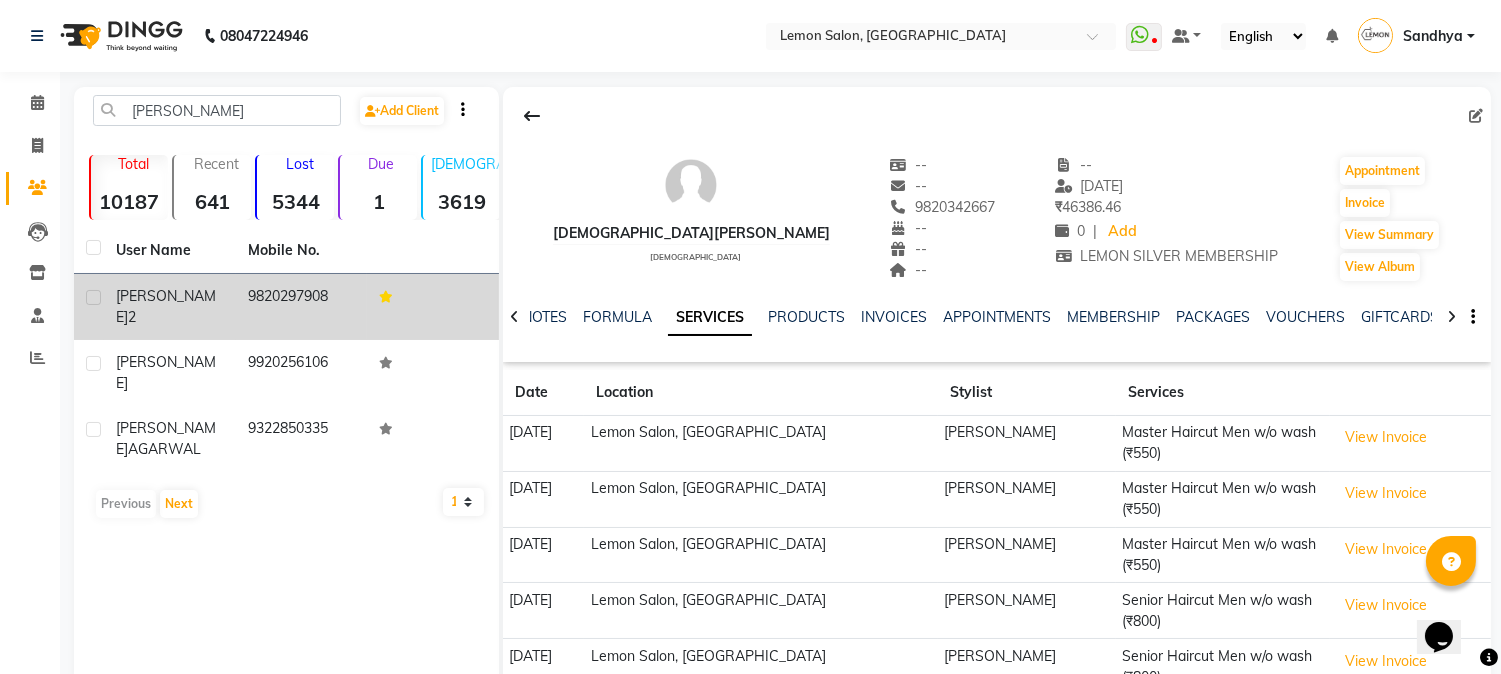 click 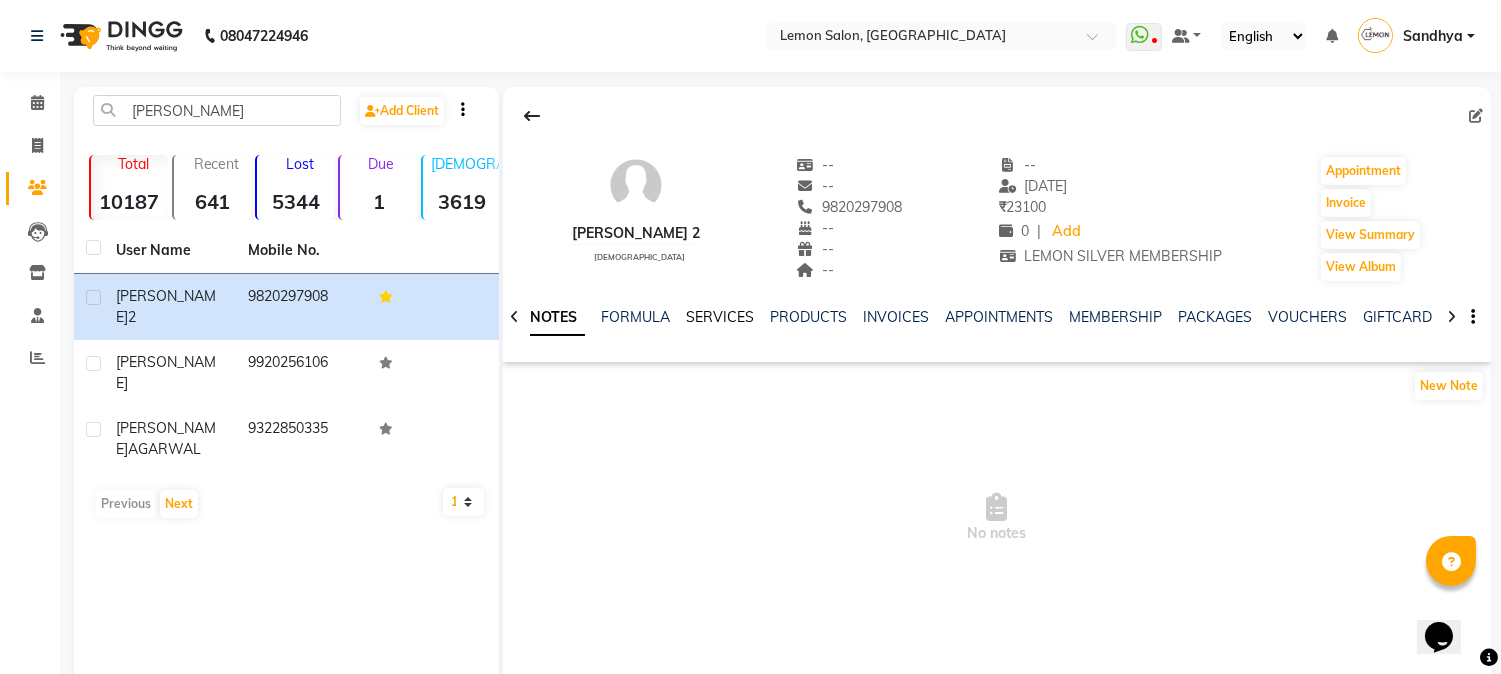 click on "SERVICES" 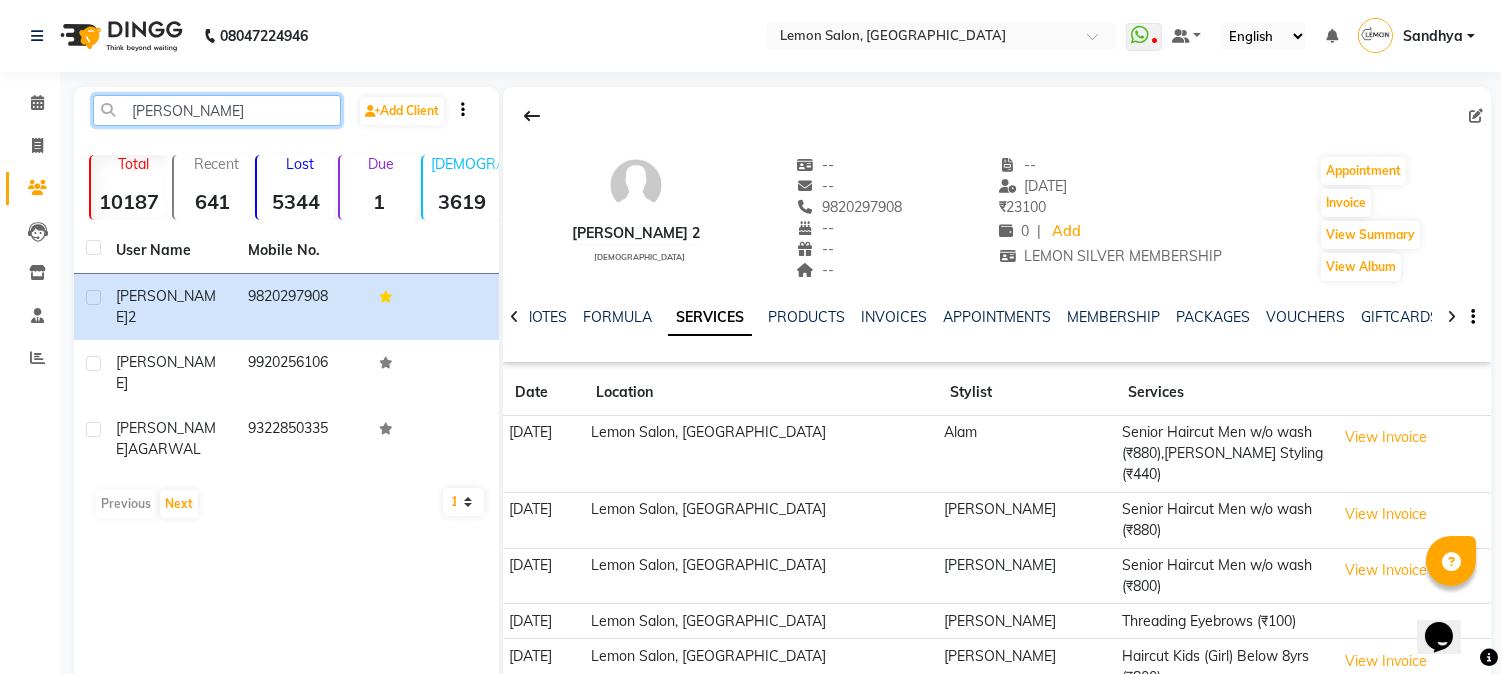 drag, startPoint x: 286, startPoint y: 125, endPoint x: 0, endPoint y: 72, distance: 290.8694 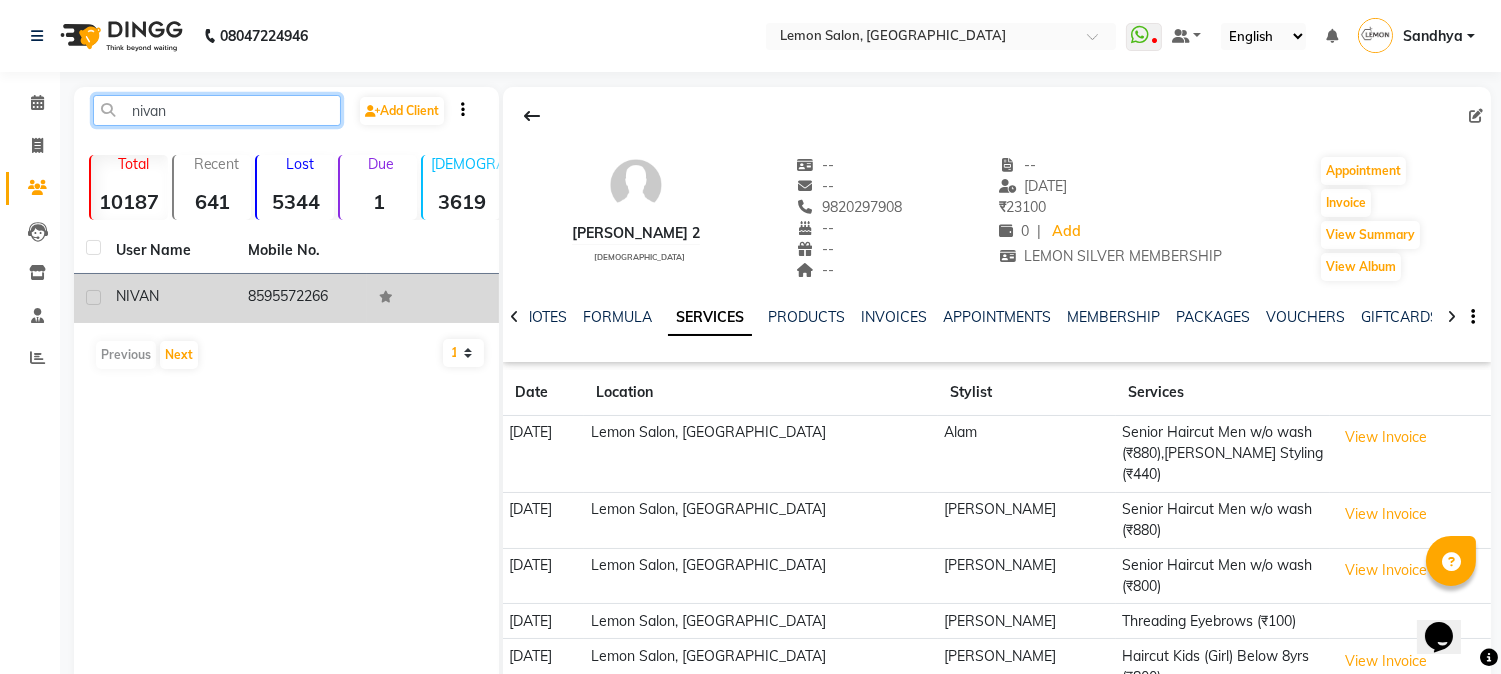 type on "nivan" 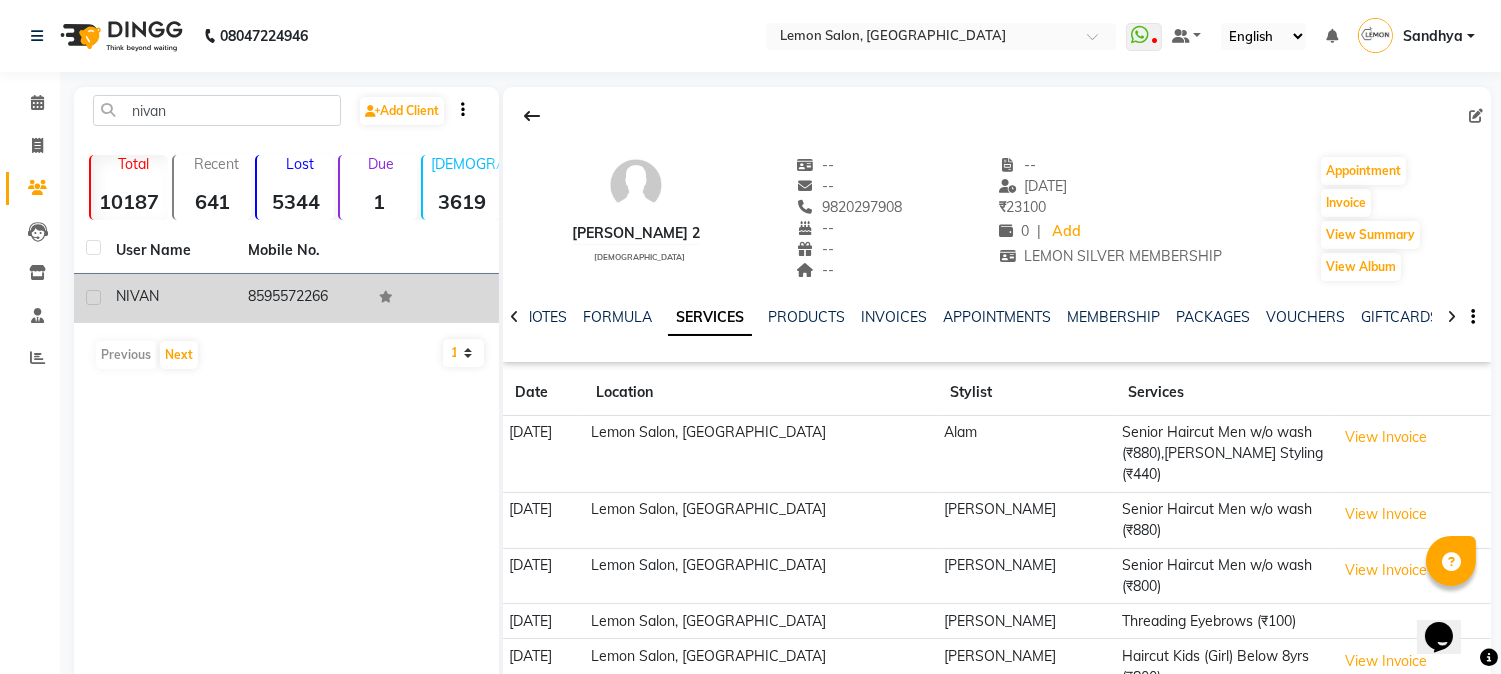 click on "8595572266" 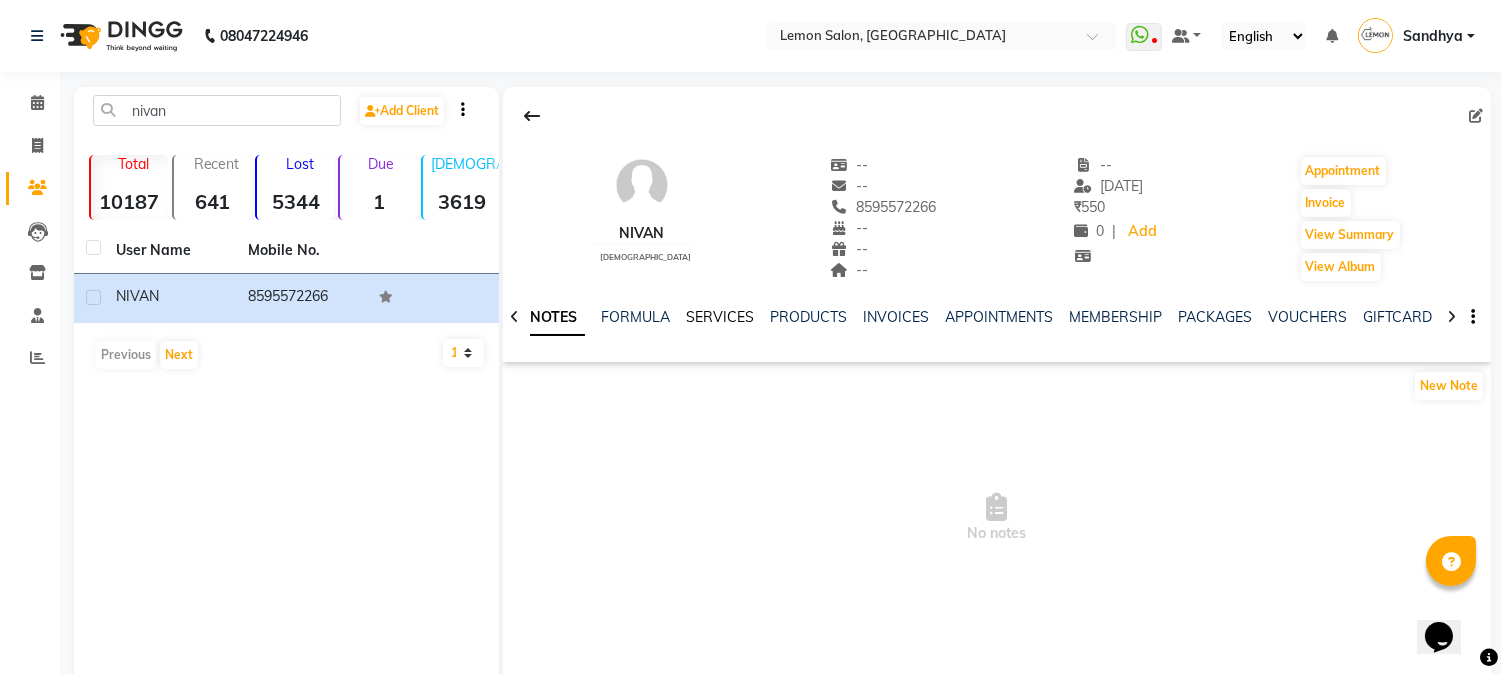 click on "SERVICES" 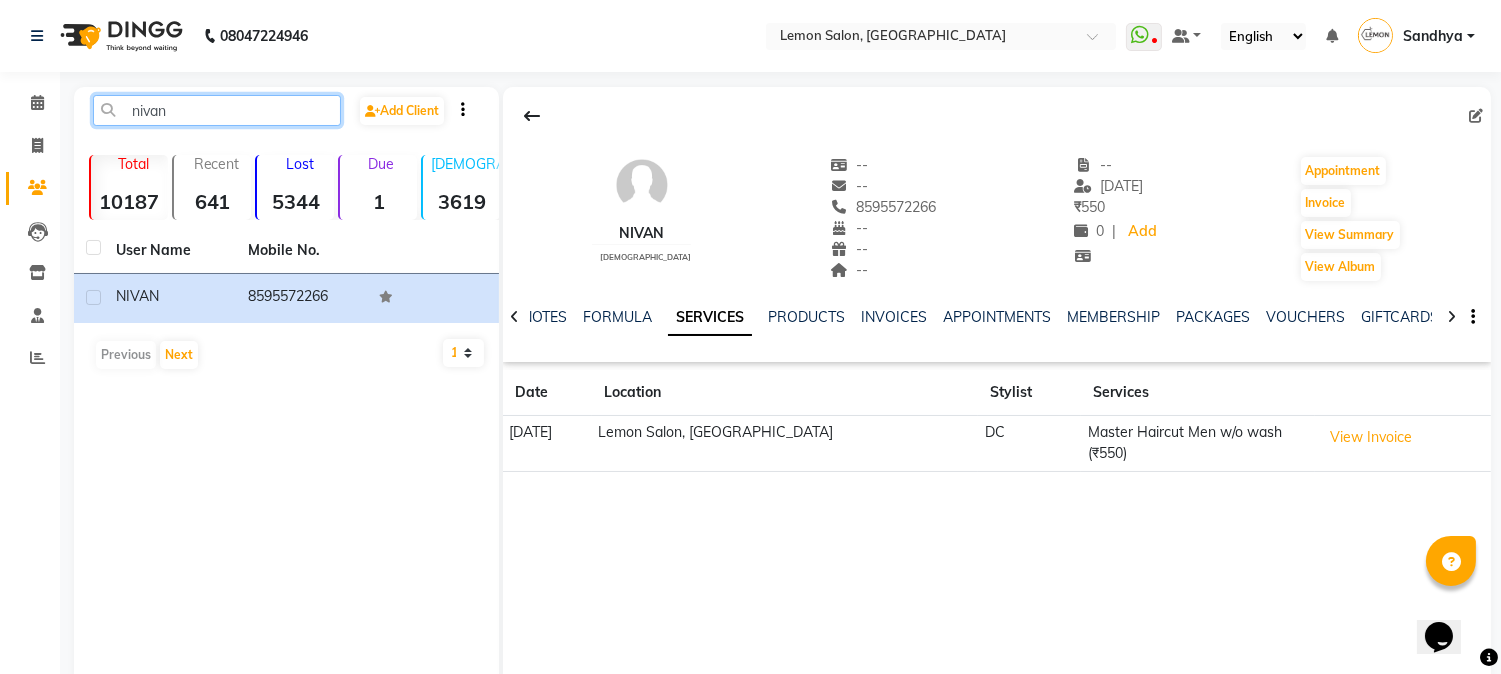 drag, startPoint x: 205, startPoint y: 96, endPoint x: 0, endPoint y: 90, distance: 205.08778 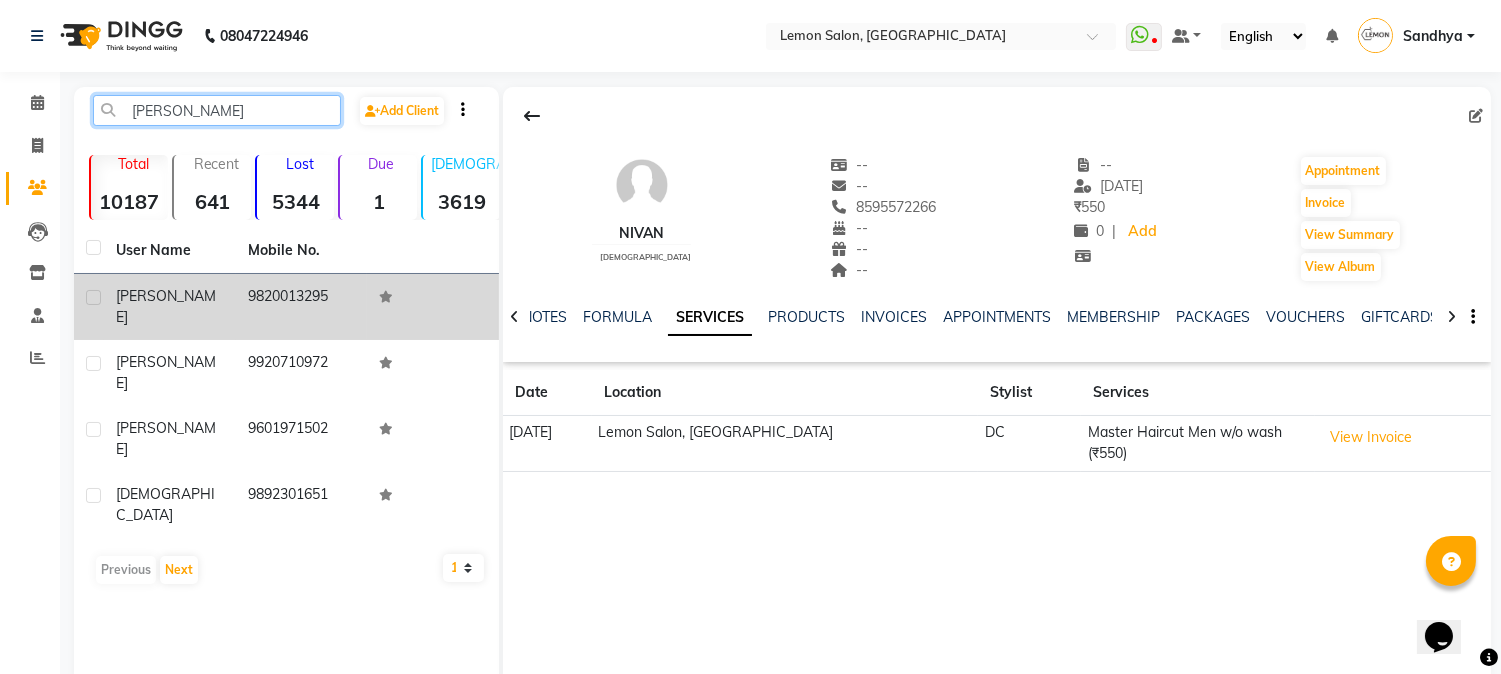 type on "[PERSON_NAME]" 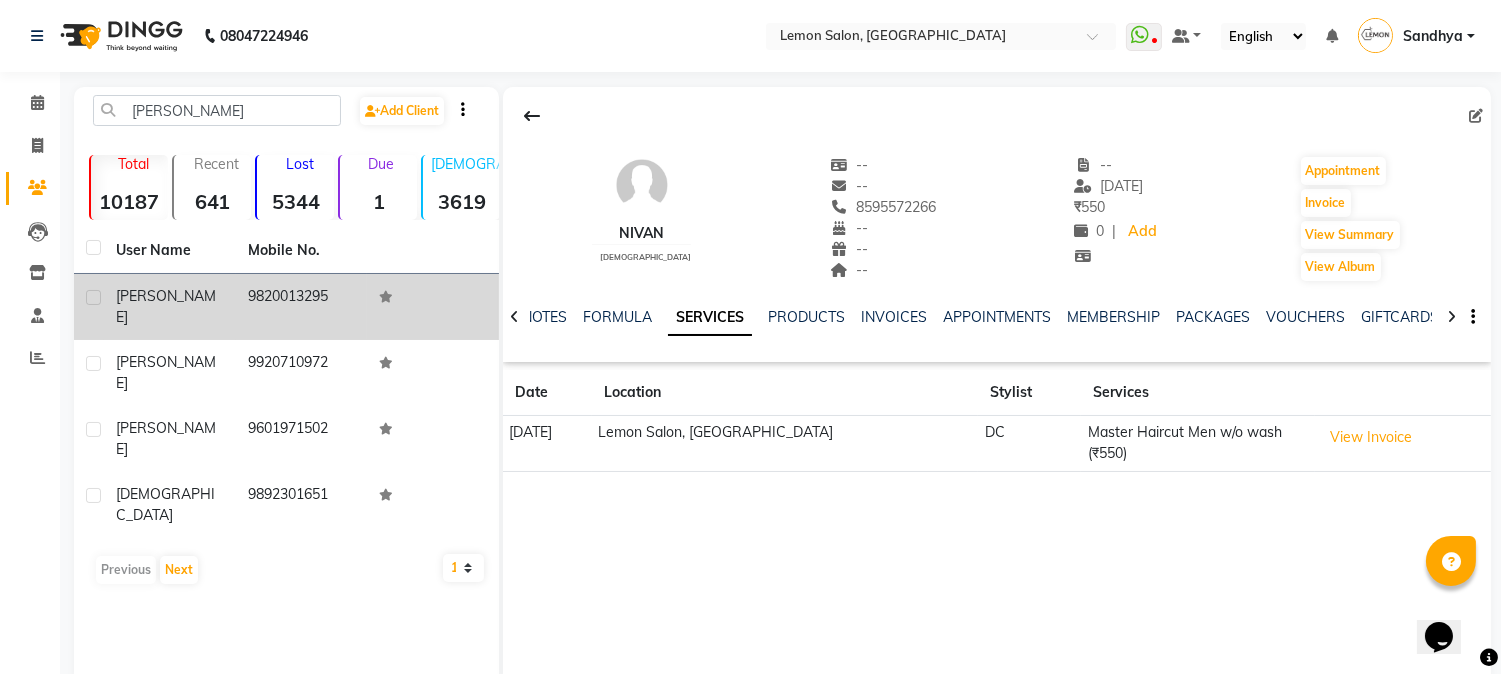 click on "9820013295" 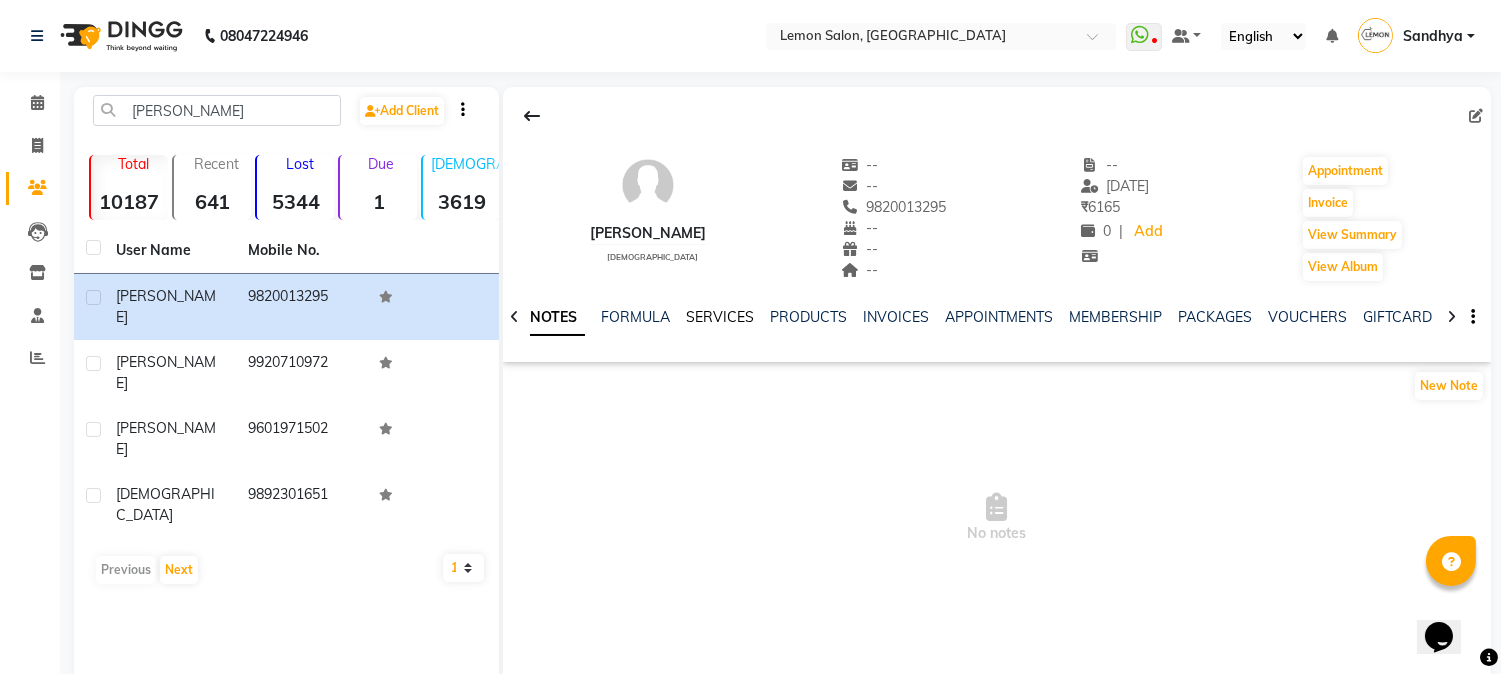 click on "SERVICES" 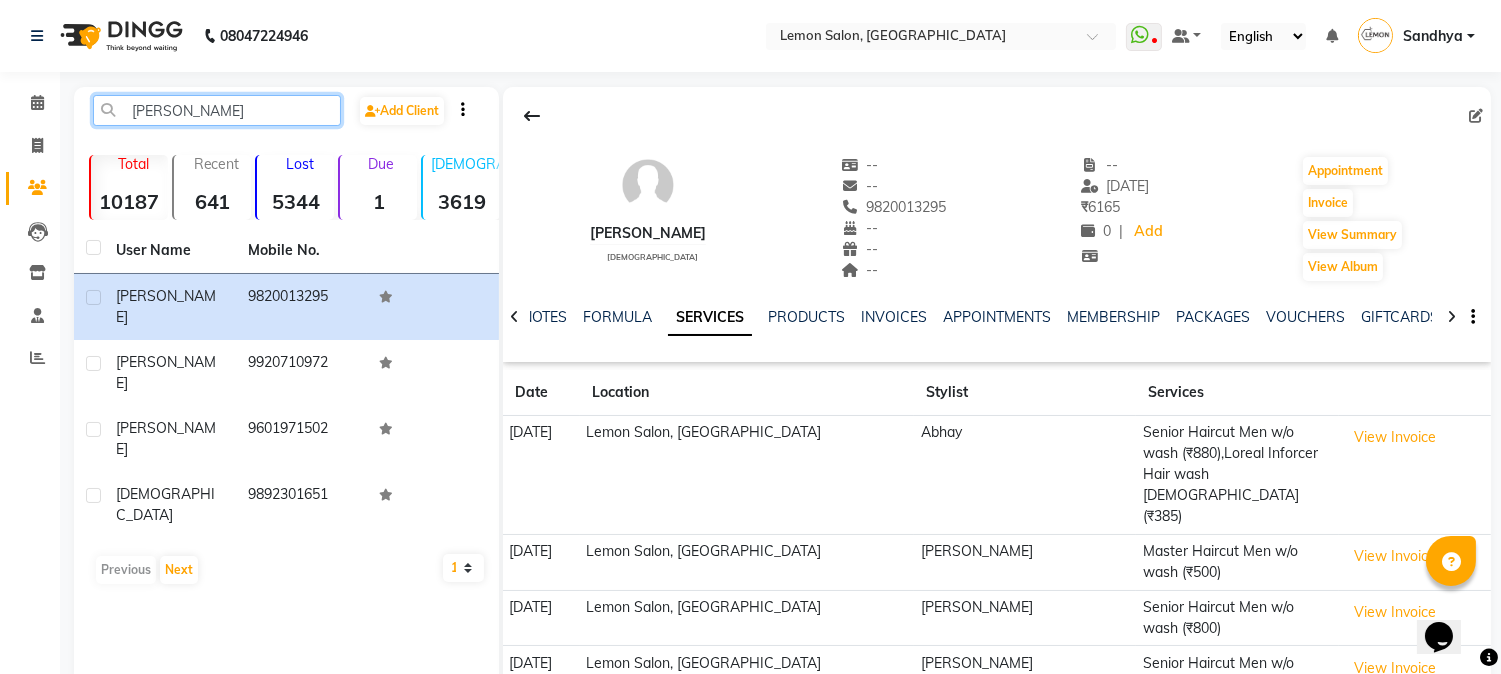 drag, startPoint x: 122, startPoint y: 111, endPoint x: 63, endPoint y: 111, distance: 59 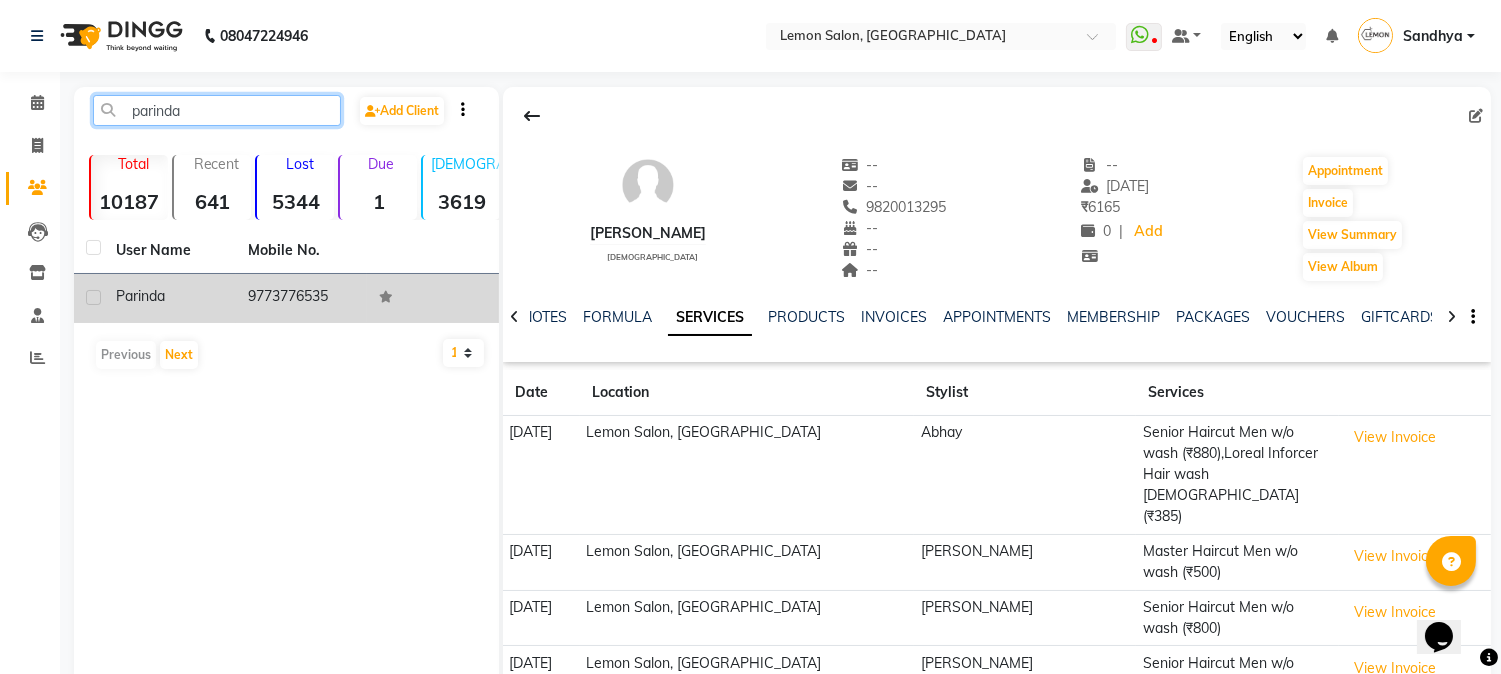 type on "parinda" 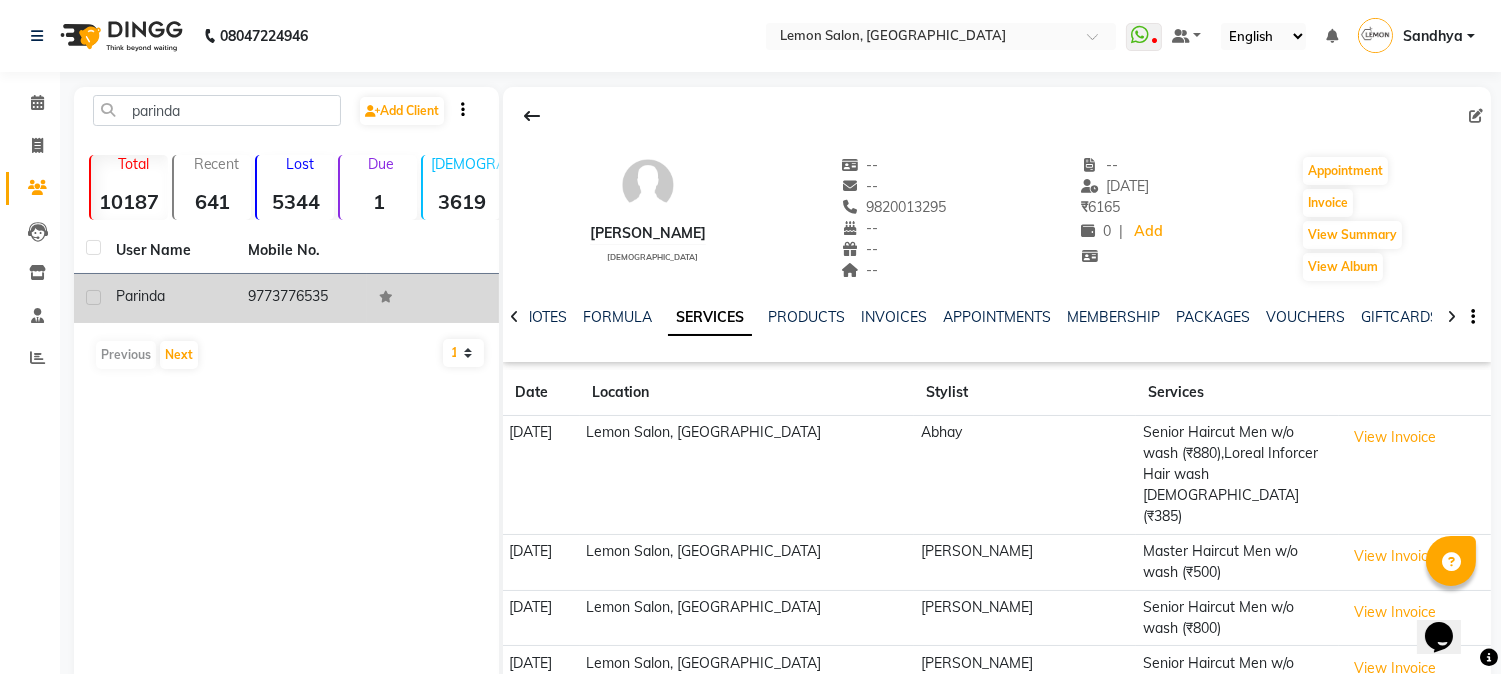 click on "9773776535" 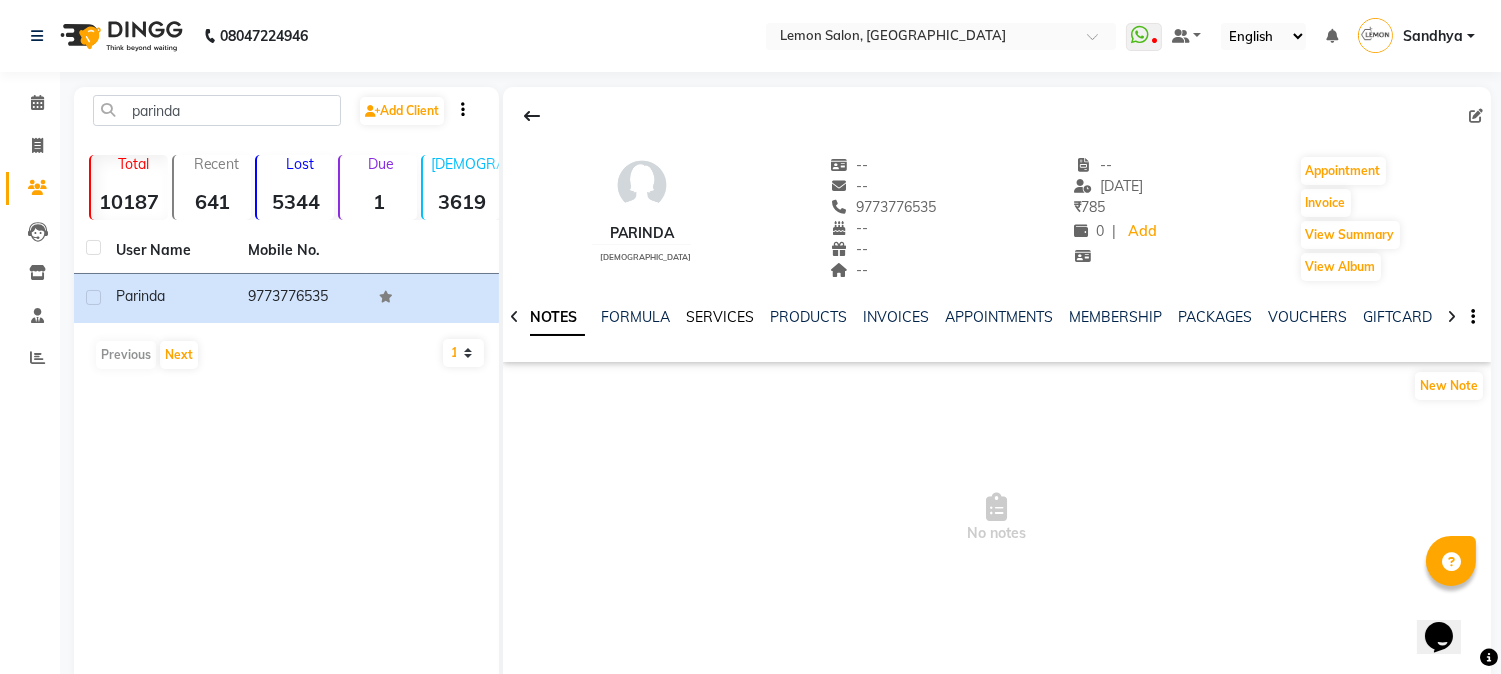 click on "SERVICES" 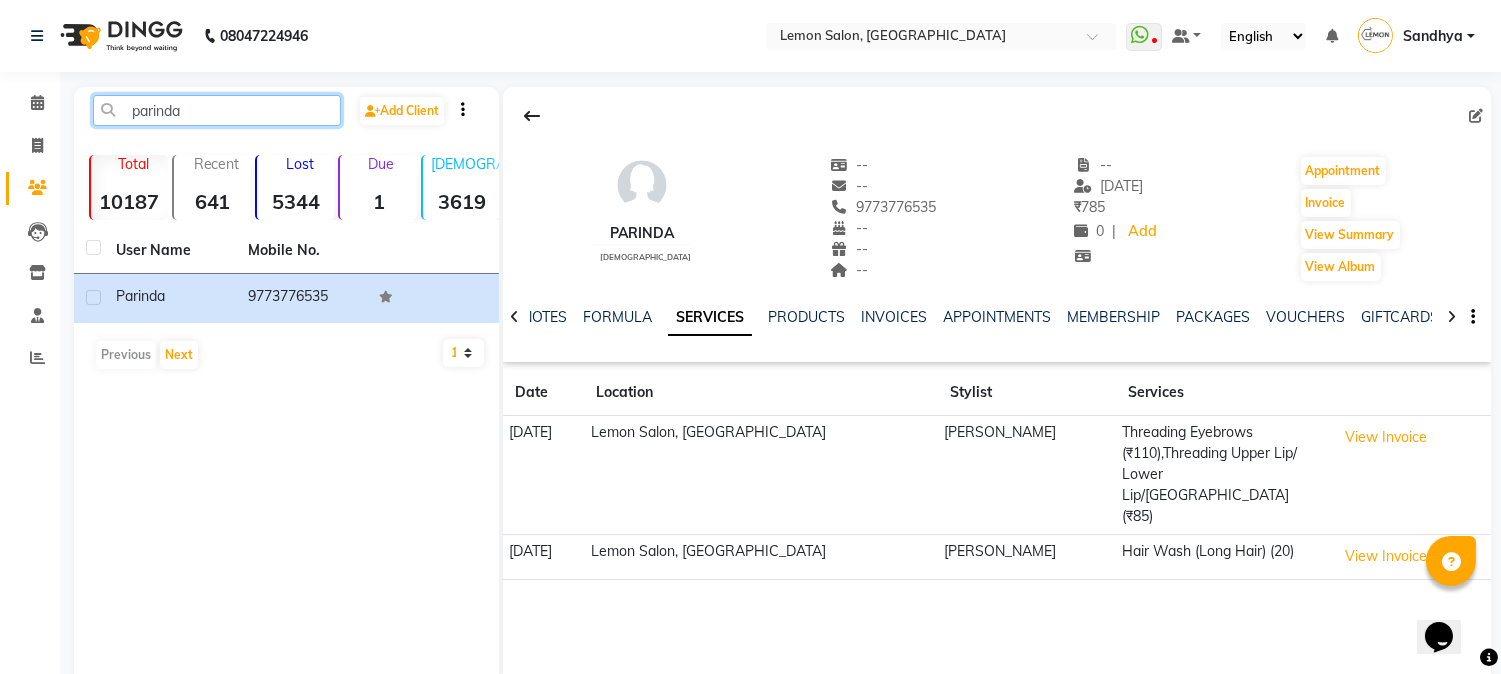 drag, startPoint x: 278, startPoint y: 100, endPoint x: 0, endPoint y: 92, distance: 278.11508 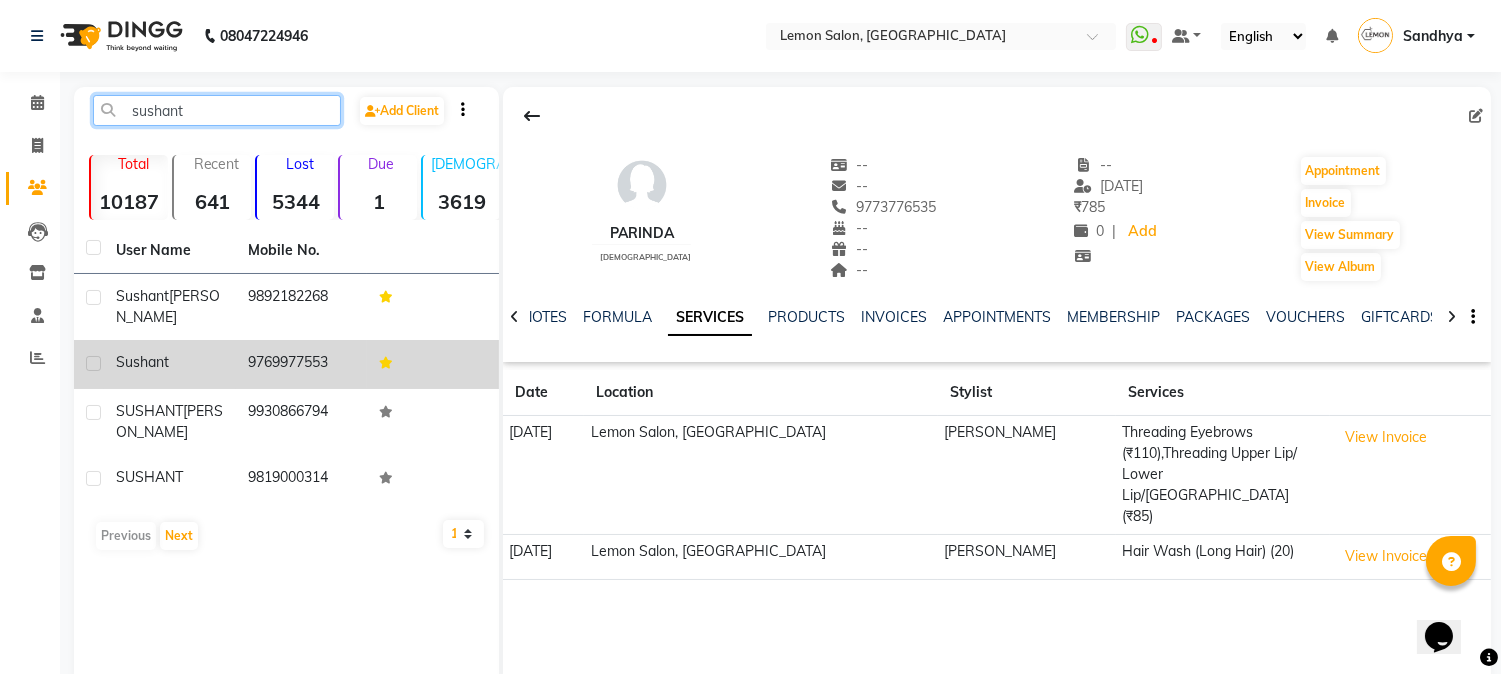 type on "sushant" 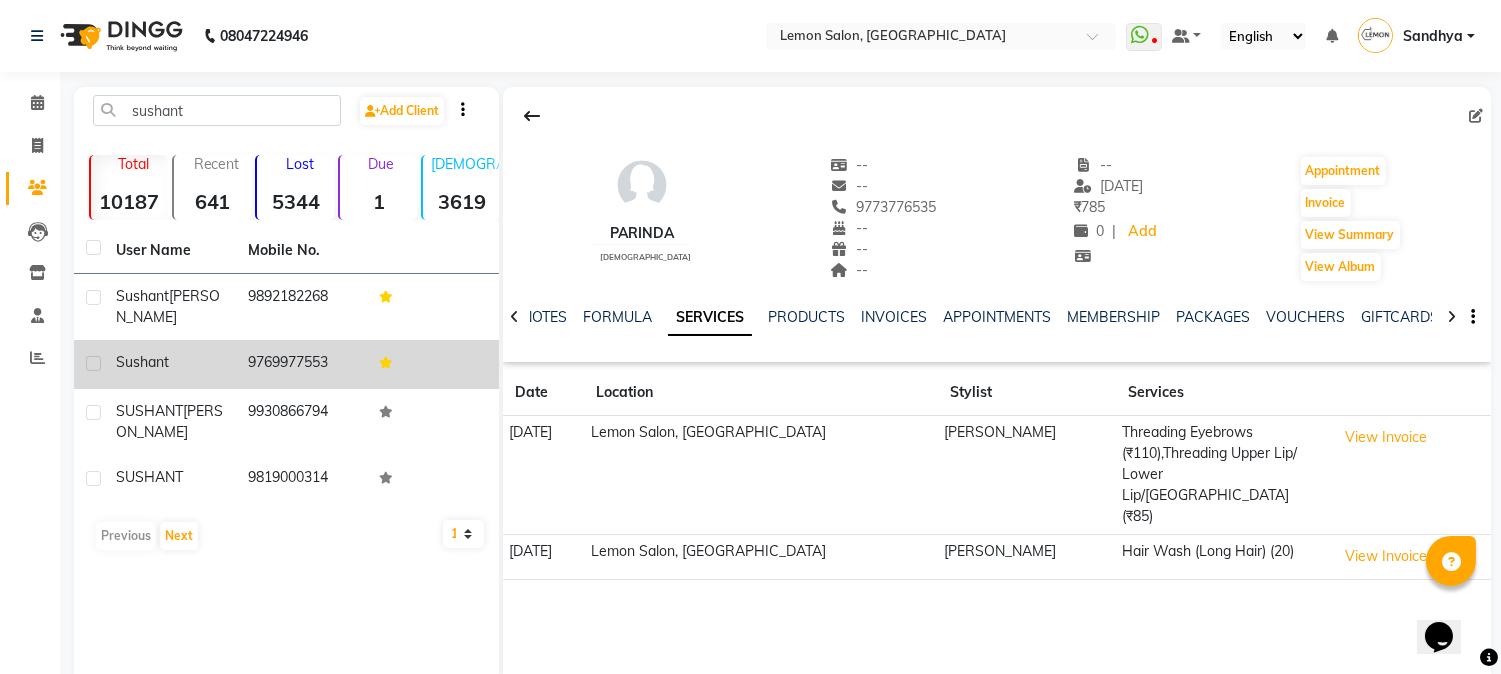 click 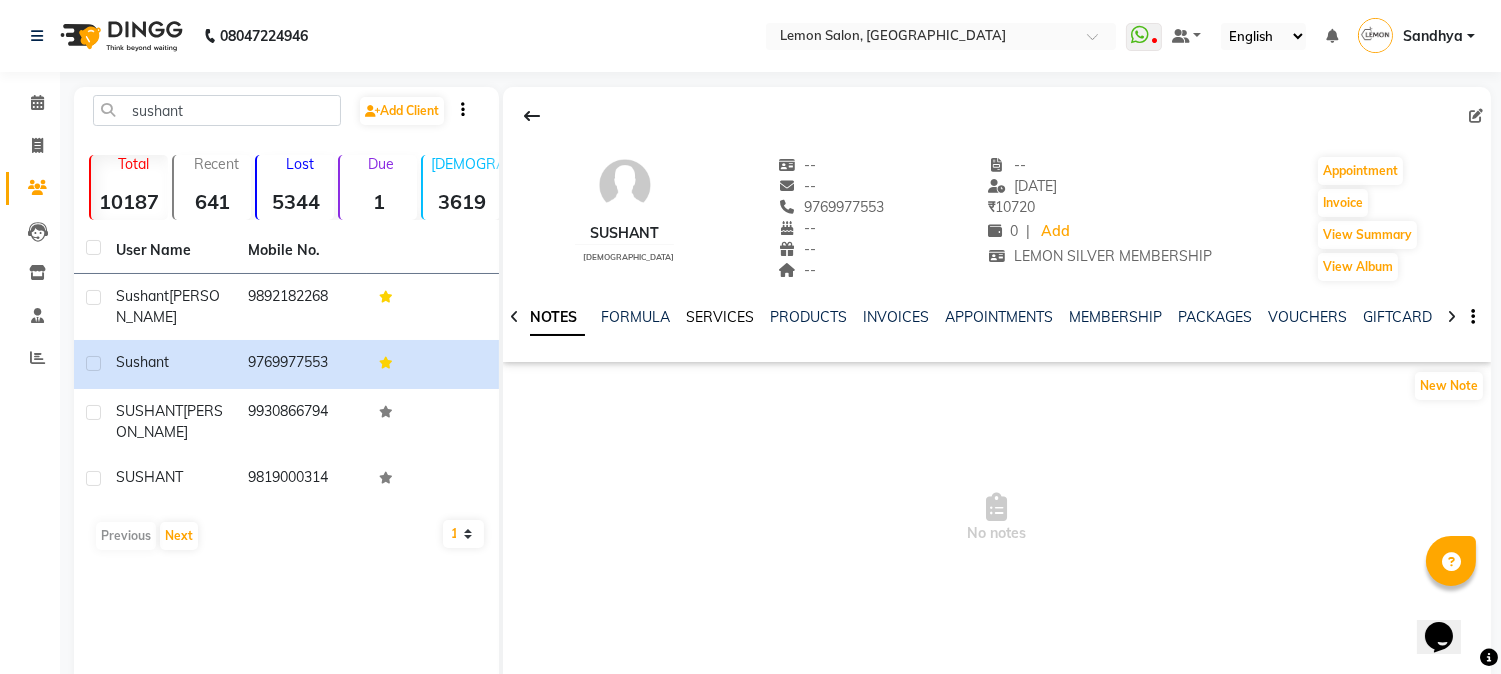 click on "SERVICES" 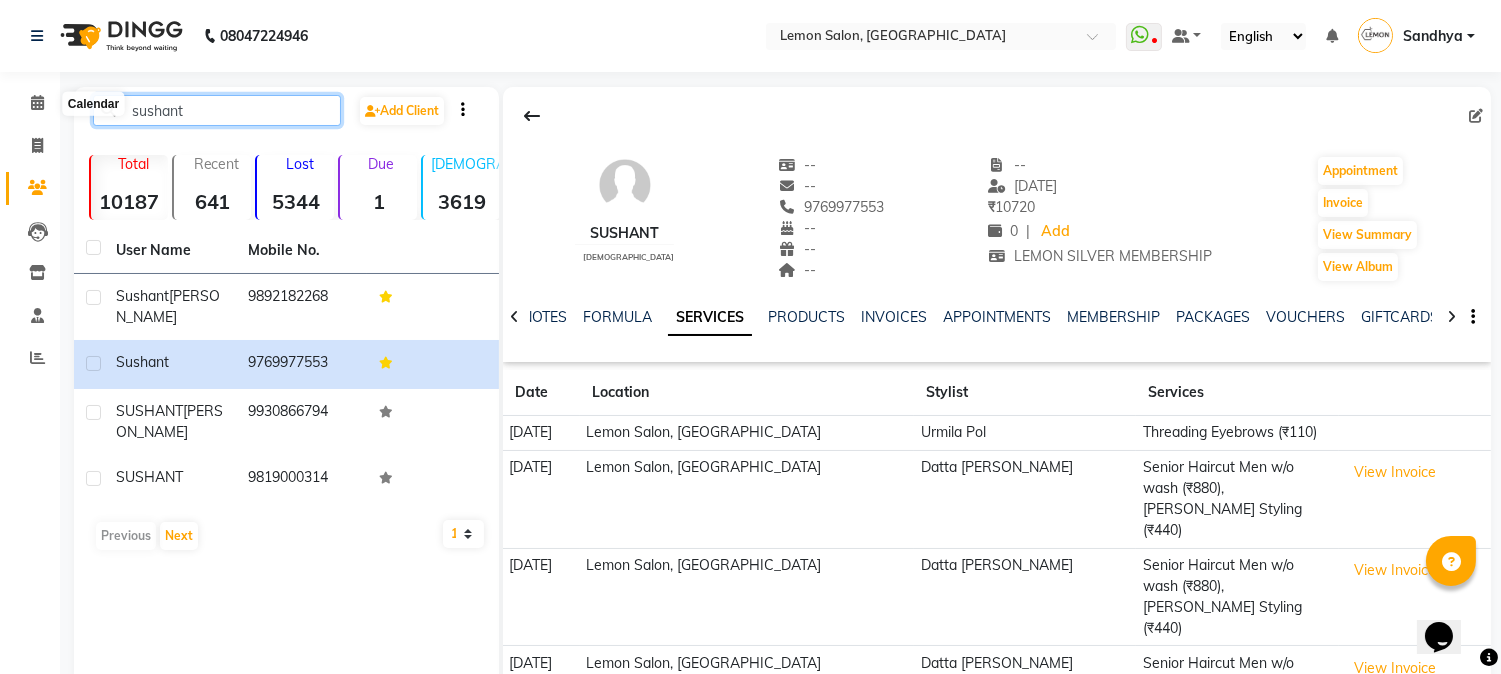 drag, startPoint x: 248, startPoint y: 102, endPoint x: 0, endPoint y: 81, distance: 248.88753 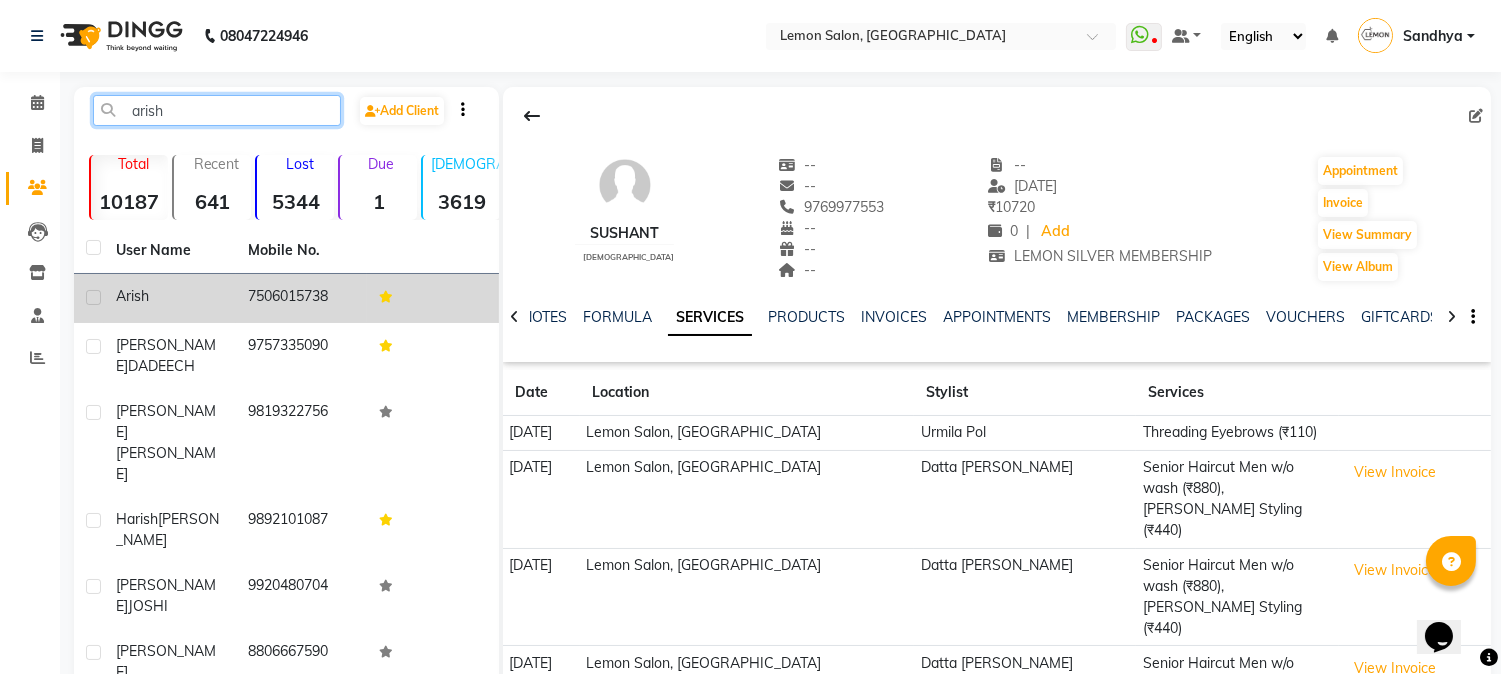 type on "arish" 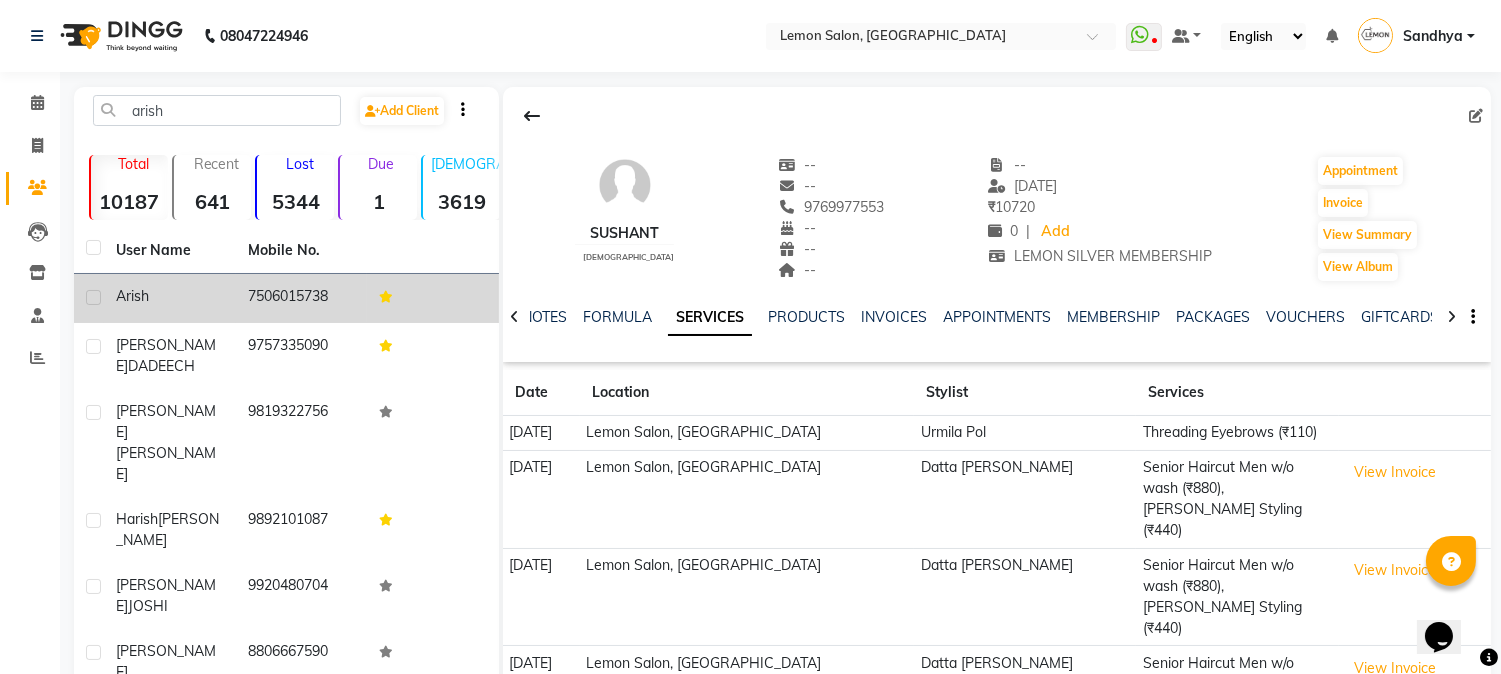 click on "7506015738" 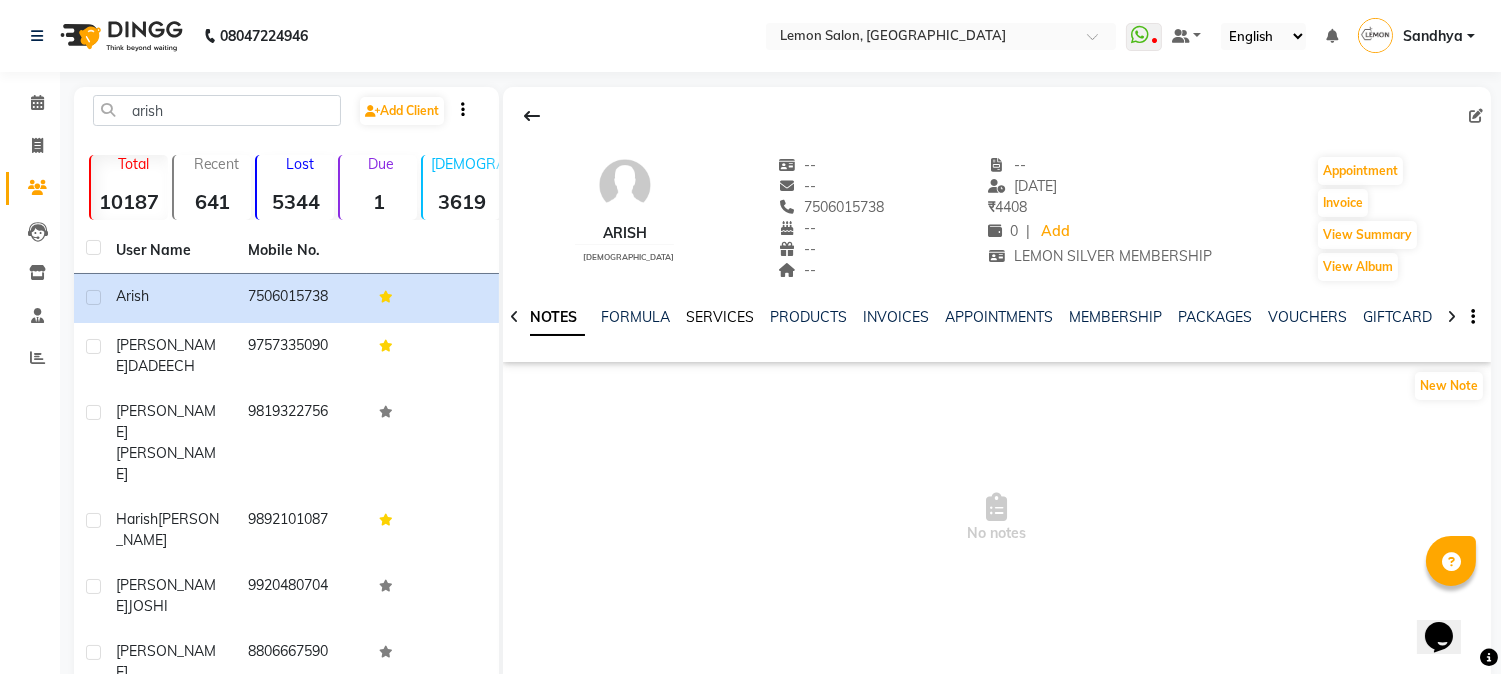 click on "SERVICES" 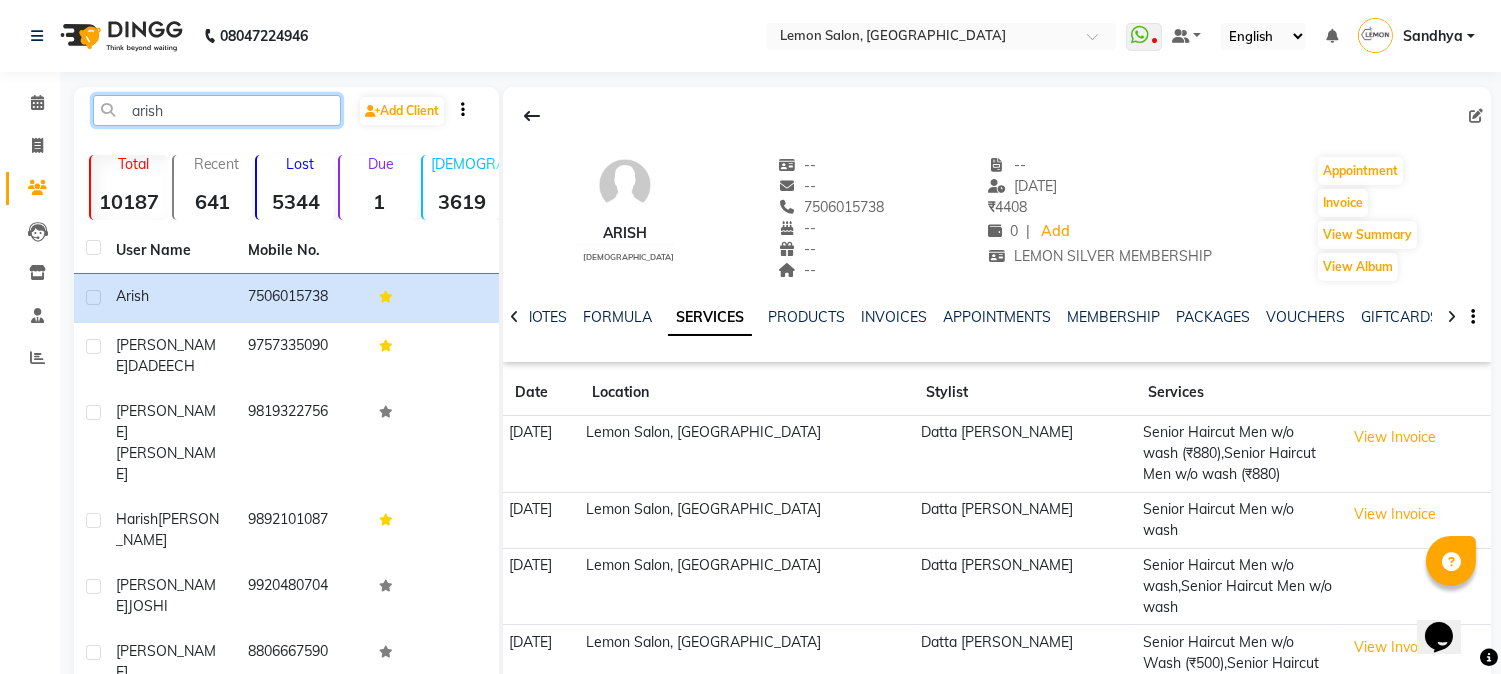drag, startPoint x: 36, startPoint y: 110, endPoint x: 66, endPoint y: 42, distance: 74.323616 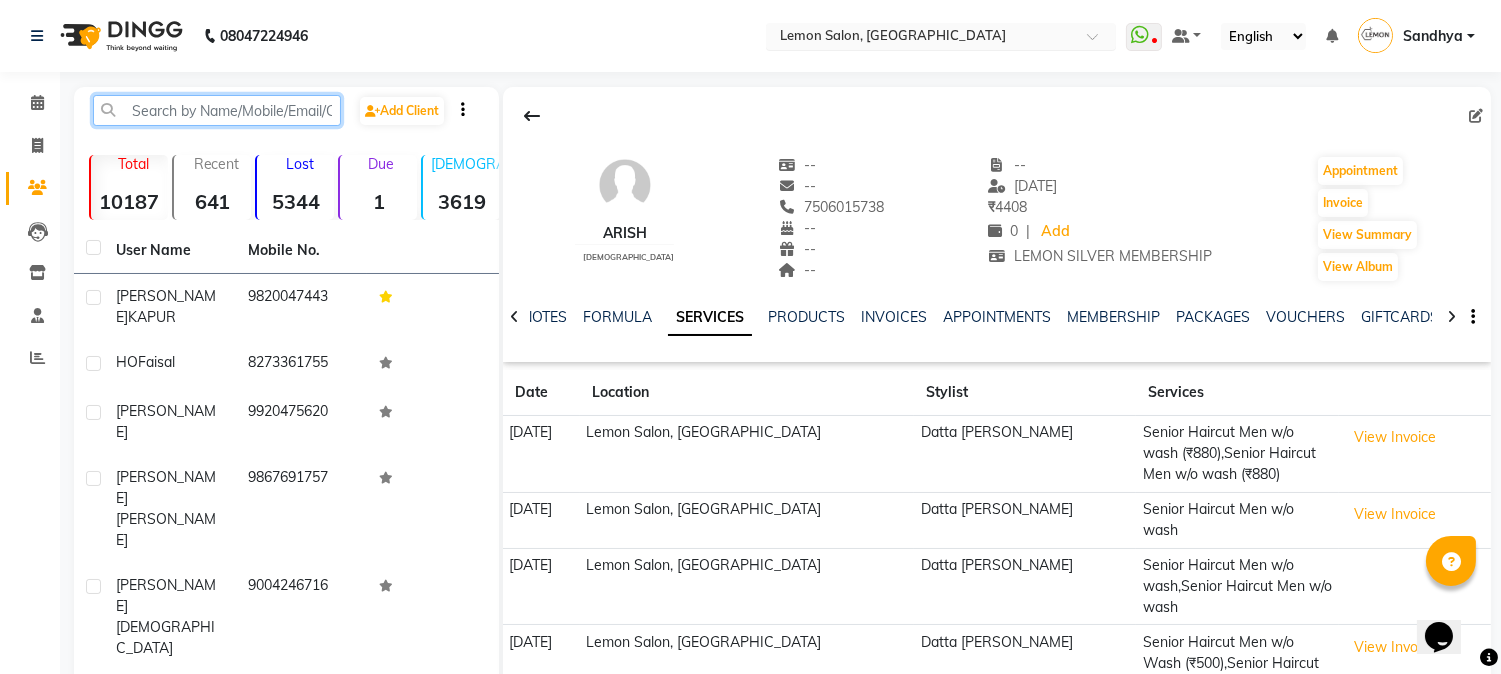 paste on "Shidjit" 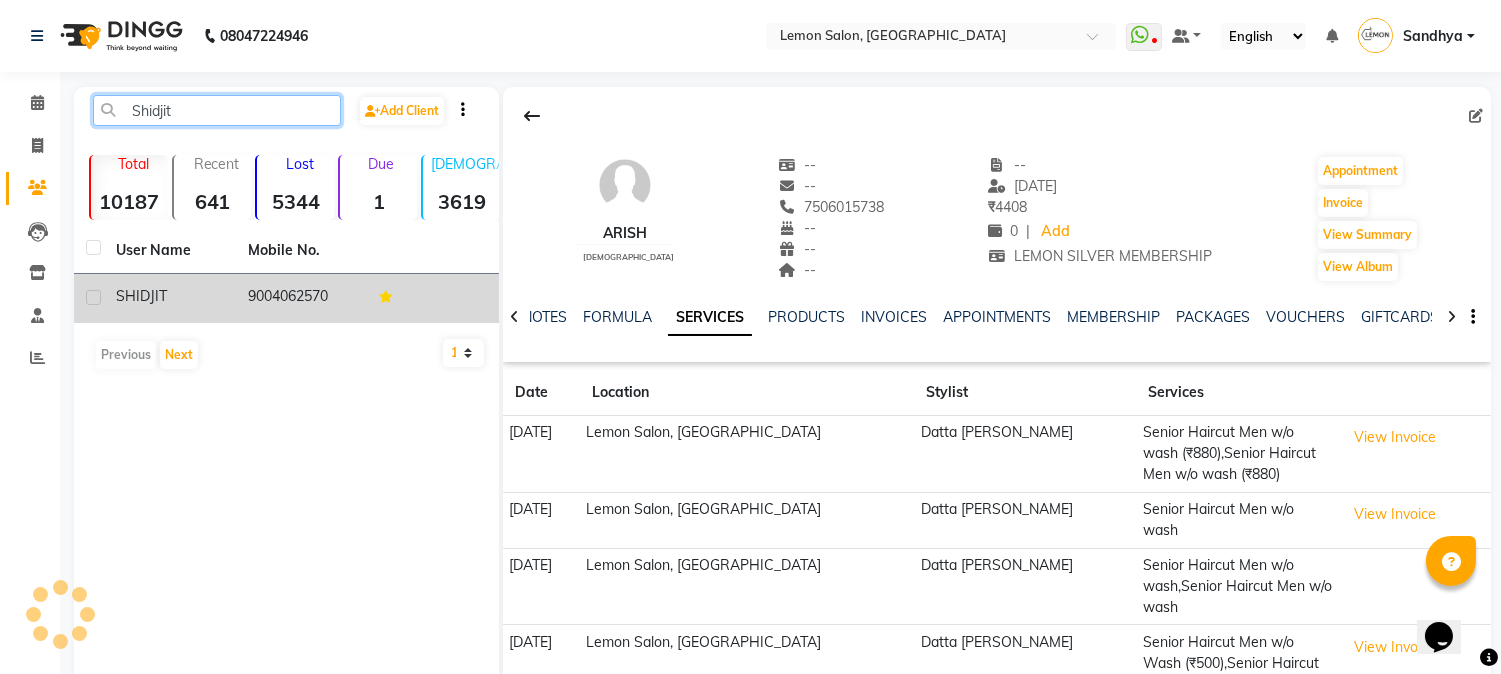 type on "Shidjit" 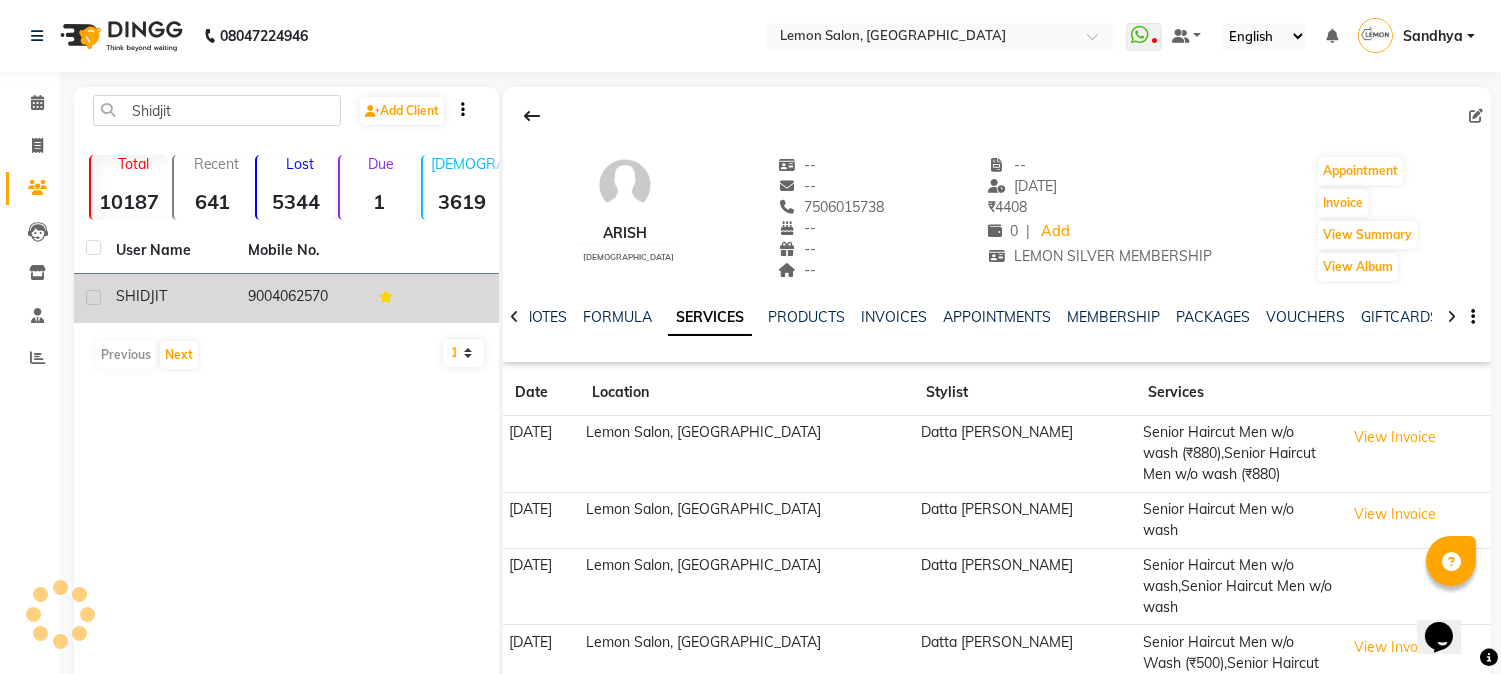 click on "9004062570" 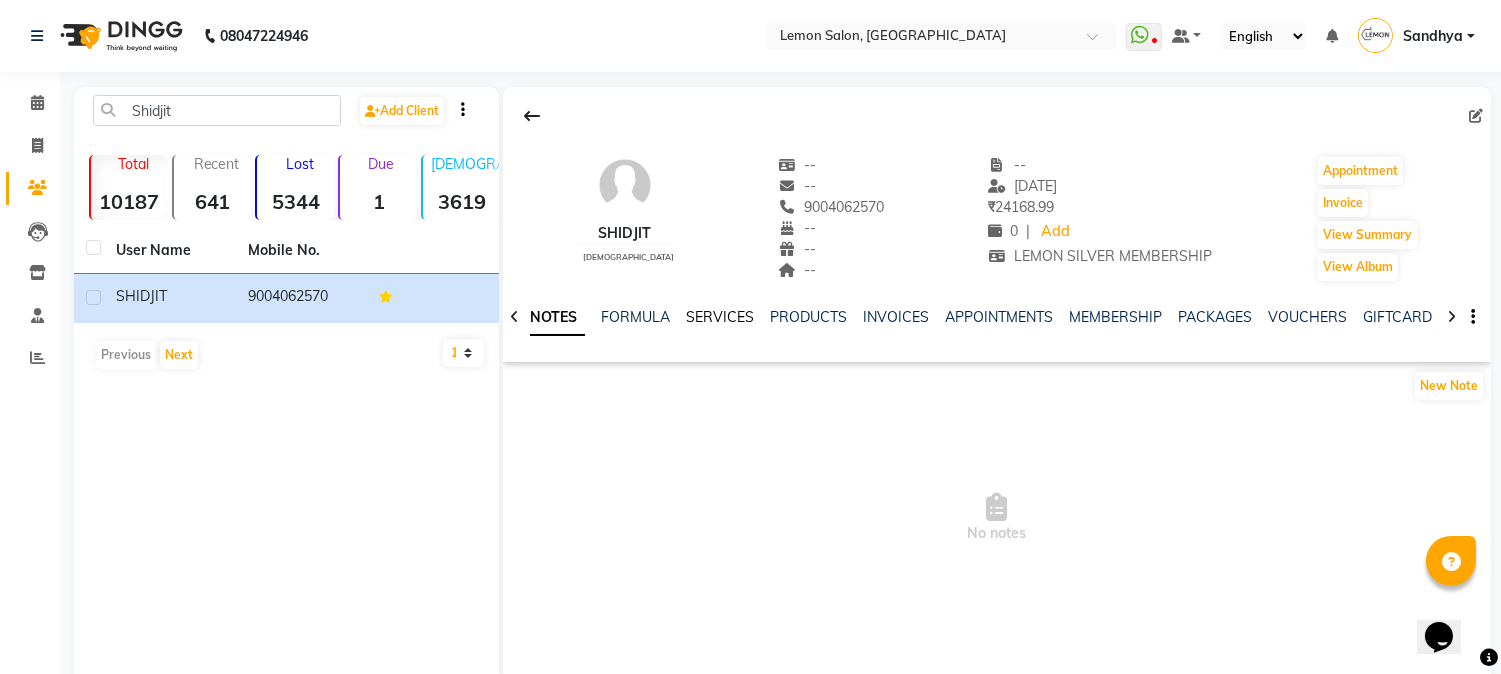 click on "SERVICES" 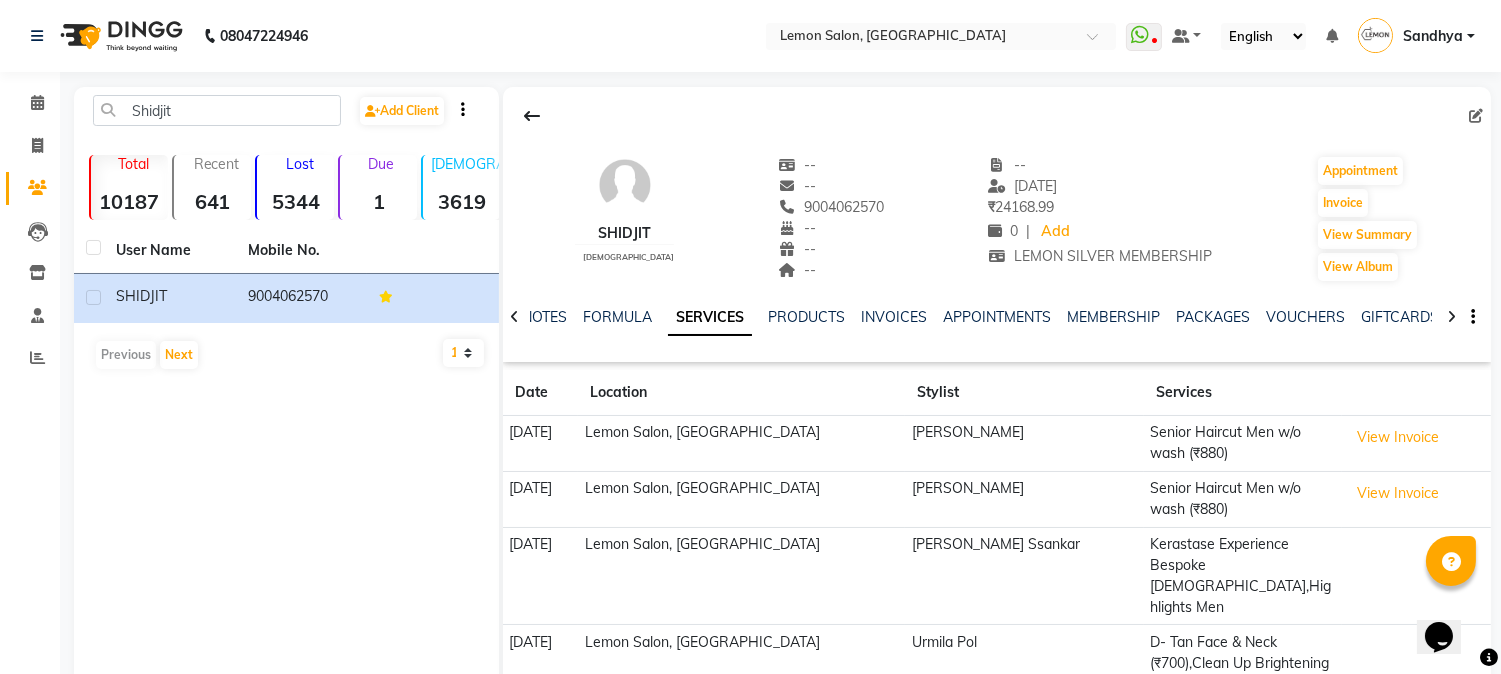scroll, scrollTop: 170, scrollLeft: 0, axis: vertical 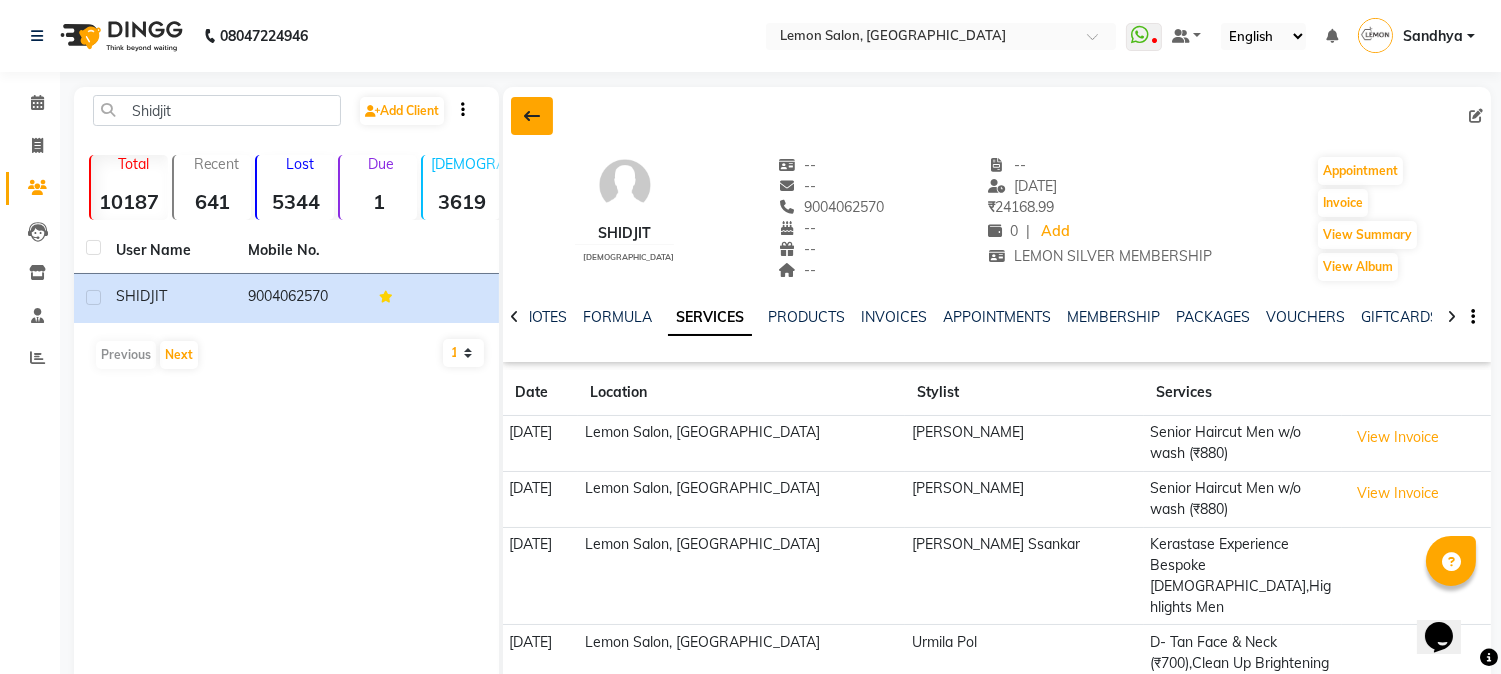 click 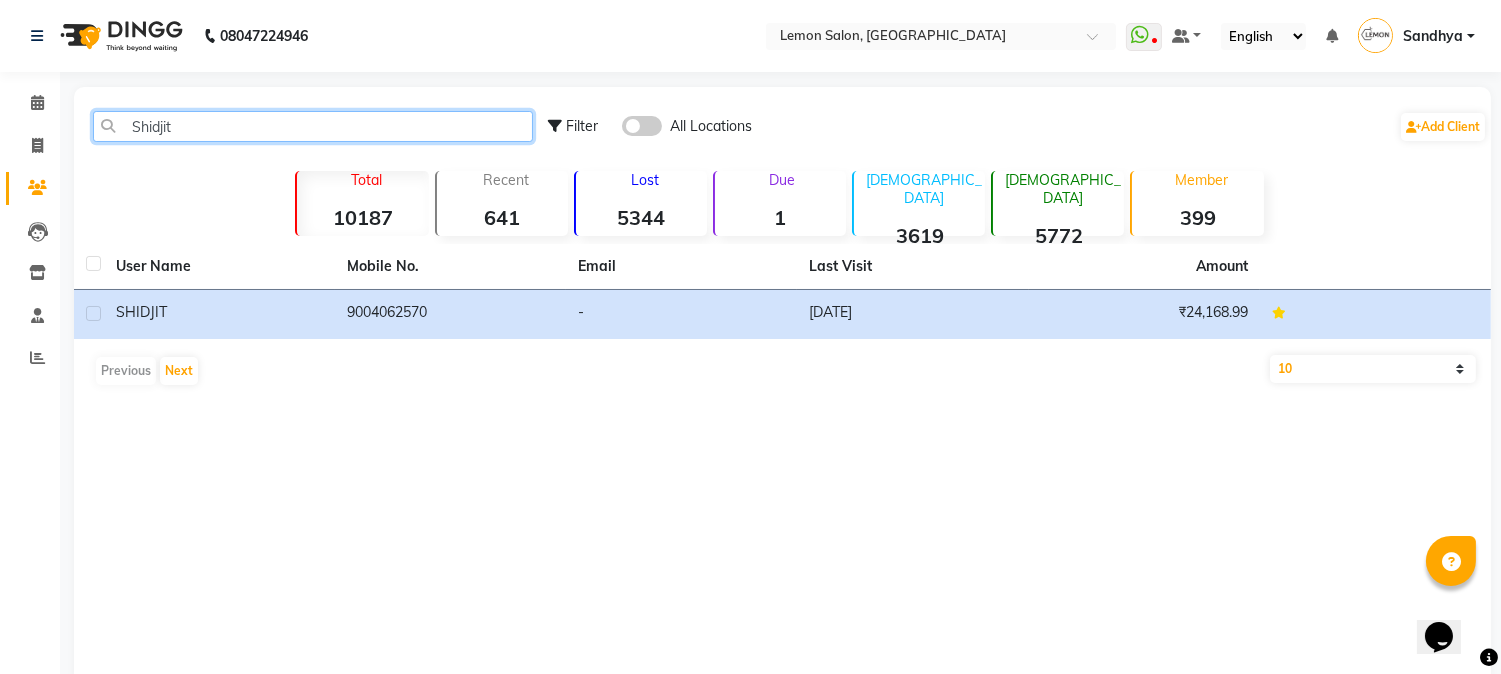 drag, startPoint x: 220, startPoint y: 126, endPoint x: 76, endPoint y: 98, distance: 146.69696 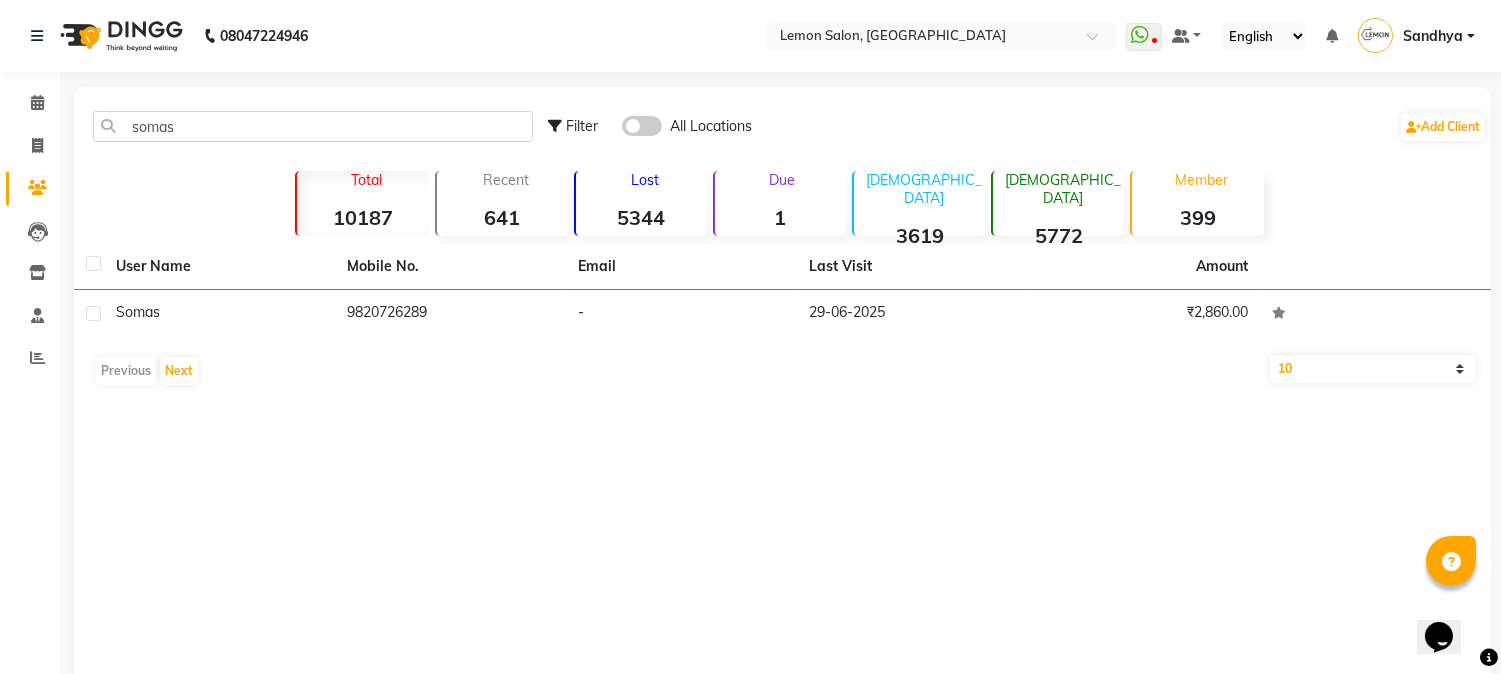 click on "9820726289" 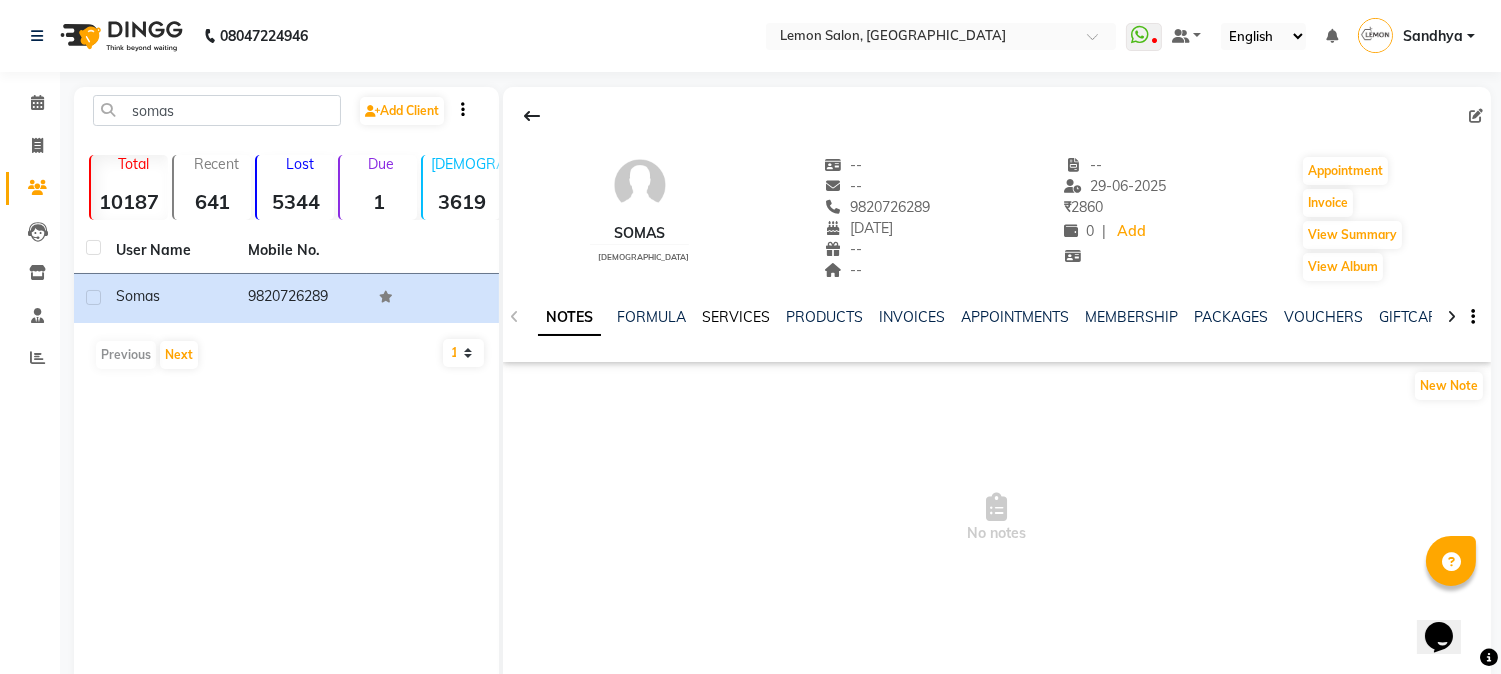 click on "SERVICES" 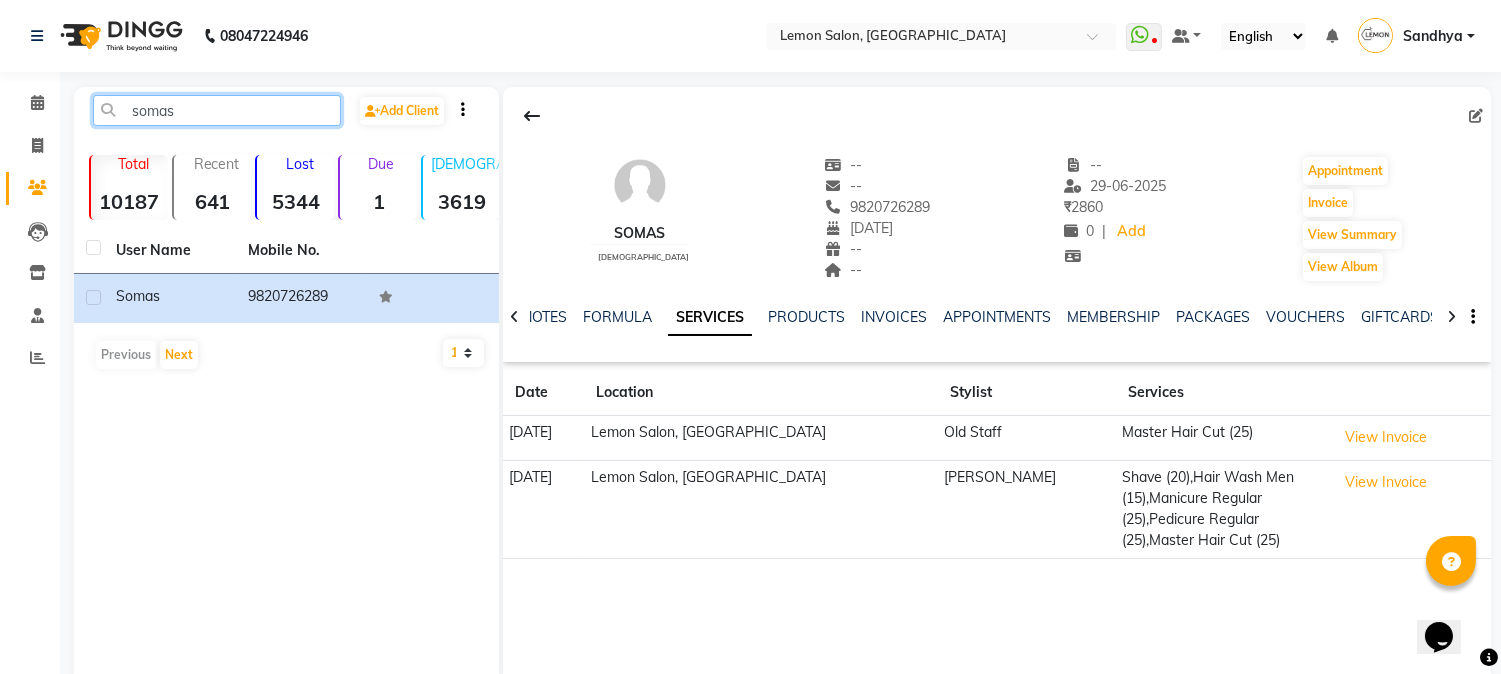 click on "somas" 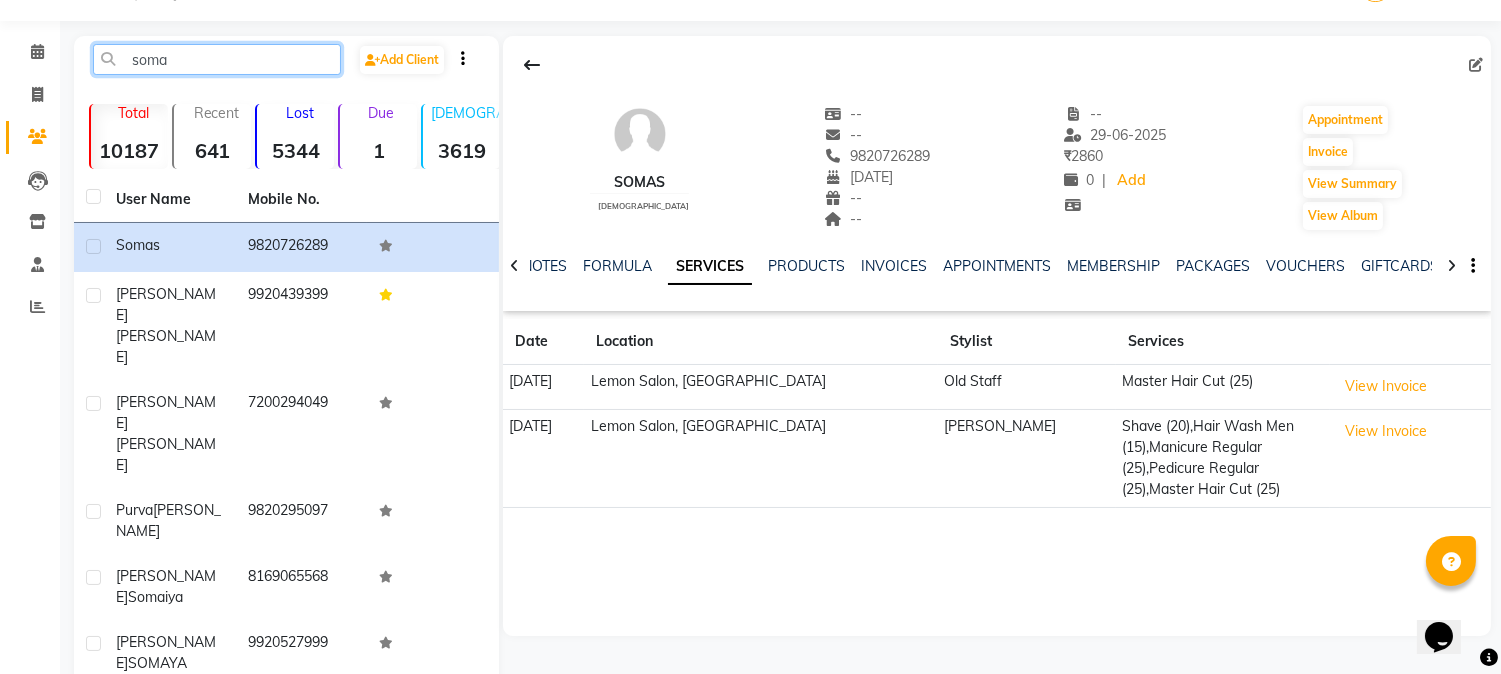 scroll, scrollTop: 0, scrollLeft: 0, axis: both 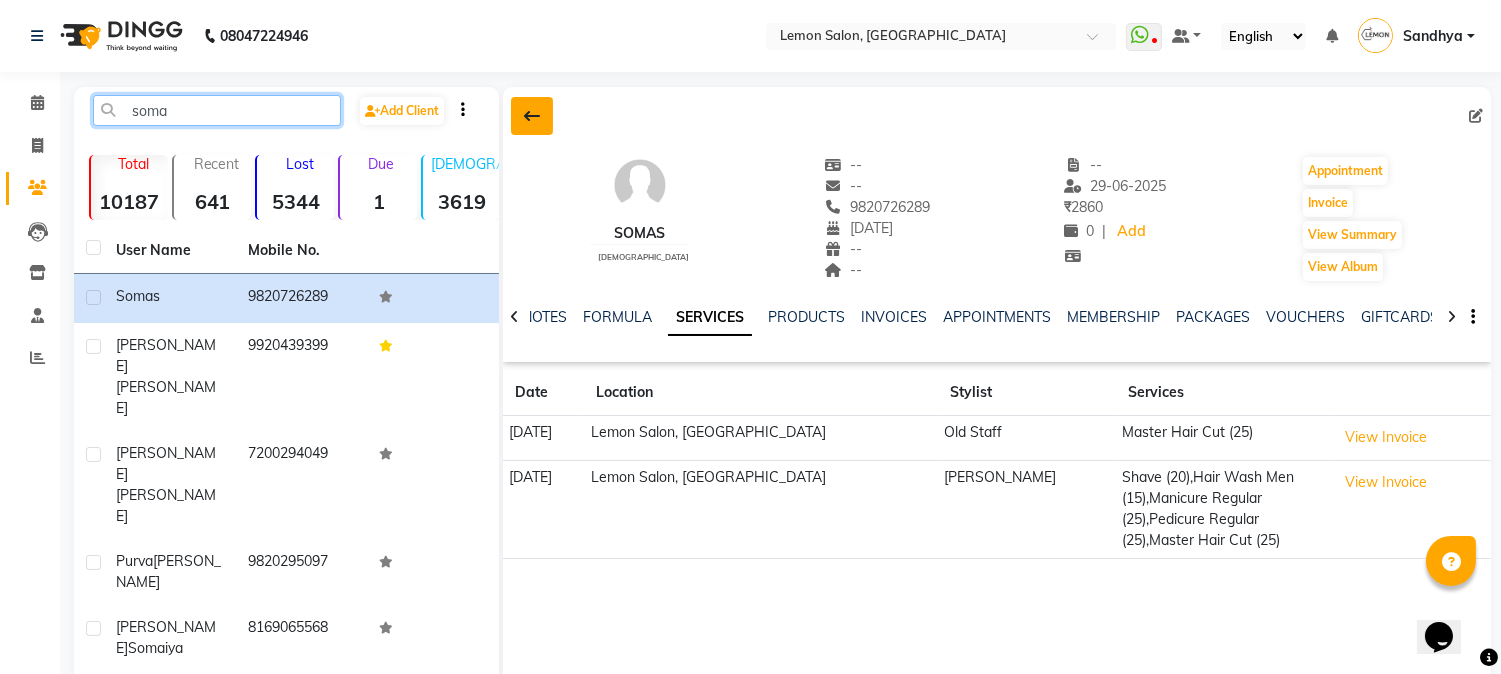 type on "soma" 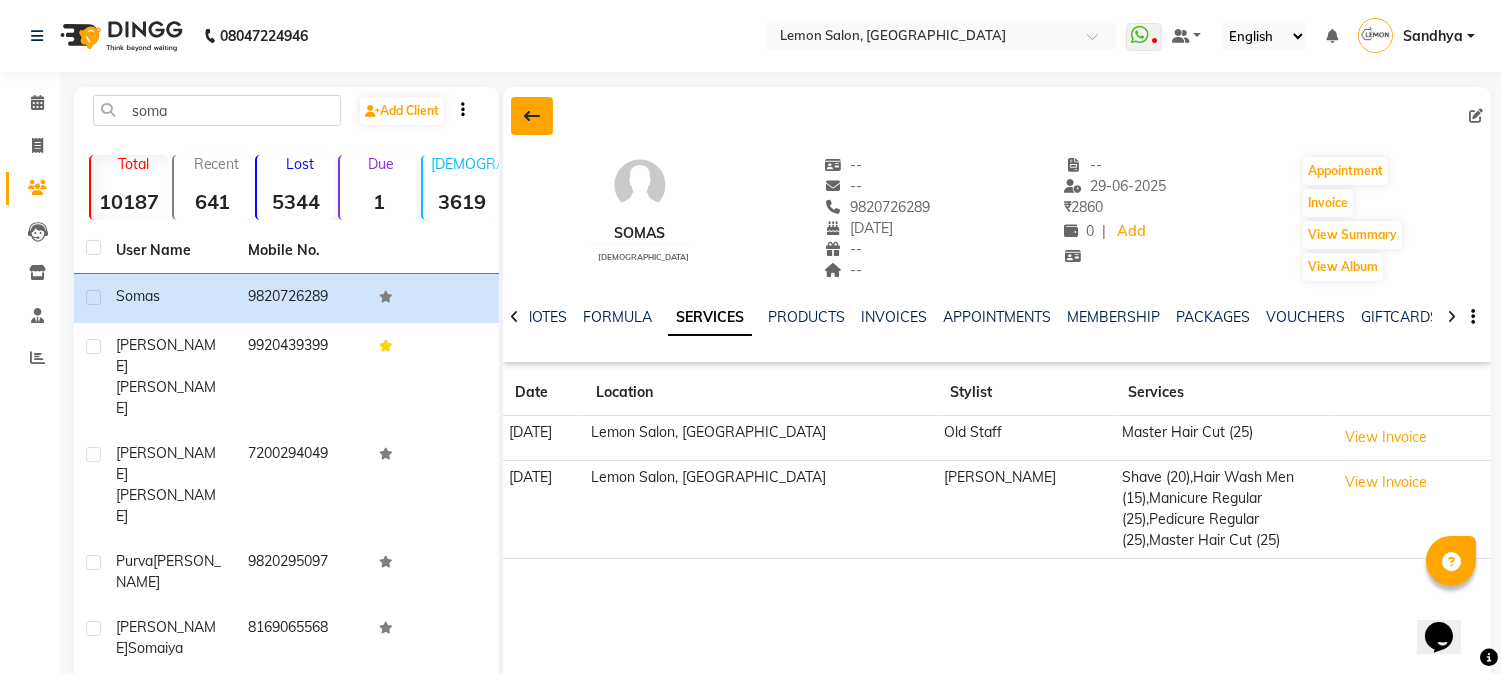 click 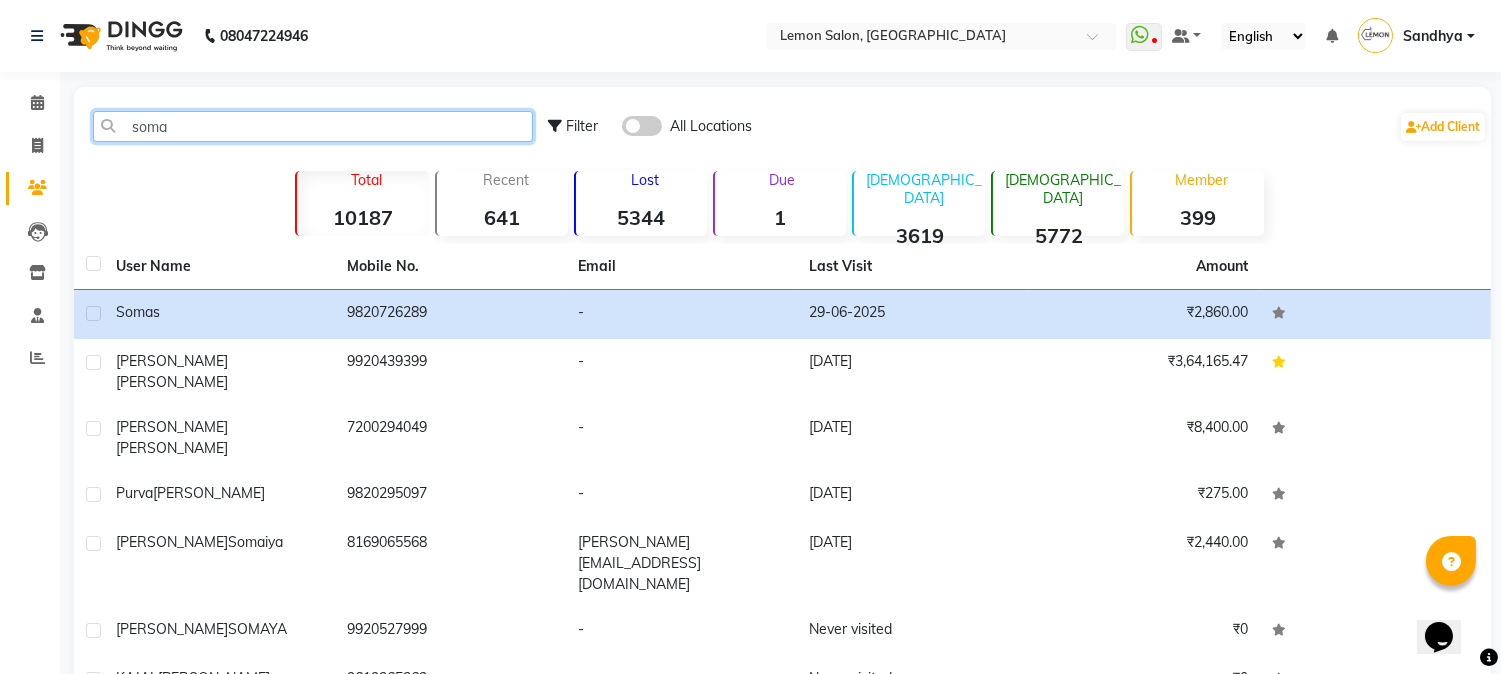 drag, startPoint x: 268, startPoint y: 141, endPoint x: 0, endPoint y: 118, distance: 268.98514 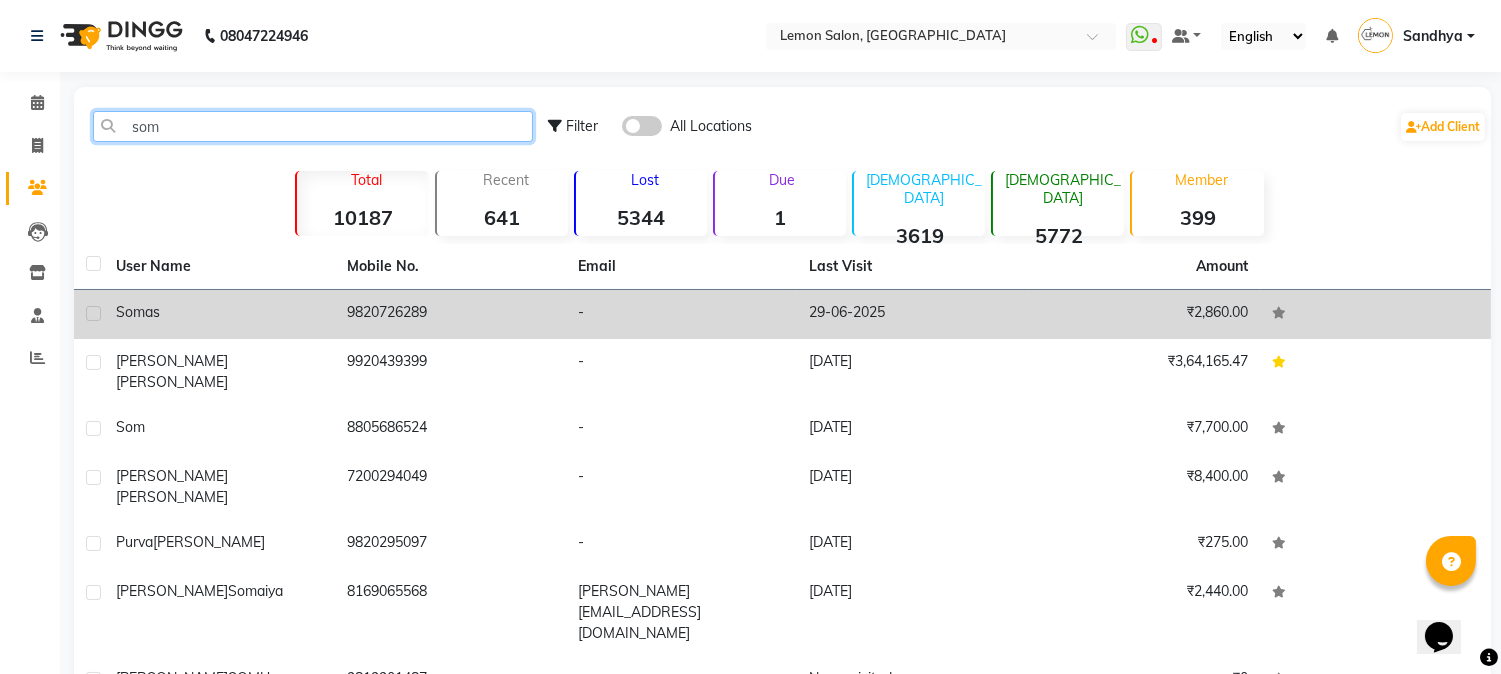 type on "som" 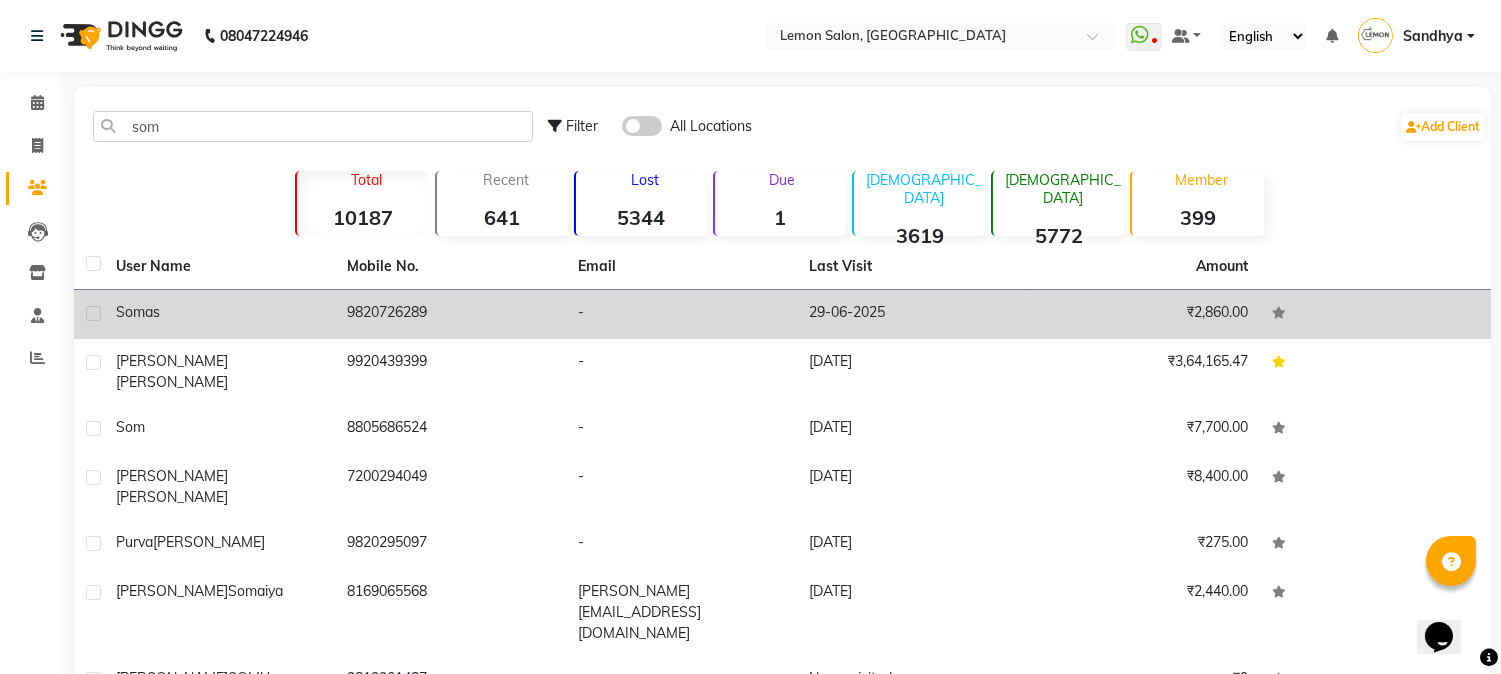 click on "9820726289" 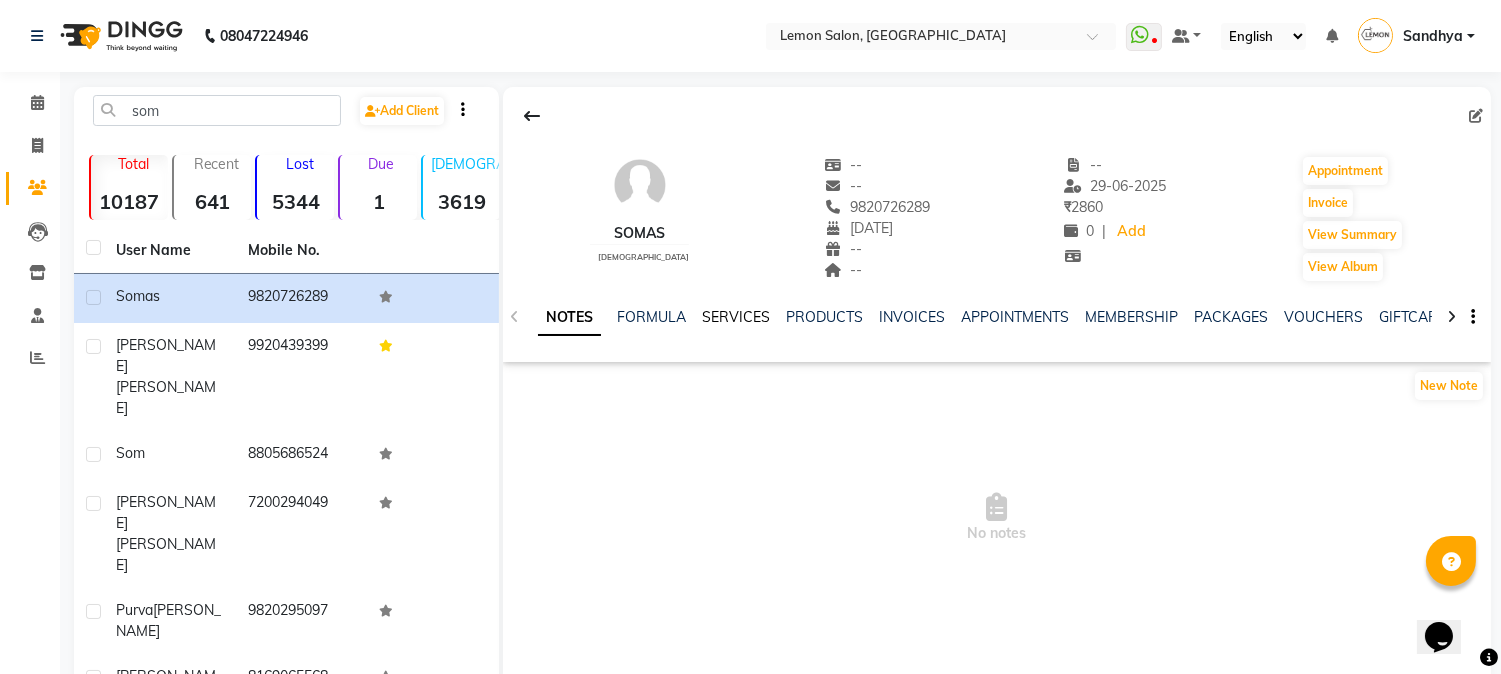click on "SERVICES" 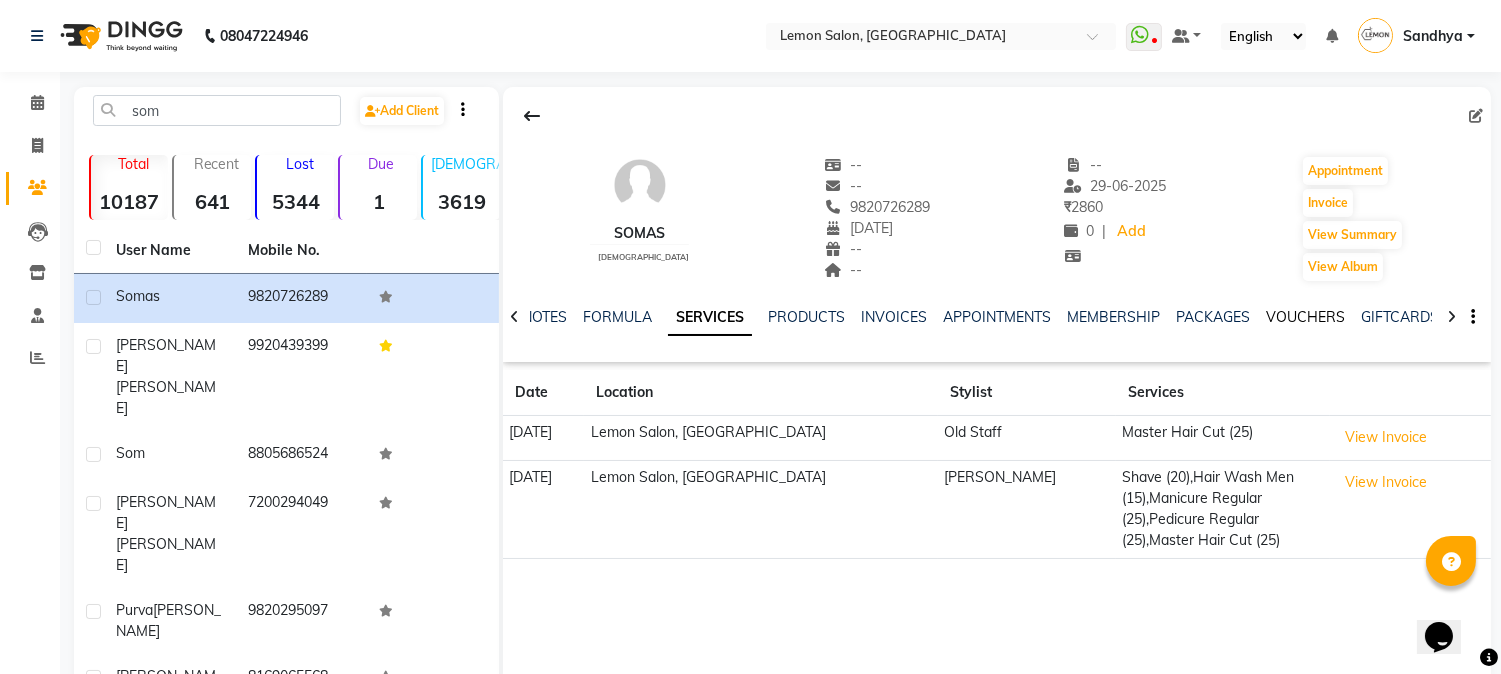 click on "VOUCHERS" 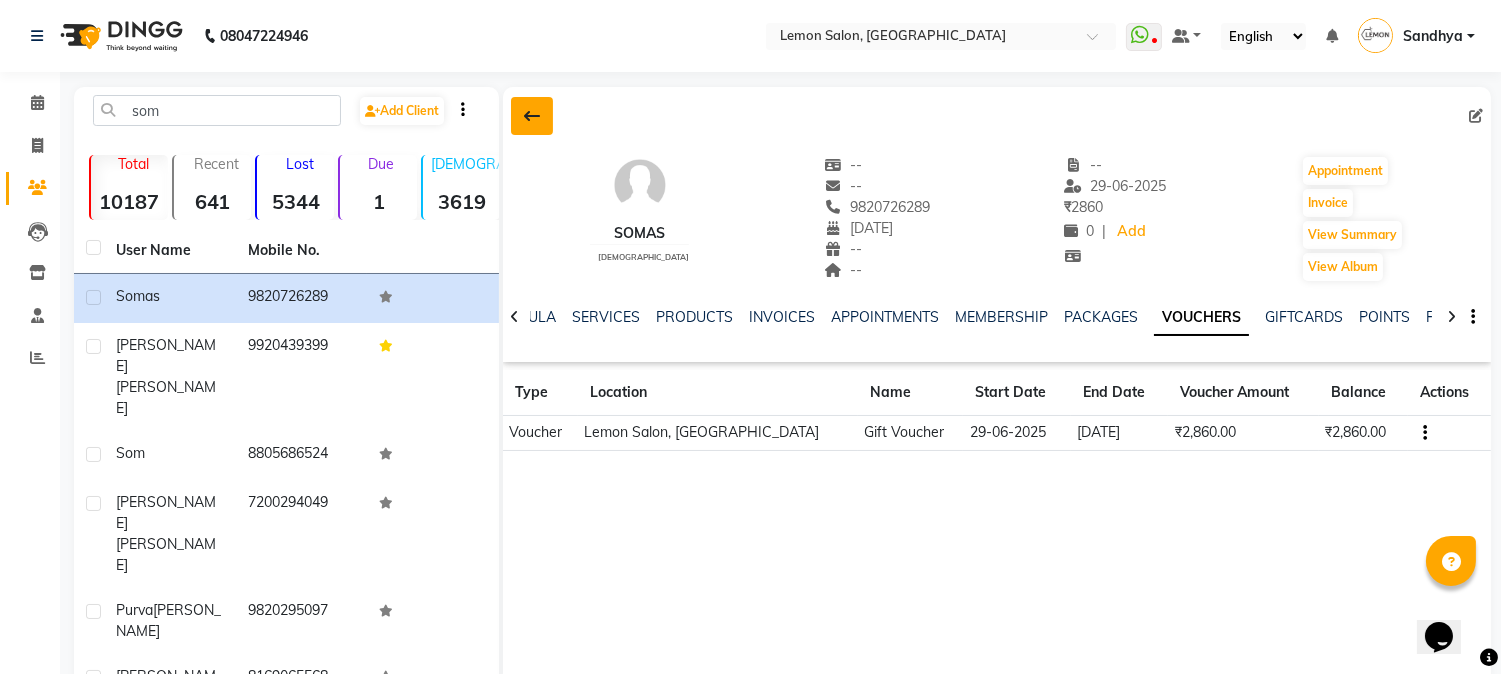click 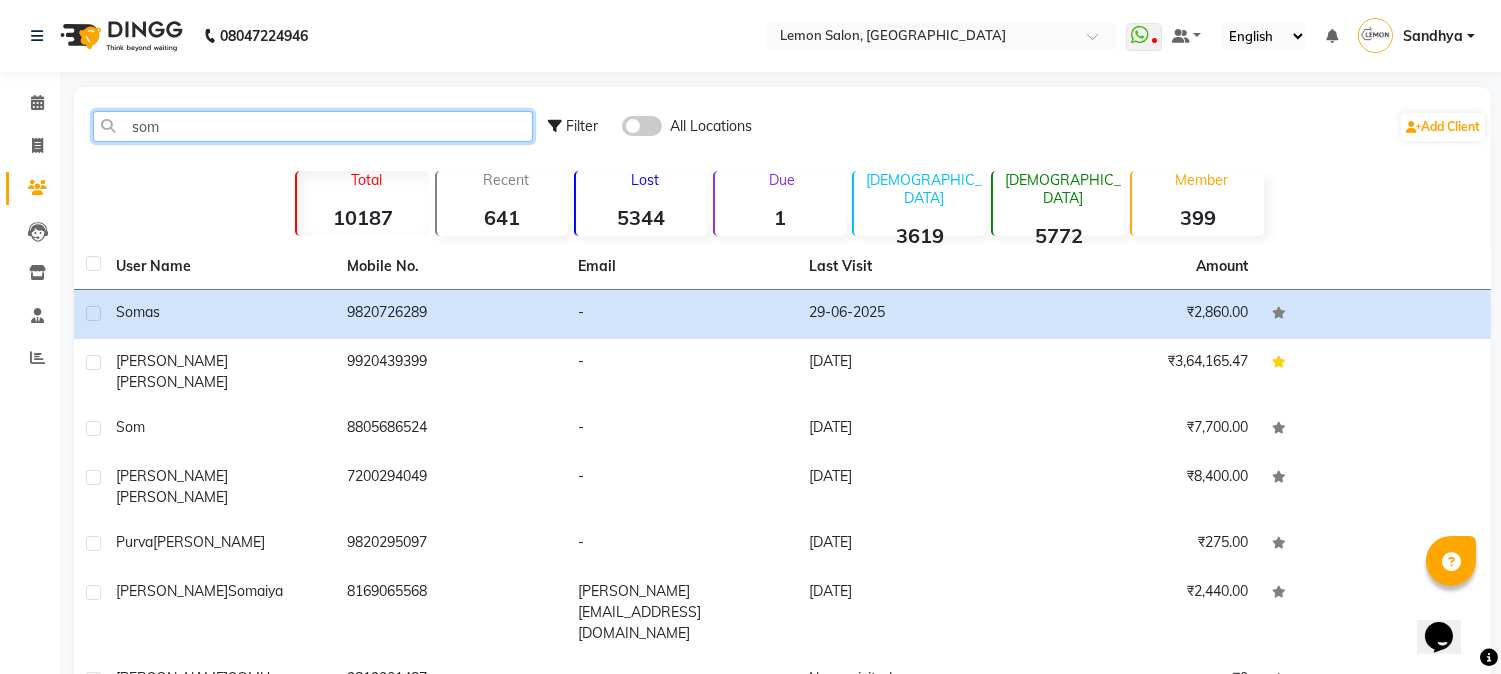 drag, startPoint x: 174, startPoint y: 122, endPoint x: 0, endPoint y: 122, distance: 174 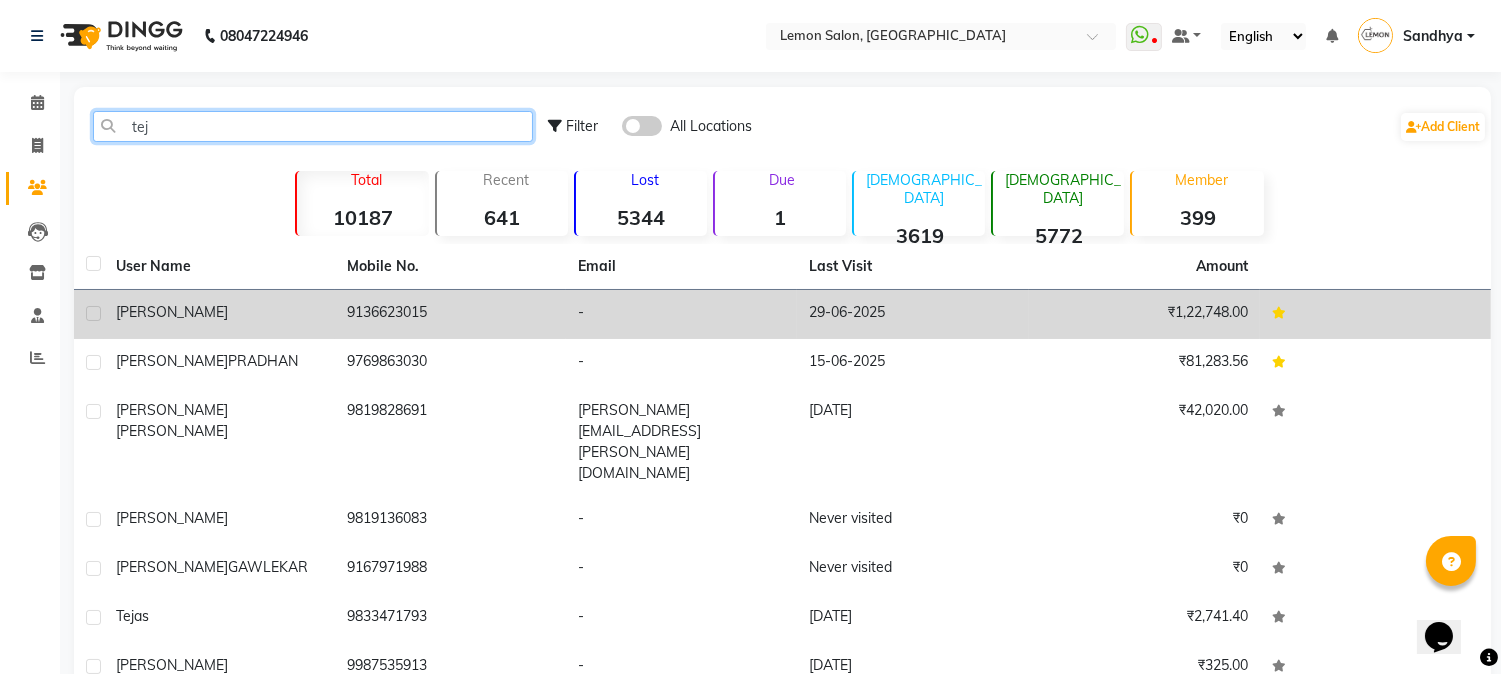 type on "tej" 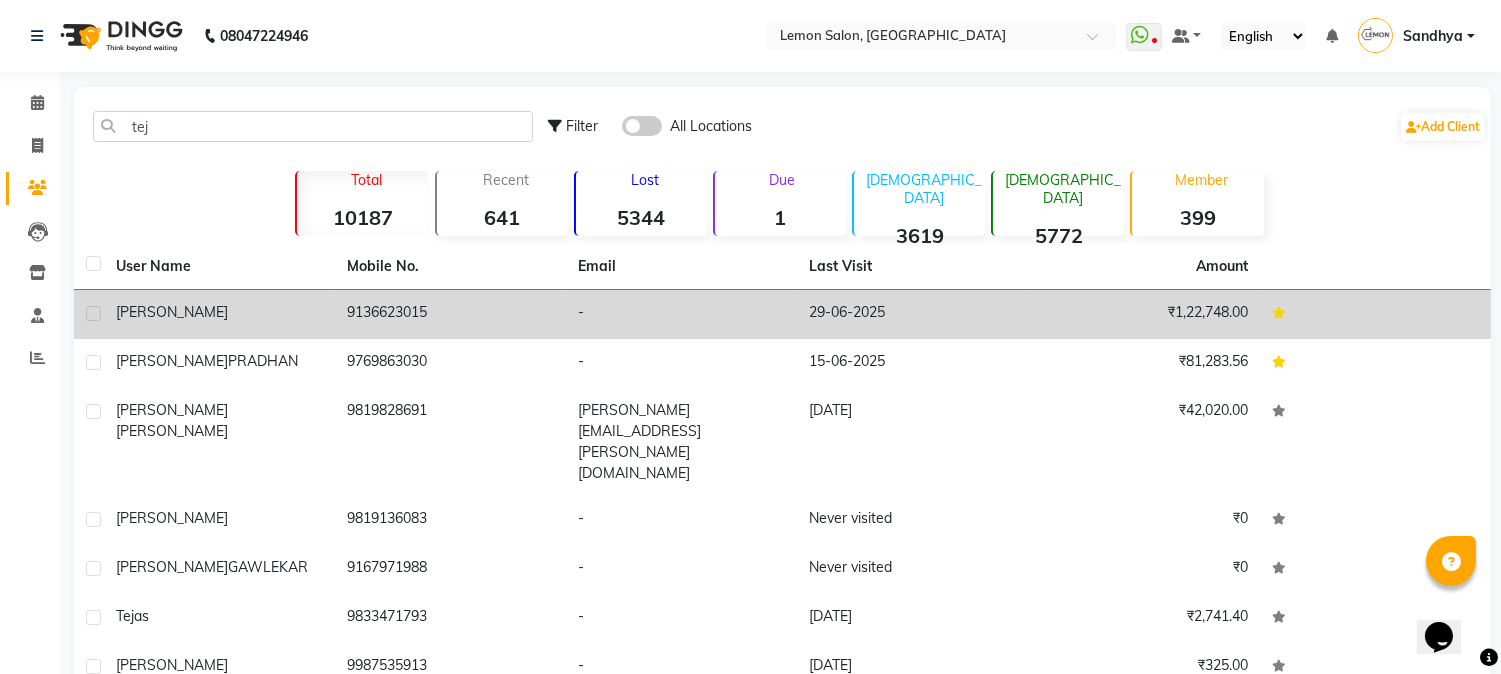 click on "9136623015" 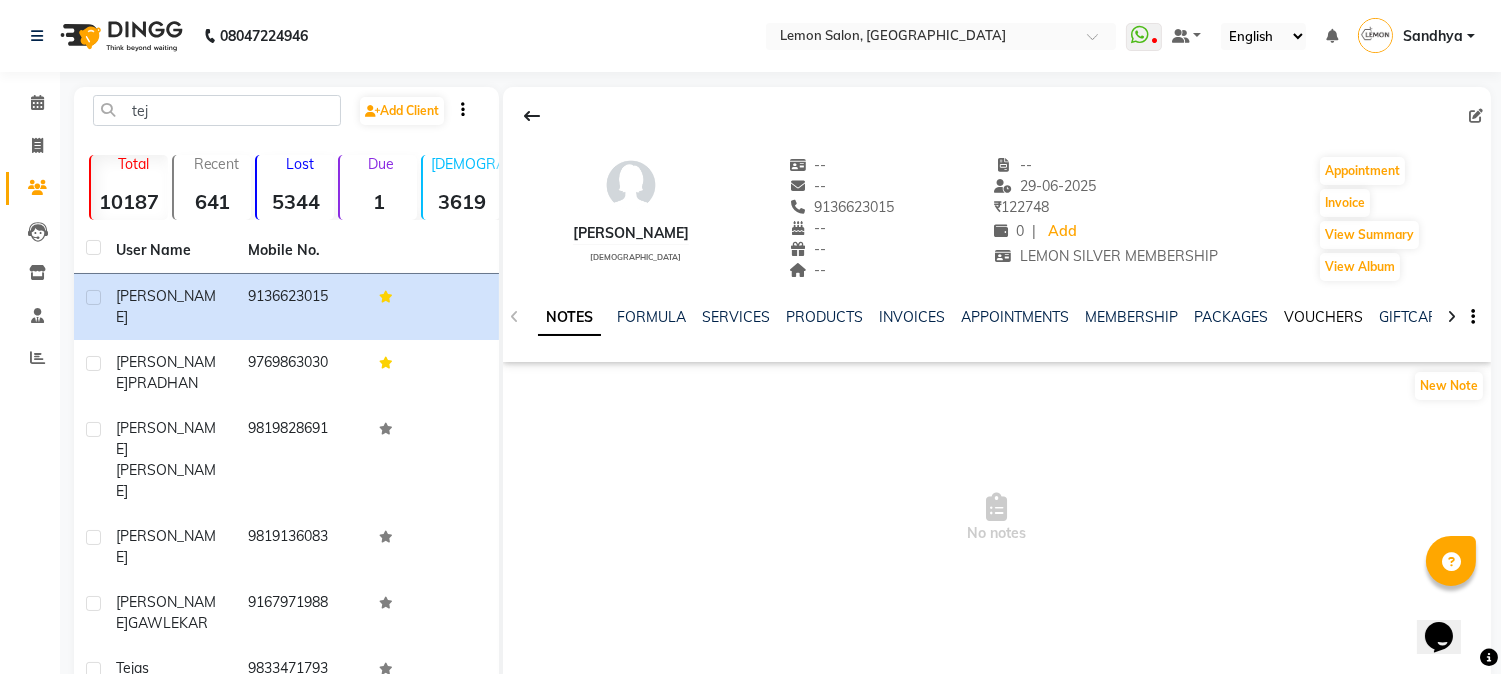 click on "VOUCHERS" 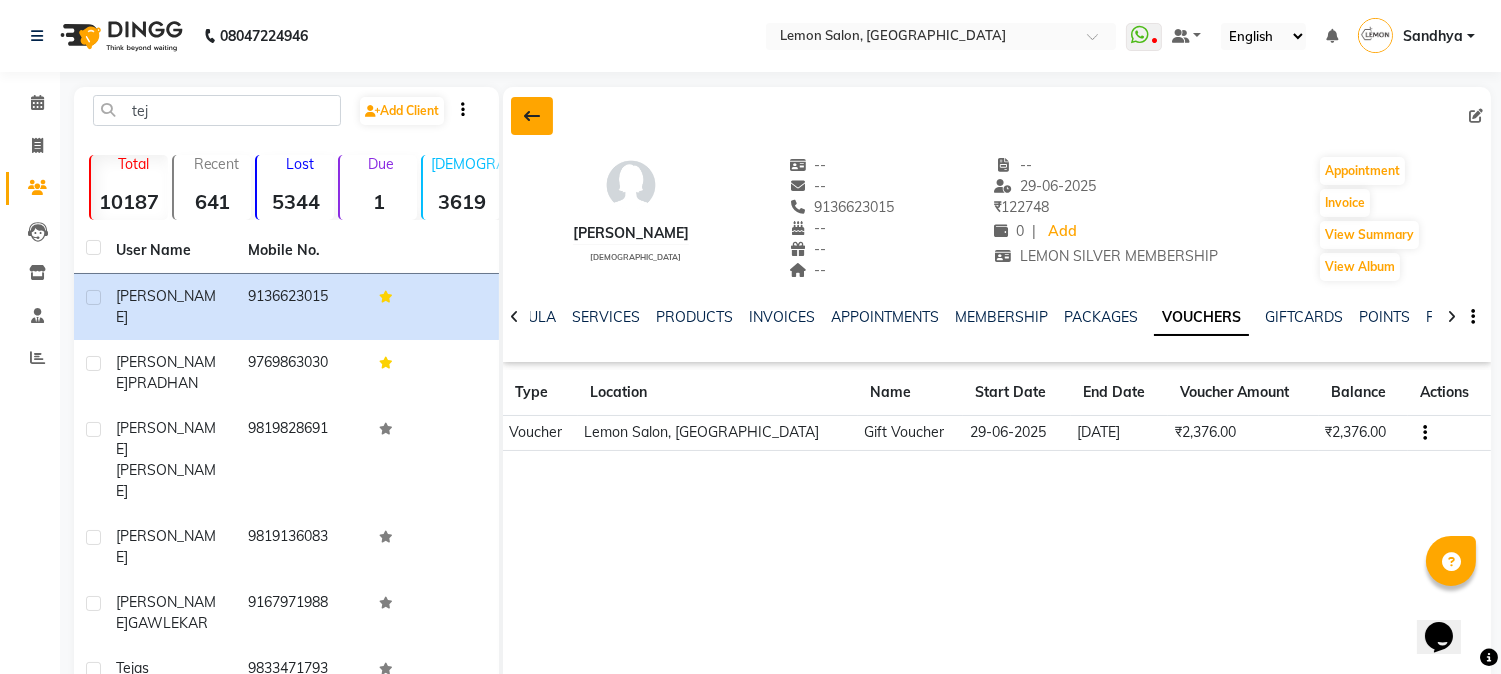 click 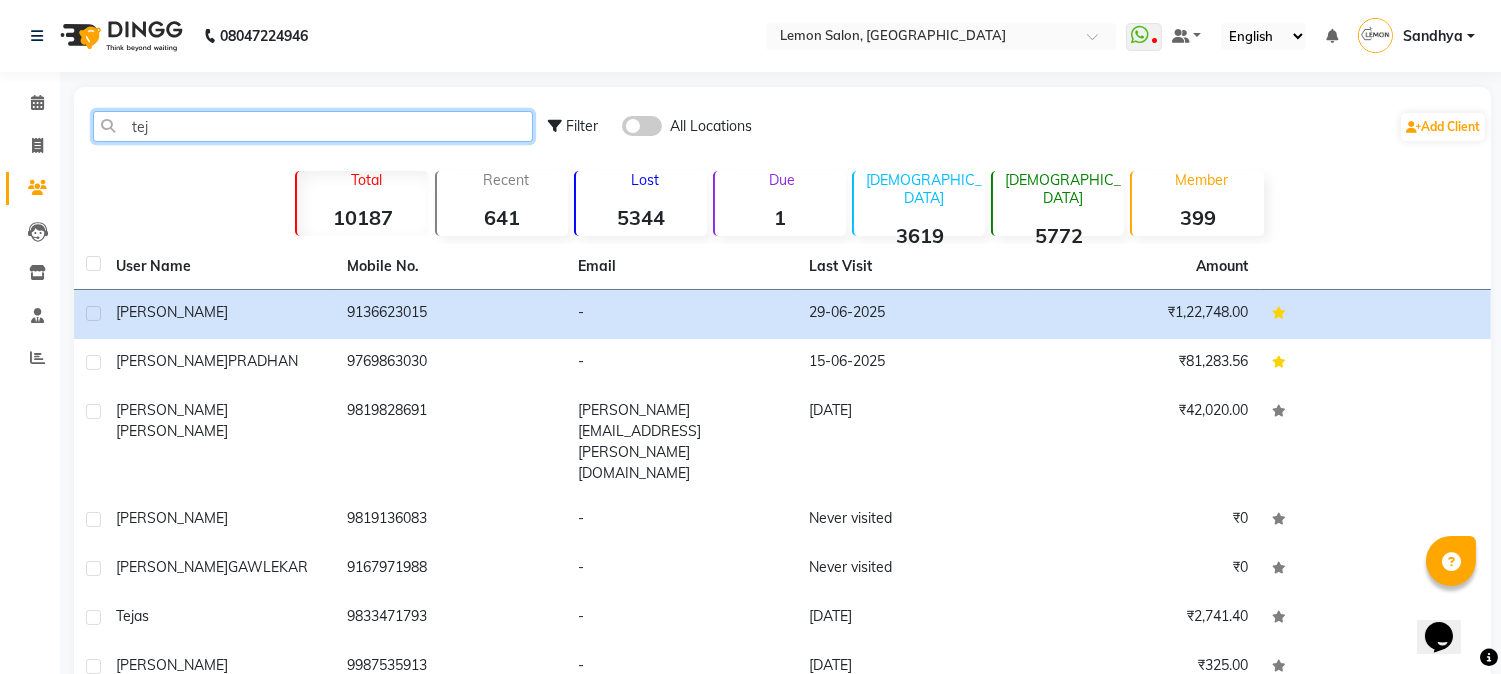 drag, startPoint x: 131, startPoint y: 120, endPoint x: 0, endPoint y: 117, distance: 131.03435 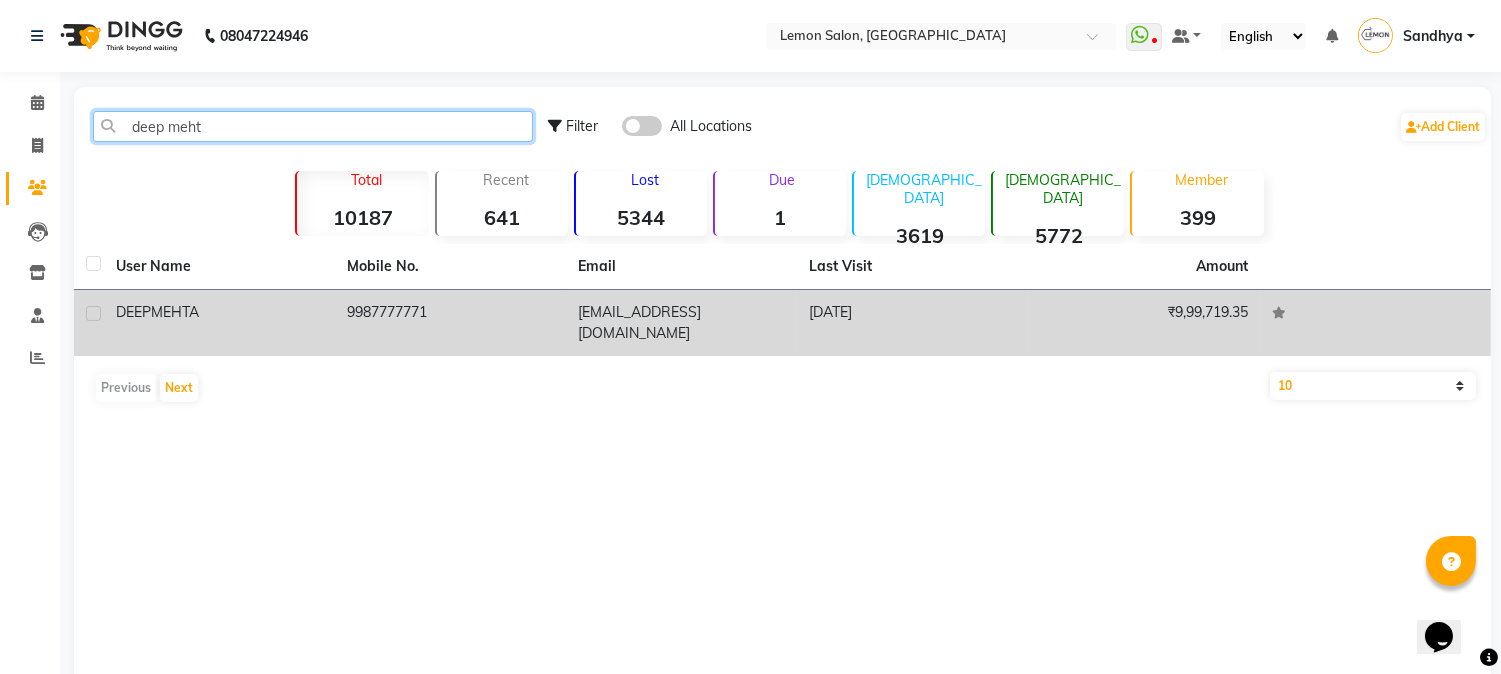 type on "deep meht" 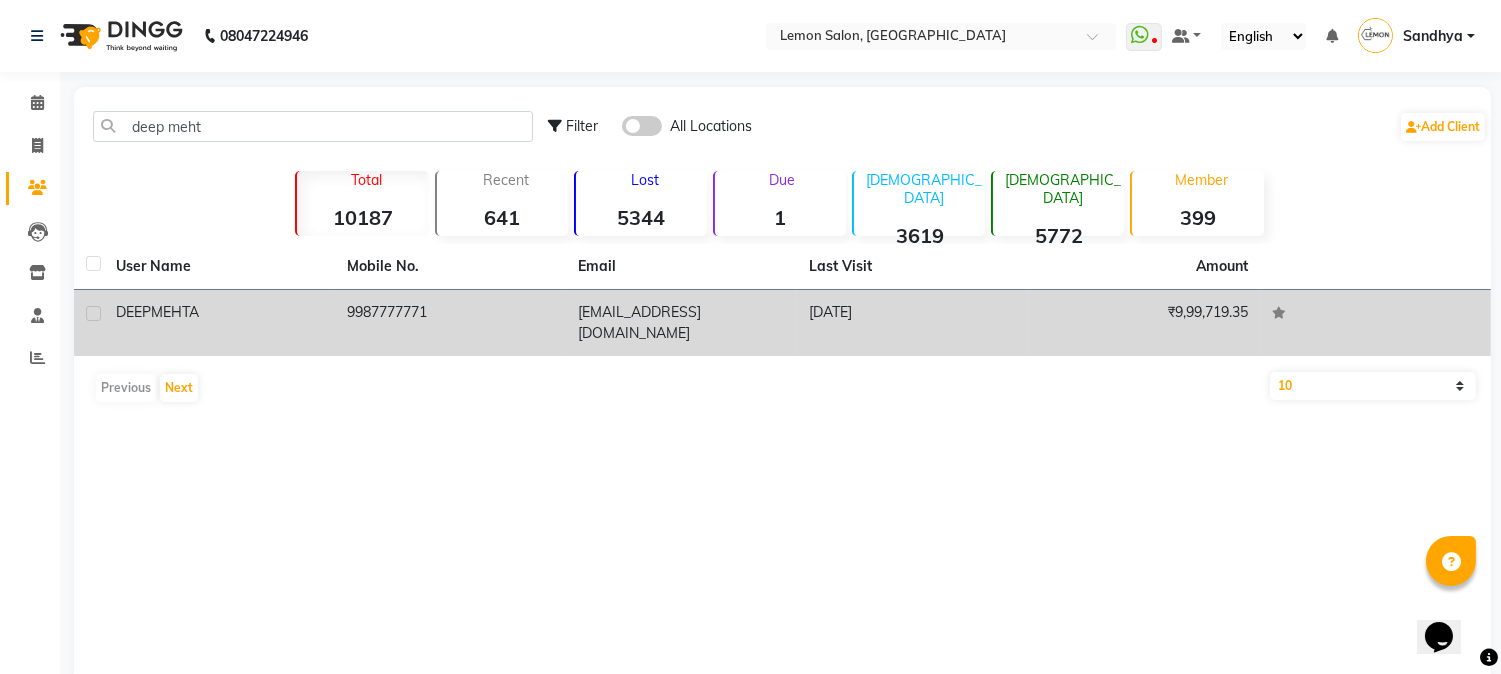 click on "9987777771" 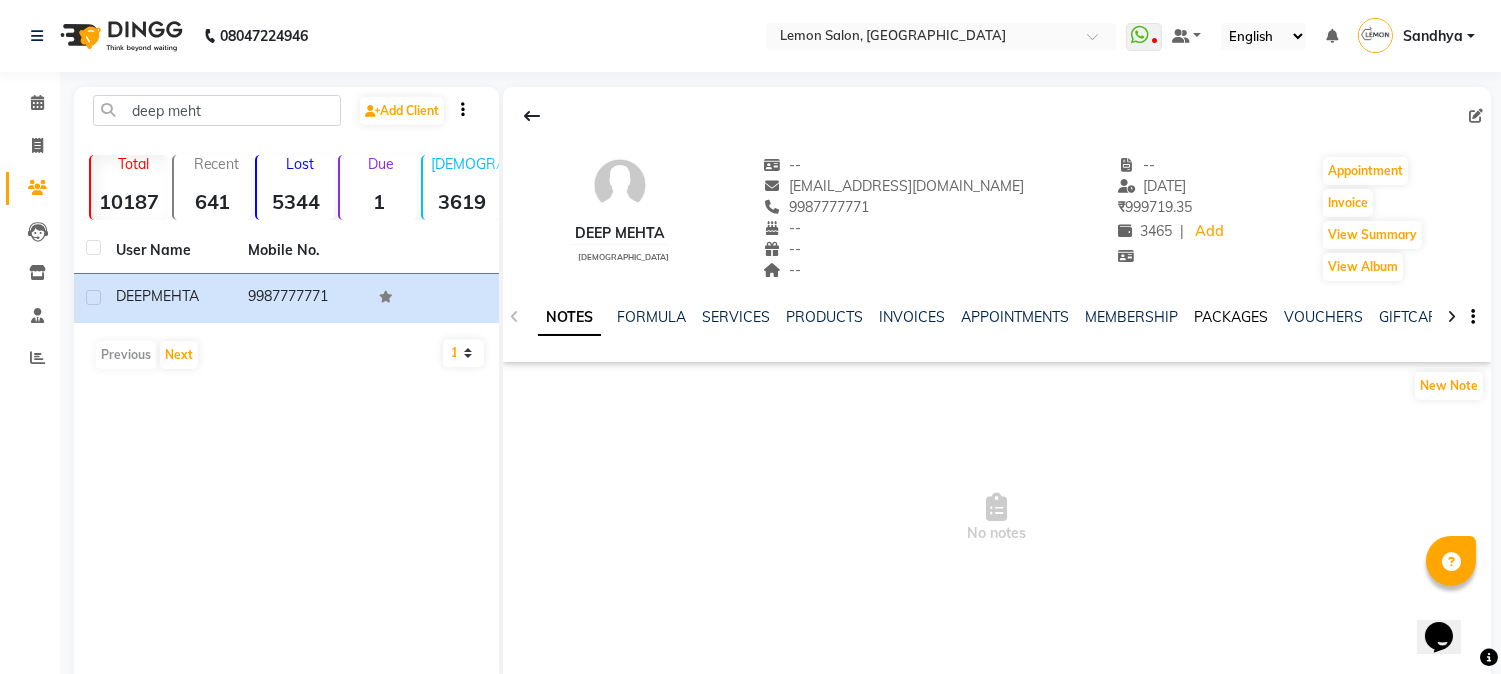 click on "PACKAGES" 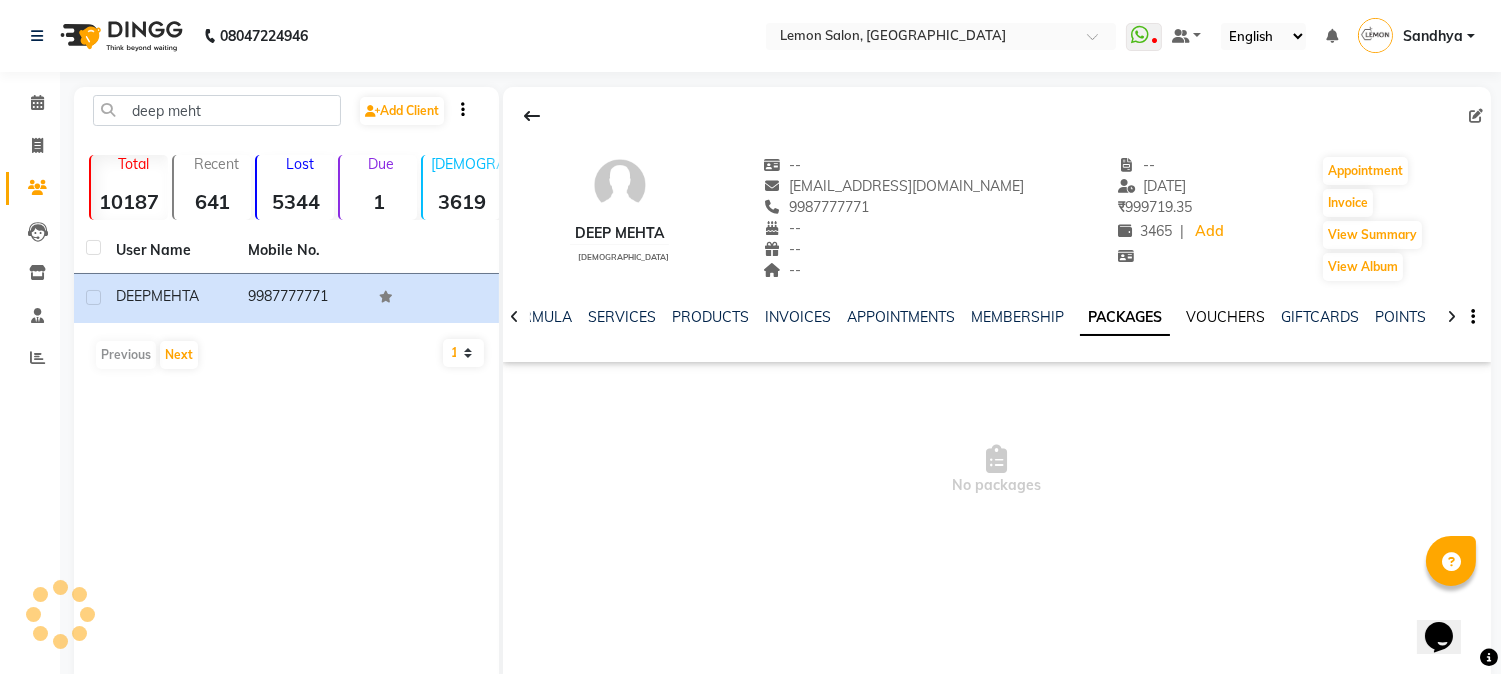 click on "VOUCHERS" 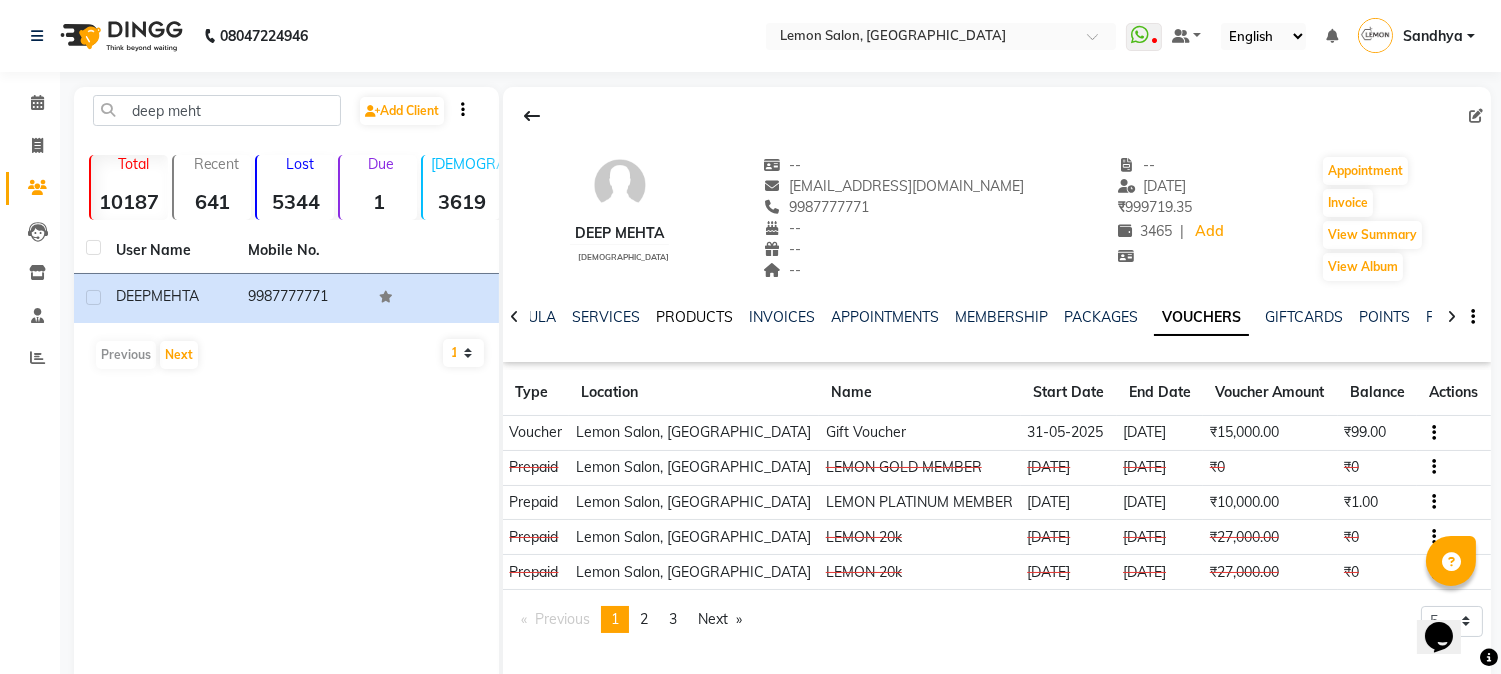 click on "PRODUCTS" 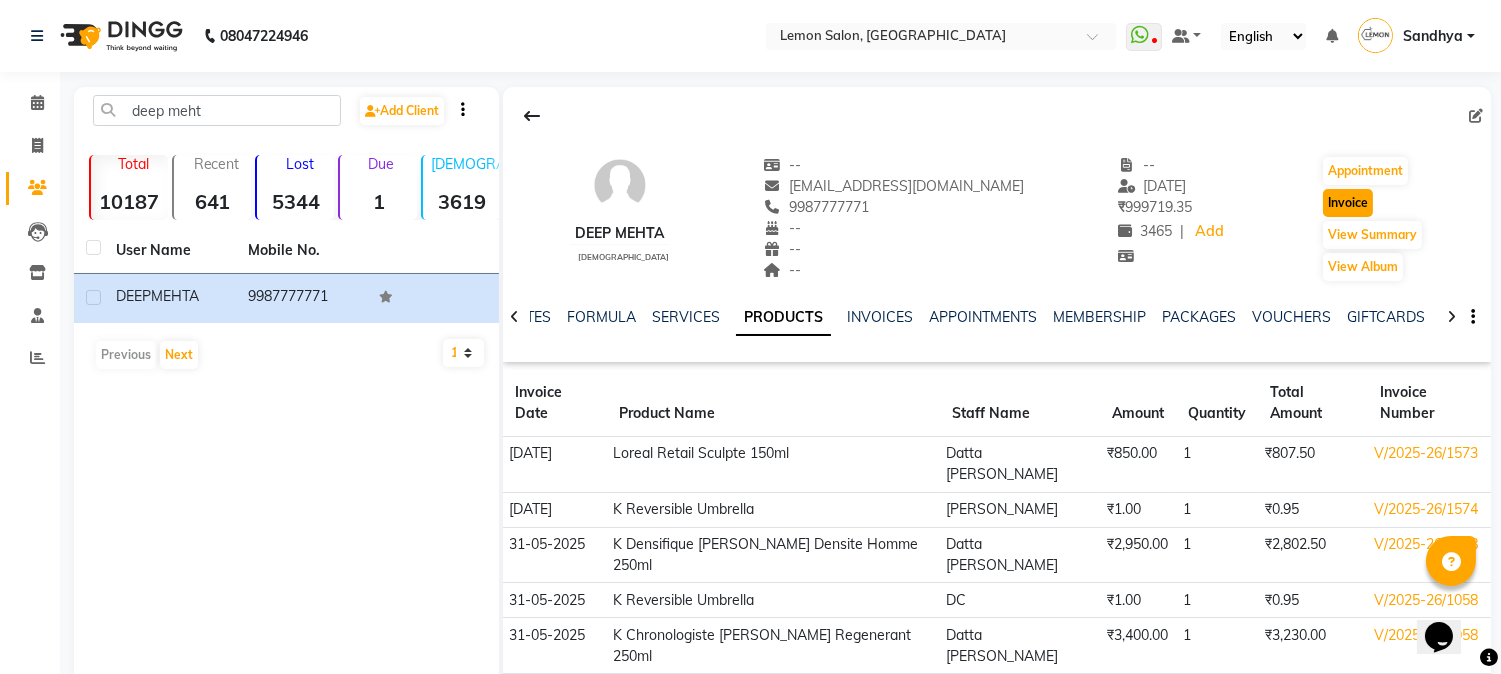 click on "Invoice" 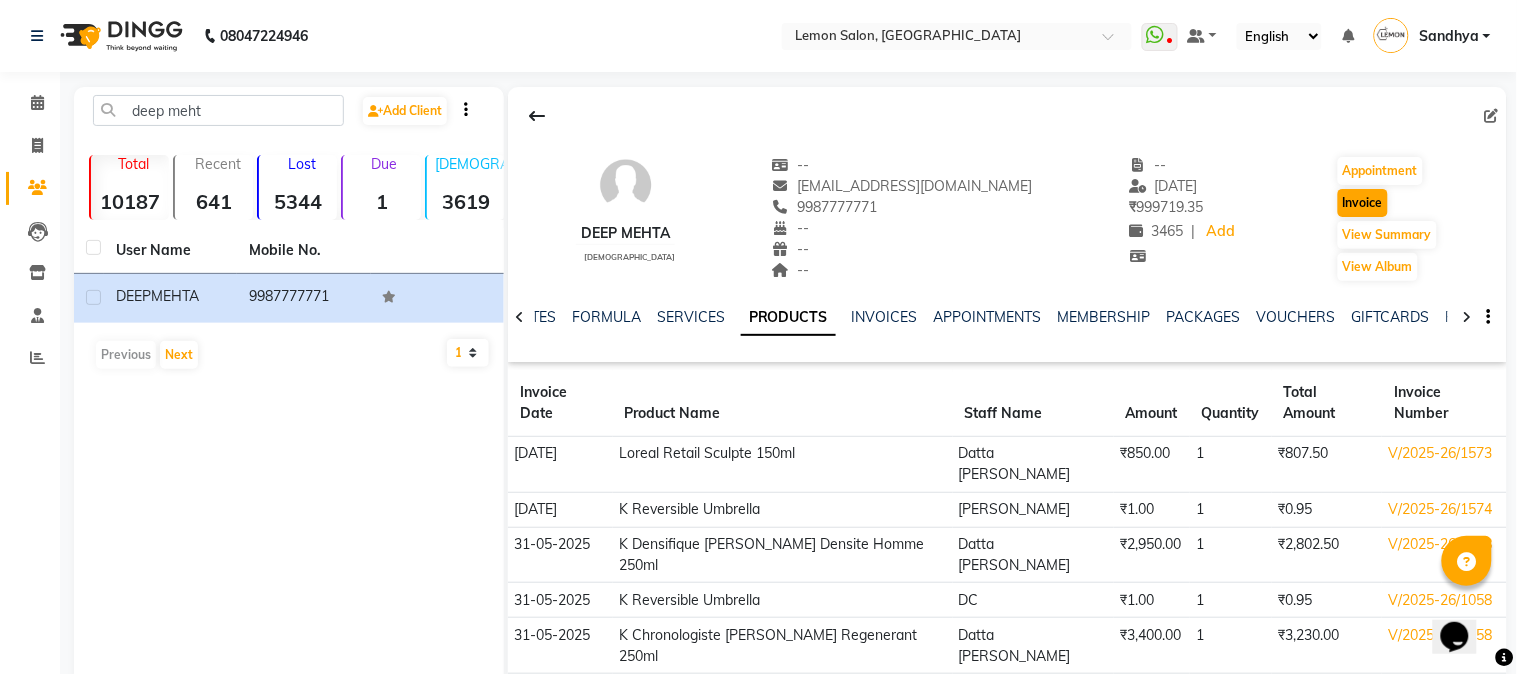 select on "service" 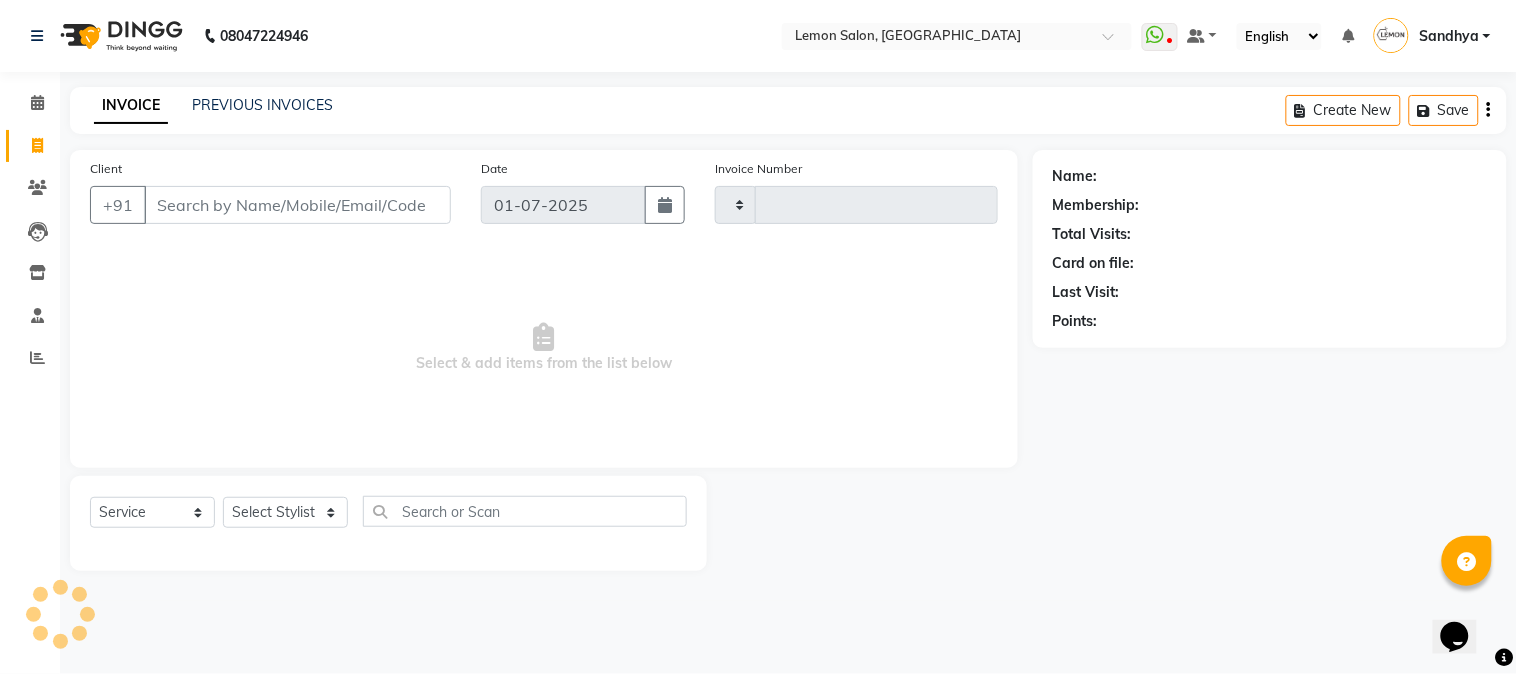 type on "1576" 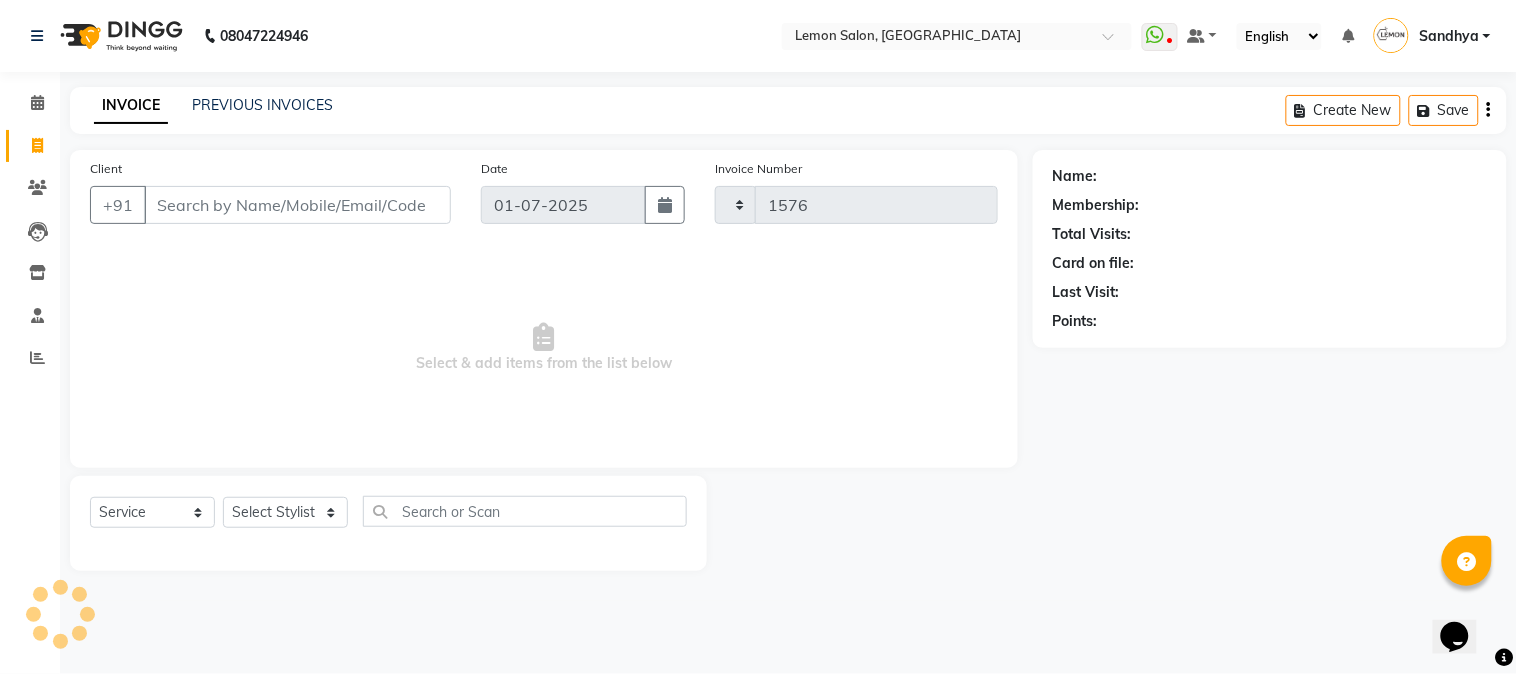 select on "565" 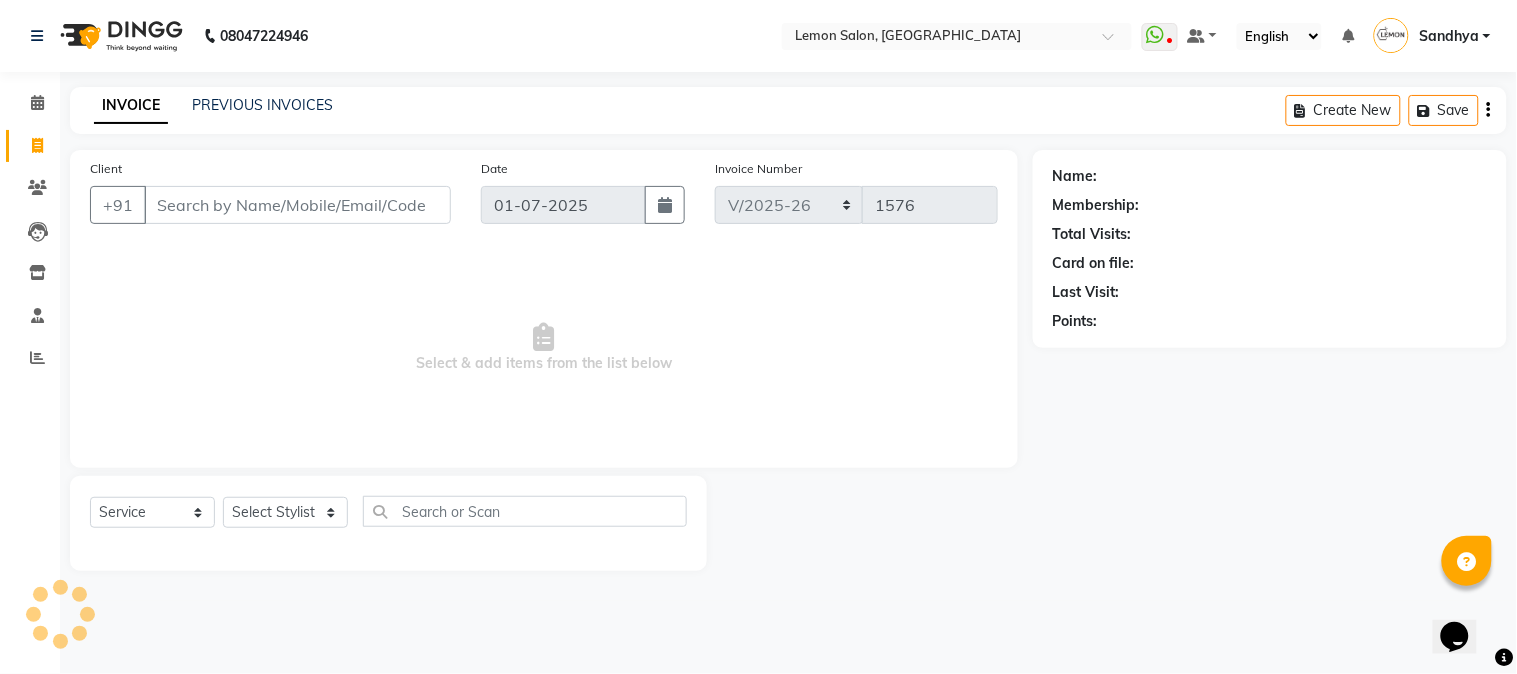 type on "9987777771" 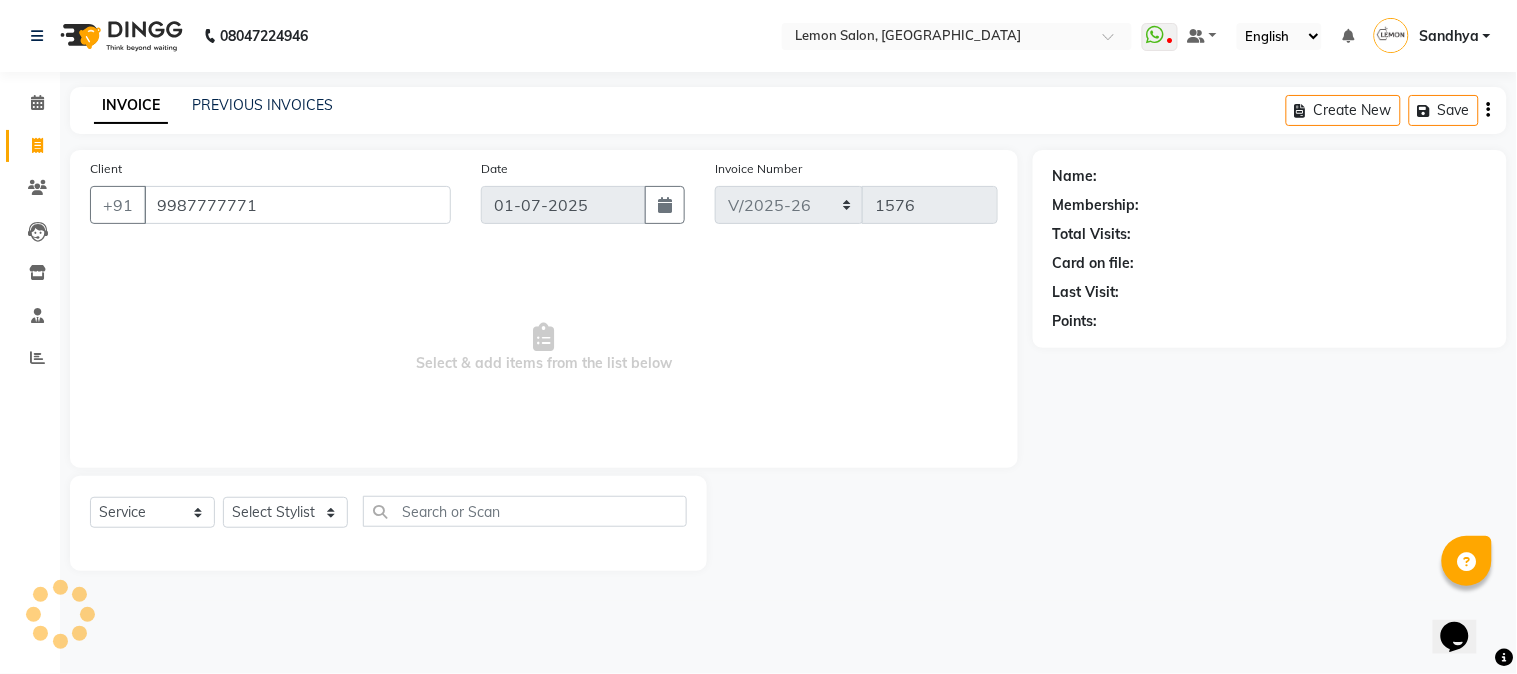 select on "1: Object" 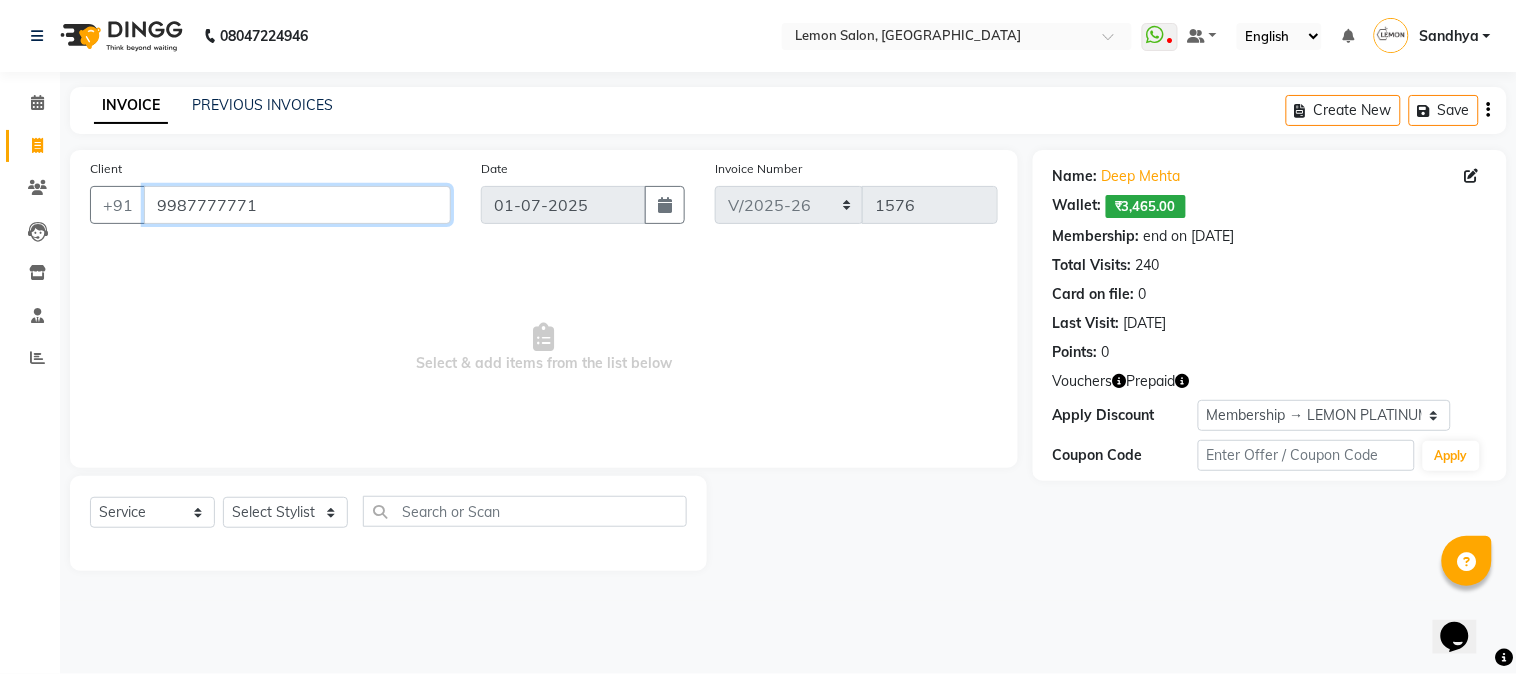drag, startPoint x: 291, startPoint y: 201, endPoint x: 0, endPoint y: 192, distance: 291.13913 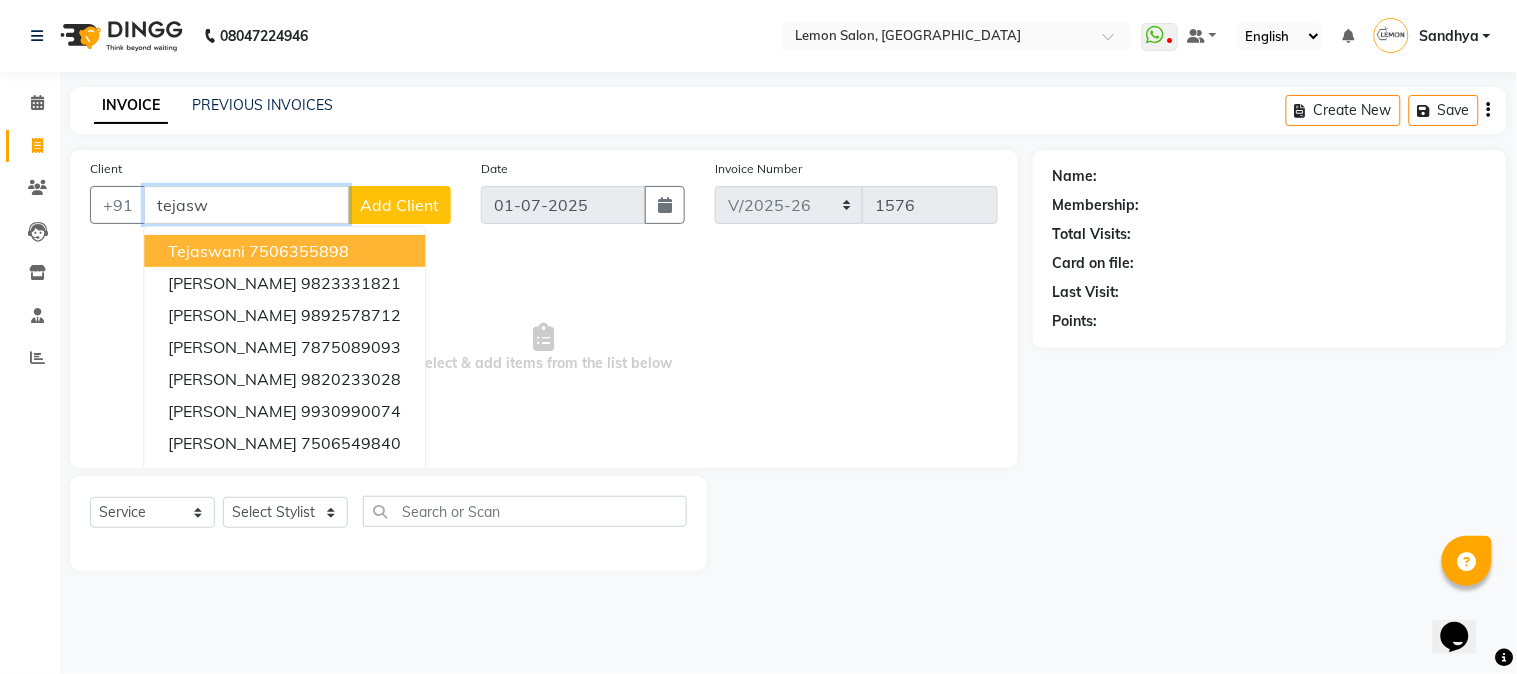 click on "7506355898" at bounding box center (299, 251) 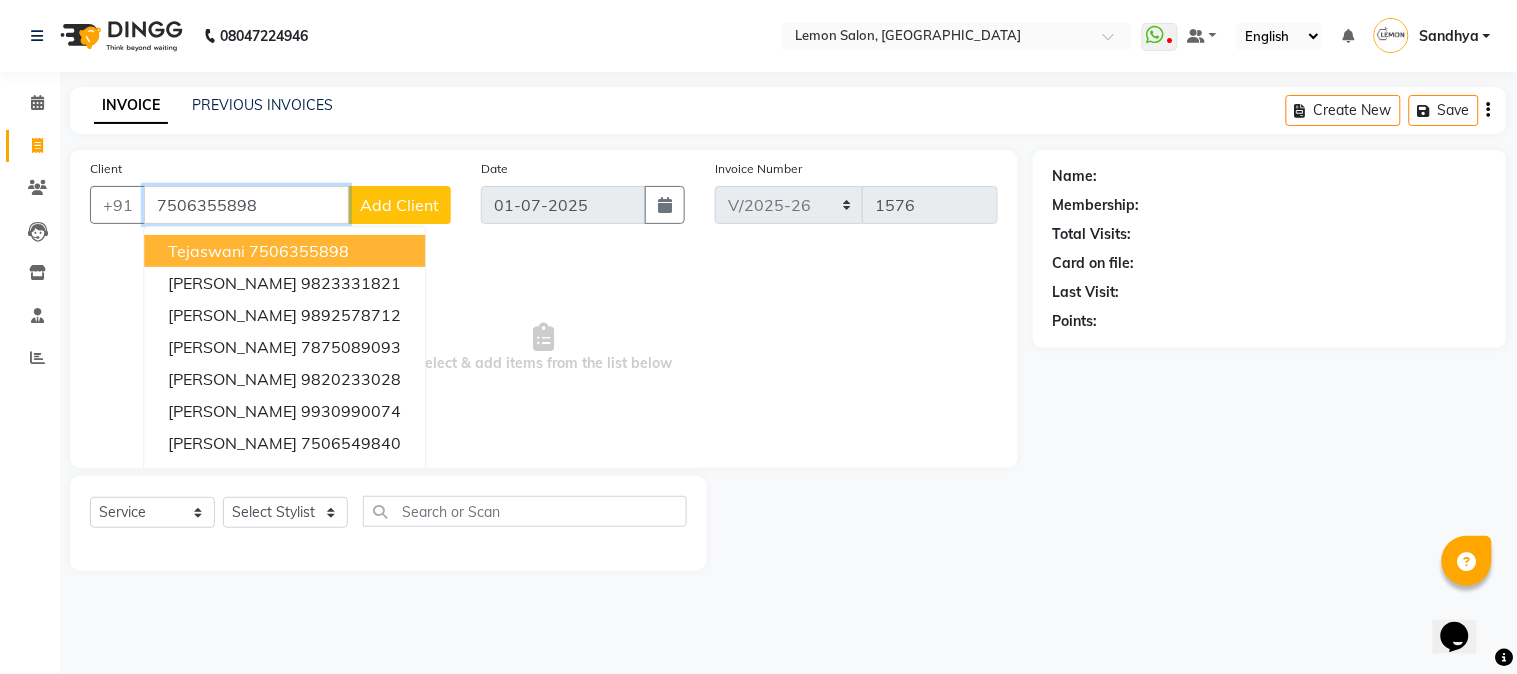 type on "7506355898" 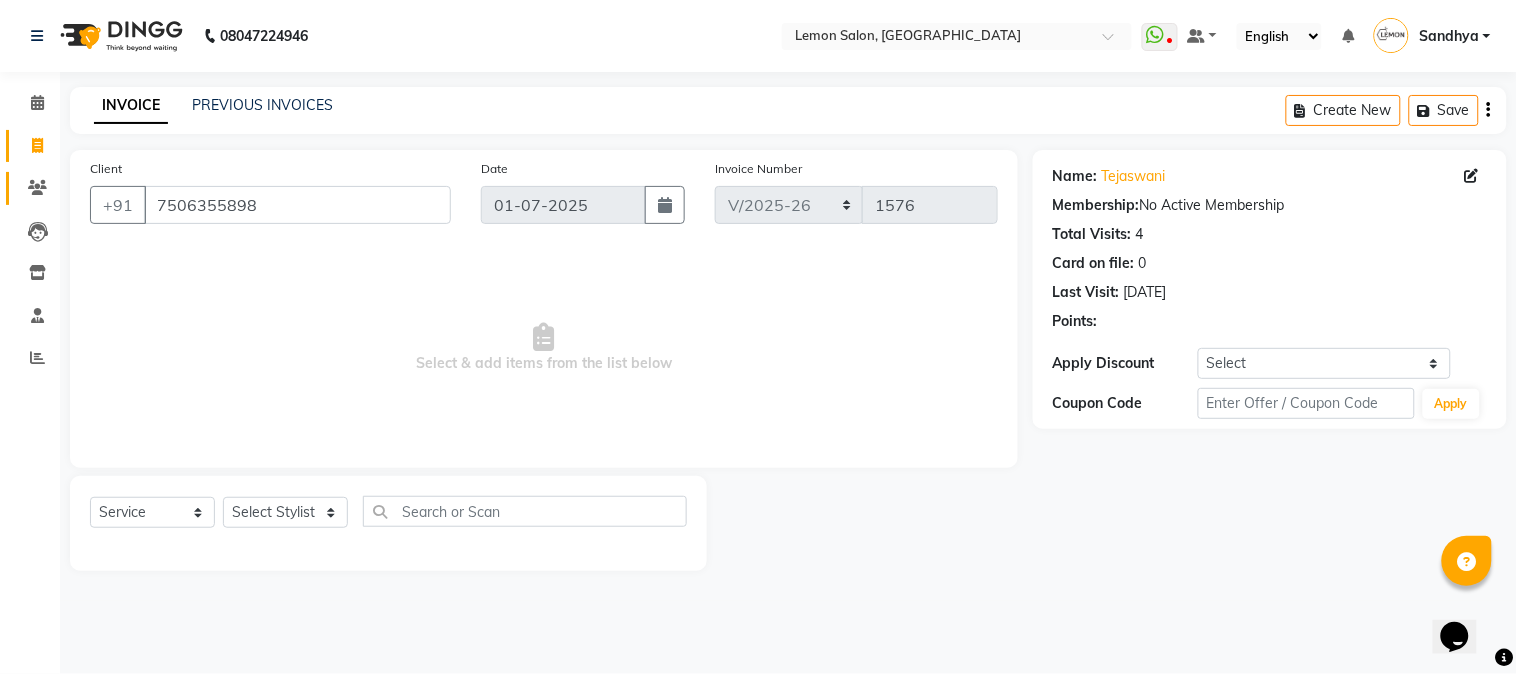 click on "Clients" 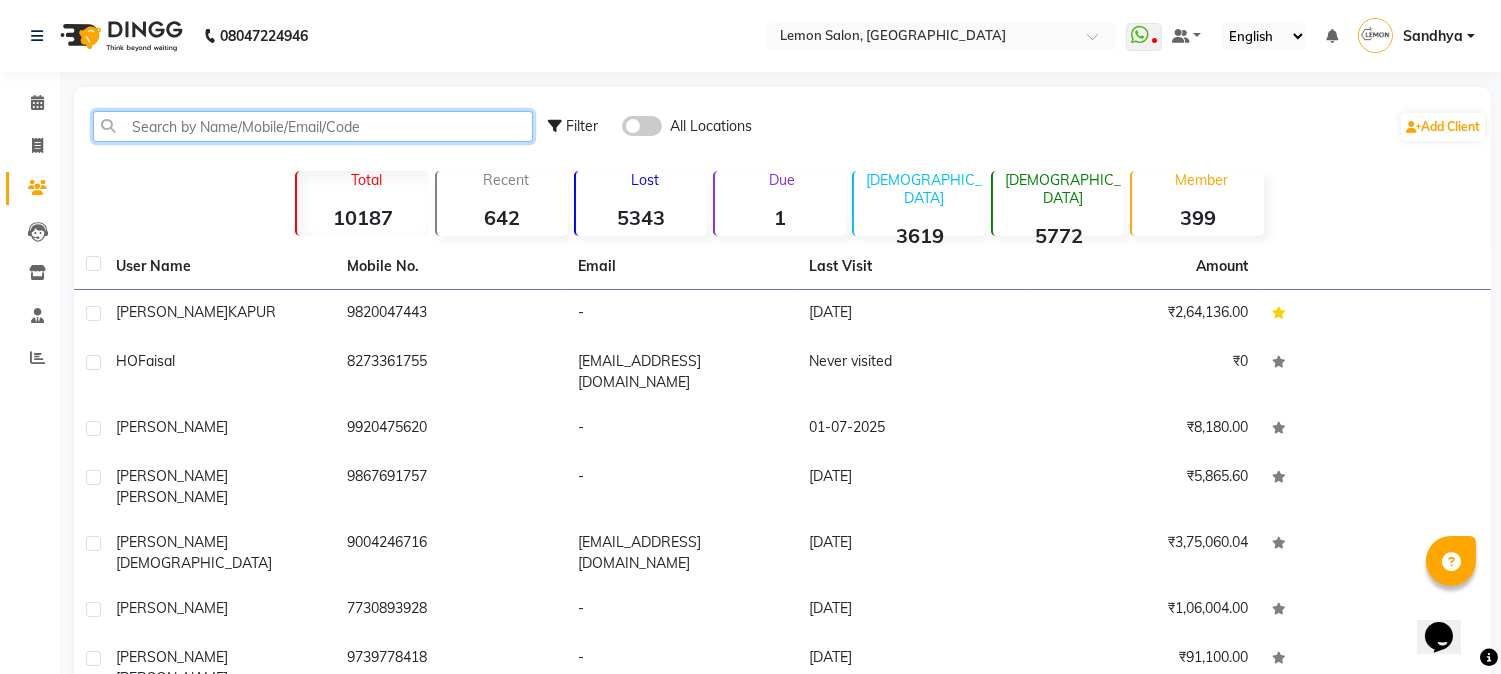 click 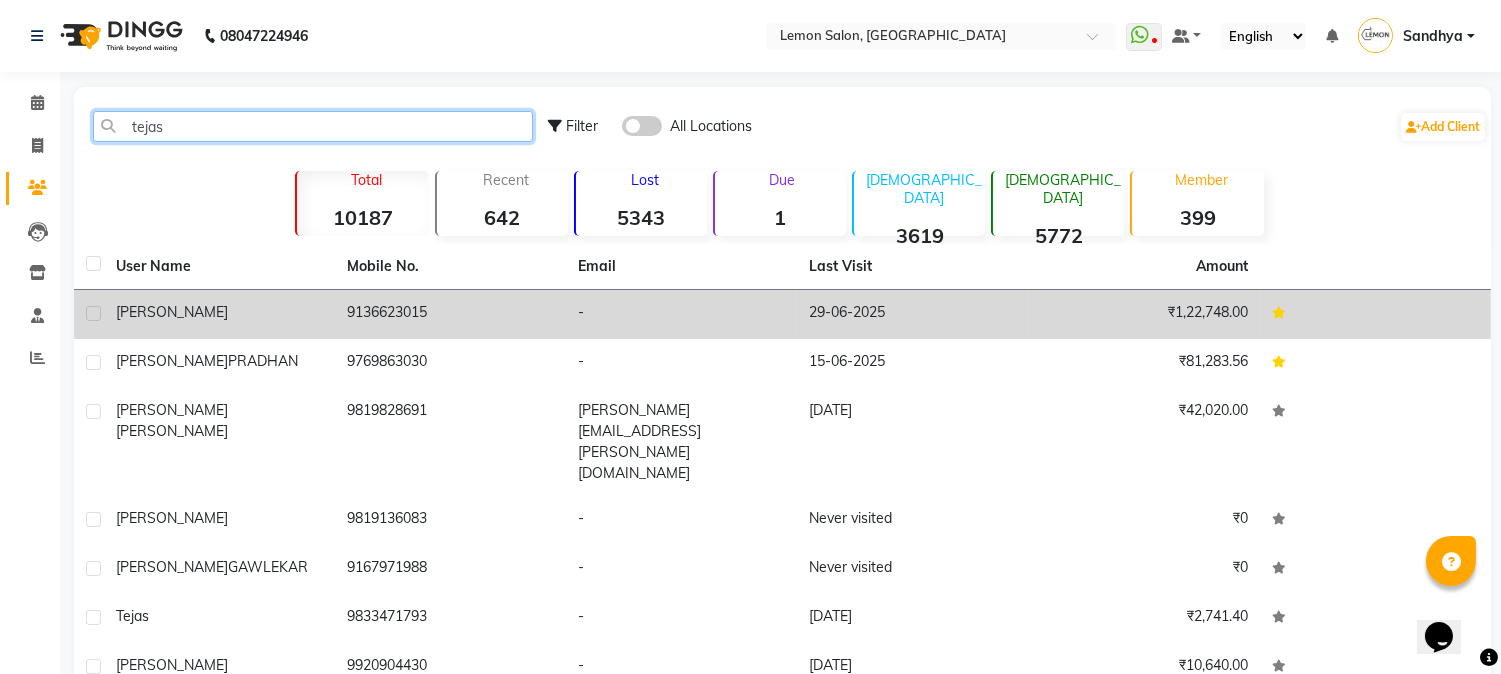 type on "tejas" 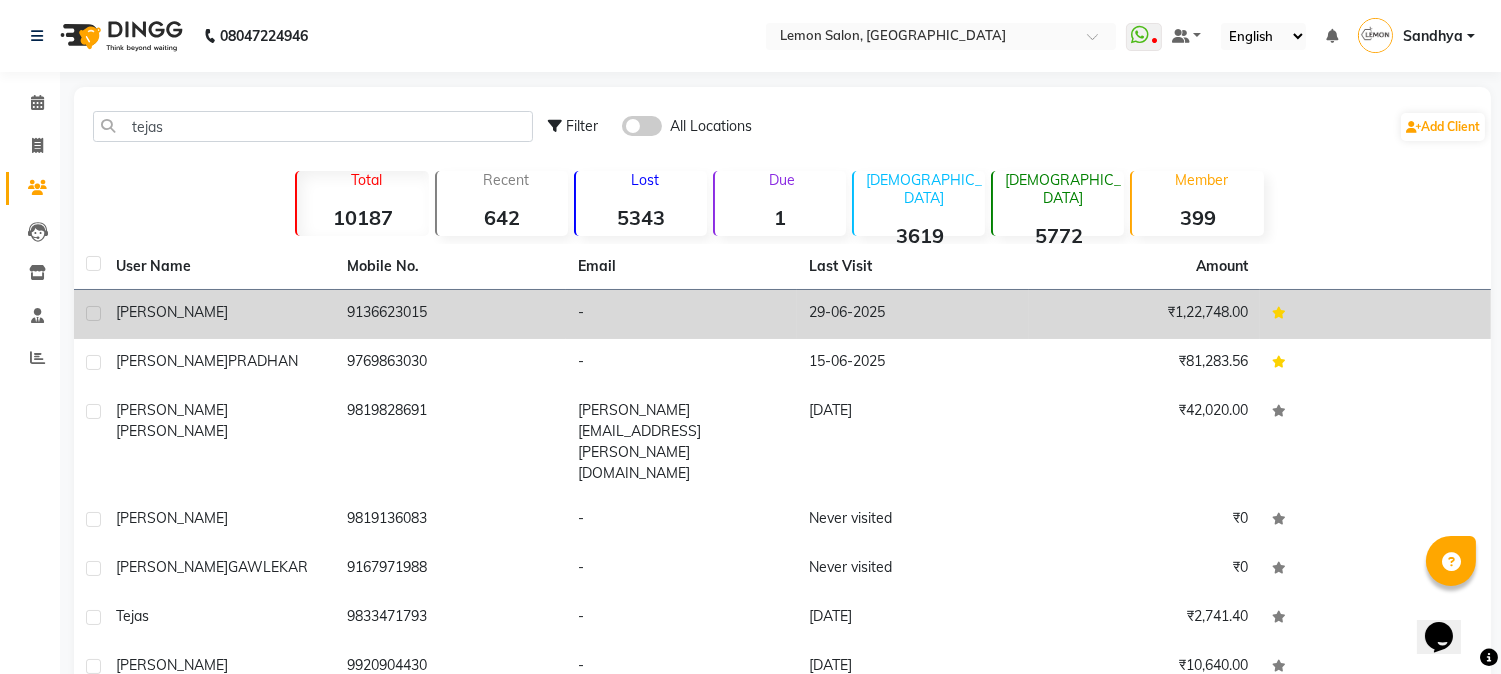 click on "9136623015" 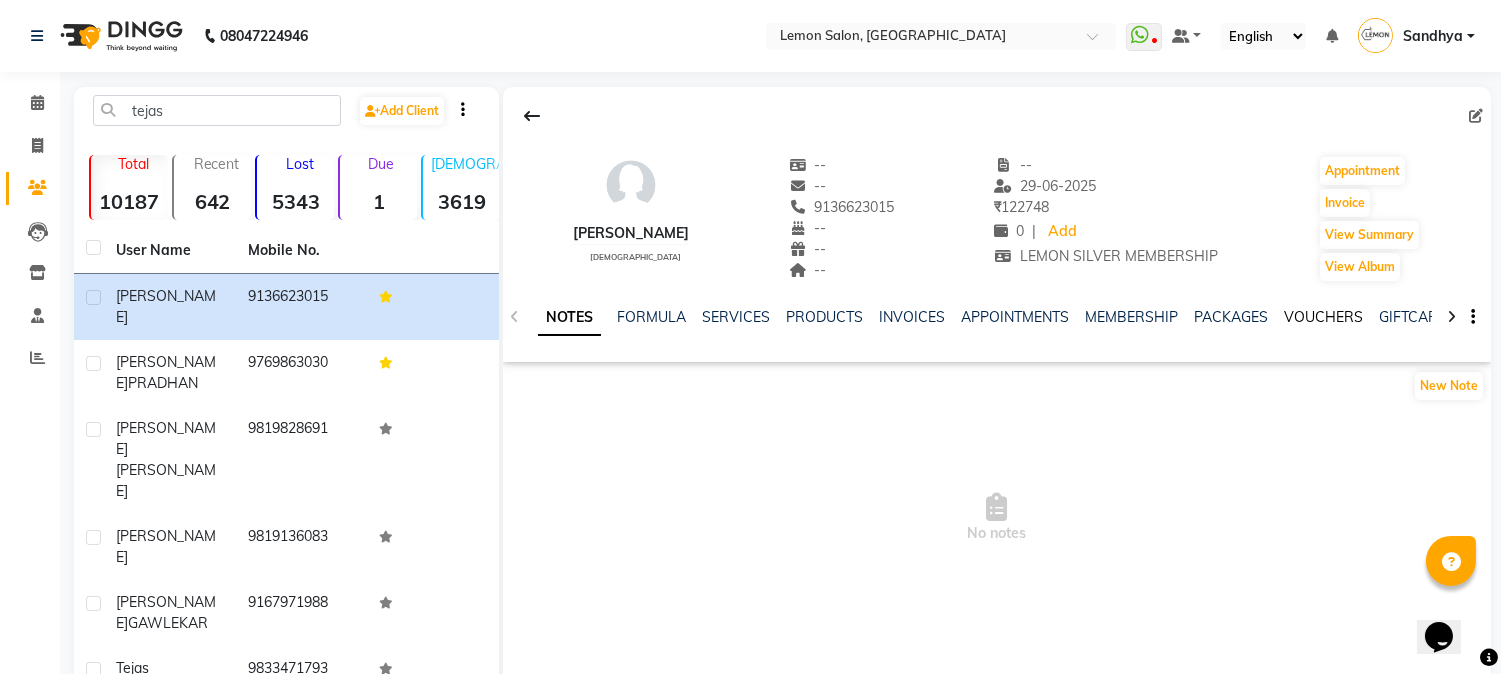 click on "VOUCHERS" 